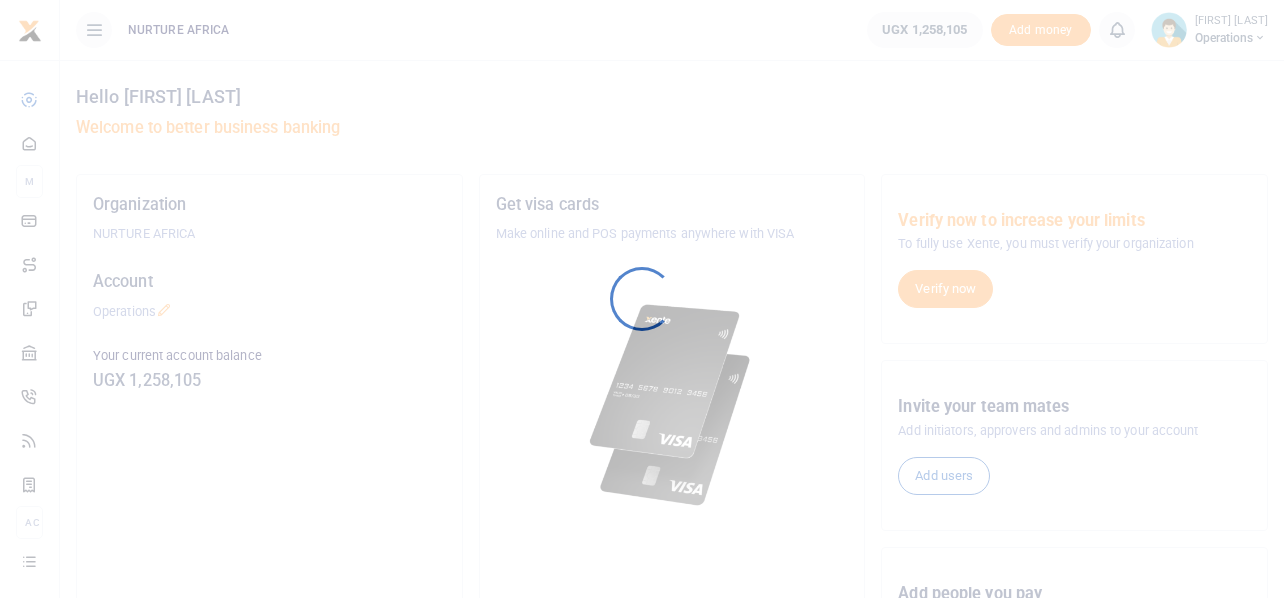 scroll, scrollTop: 0, scrollLeft: 0, axis: both 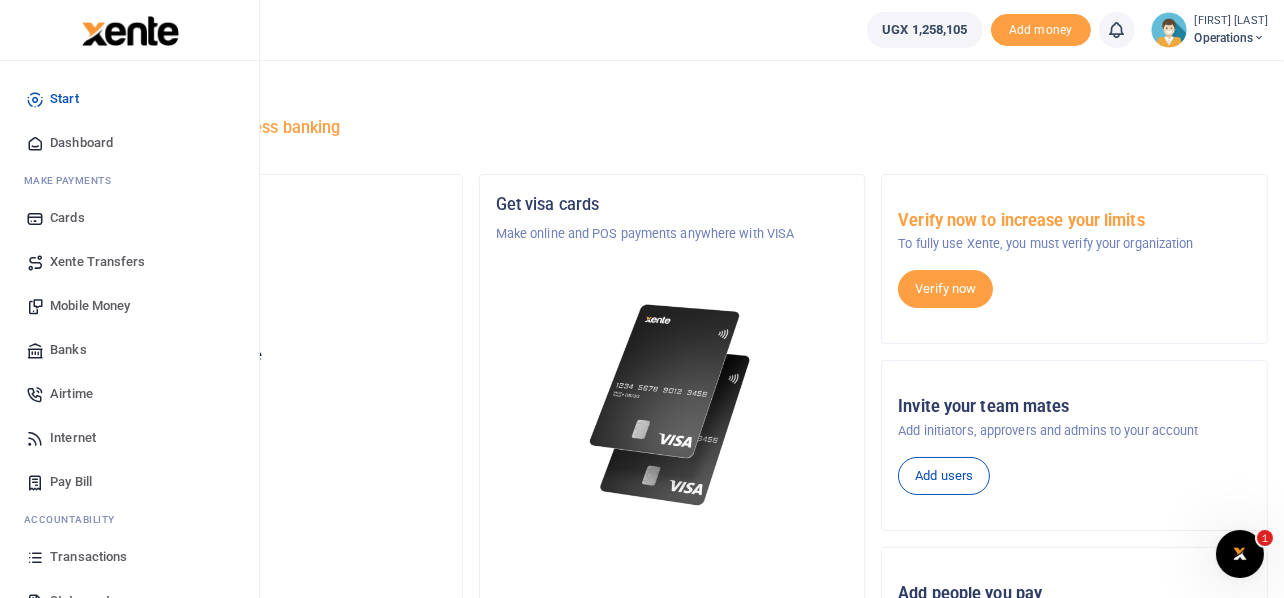 click on "Mobile Money" at bounding box center [90, 306] 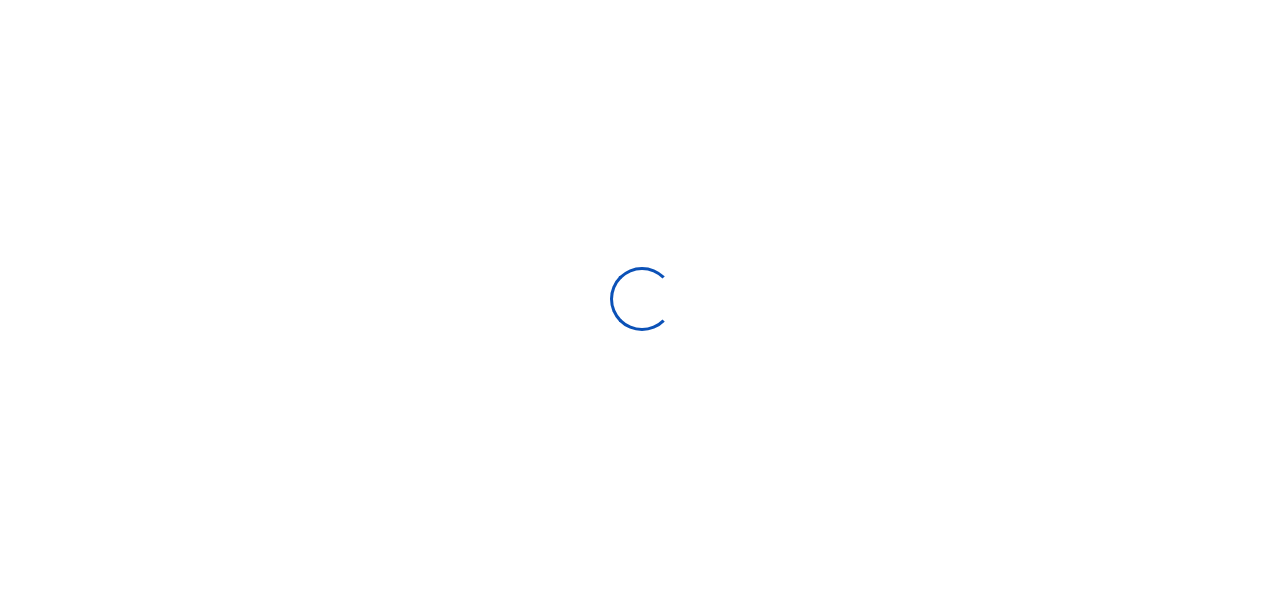 scroll, scrollTop: 0, scrollLeft: 0, axis: both 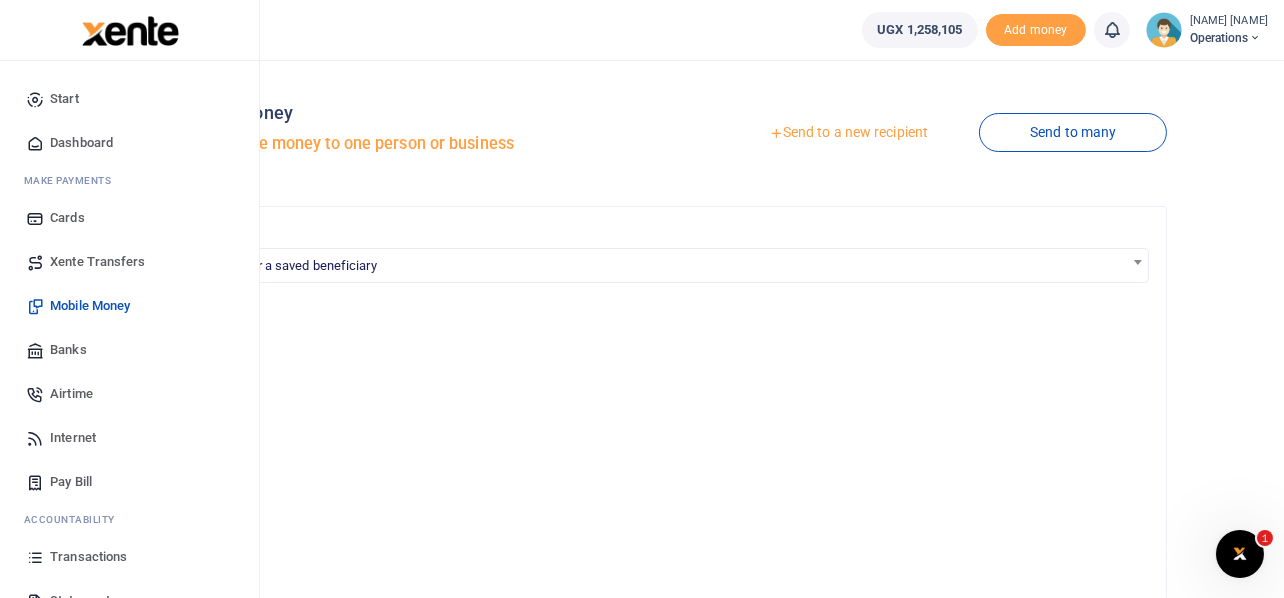 click on "Airtime" at bounding box center [71, 394] 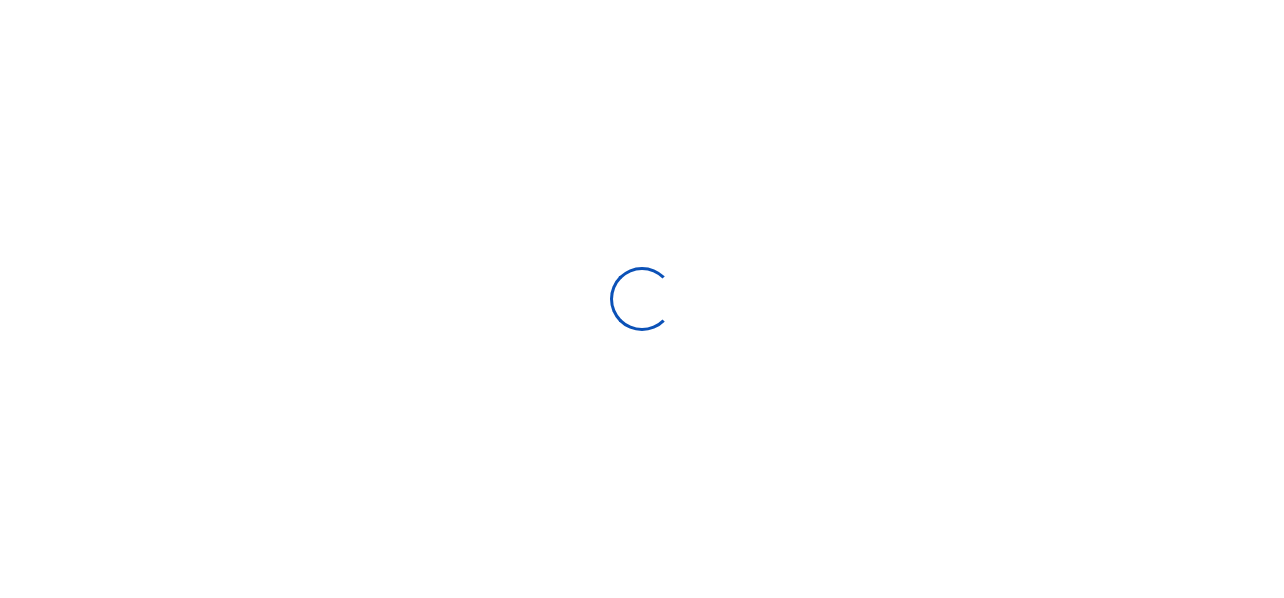 scroll, scrollTop: 0, scrollLeft: 0, axis: both 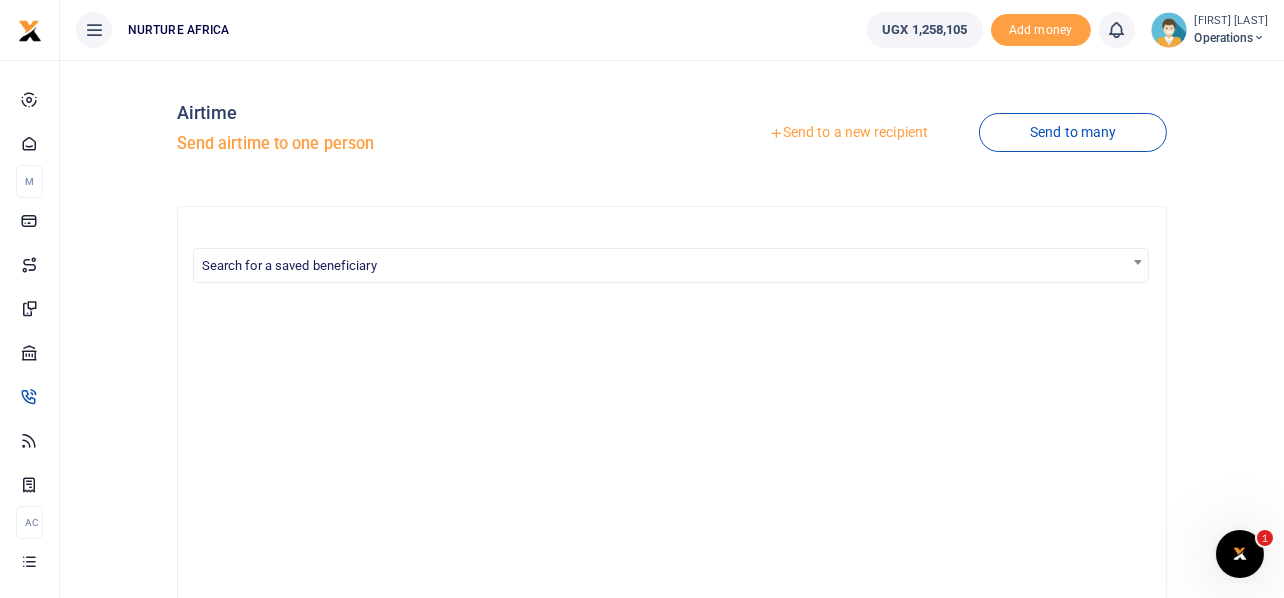 click on "Send to a new recipient" at bounding box center (848, 133) 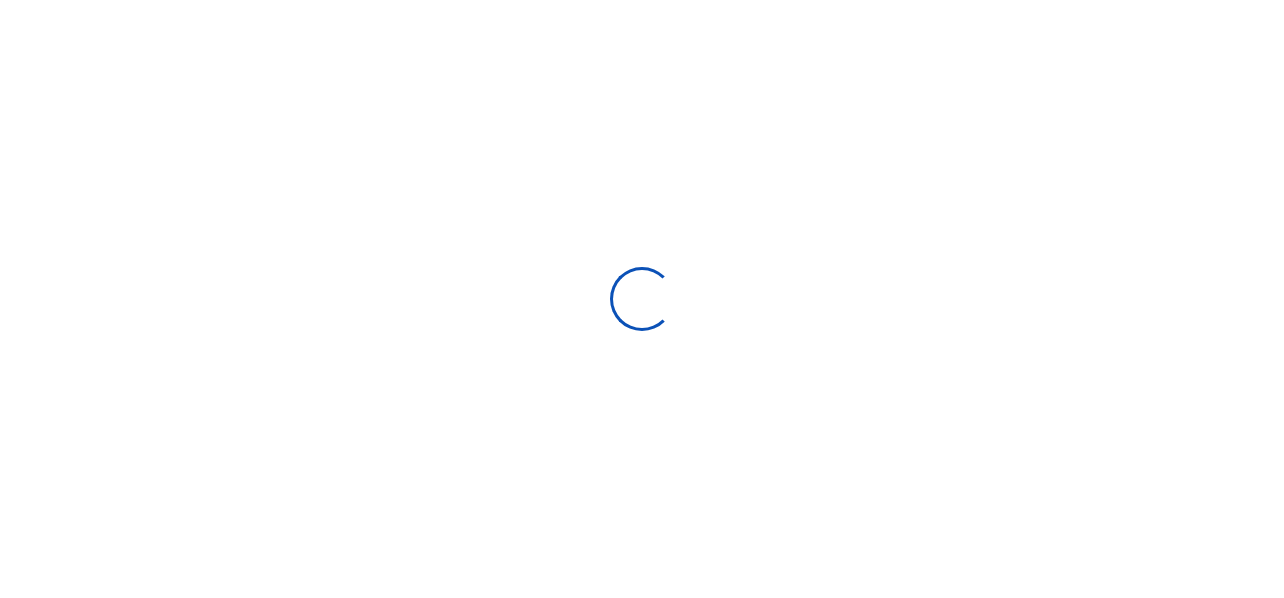 scroll, scrollTop: 0, scrollLeft: 0, axis: both 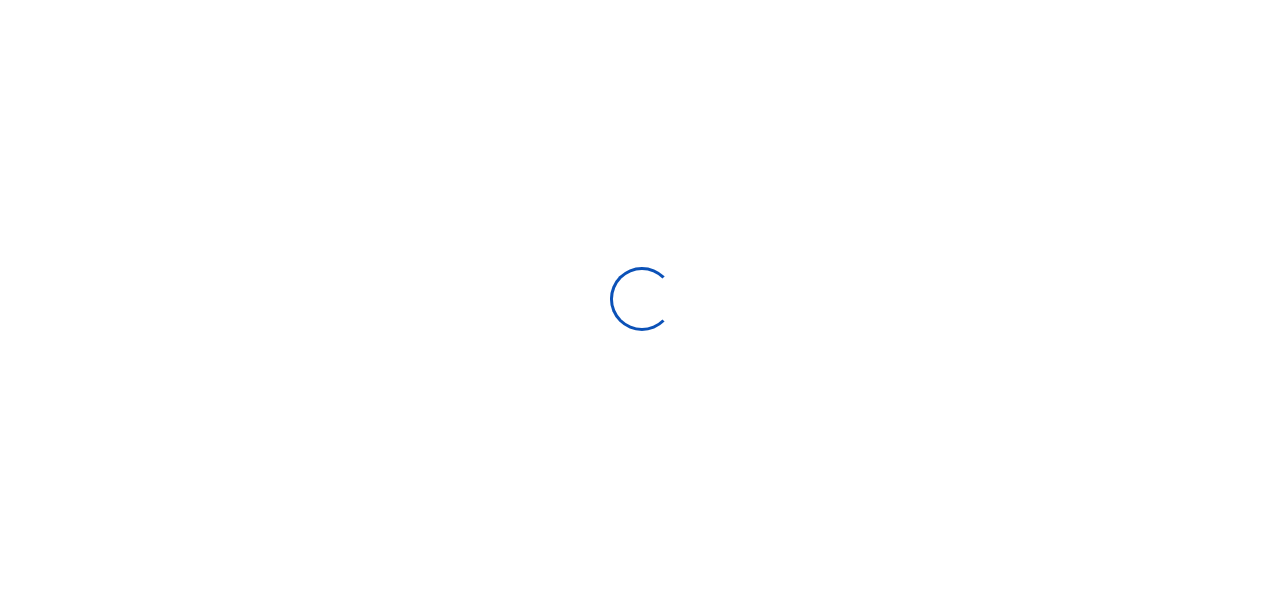 select 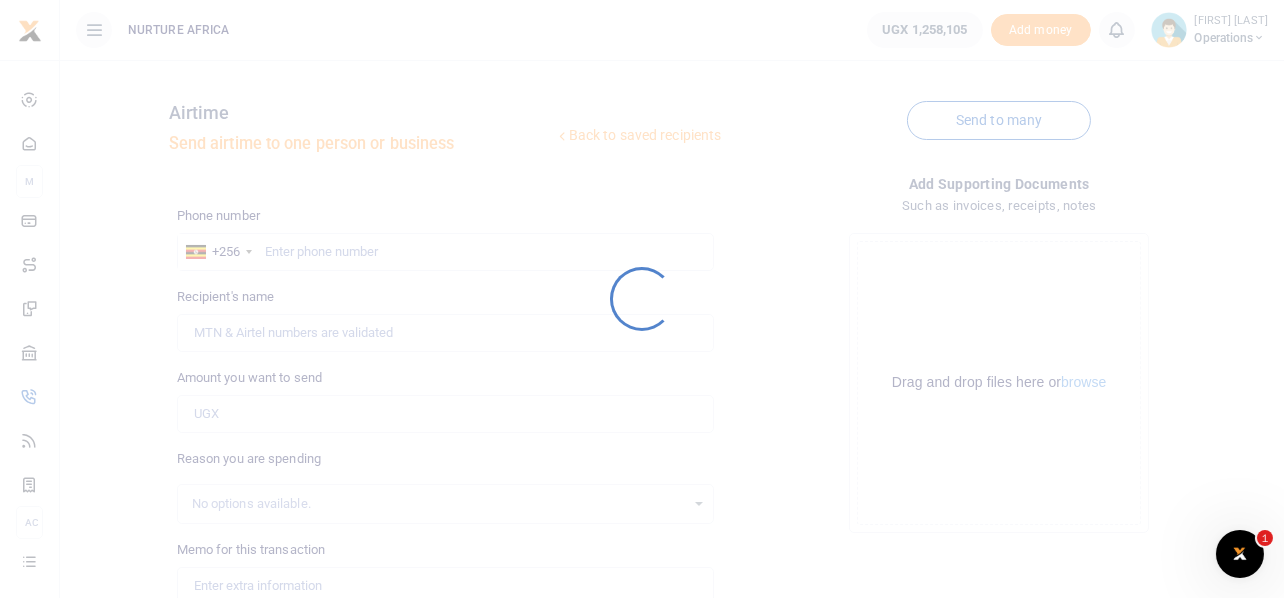 scroll, scrollTop: 0, scrollLeft: 0, axis: both 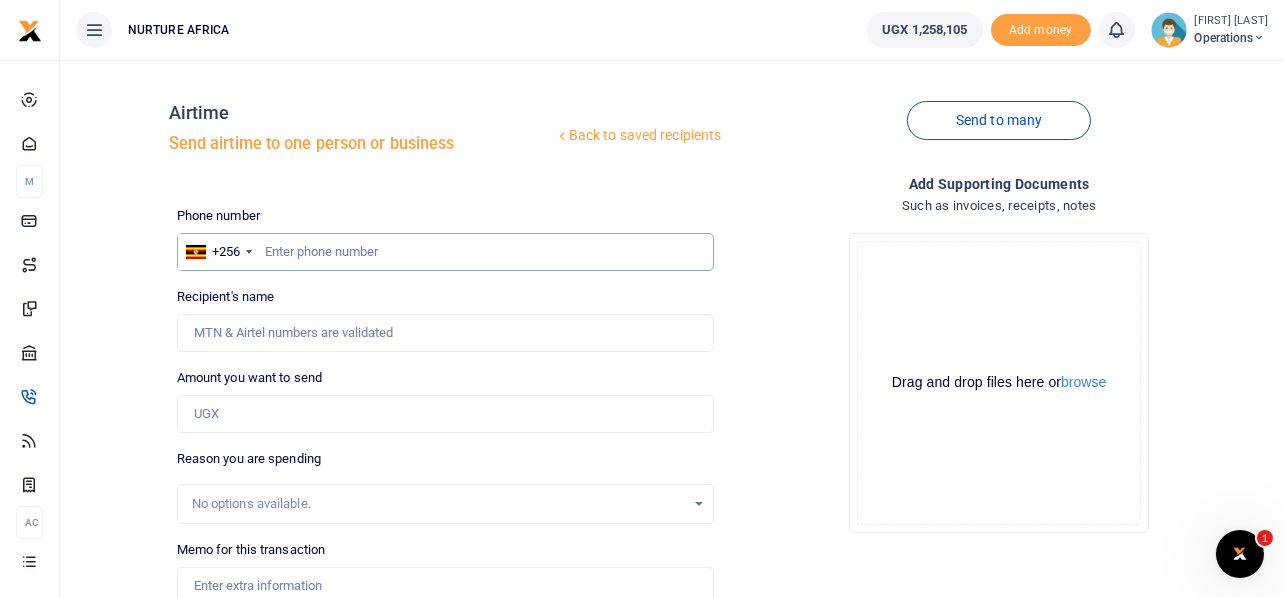 click at bounding box center [446, 252] 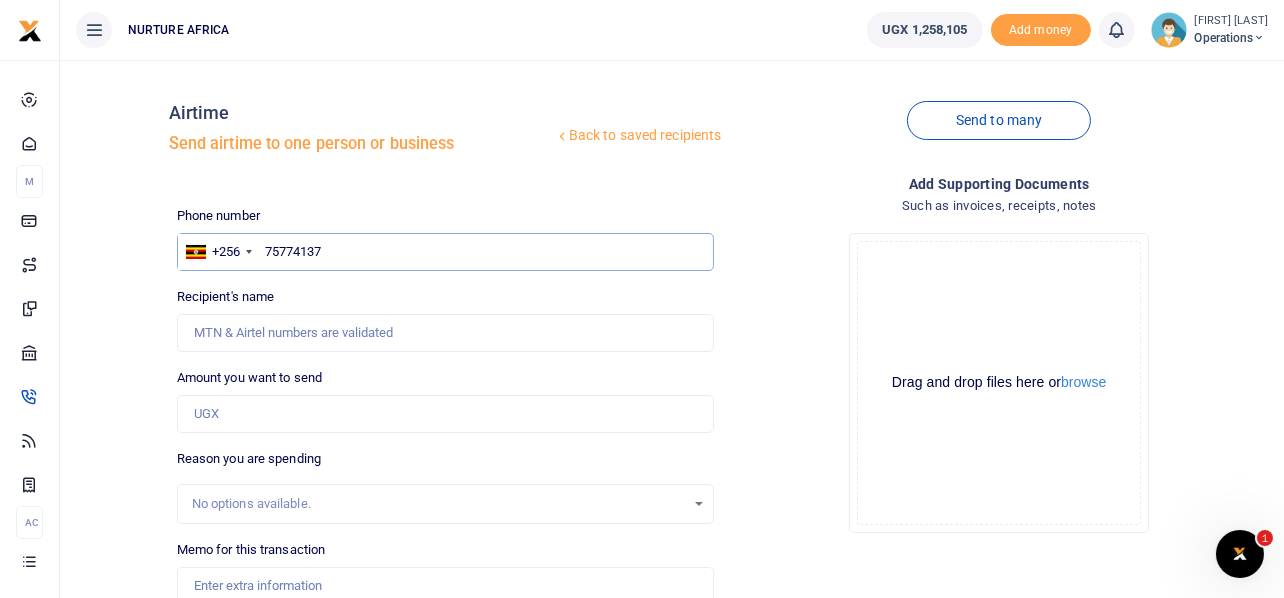 type on "757741376" 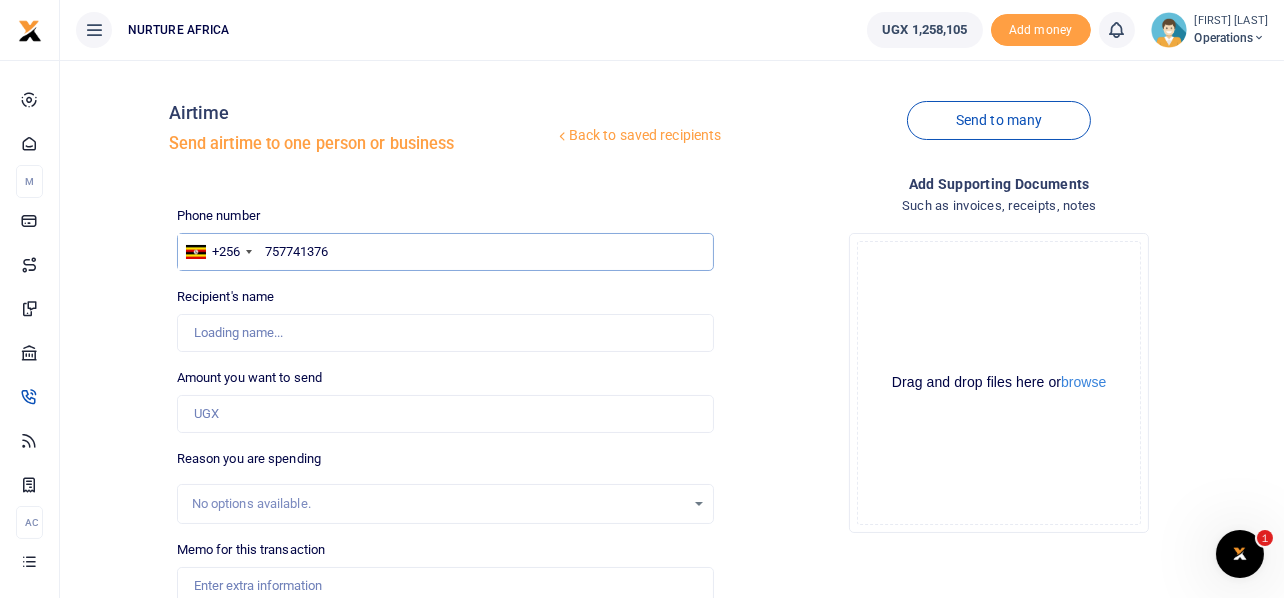 type on "Ivan Mujuzi" 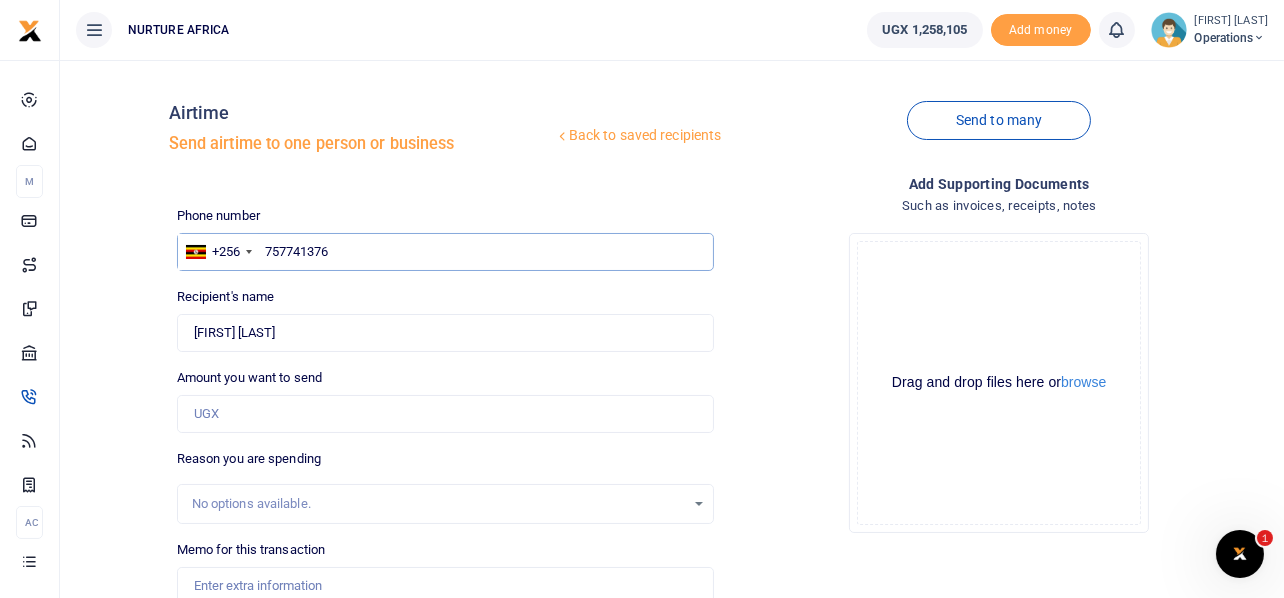 type on "757741376" 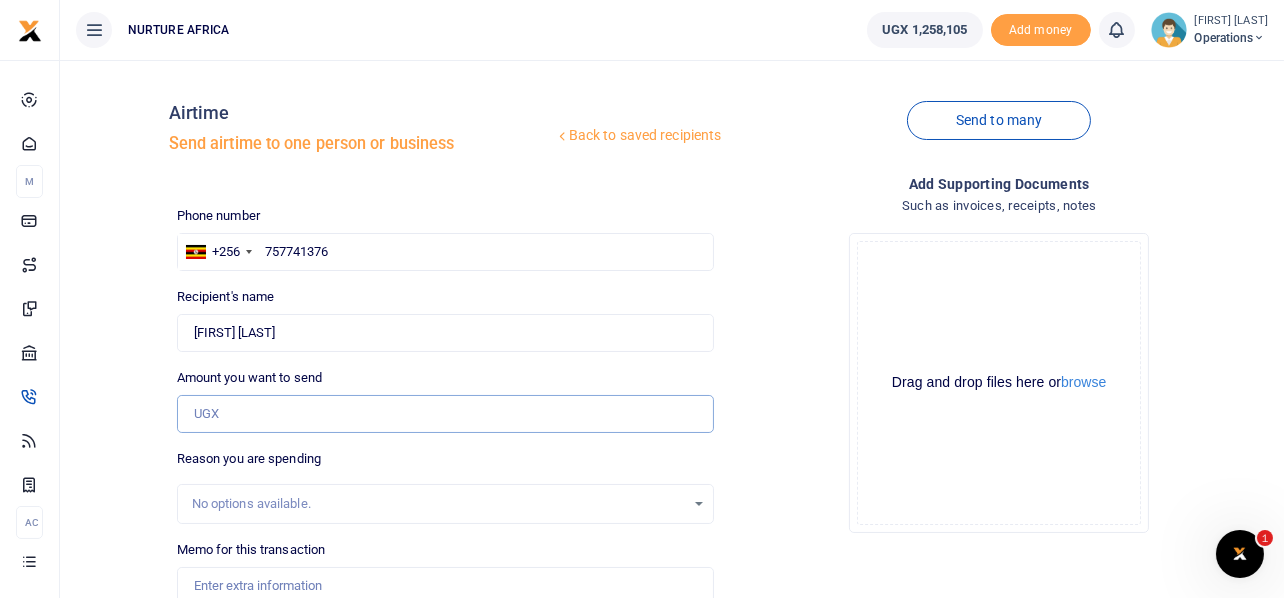 click on "Amount you want to send" at bounding box center (446, 414) 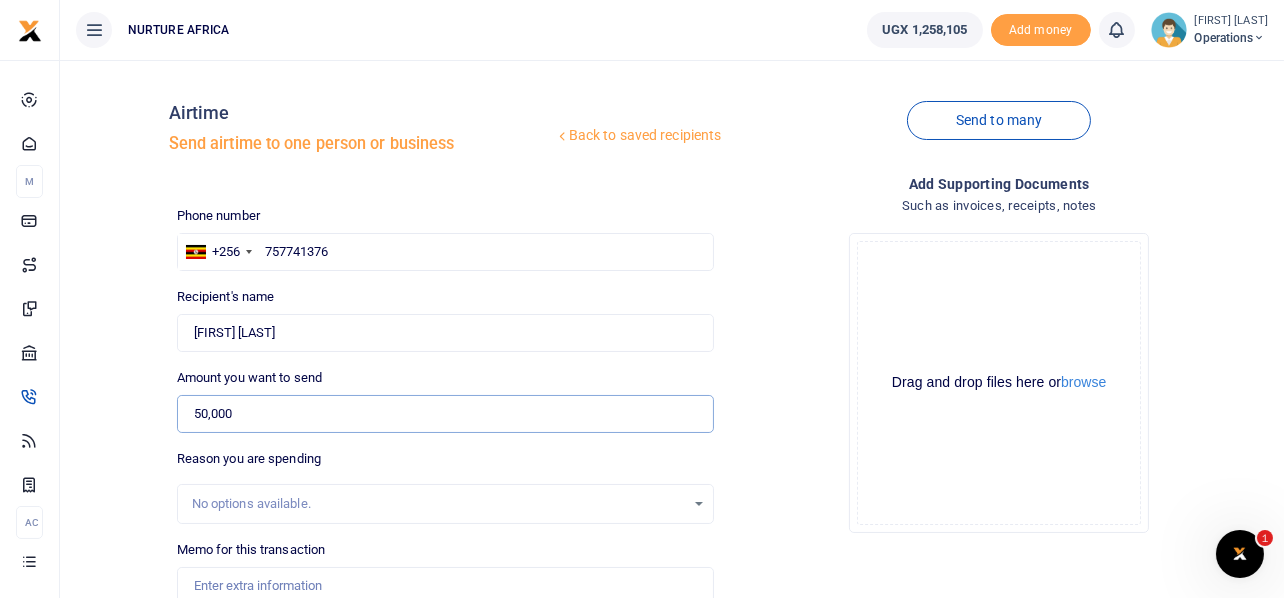 scroll, scrollTop: 221, scrollLeft: 0, axis: vertical 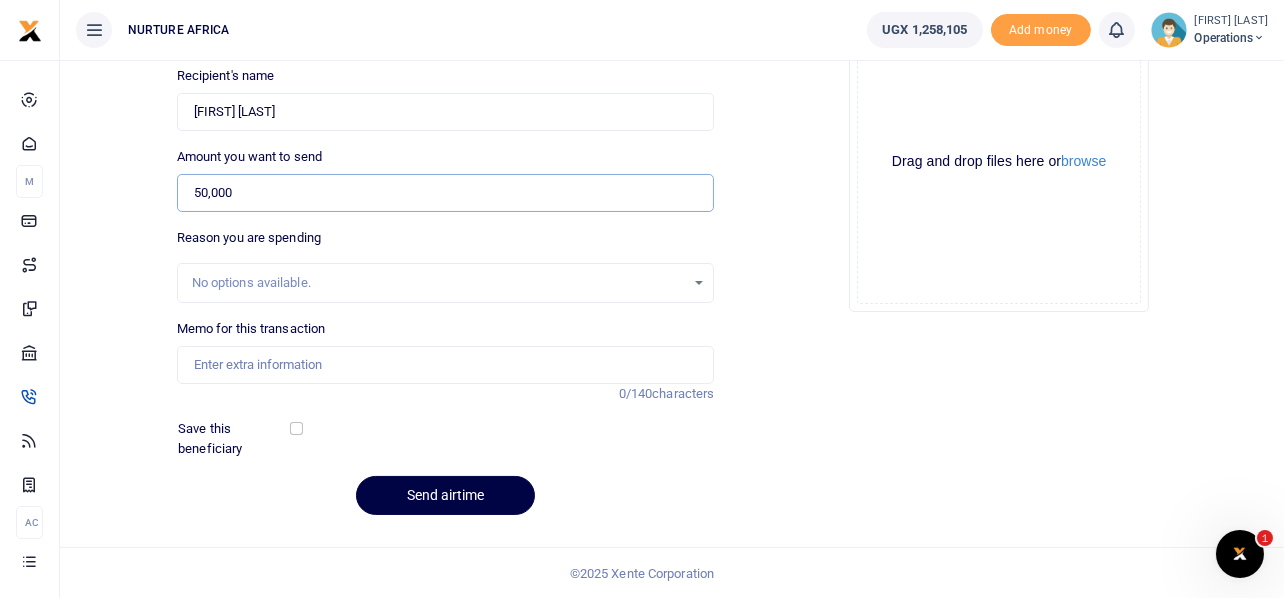 type on "50,000" 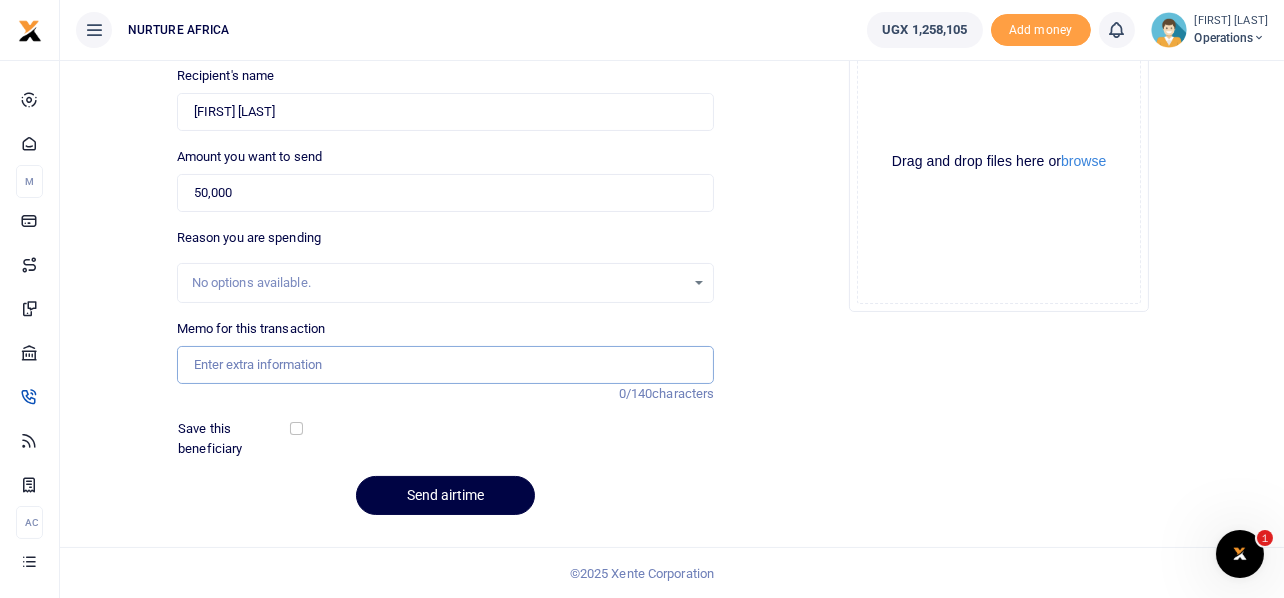 click on "Memo for this transaction" at bounding box center [446, 365] 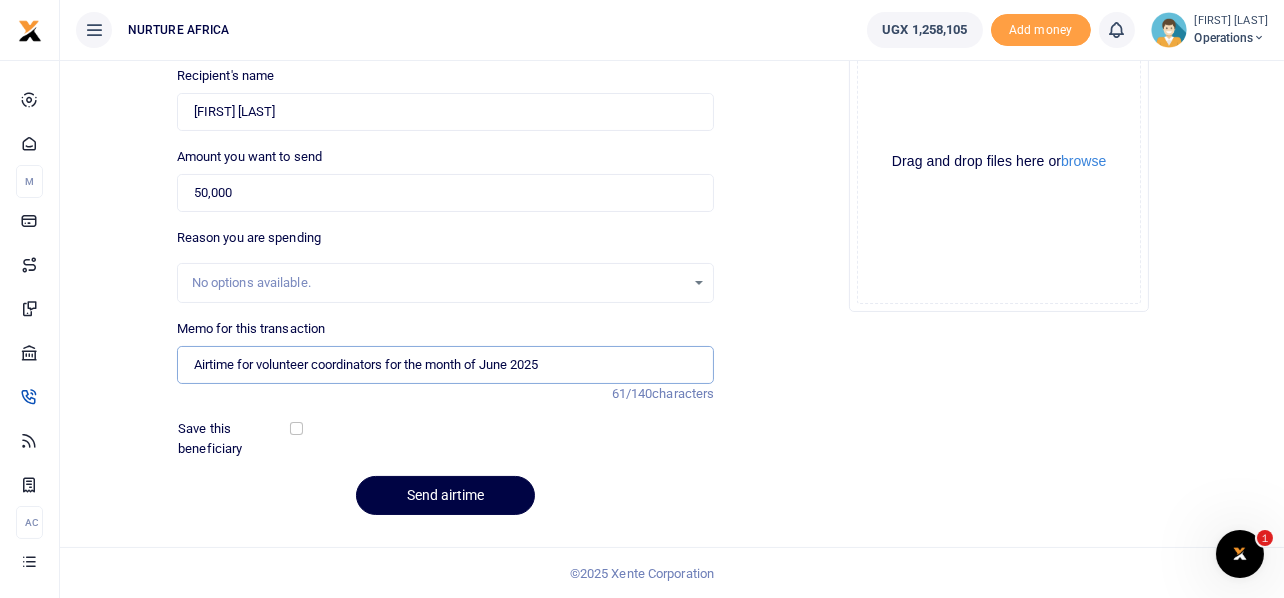 click on "Airtime for volunteer coordinators for the month of June 2025" at bounding box center (446, 365) 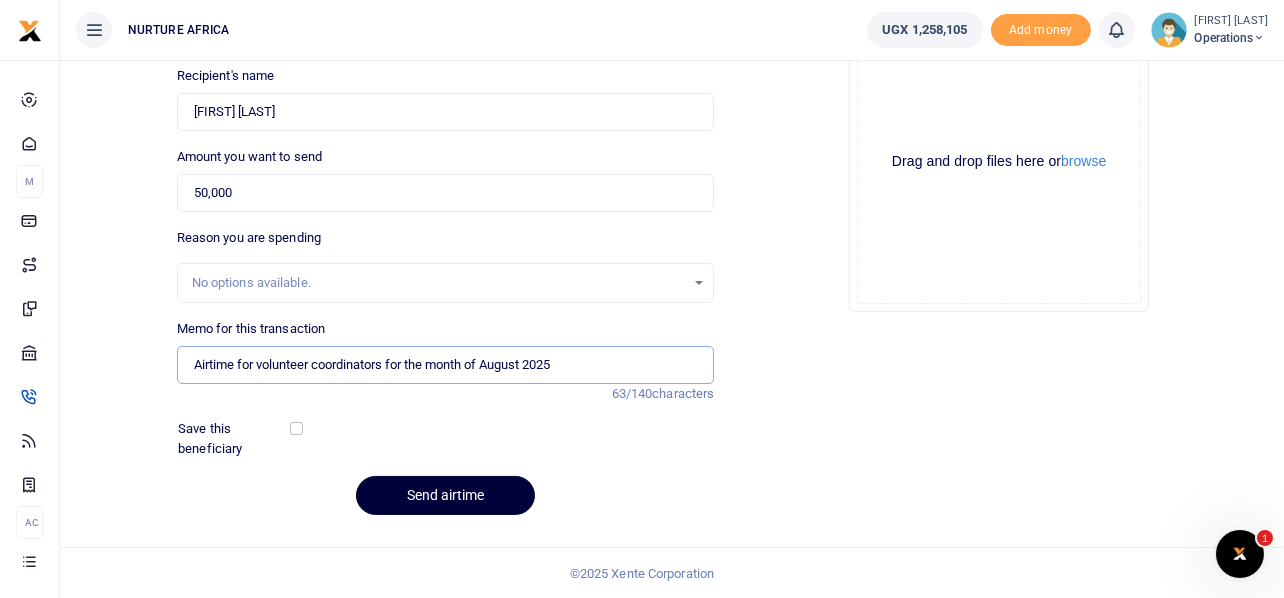 type on "Airtime for volunteer coordinators for the month of August 2025" 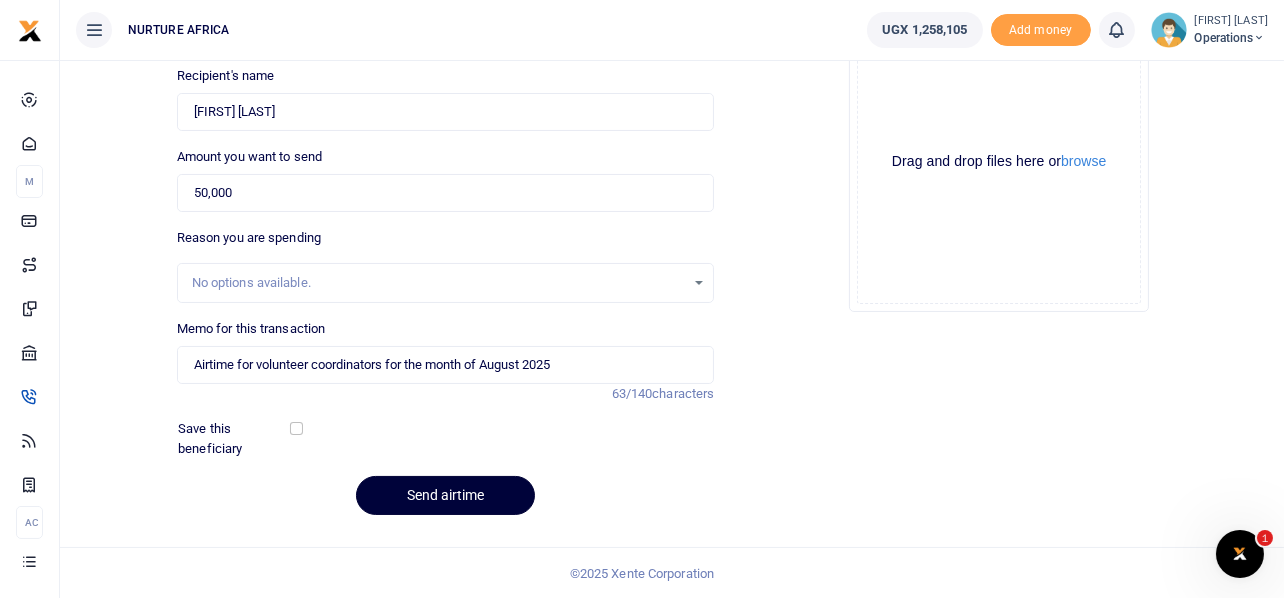 click on "Send airtime" at bounding box center [445, 495] 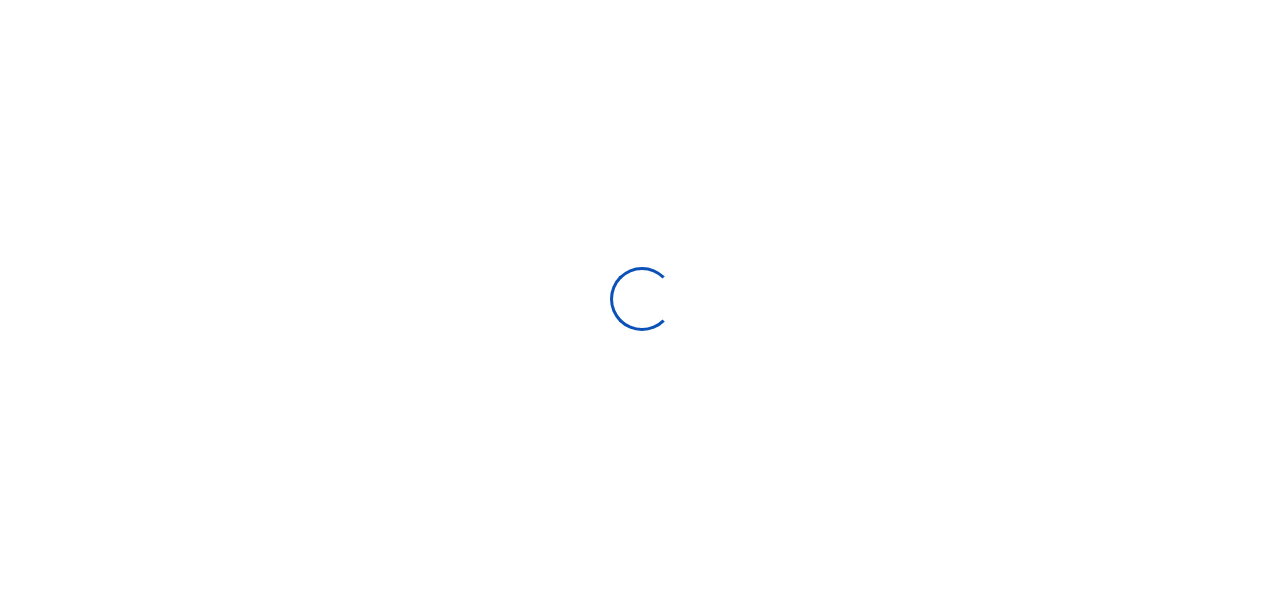 scroll, scrollTop: 219, scrollLeft: 0, axis: vertical 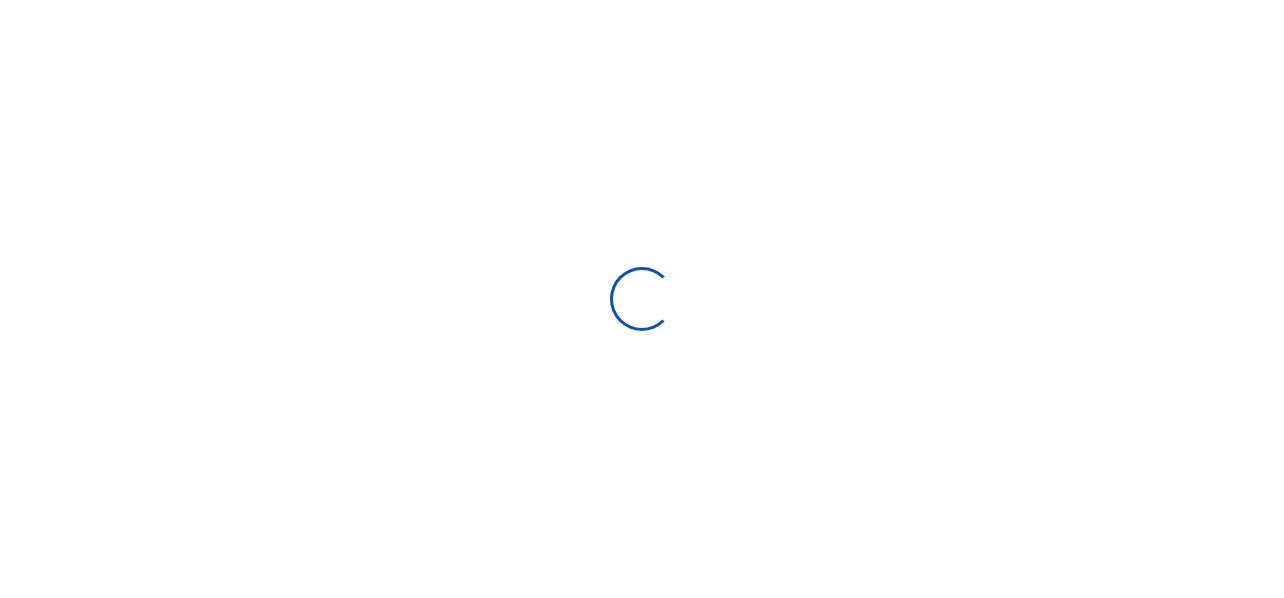 select 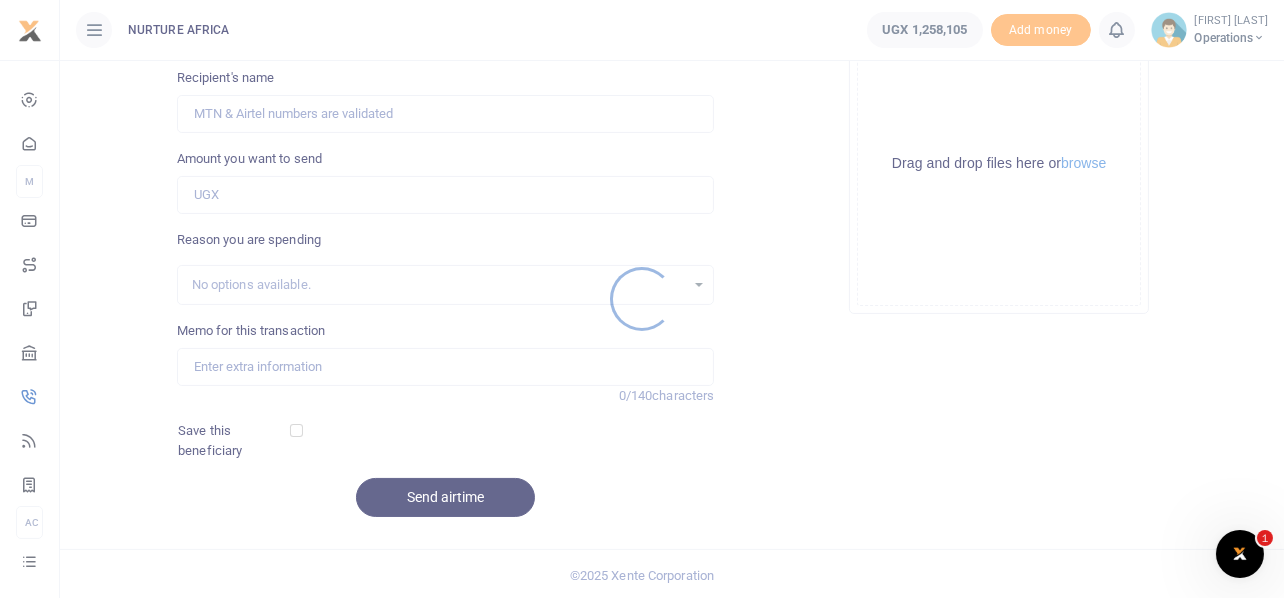 scroll, scrollTop: 0, scrollLeft: 0, axis: both 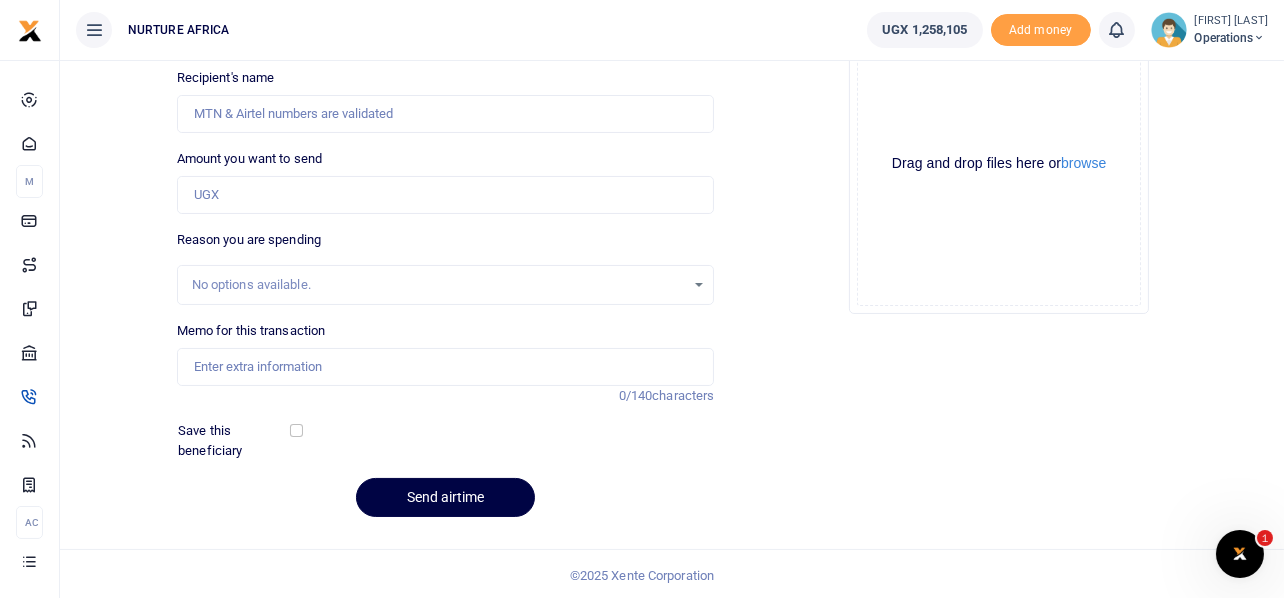 click at bounding box center [642, 299] 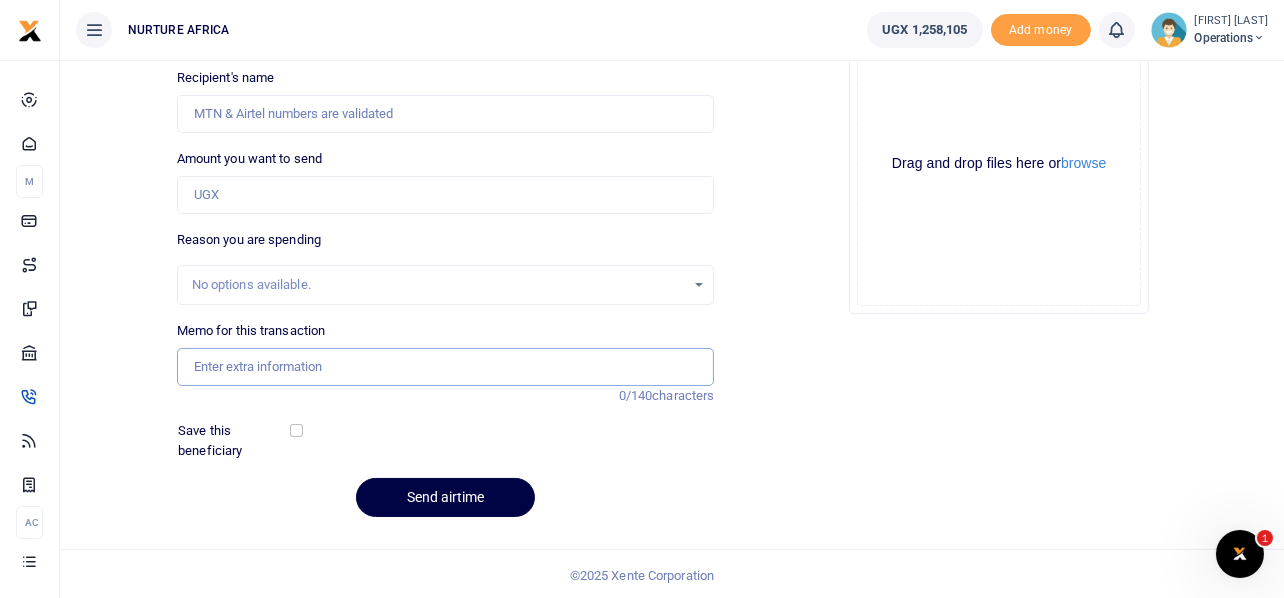 click on "Memo for this transaction" at bounding box center (446, 367) 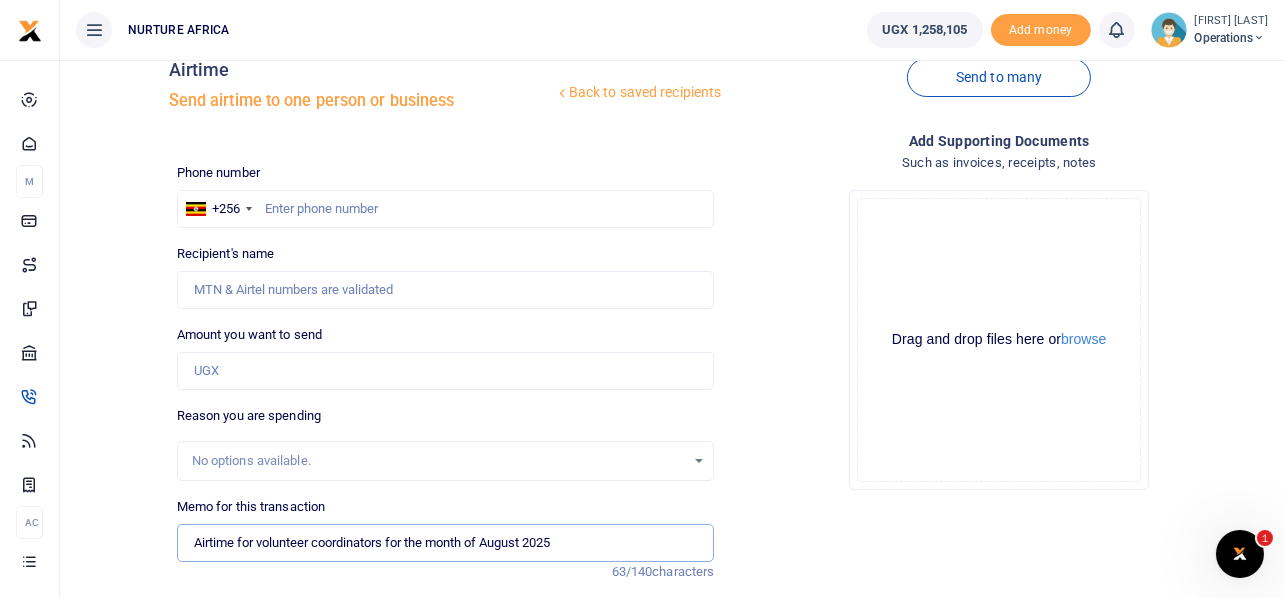 scroll, scrollTop: 0, scrollLeft: 0, axis: both 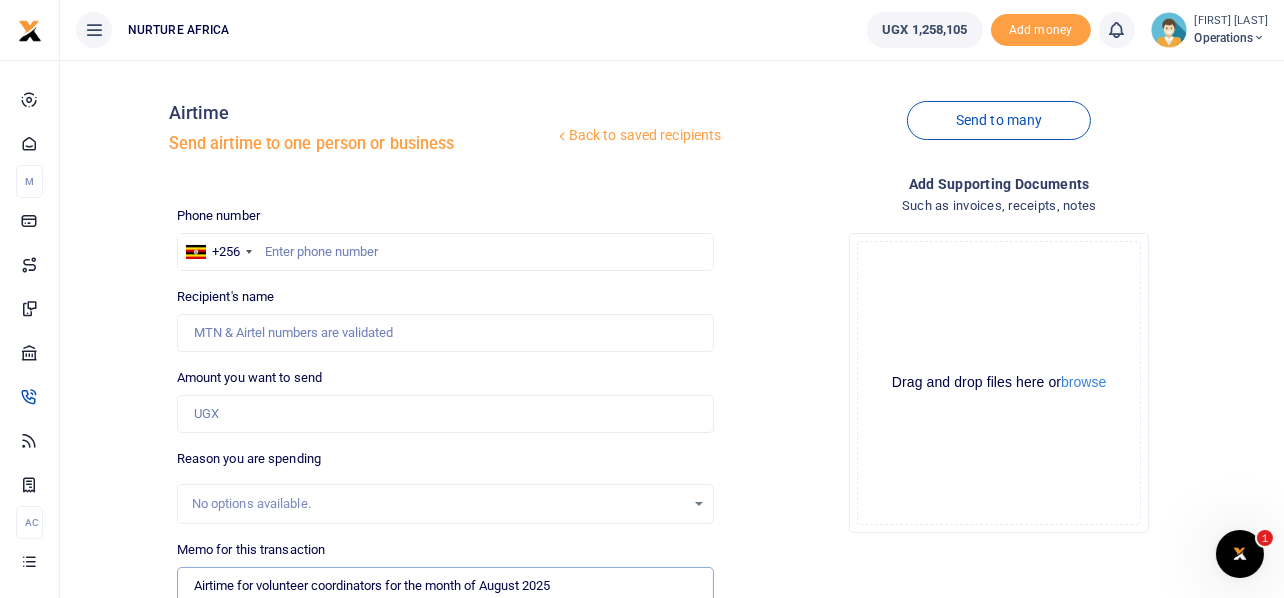 type on "Airtime for volunteer coordinators for the month of August 2025" 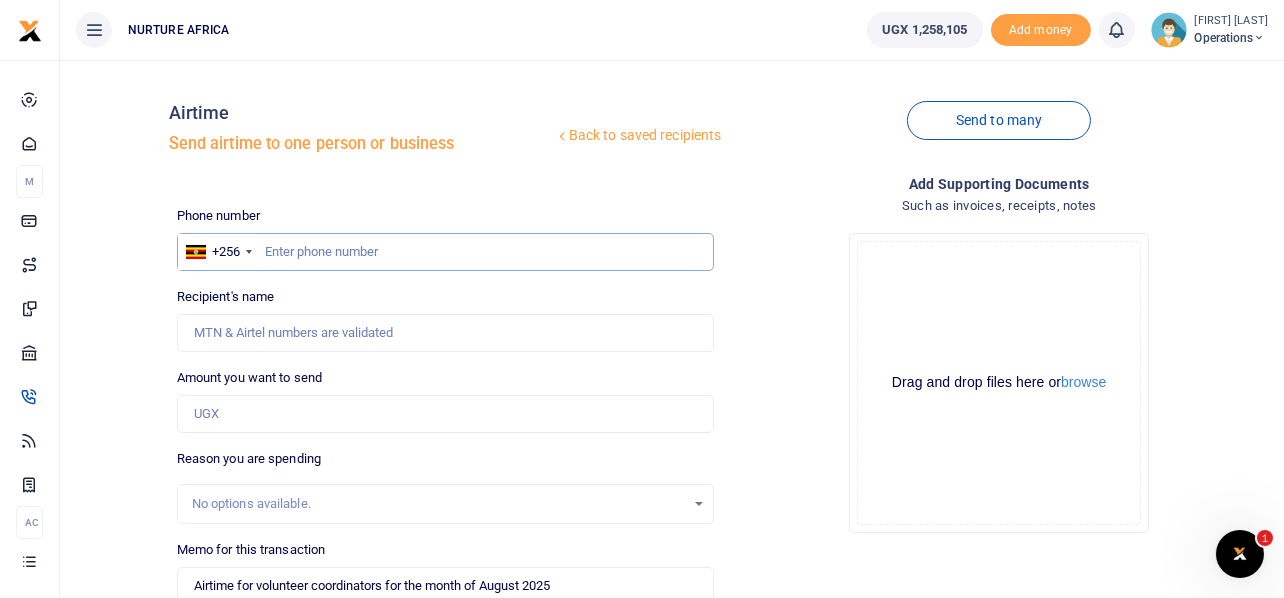 click at bounding box center (446, 252) 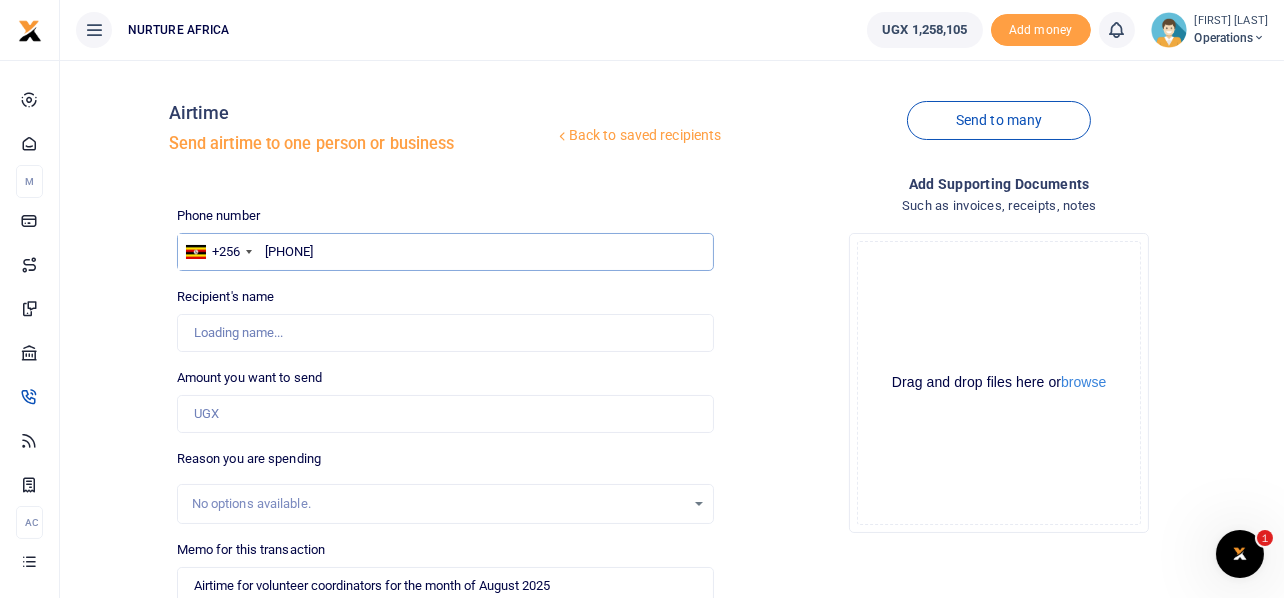 type on "[PHONE]" 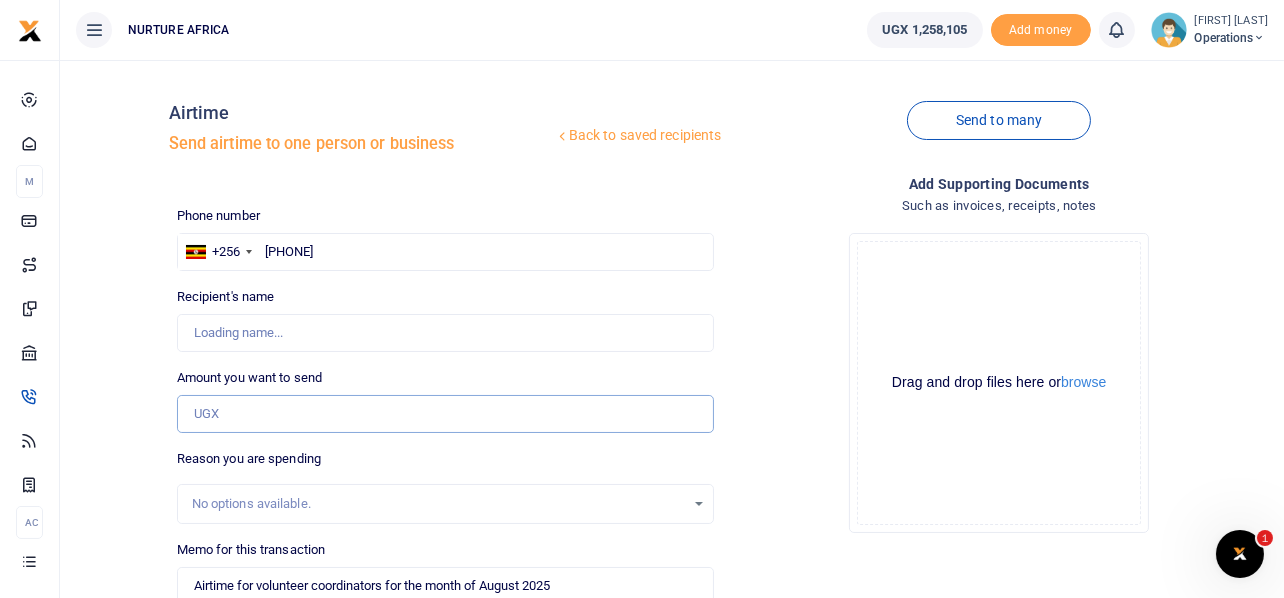 click on "Amount you want to send" at bounding box center (446, 414) 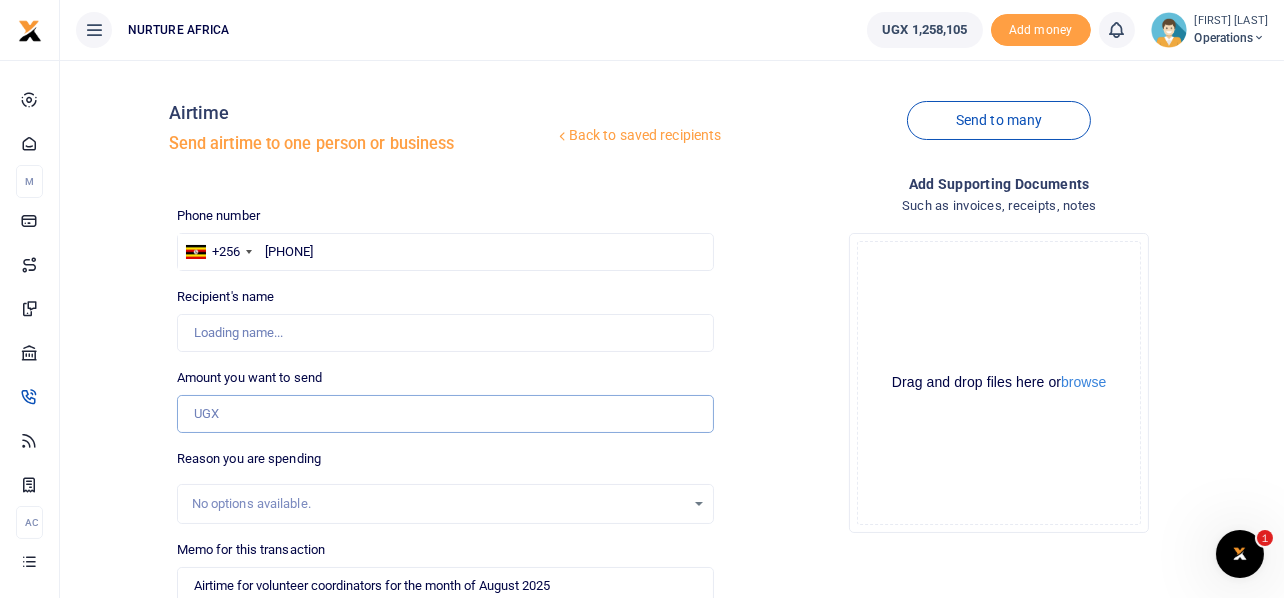 type on "[FIRST] [LAST]" 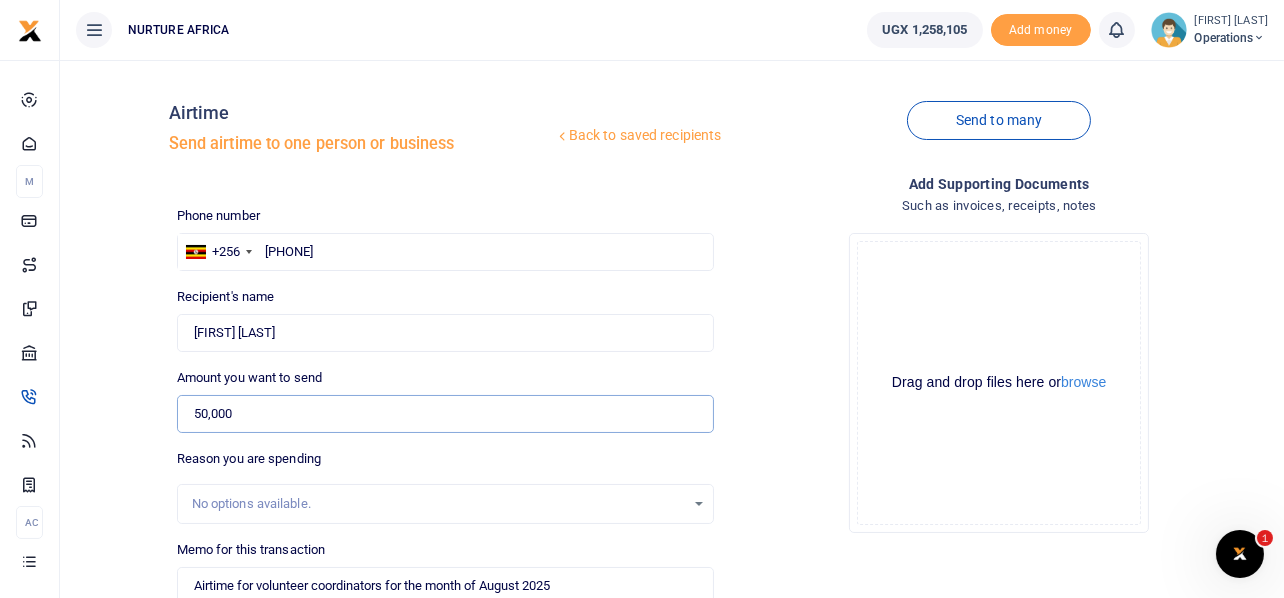 scroll, scrollTop: 221, scrollLeft: 0, axis: vertical 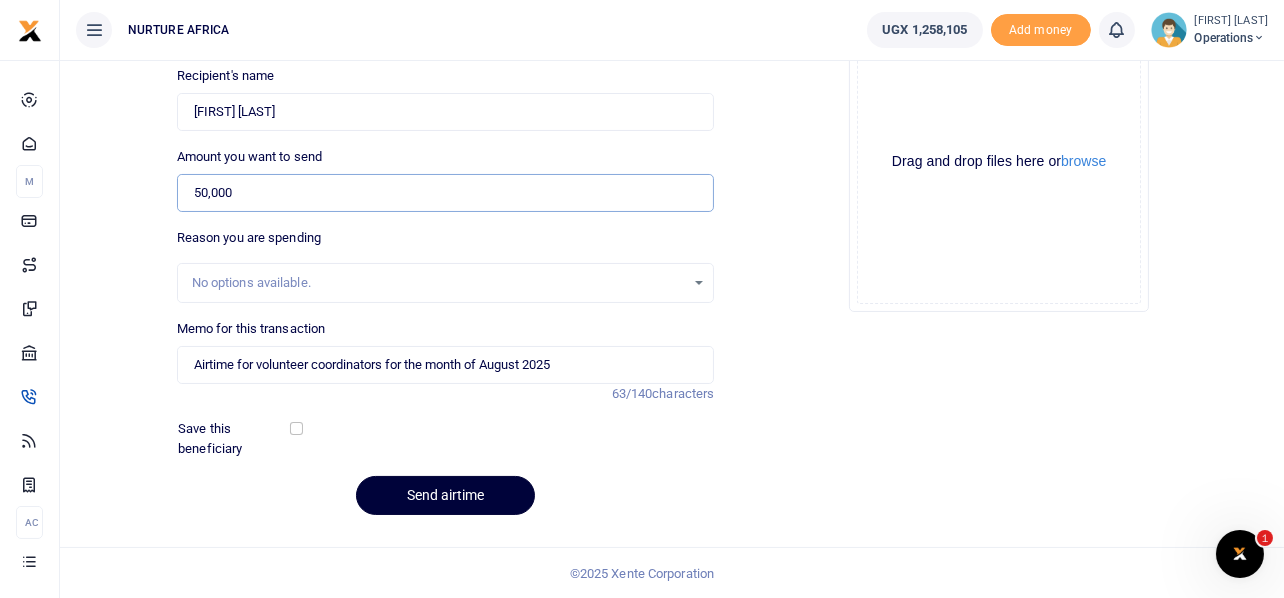 type on "50,000" 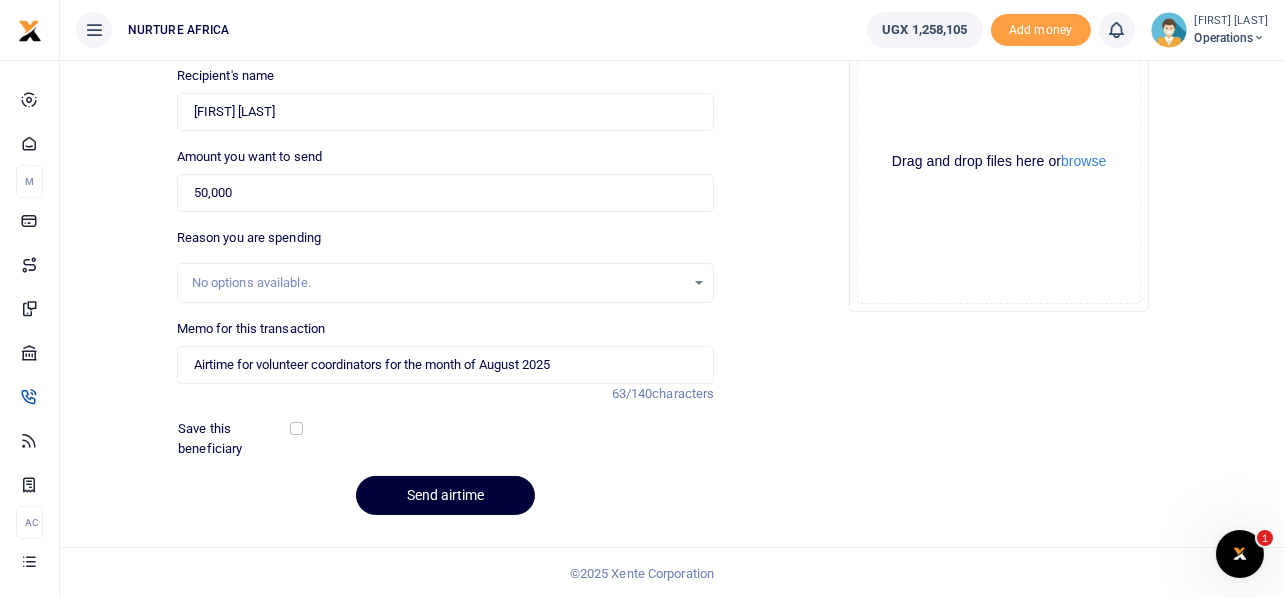click on "Send airtime" at bounding box center [445, 495] 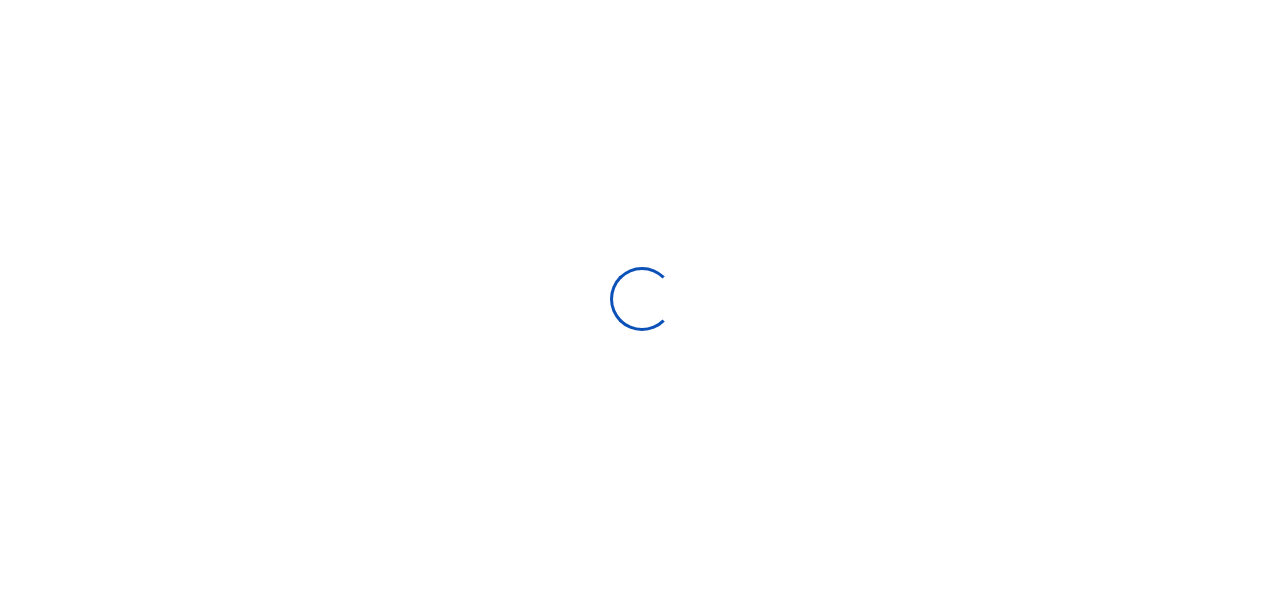 scroll, scrollTop: 219, scrollLeft: 0, axis: vertical 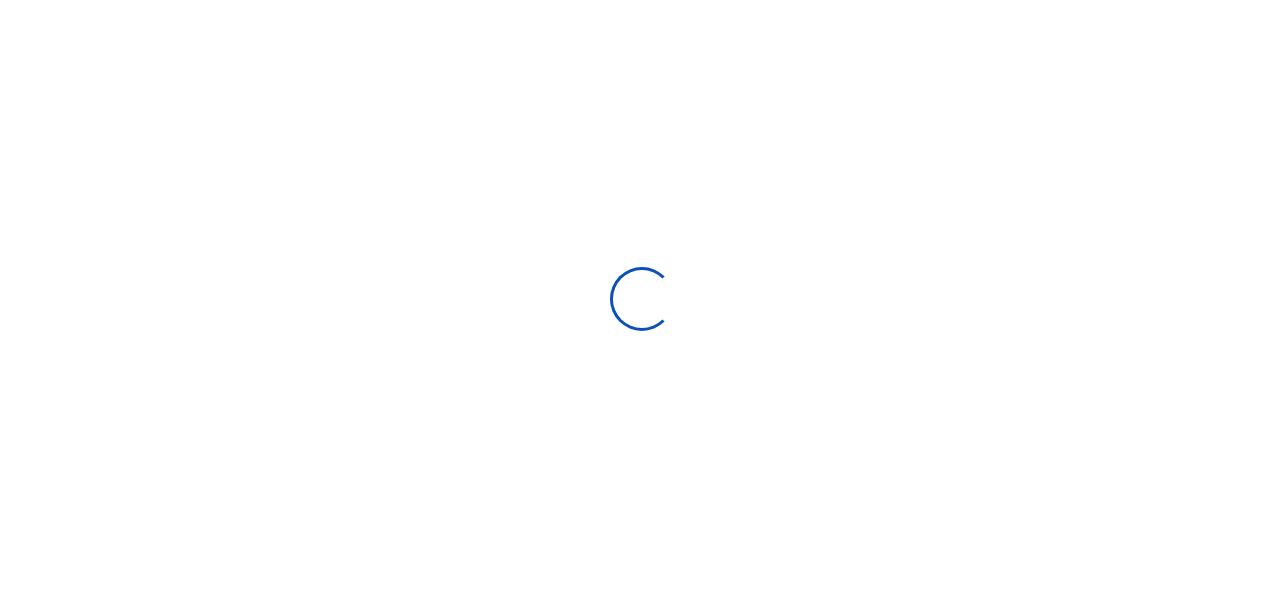 select 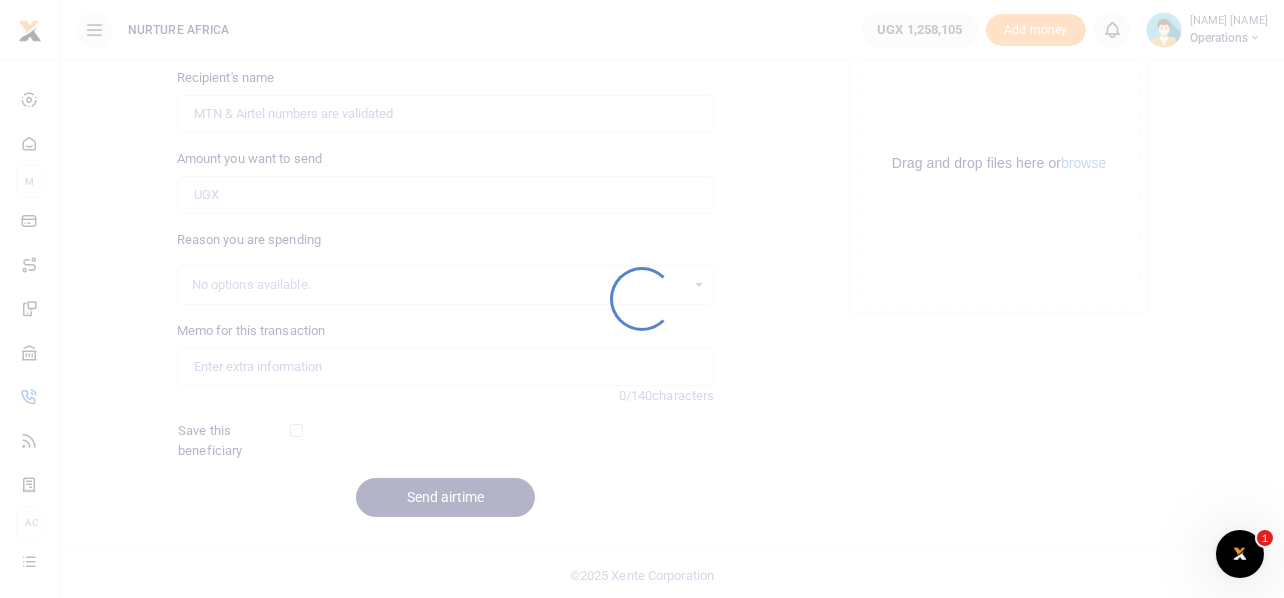 scroll, scrollTop: 0, scrollLeft: 0, axis: both 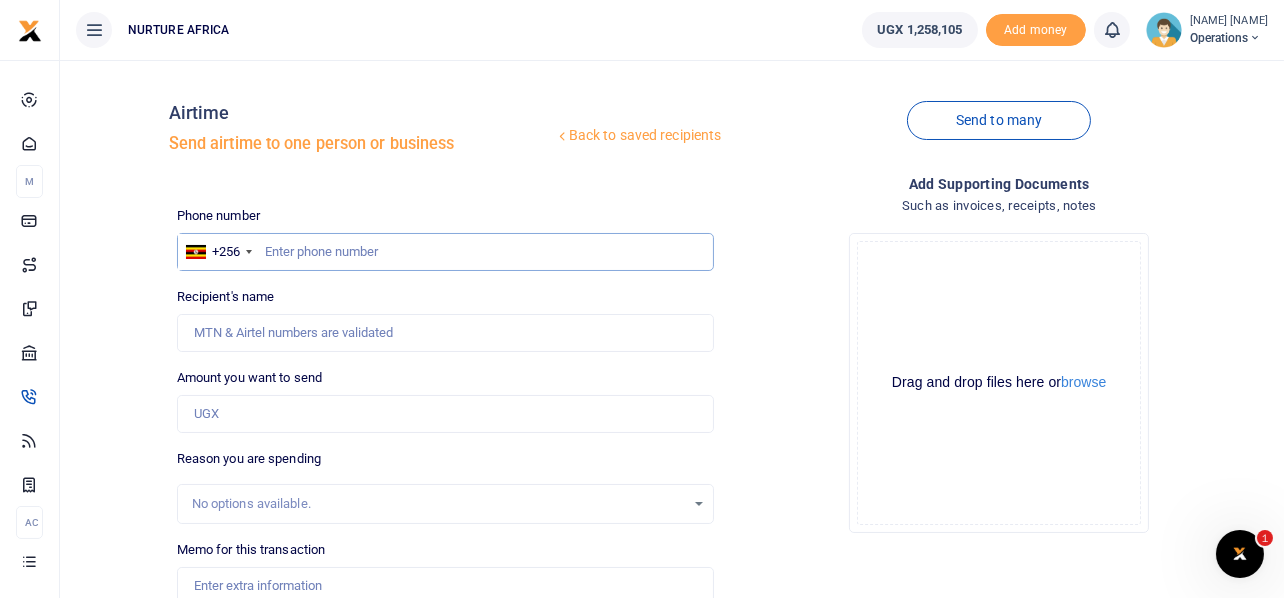 click at bounding box center (446, 252) 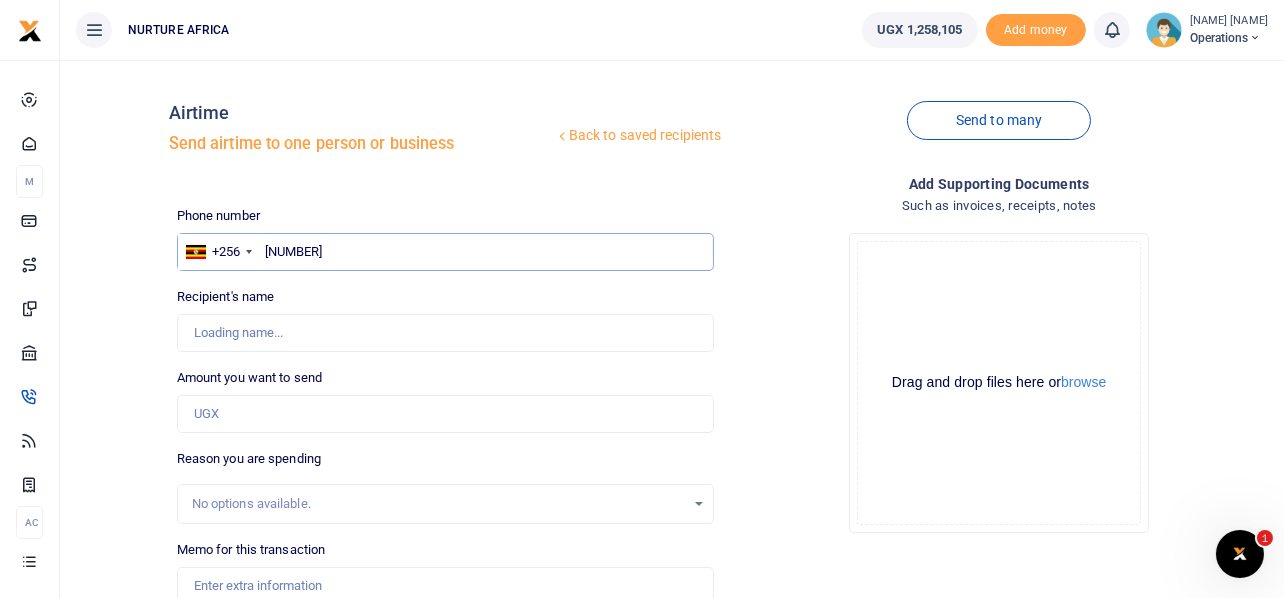 type on "702618920" 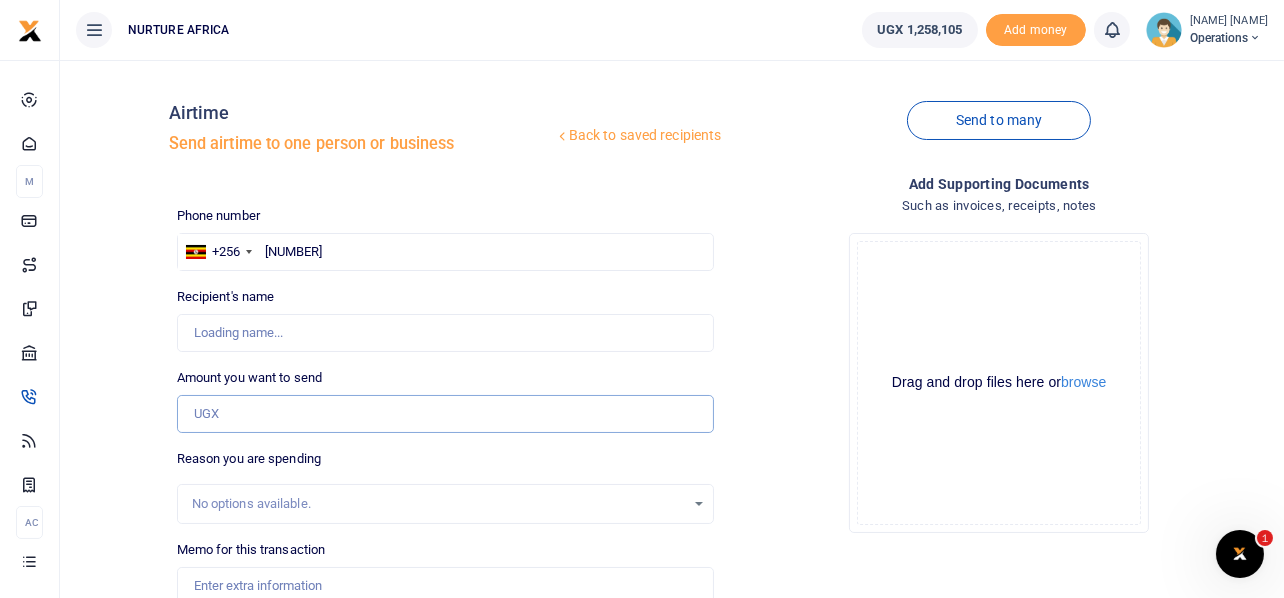 click on "Amount you want to send" at bounding box center (446, 414) 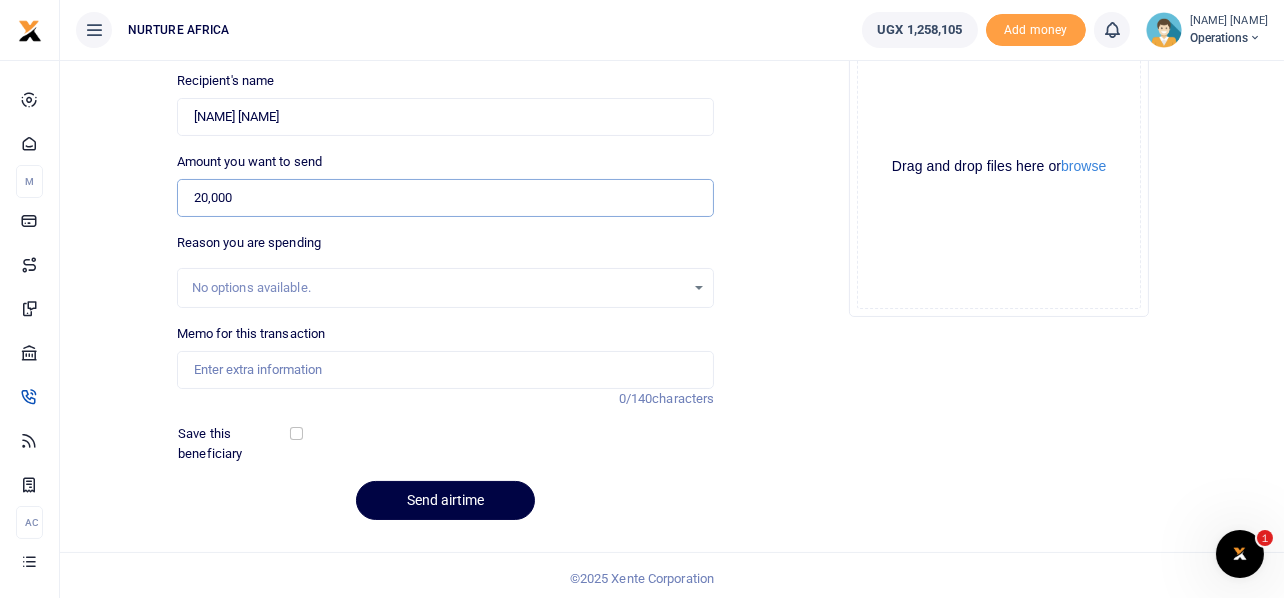 scroll, scrollTop: 221, scrollLeft: 0, axis: vertical 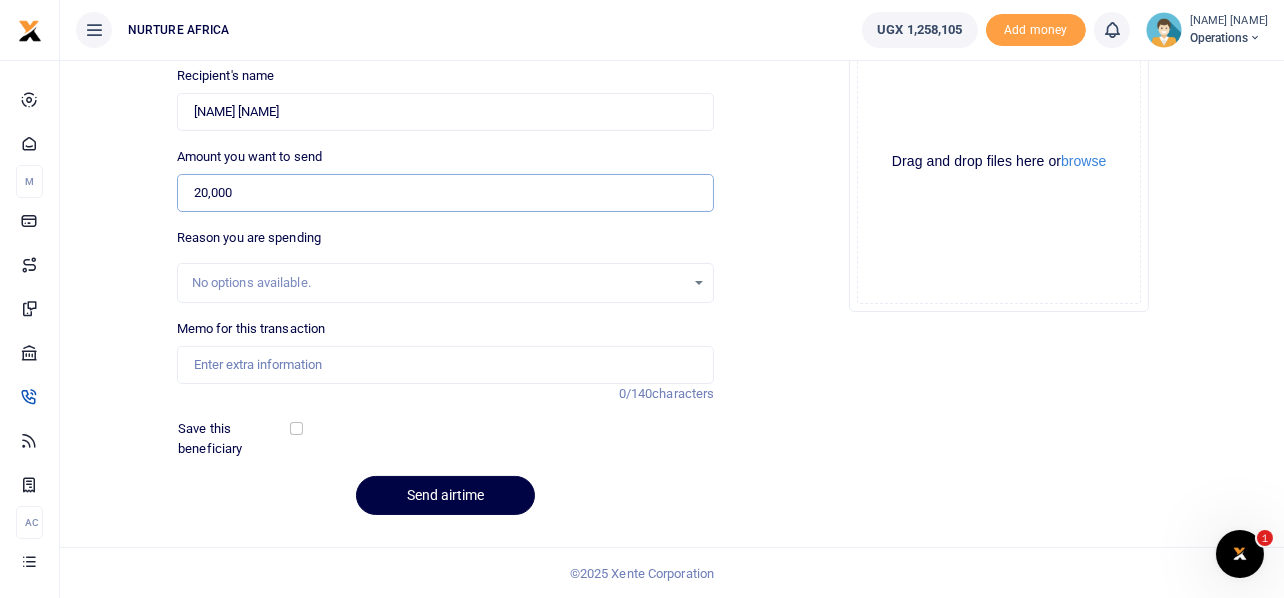 type on "20,000" 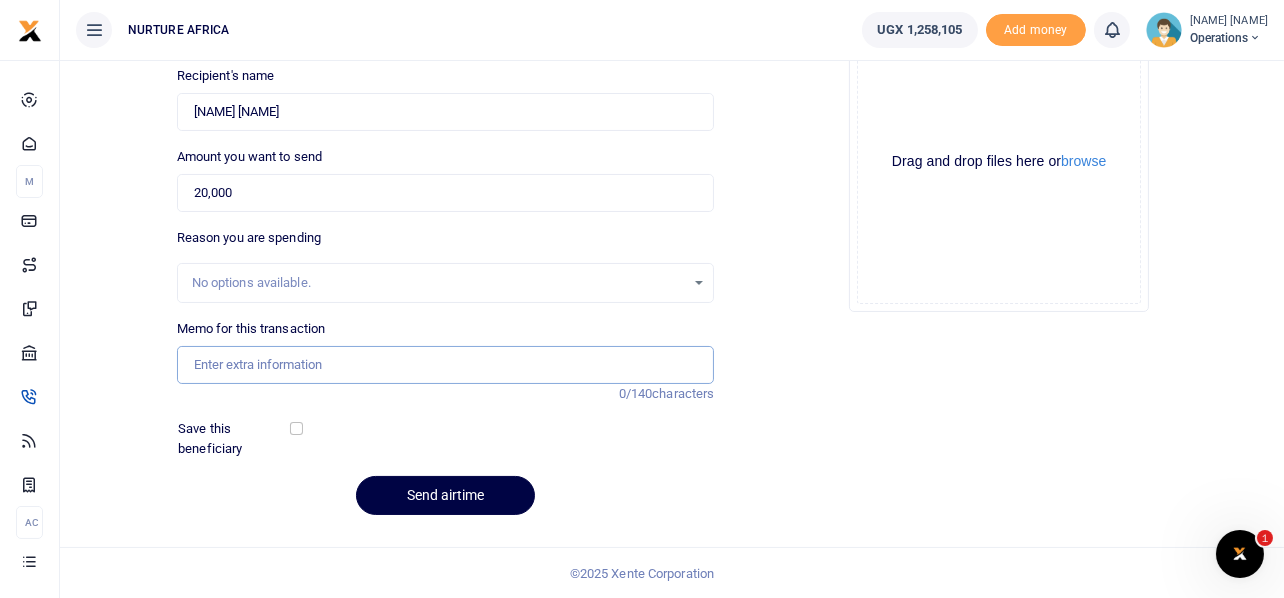 click on "Memo for this transaction" at bounding box center (446, 365) 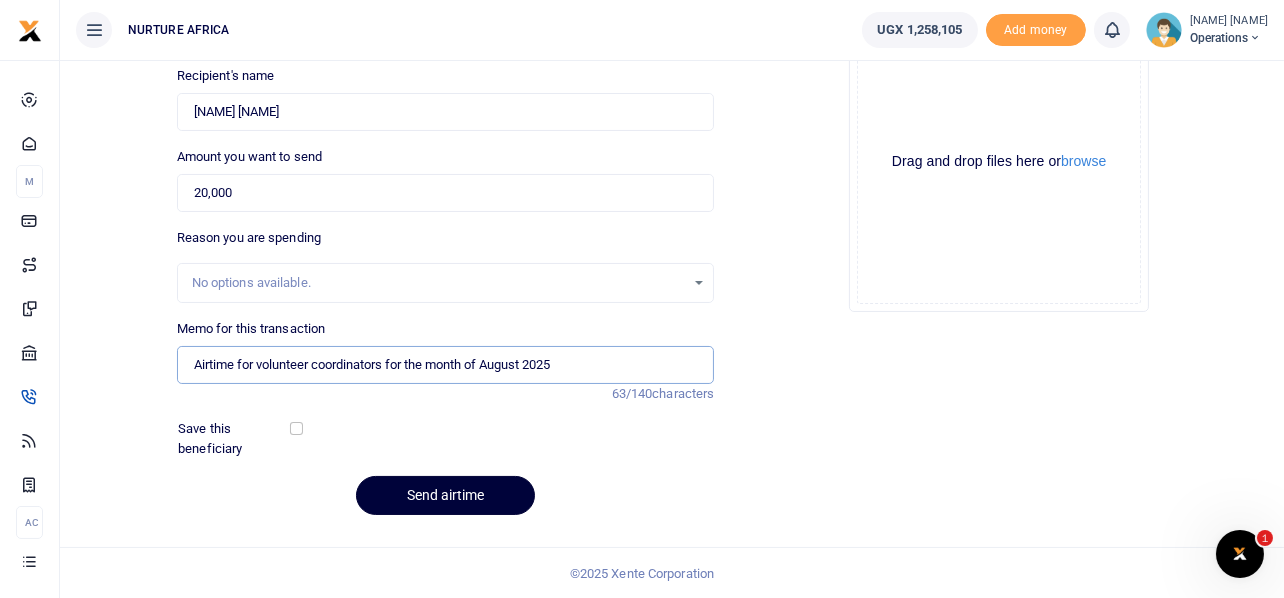 type on "Airtime for volunteer coordinators for the month of August 2025" 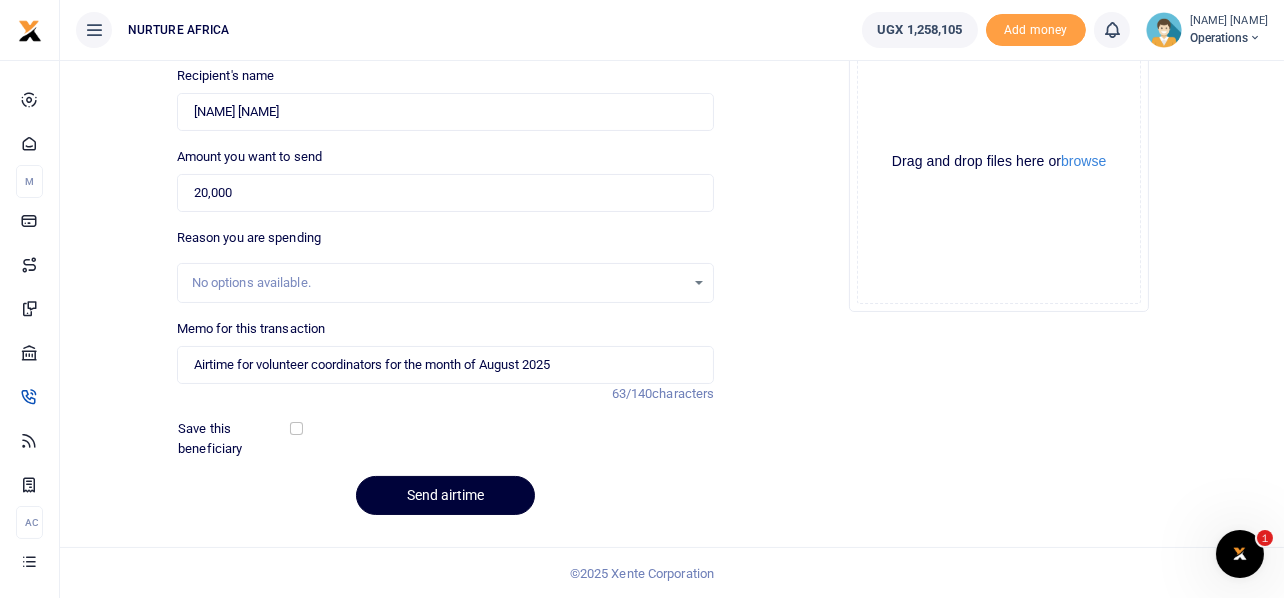 click on "Send airtime" at bounding box center (445, 495) 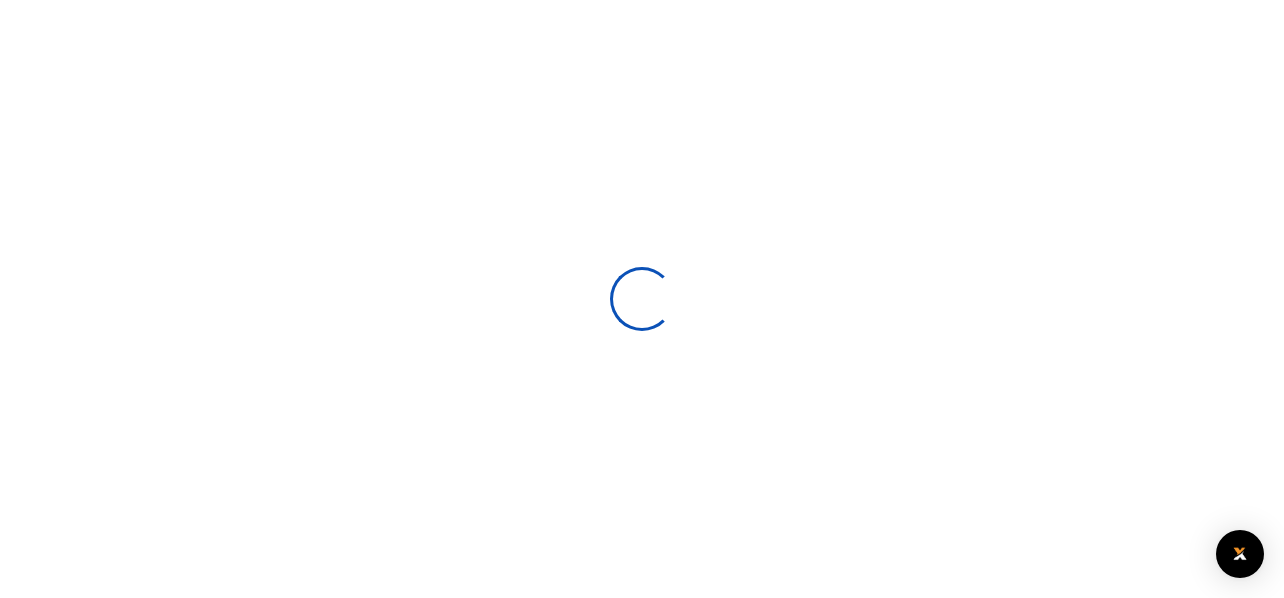 select 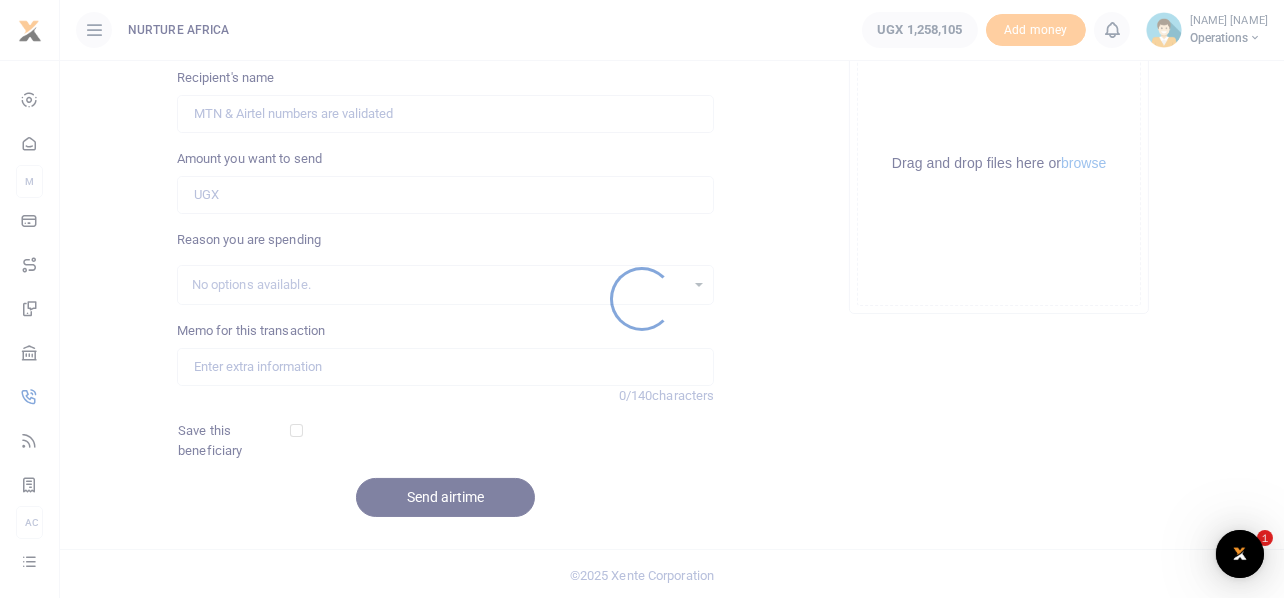scroll, scrollTop: 0, scrollLeft: 0, axis: both 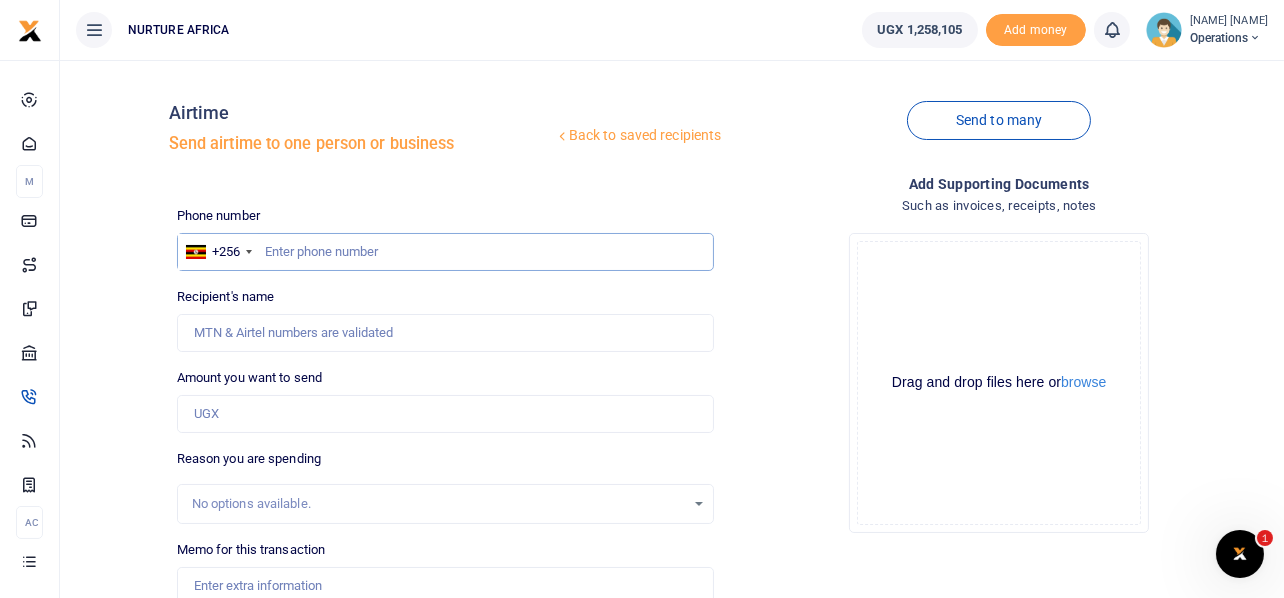 click at bounding box center (446, 252) 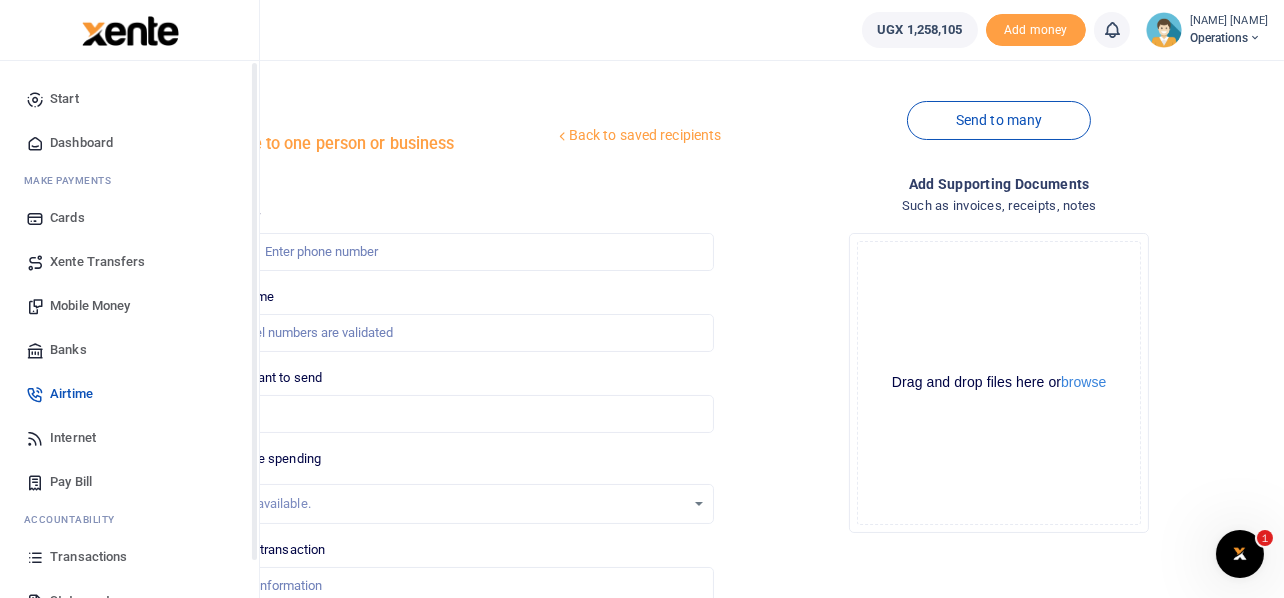 click on "Mobile Money" at bounding box center [90, 306] 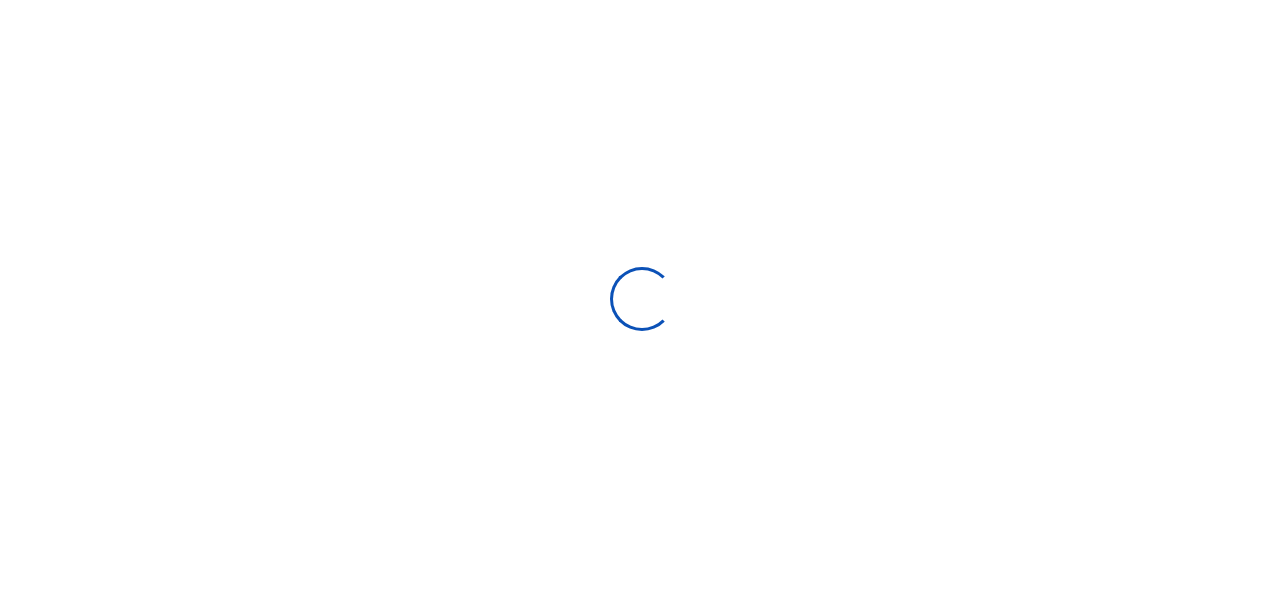 scroll, scrollTop: 0, scrollLeft: 0, axis: both 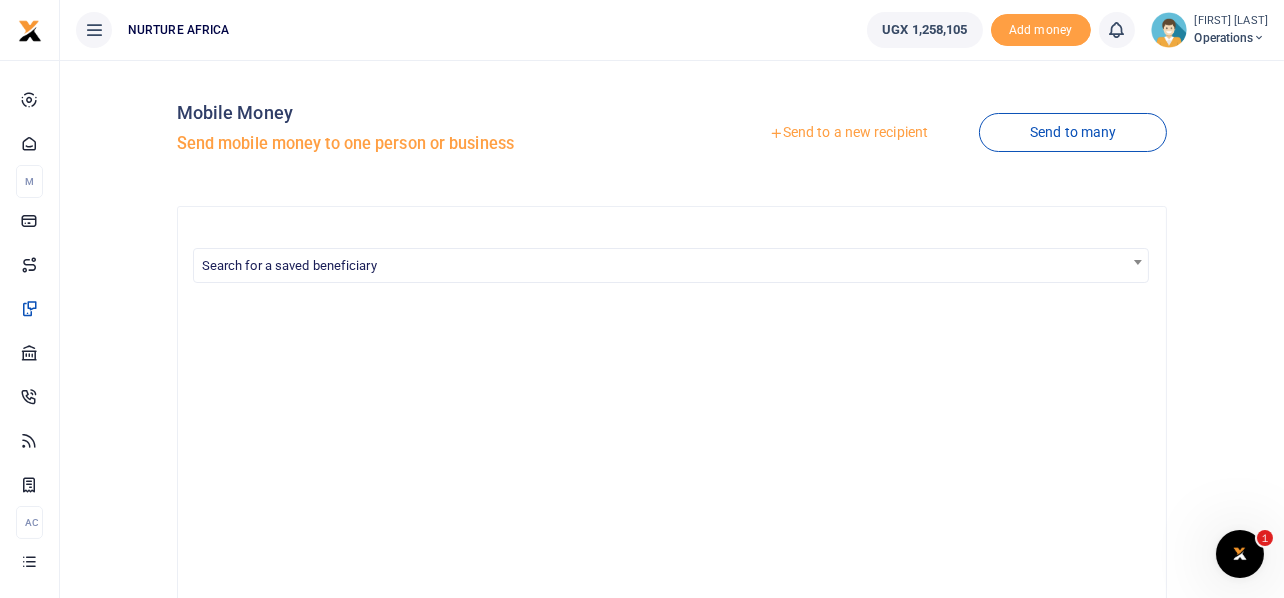 click on "Send to a new recipient" at bounding box center (848, 133) 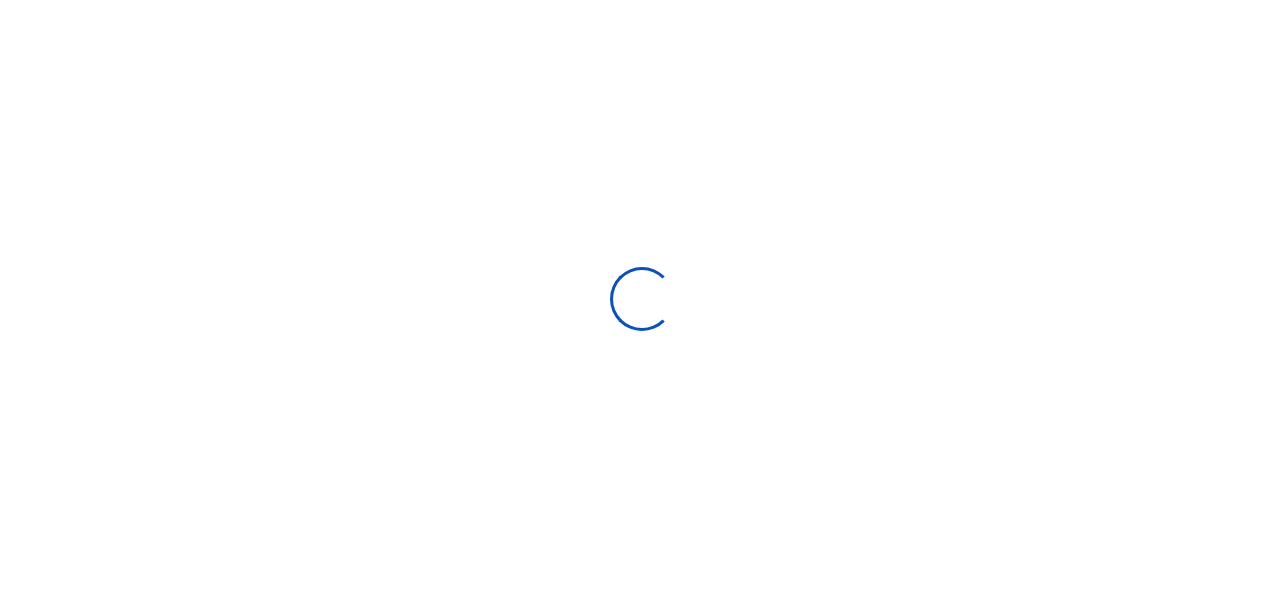 scroll, scrollTop: 0, scrollLeft: 0, axis: both 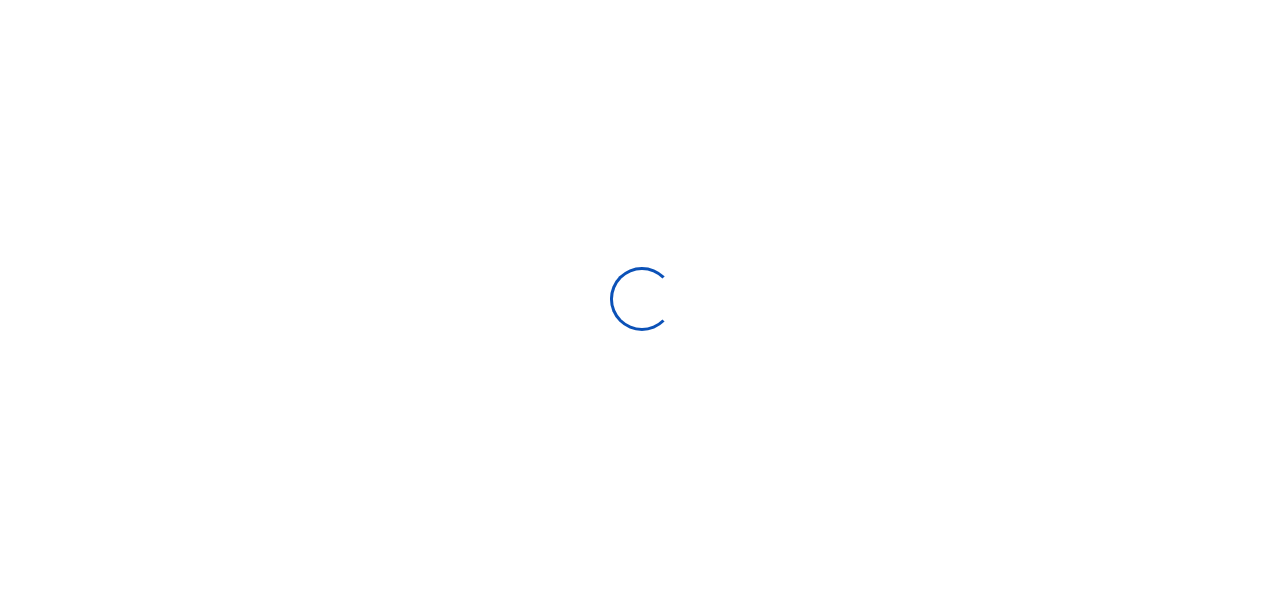 select 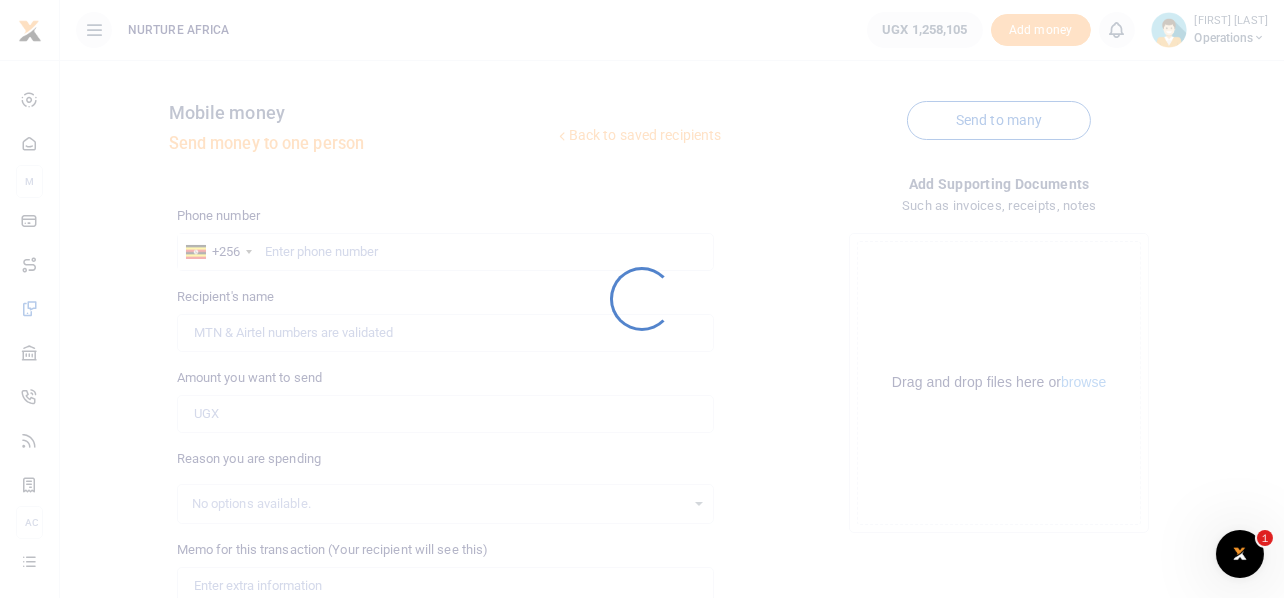 scroll, scrollTop: 0, scrollLeft: 0, axis: both 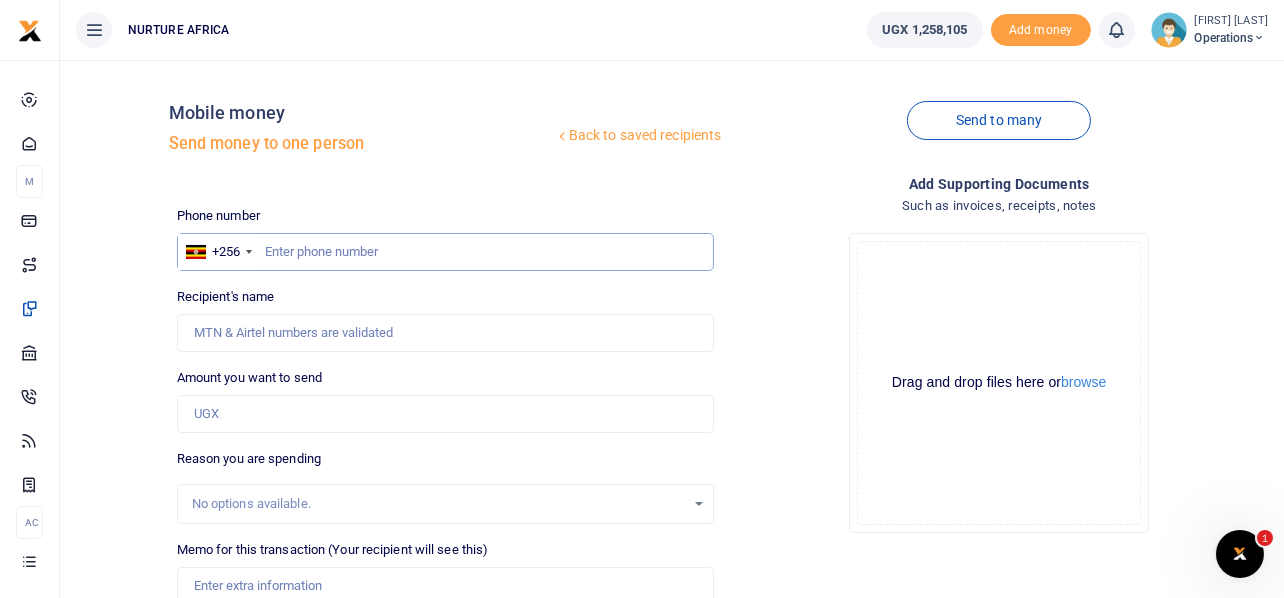 click at bounding box center (446, 252) 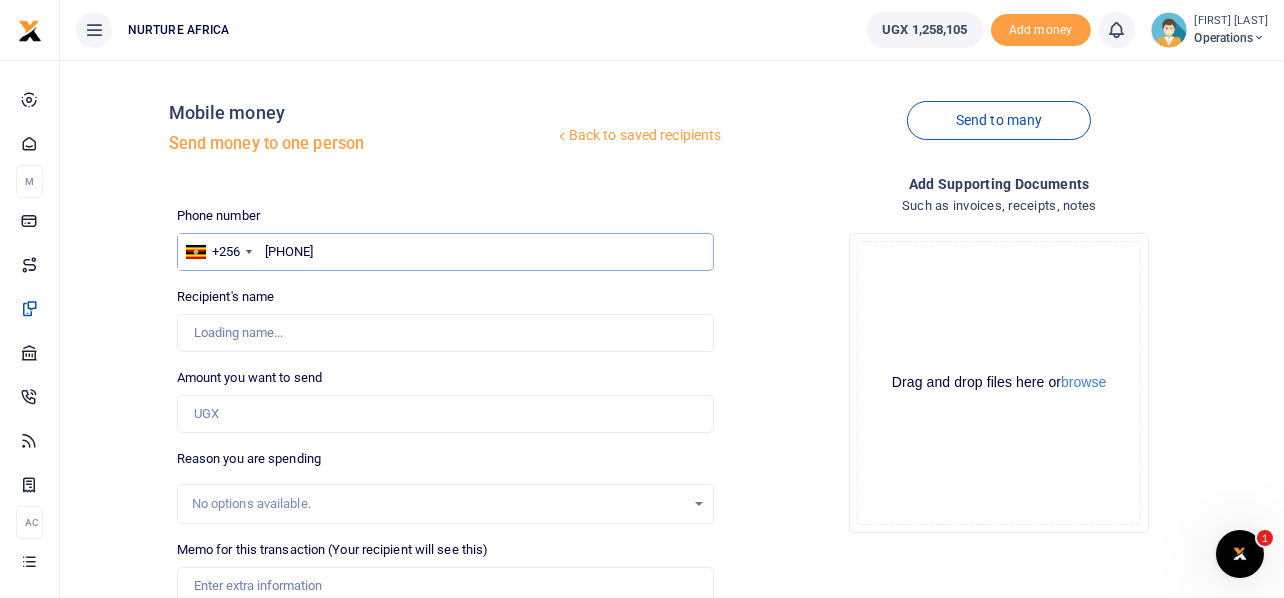 type on "[FIRST] [LAST]" 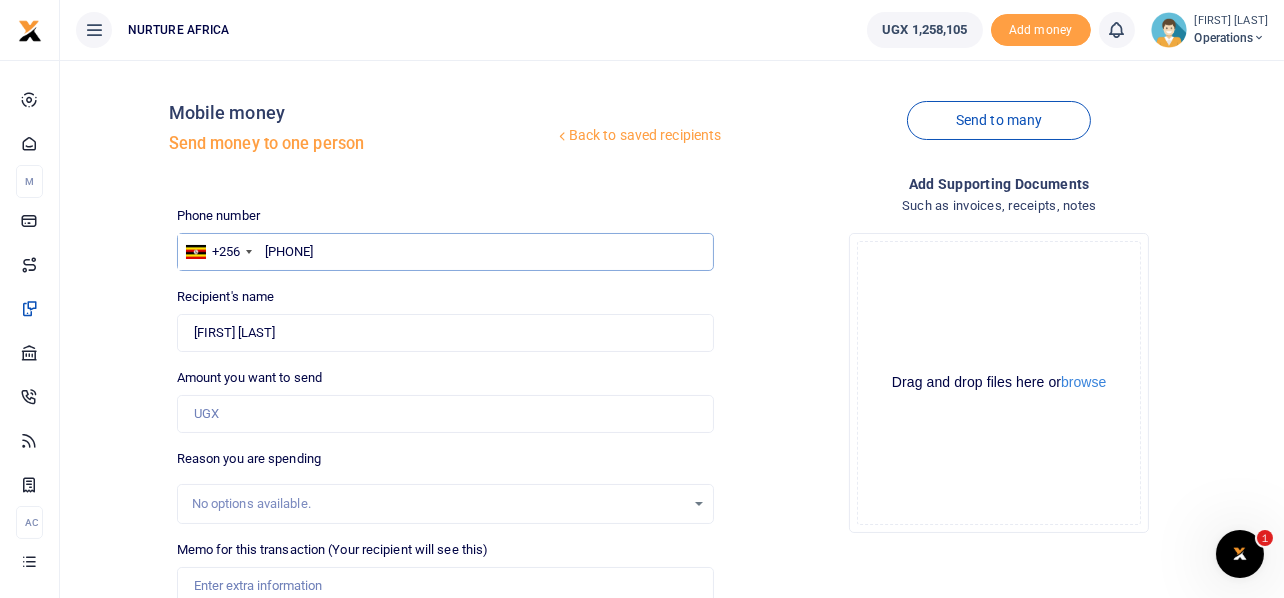type on "[PHONE]" 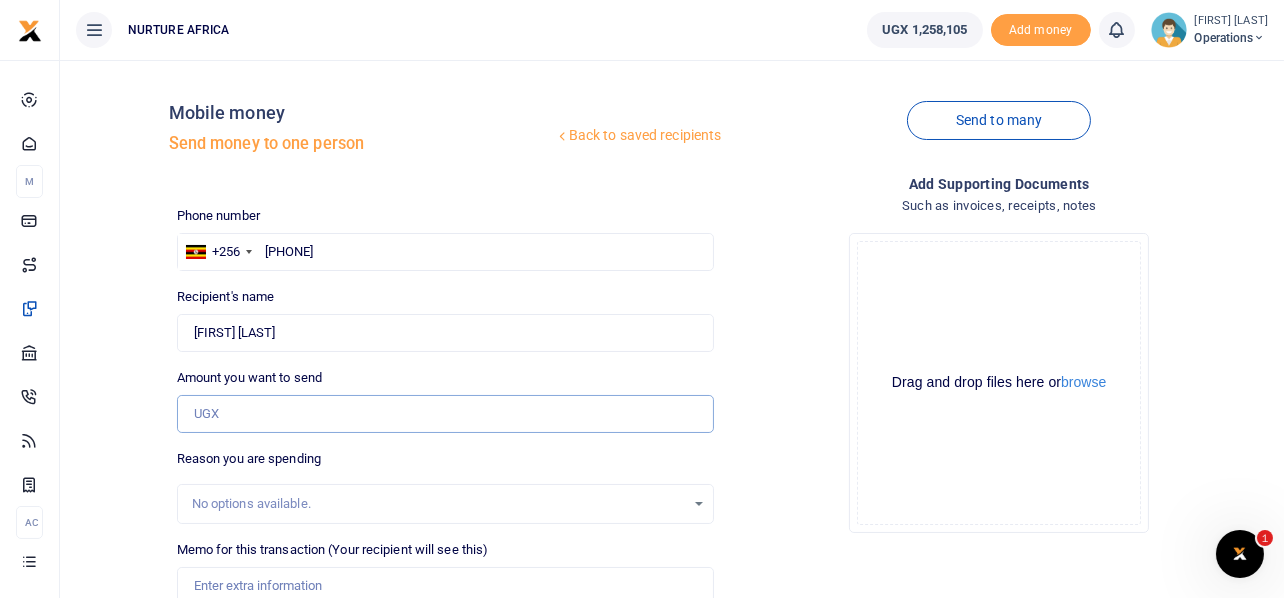 click on "Amount you want to send" at bounding box center (446, 414) 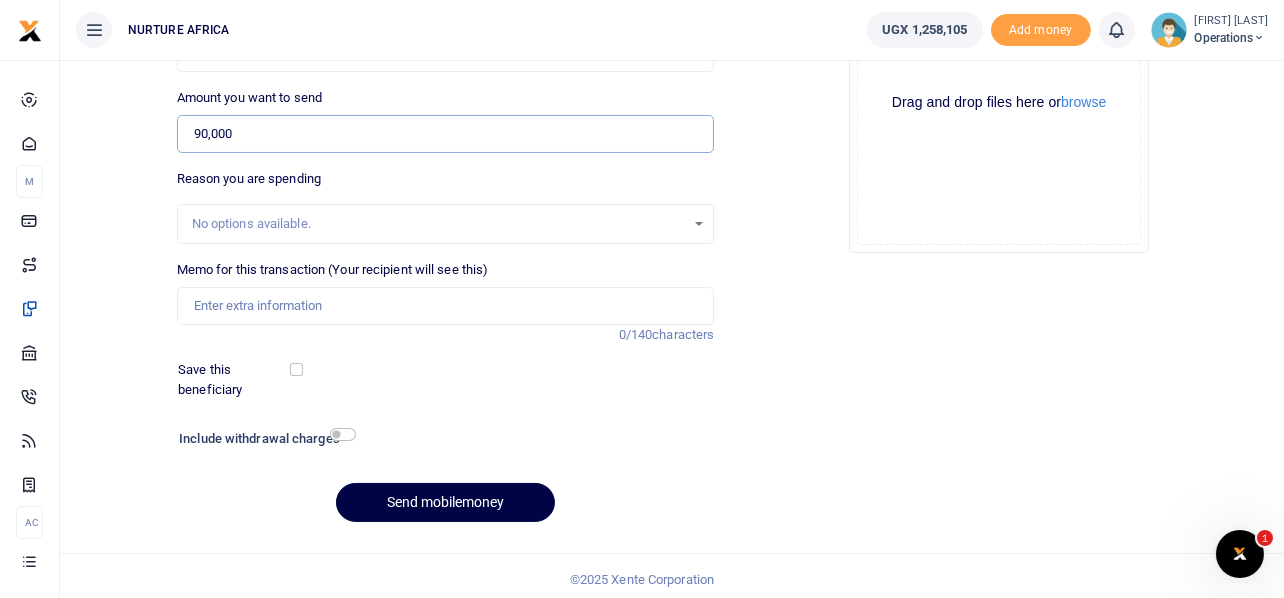 scroll, scrollTop: 287, scrollLeft: 0, axis: vertical 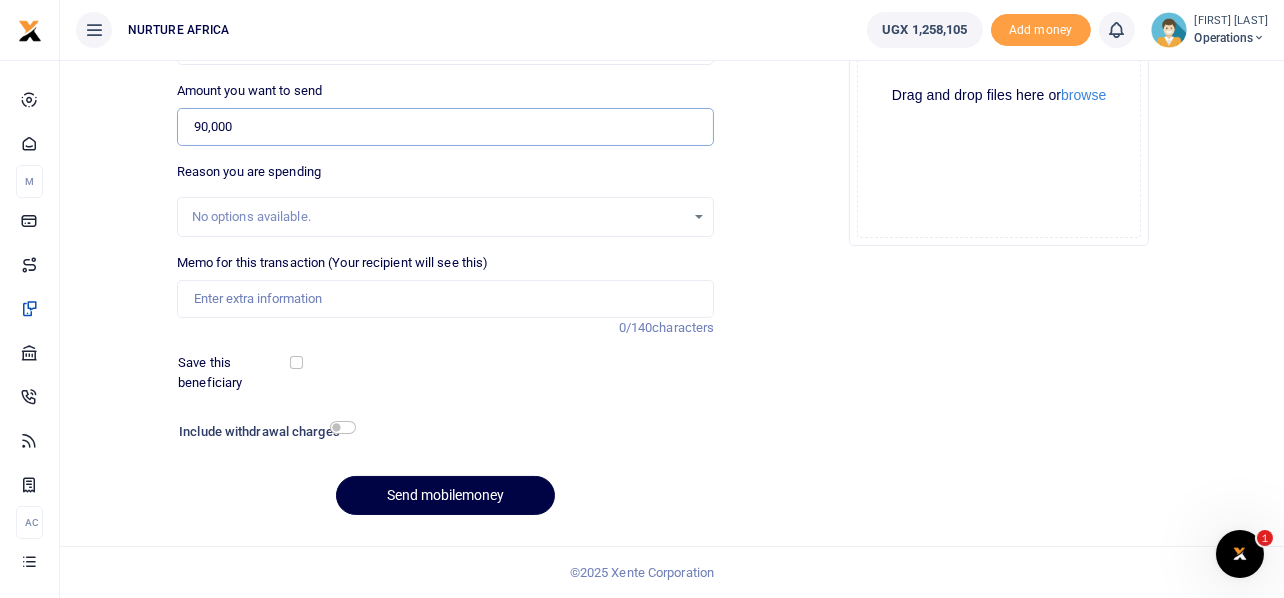 type on "90,000" 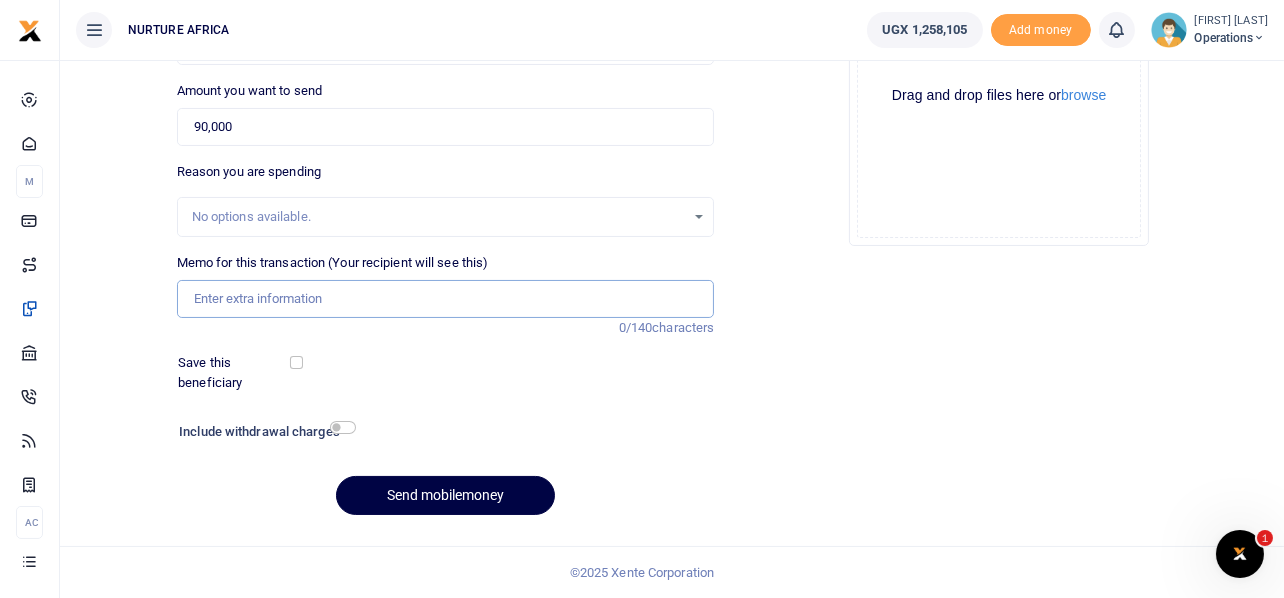 click on "Memo for this transaction (Your recipient will see this)" at bounding box center (446, 299) 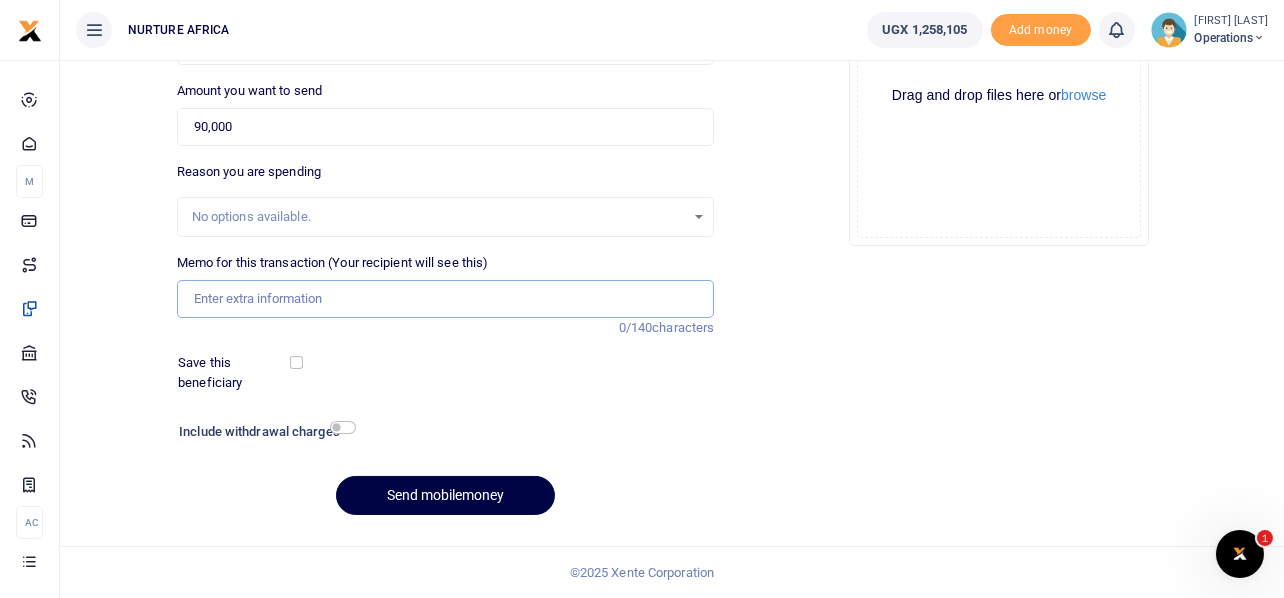 click on "Memo for this transaction (Your recipient will see this)" at bounding box center (446, 299) 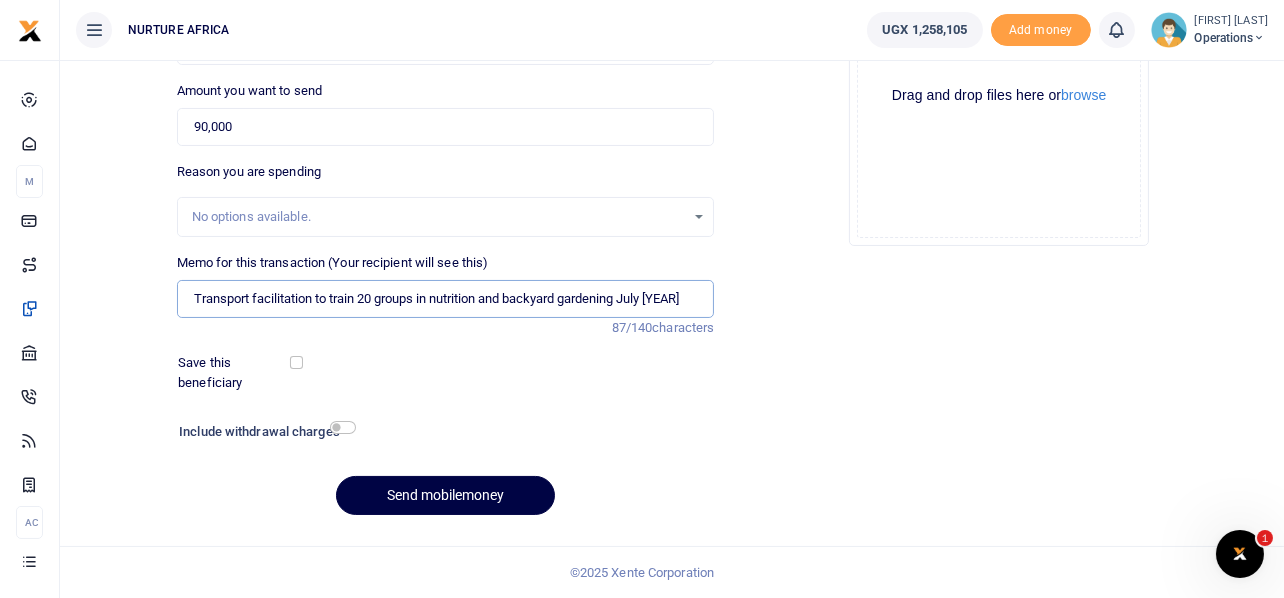 click on "Transport facilitation to train 20 groups in nutrition and backyard gardening July 2025" at bounding box center (446, 299) 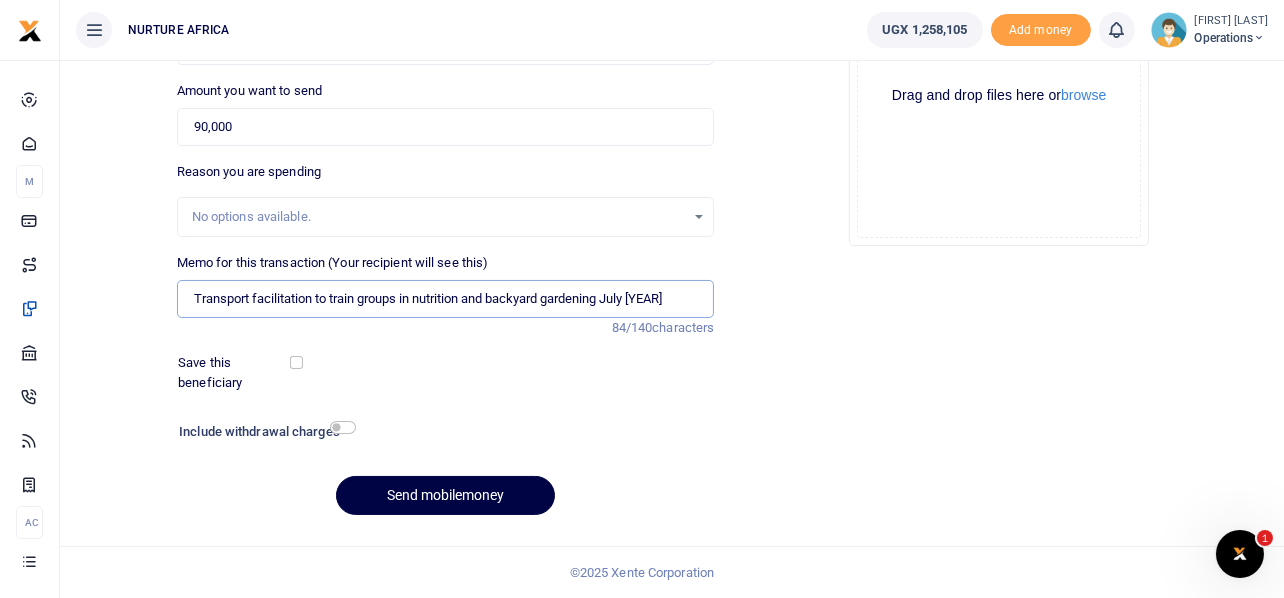 click on "Transport facilitation to train groups in nutrition and backyard gardening July 2025" at bounding box center [446, 299] 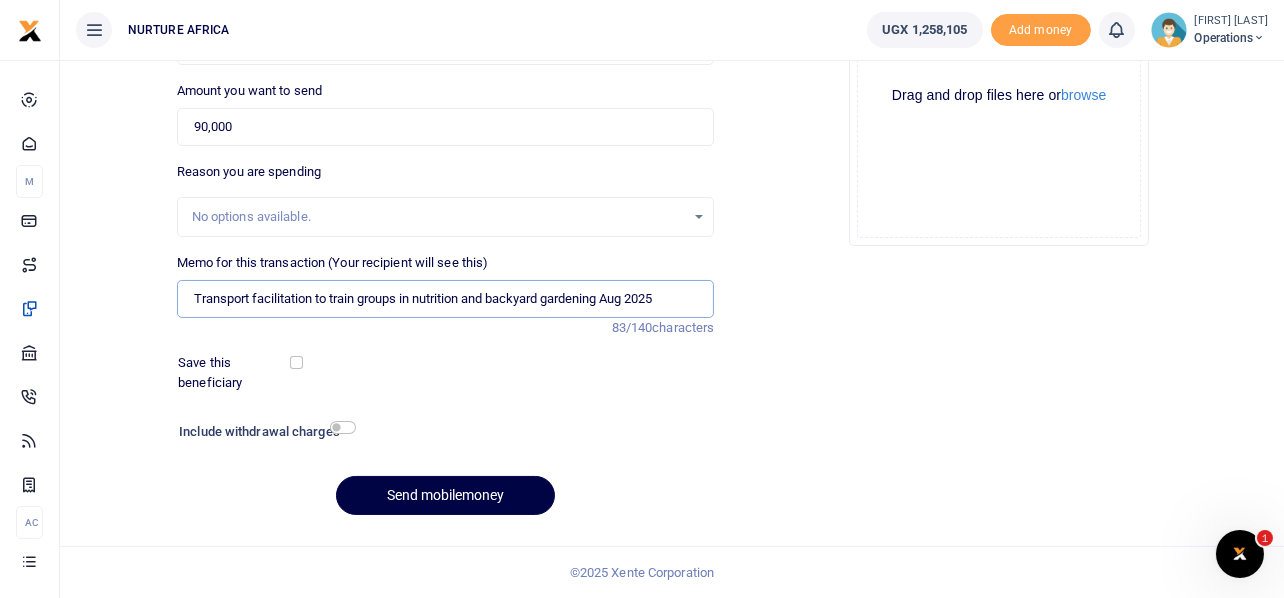 type on "Transport facilitation to train groups in nutrition and backyard gardening Aug 2025" 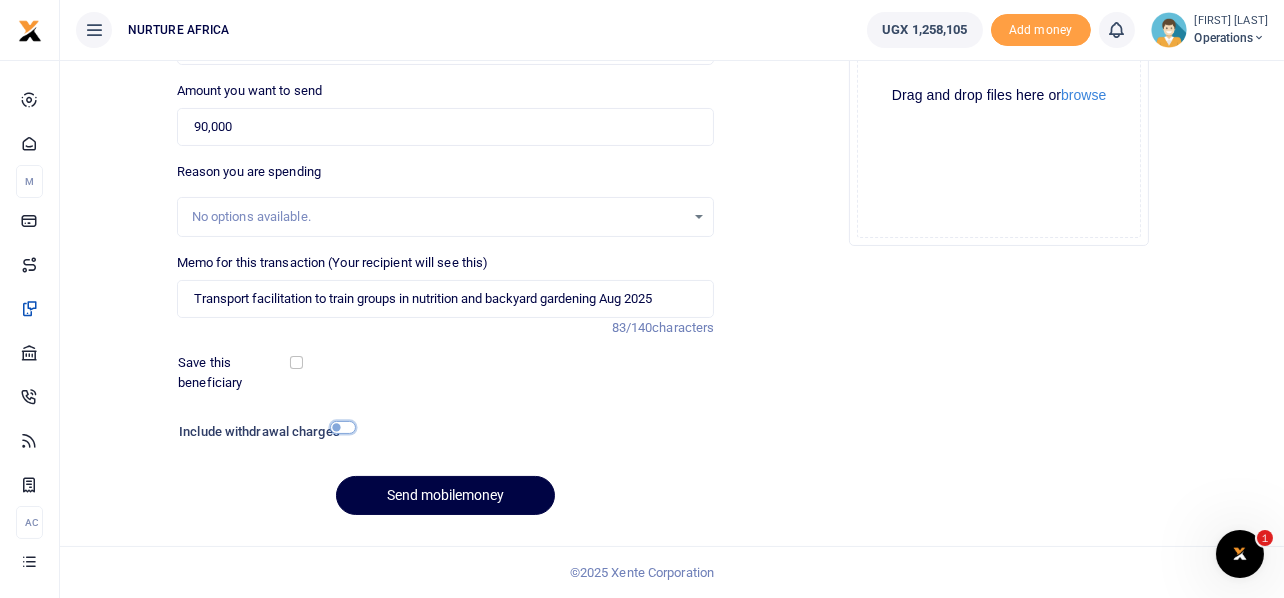 click at bounding box center (343, 427) 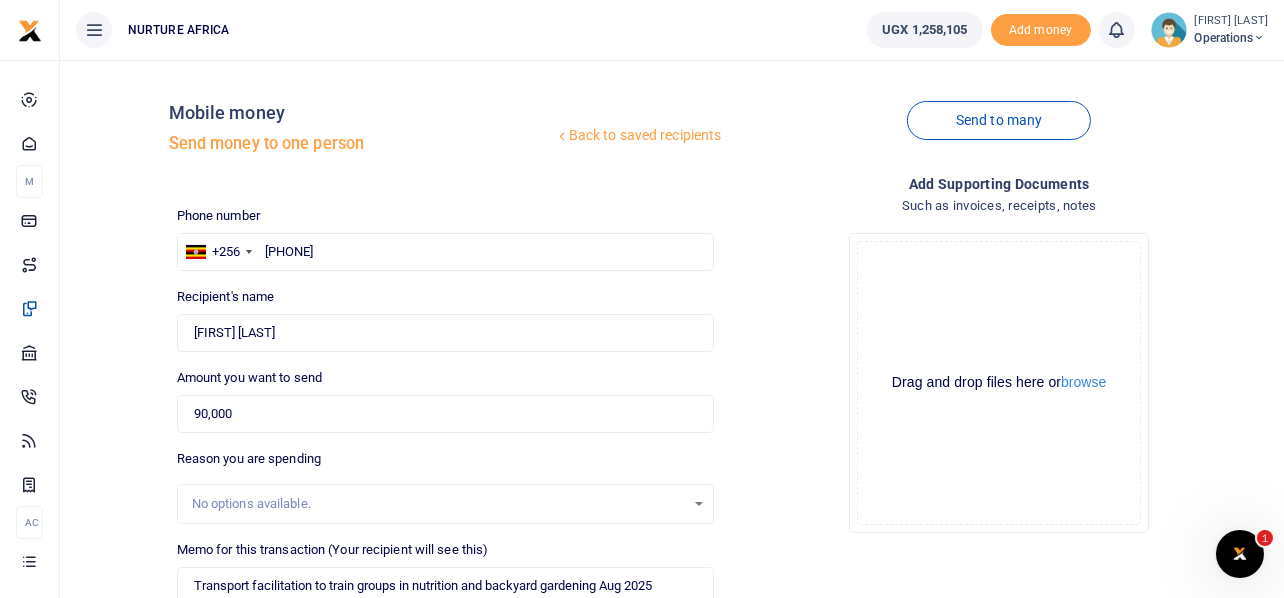 scroll, scrollTop: 342, scrollLeft: 0, axis: vertical 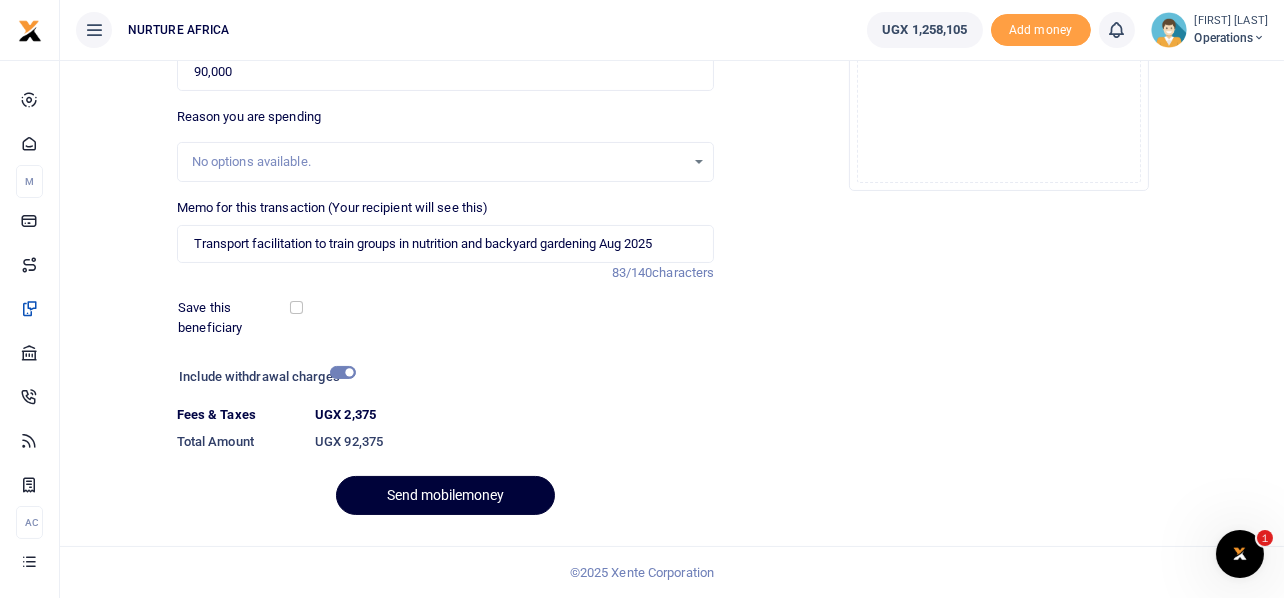 click on "Send mobilemoney" at bounding box center [445, 495] 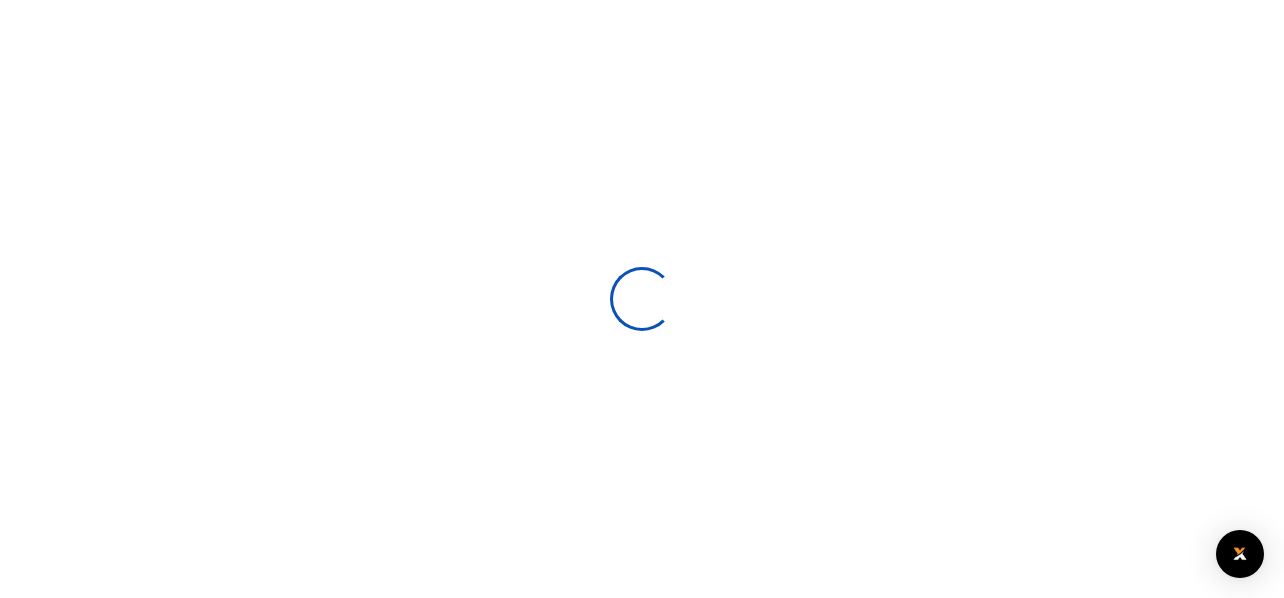 select 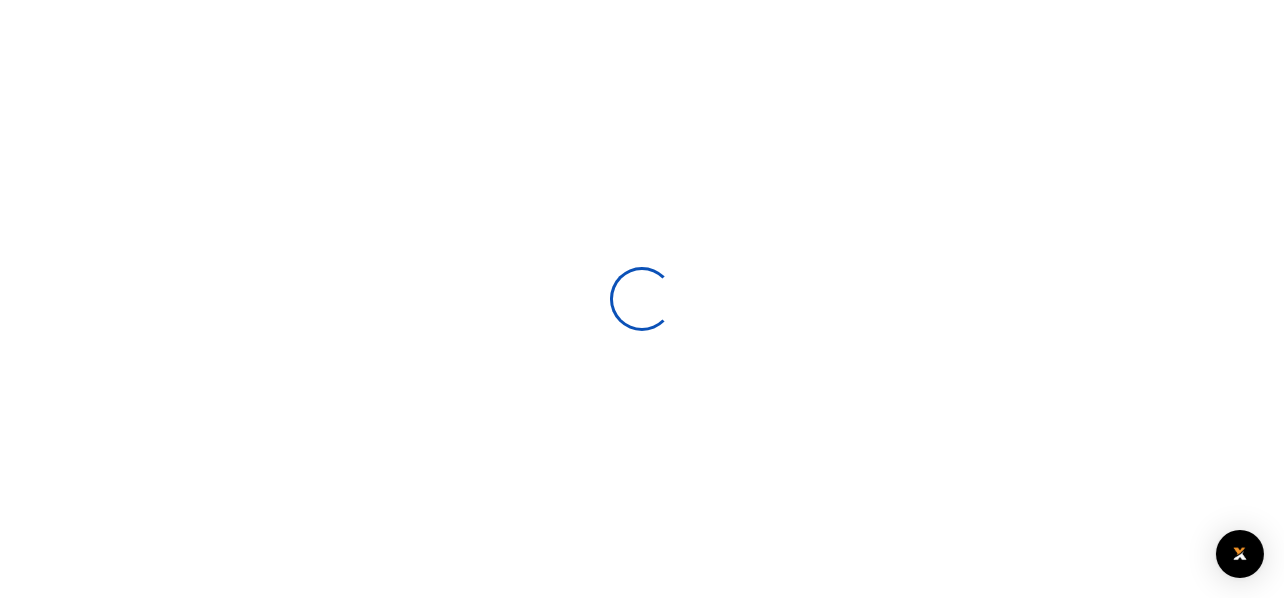 scroll, scrollTop: 287, scrollLeft: 0, axis: vertical 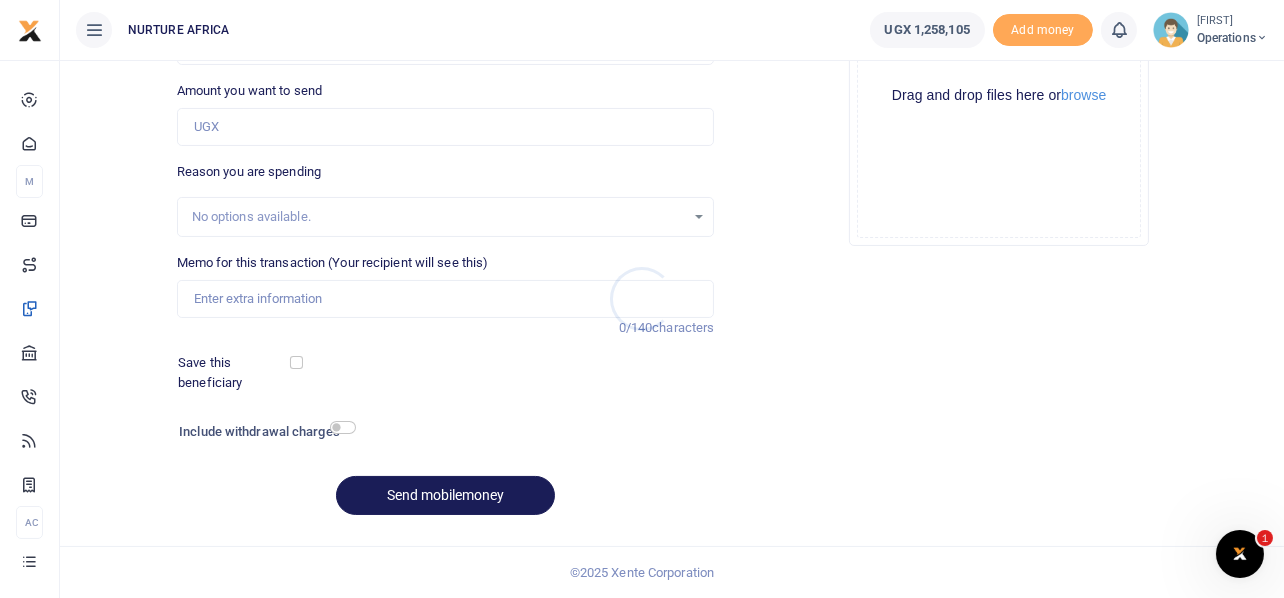 click at bounding box center (642, 299) 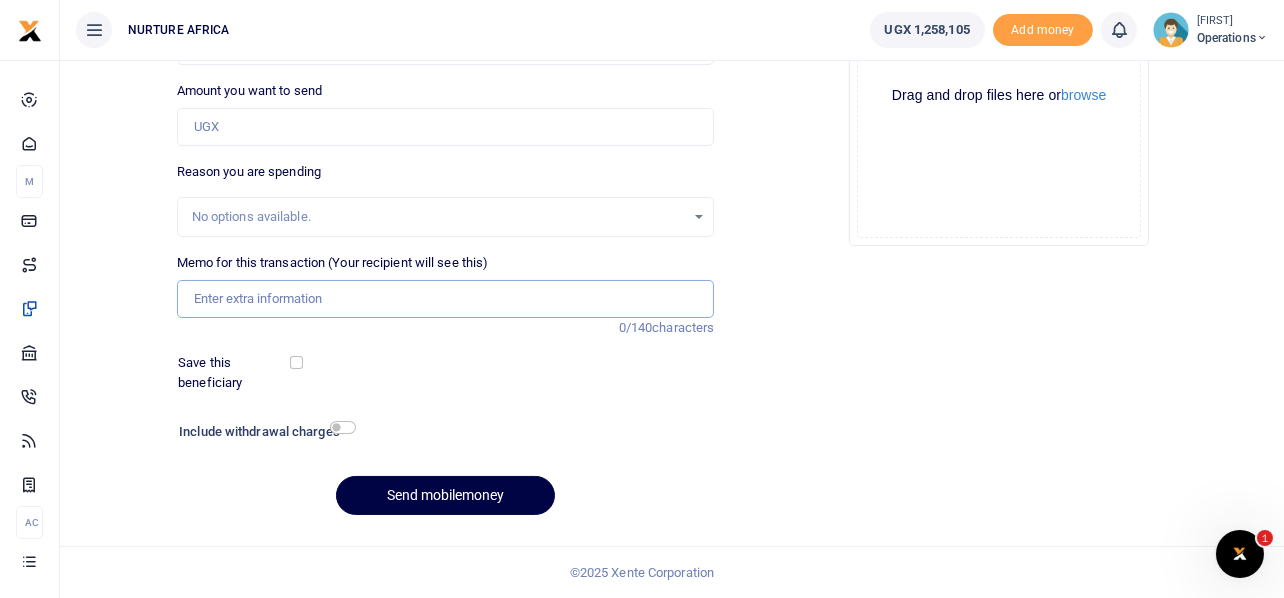 click on "Memo for this transaction (Your recipient will see this)" at bounding box center [446, 299] 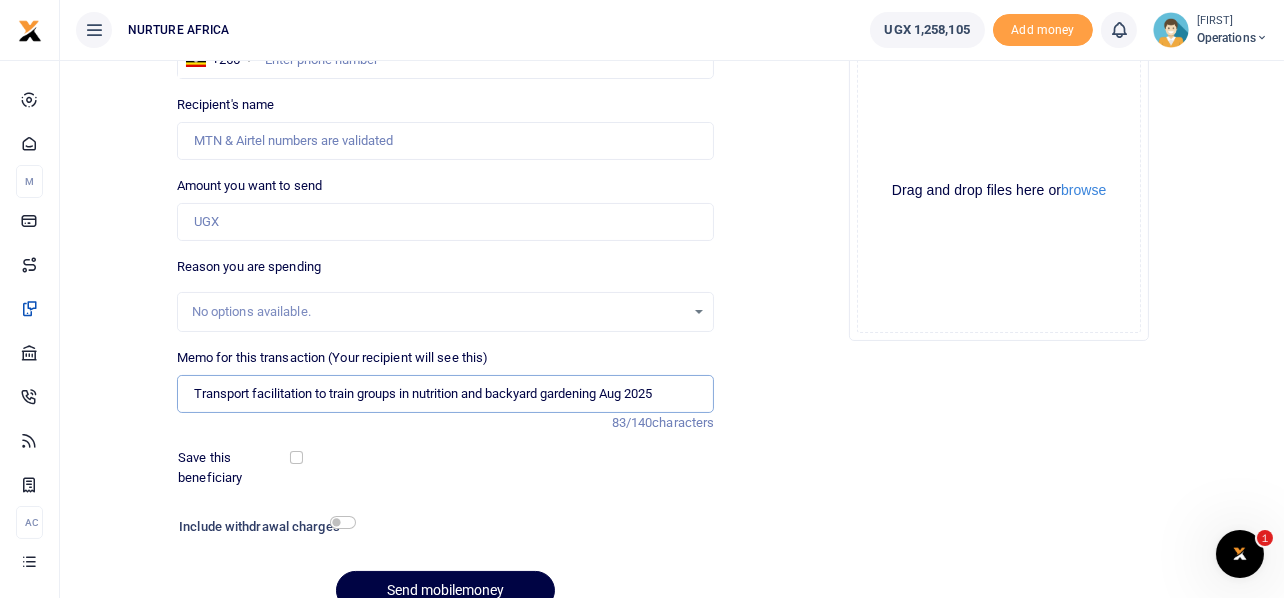 scroll, scrollTop: 87, scrollLeft: 0, axis: vertical 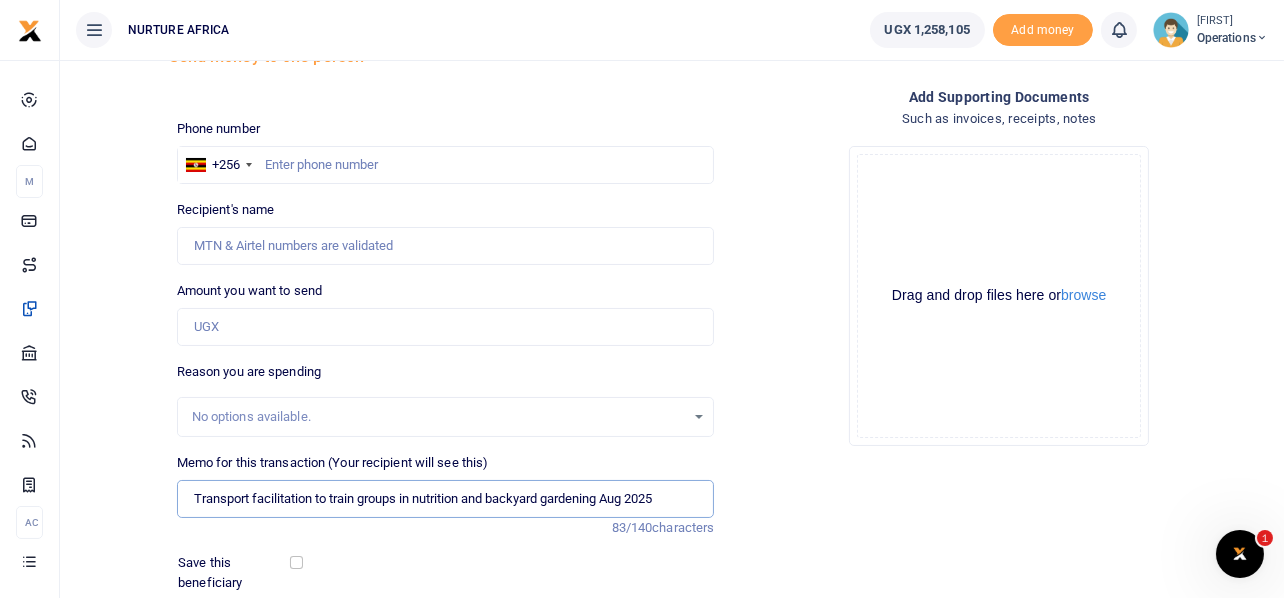 type on "Transport facilitation to train groups in nutrition and backyard gardening Aug 2025" 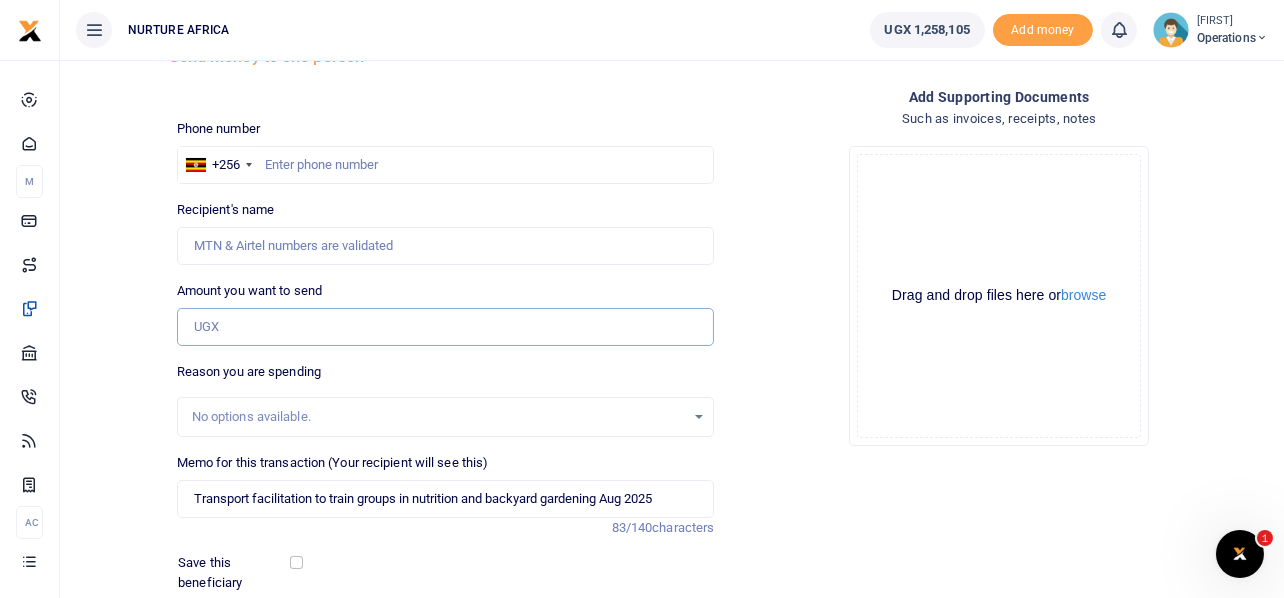 click on "Amount you want to send" at bounding box center [446, 327] 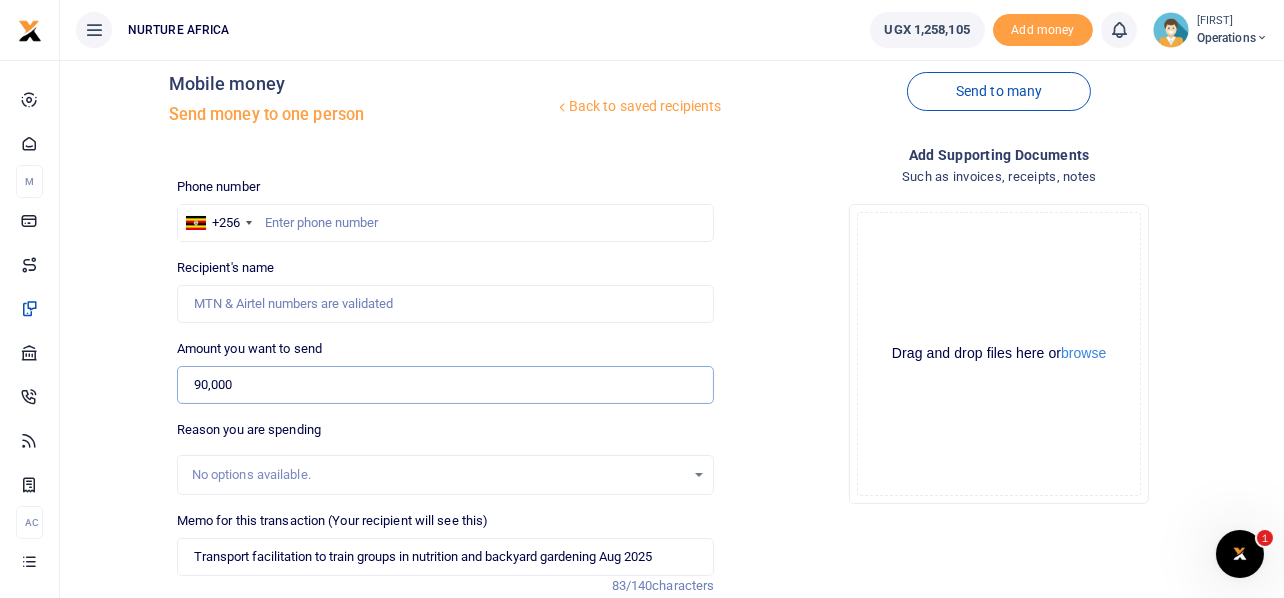 scroll, scrollTop: 0, scrollLeft: 0, axis: both 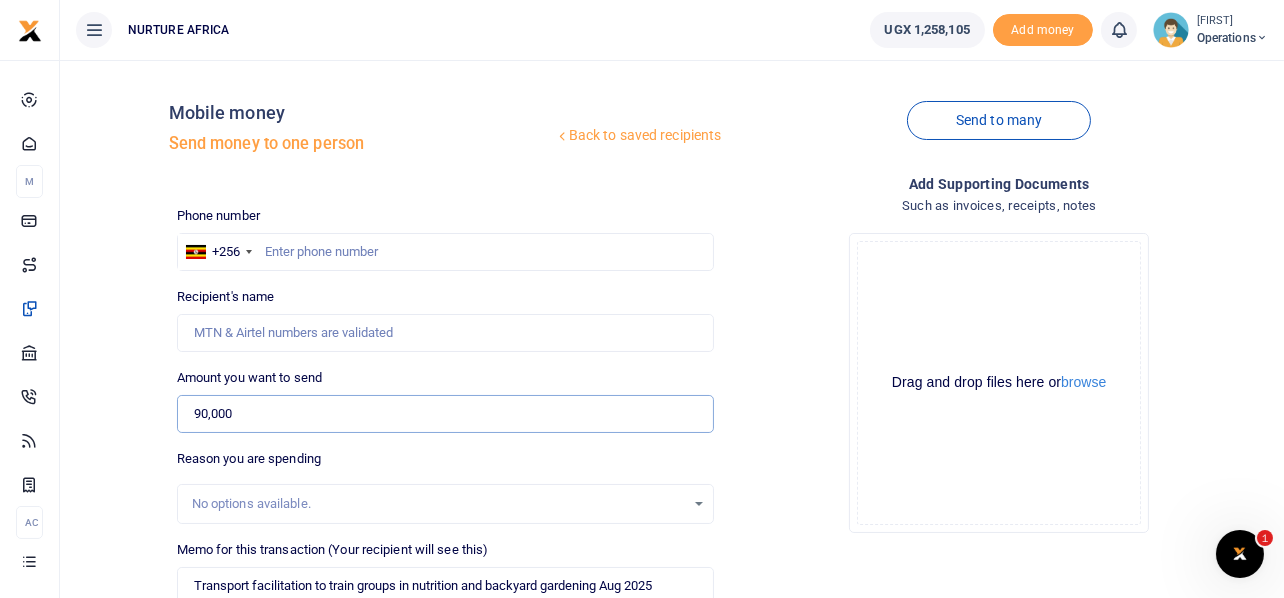 type on "90,000" 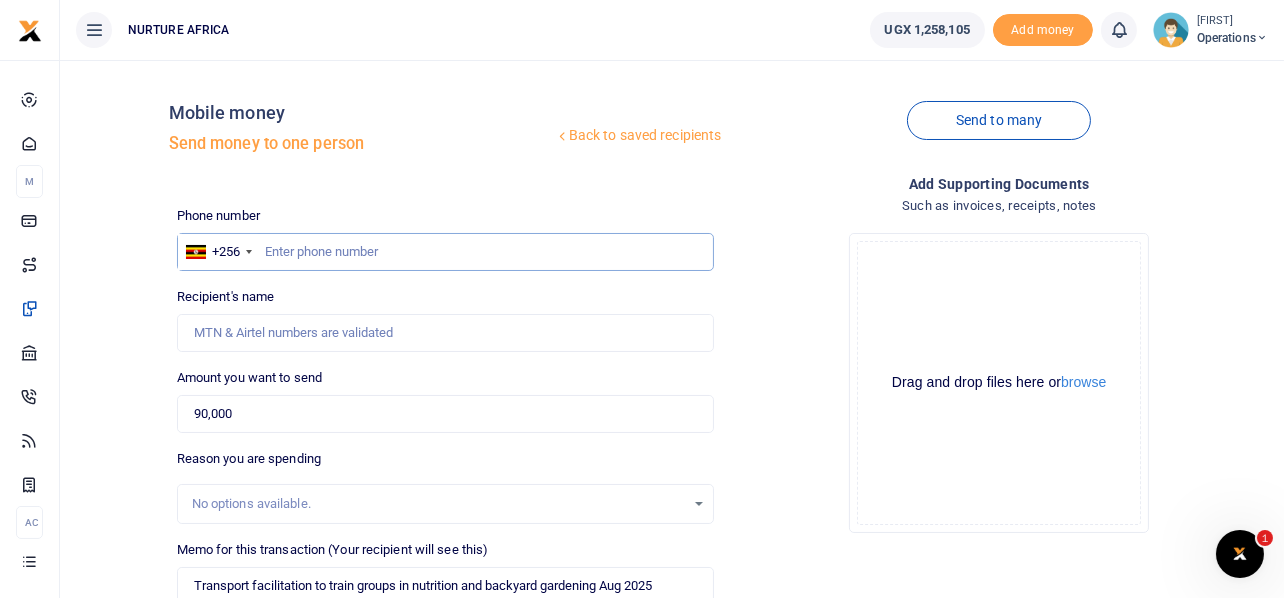 click at bounding box center [446, 252] 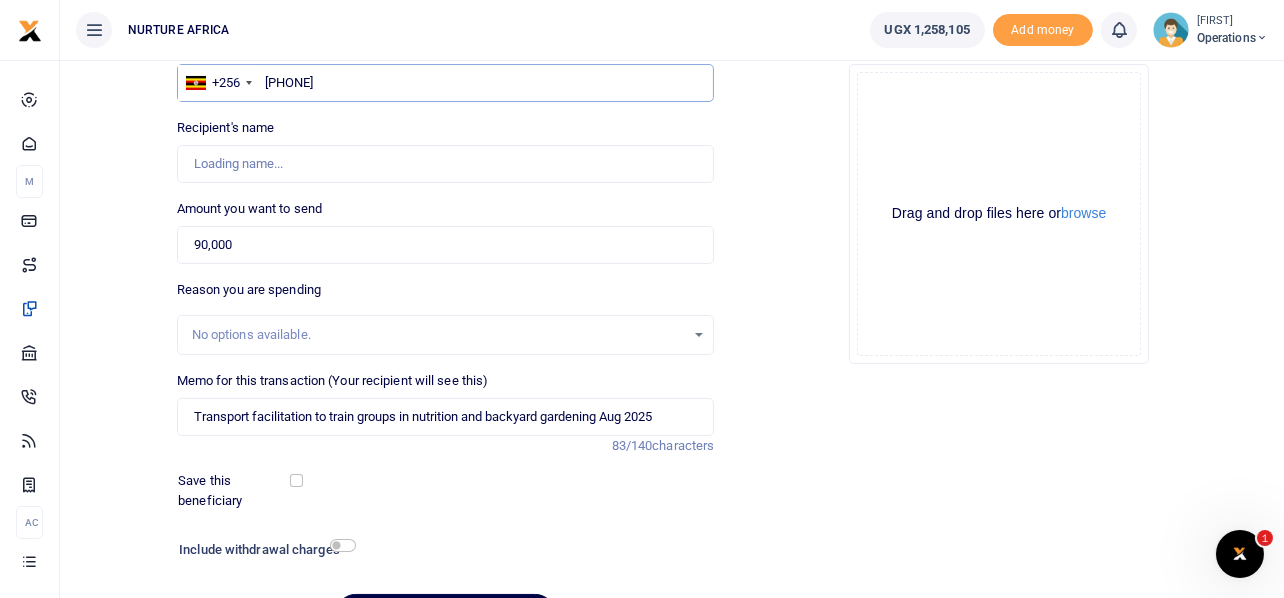 scroll, scrollTop: 199, scrollLeft: 0, axis: vertical 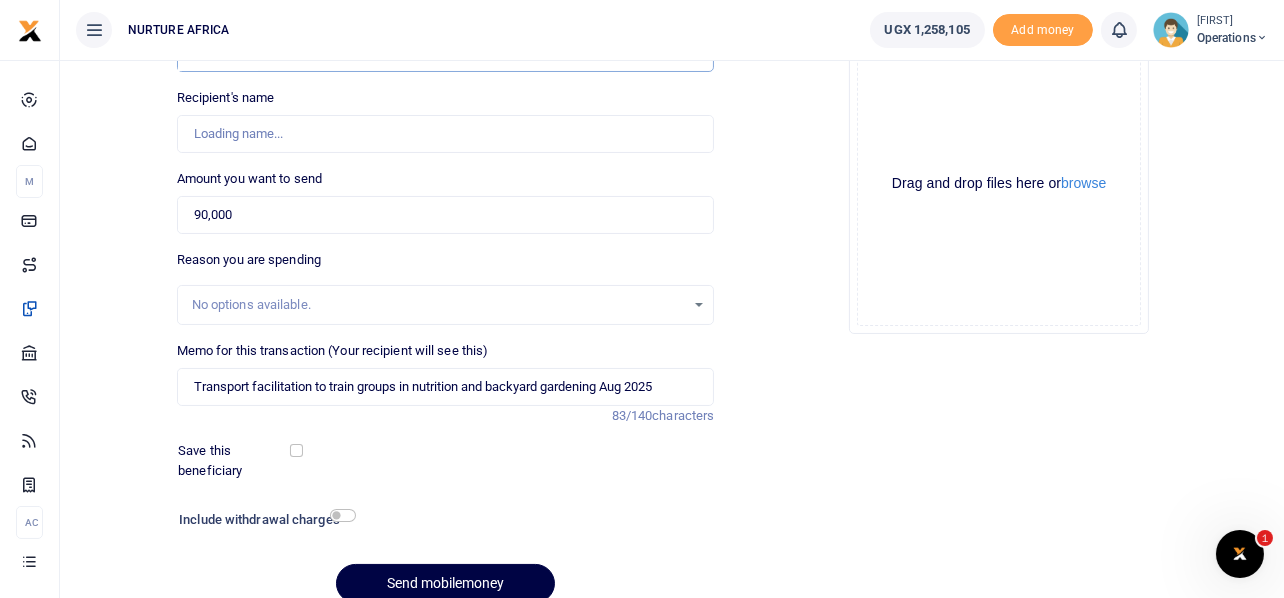 type on "Tolofisa Nalubega" 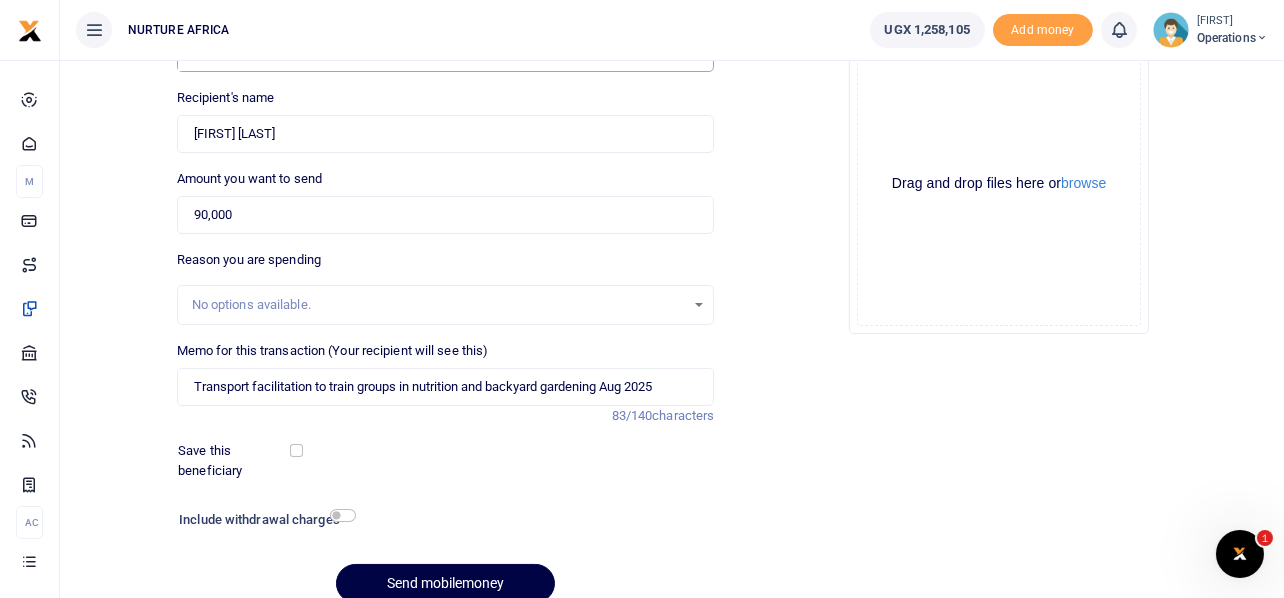 type on "256751549984" 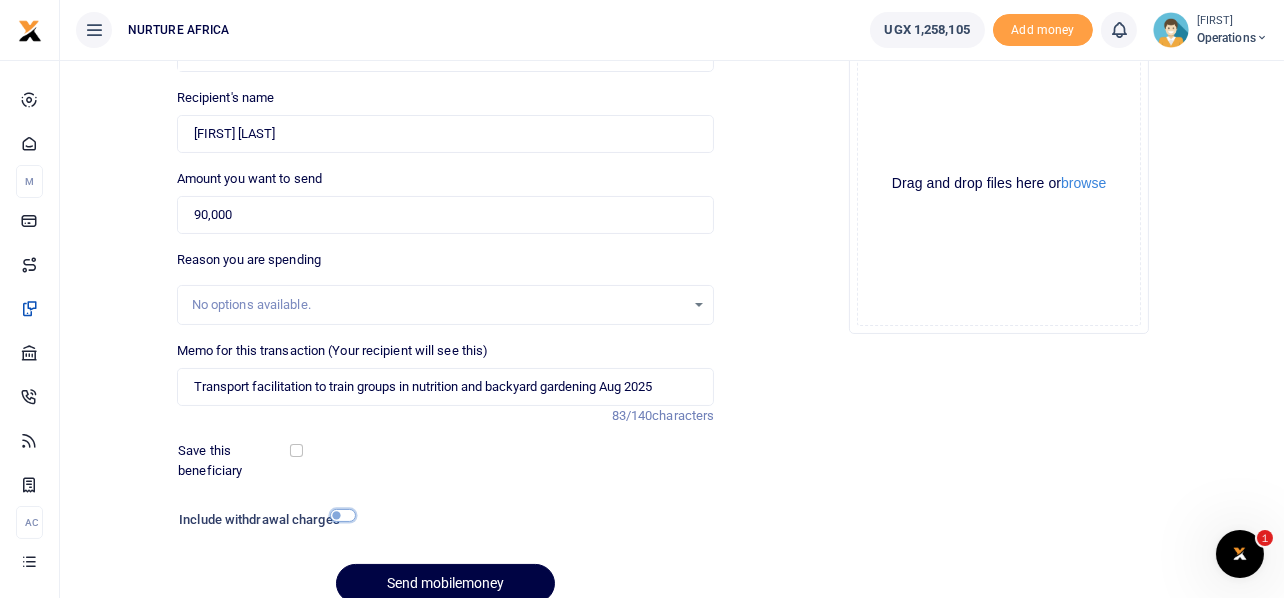 click at bounding box center [343, 515] 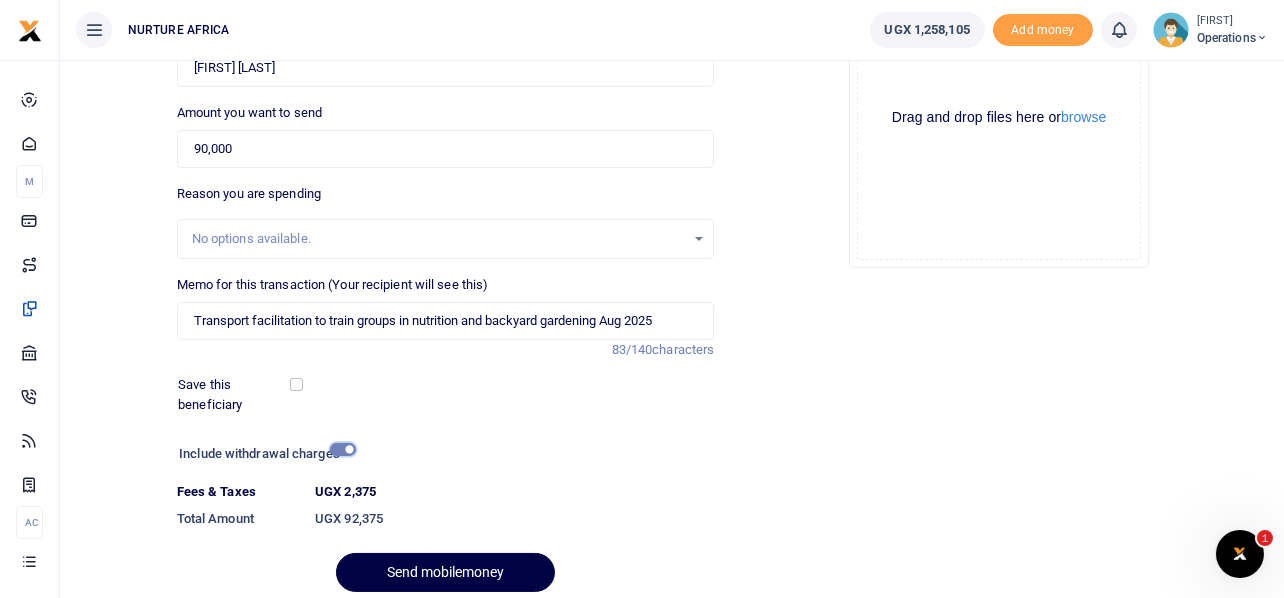 scroll, scrollTop: 342, scrollLeft: 0, axis: vertical 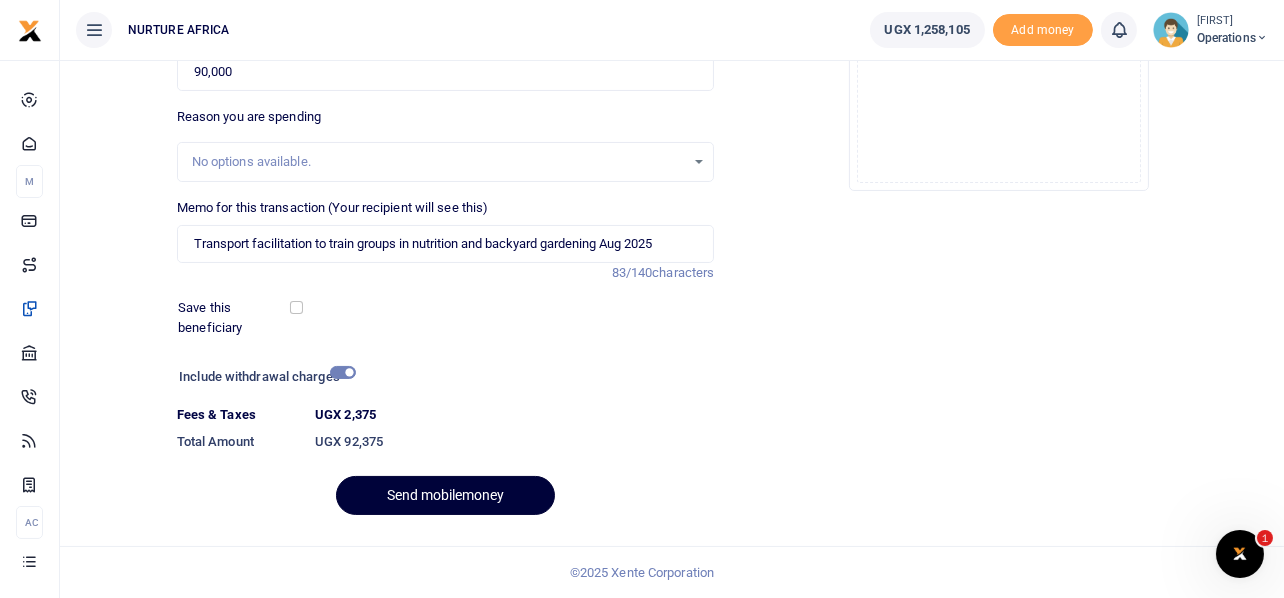 click on "Send mobilemoney" at bounding box center (445, 495) 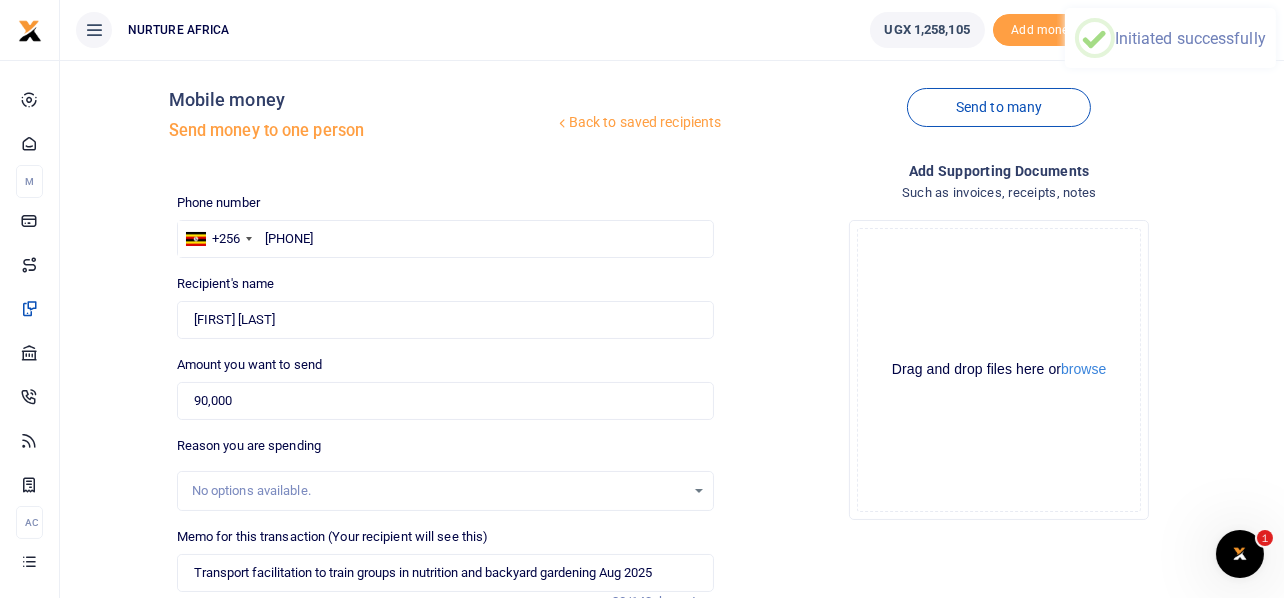scroll, scrollTop: 0, scrollLeft: 0, axis: both 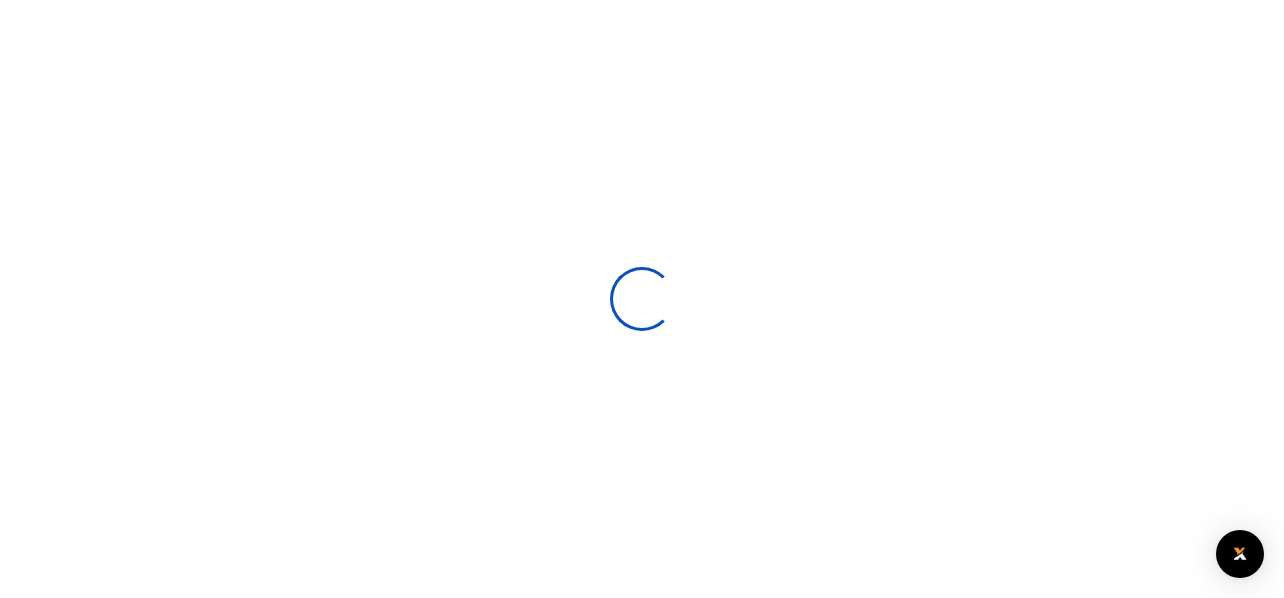 select 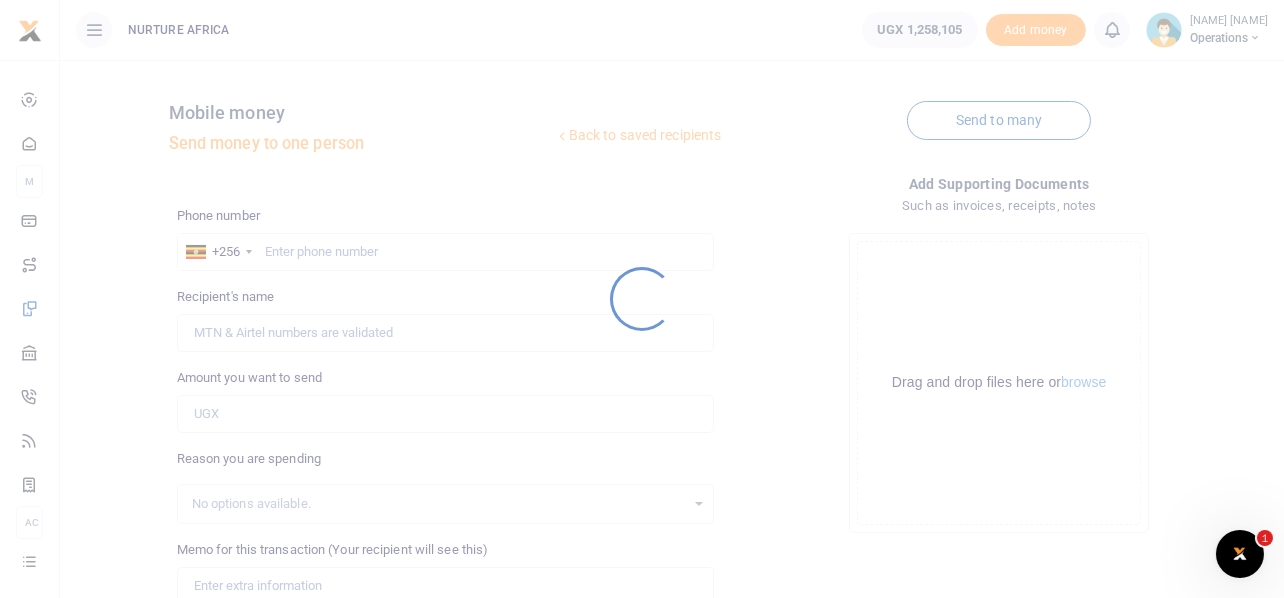 scroll, scrollTop: 0, scrollLeft: 0, axis: both 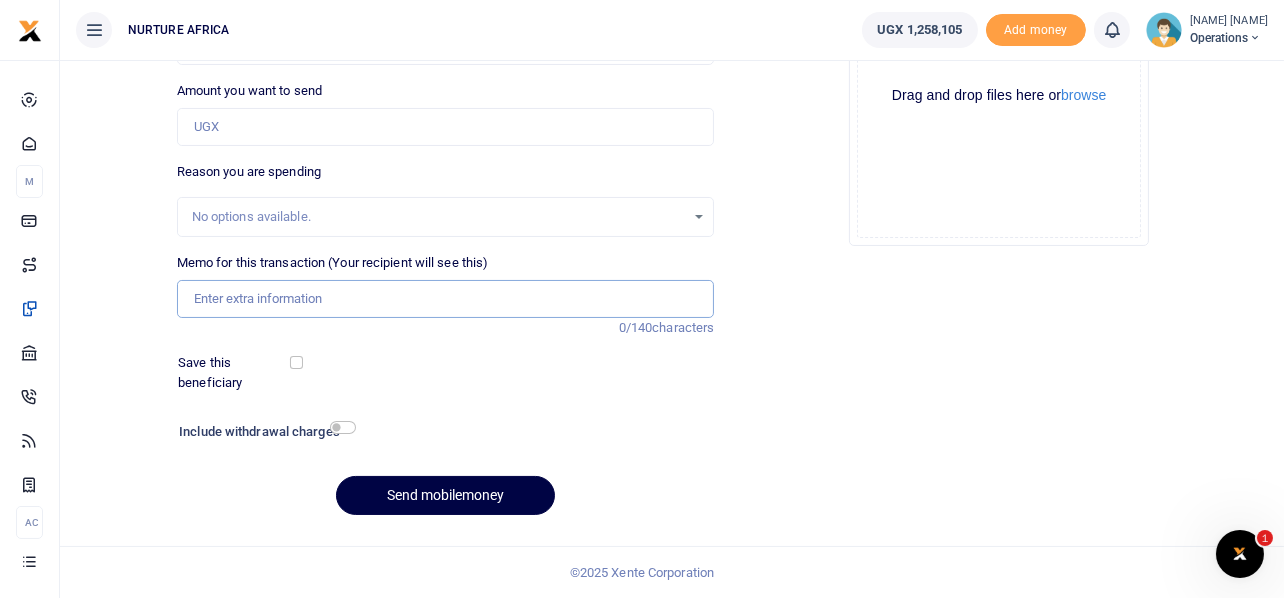 click on "Memo for this transaction (Your recipient will see this)" at bounding box center [446, 299] 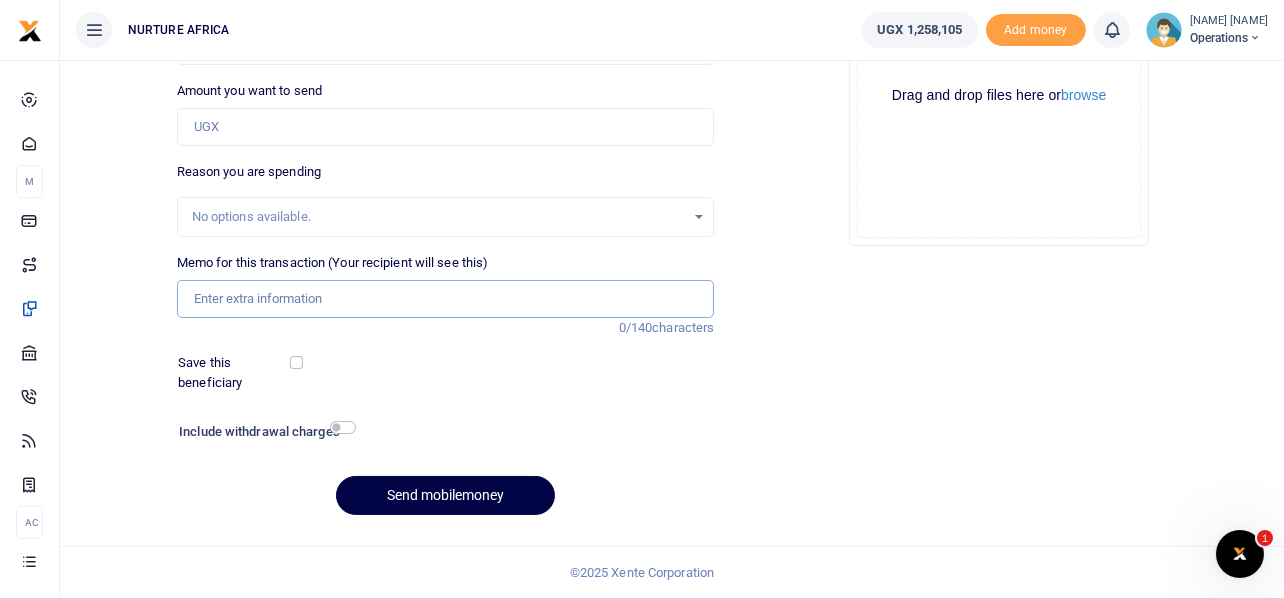 paste on "Transport for education officer to train children in partner schools and followup on project activities [MONTH] [YEAR]" 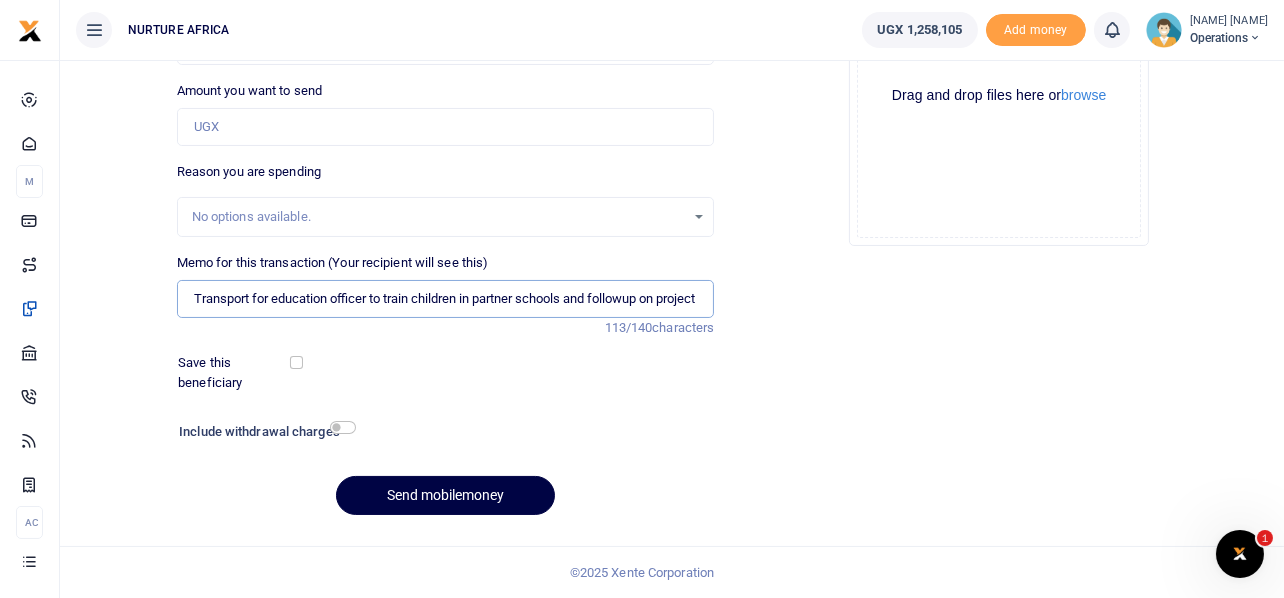 scroll, scrollTop: 0, scrollLeft: 124, axis: horizontal 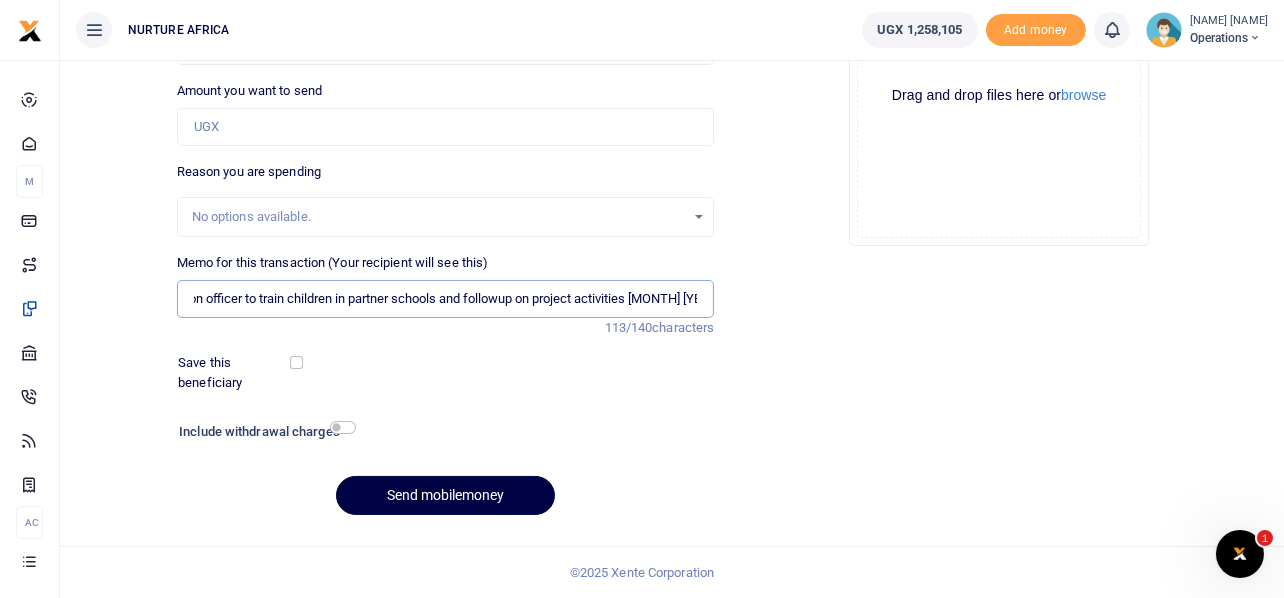 click on "Transport for education officer to train children in partner schools and followup on project activities July 2025" at bounding box center (446, 299) 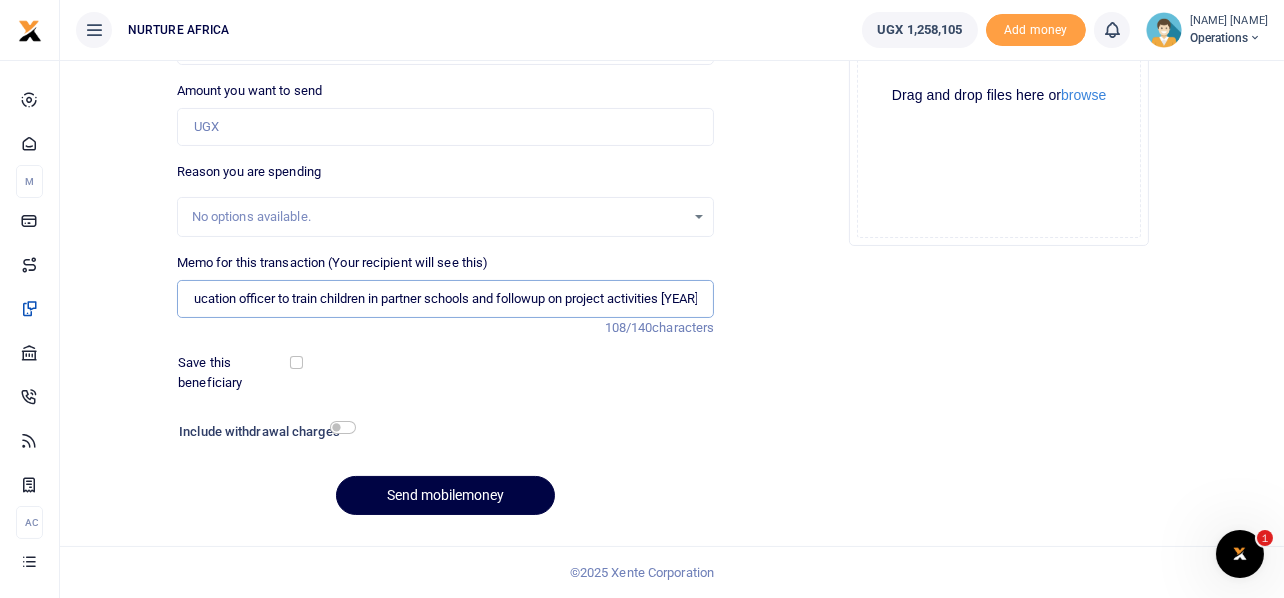 scroll, scrollTop: 0, scrollLeft: 98, axis: horizontal 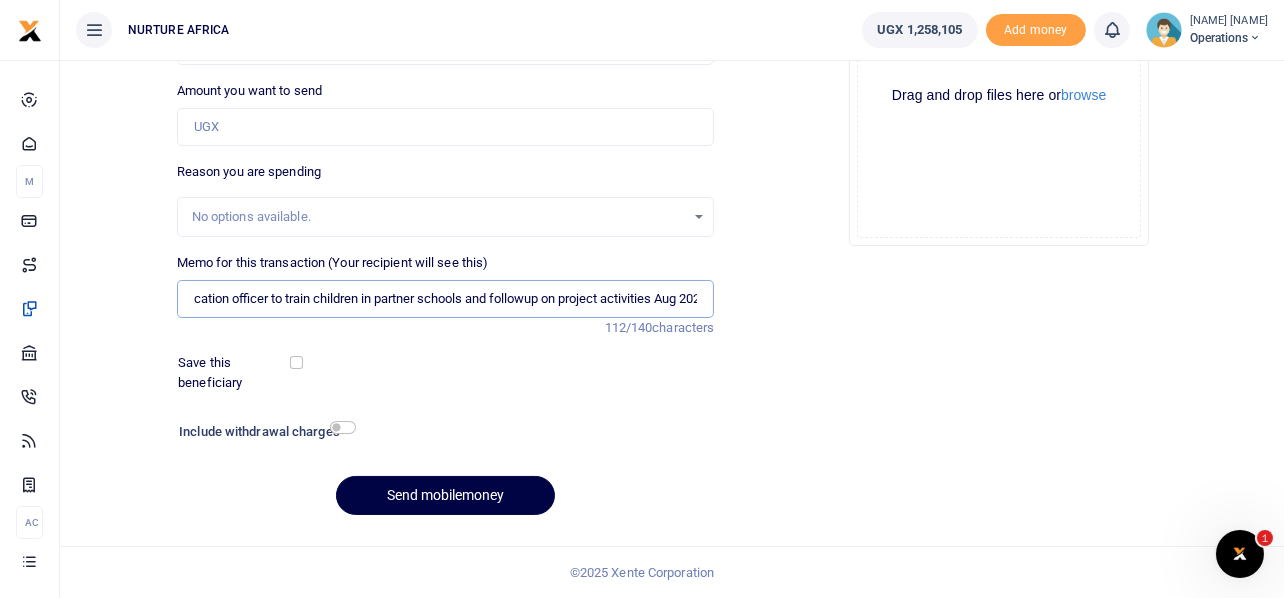 click on "Transport for education officer to train children in partner schools and followup on project activities Aug 2025" at bounding box center (446, 299) 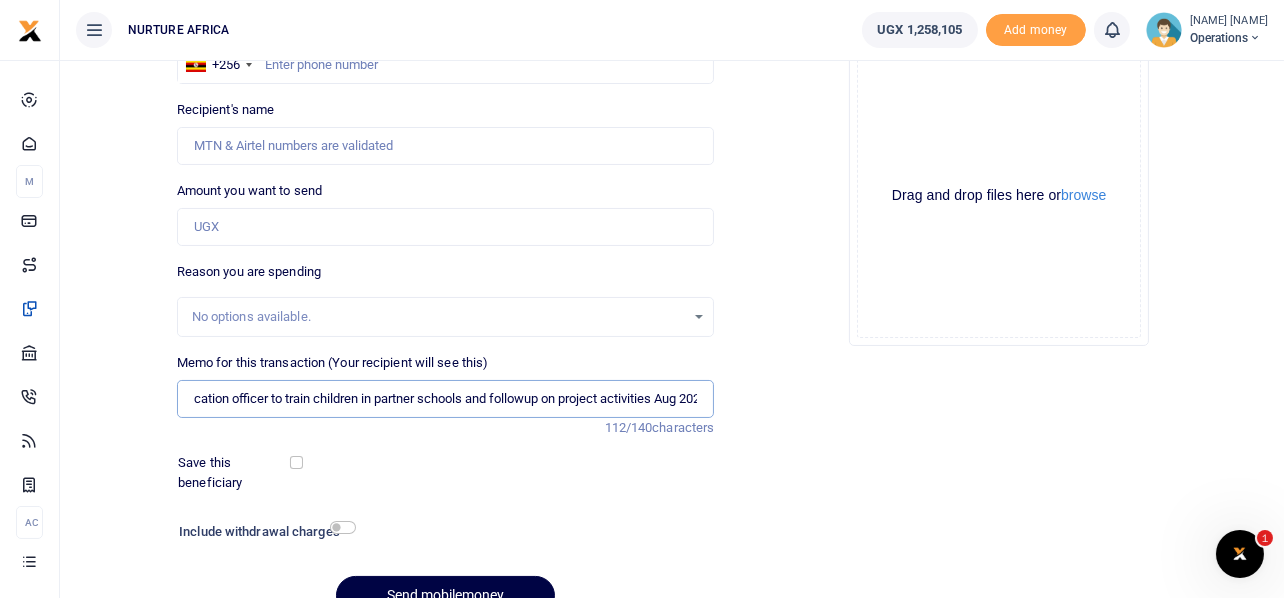 type on "Transport for education officer to train children in partner schools and followup on project activities Aug 2025" 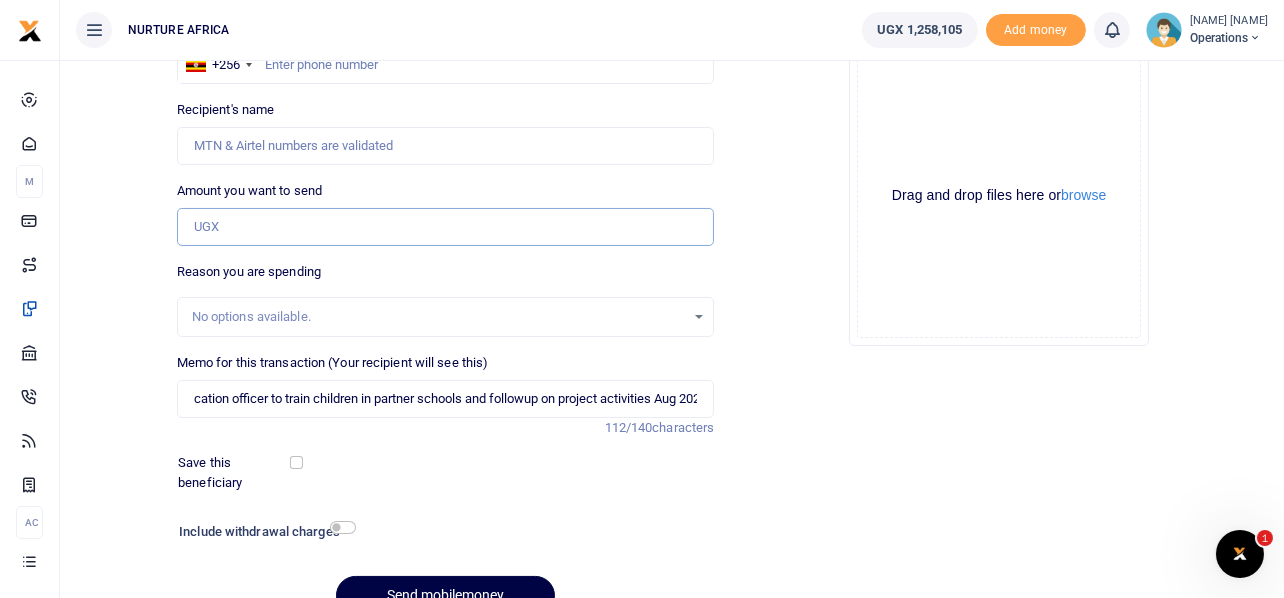 scroll, scrollTop: 0, scrollLeft: 0, axis: both 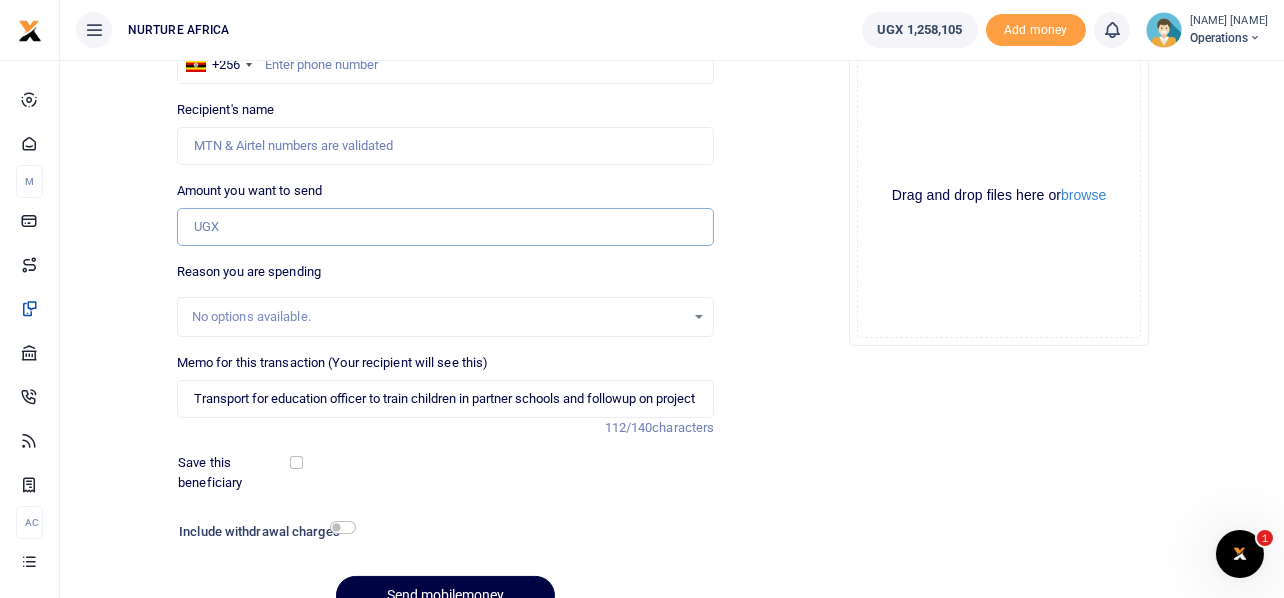 click on "Amount you want to send" at bounding box center (446, 227) 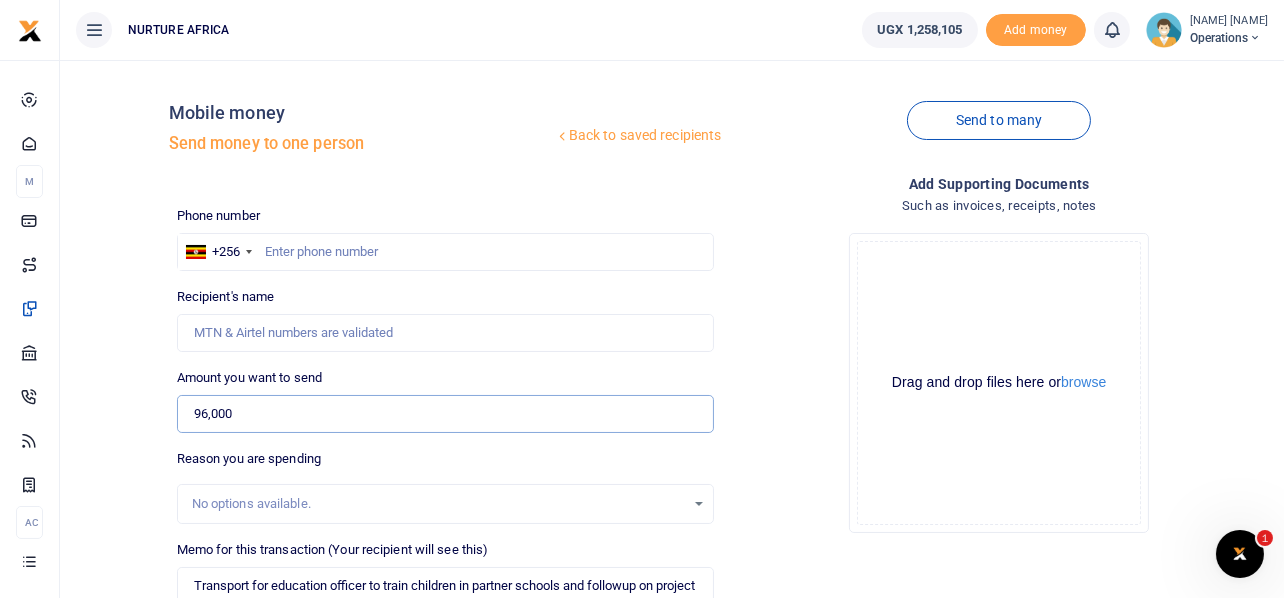 scroll, scrollTop: 0, scrollLeft: 0, axis: both 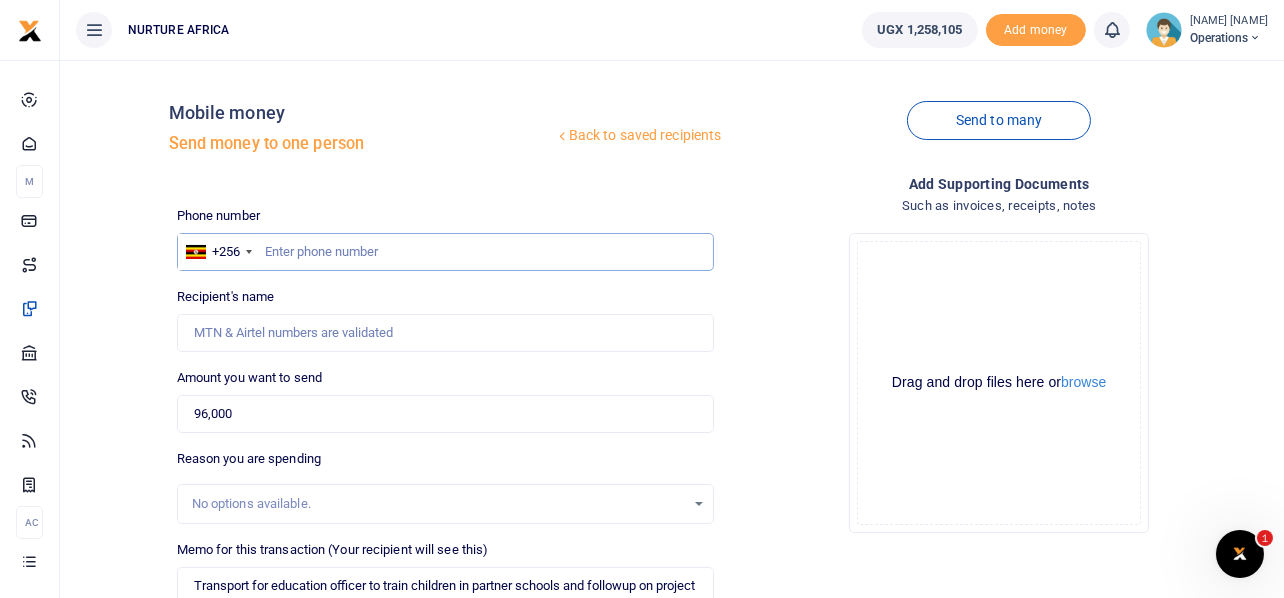 click at bounding box center [446, 252] 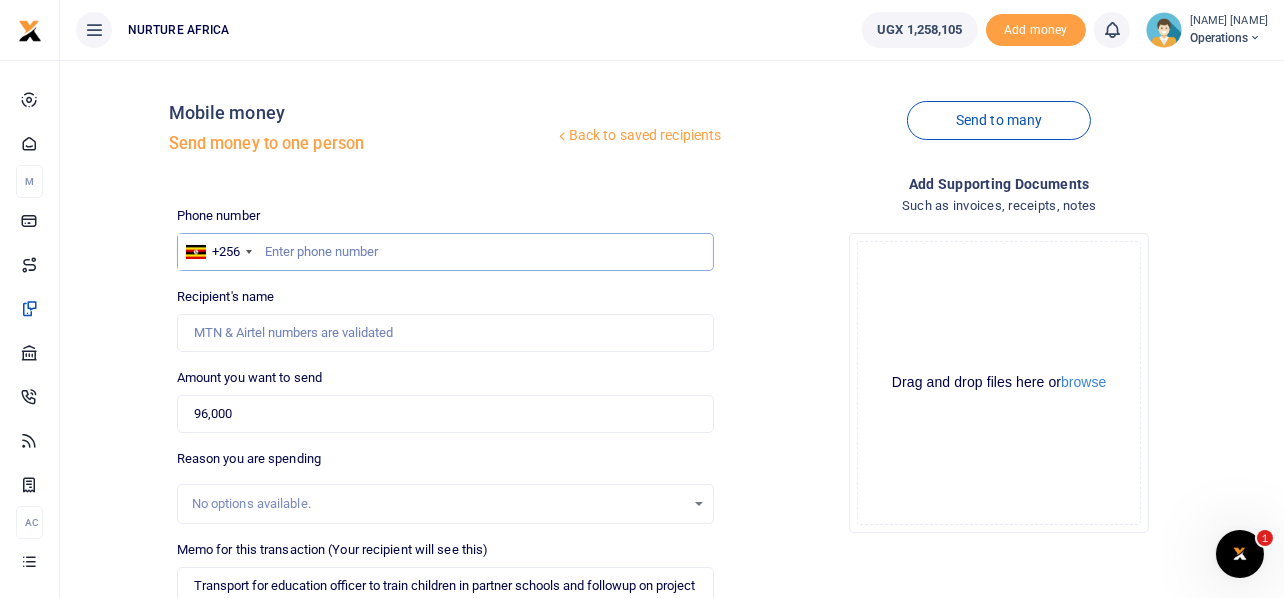 click at bounding box center (446, 252) 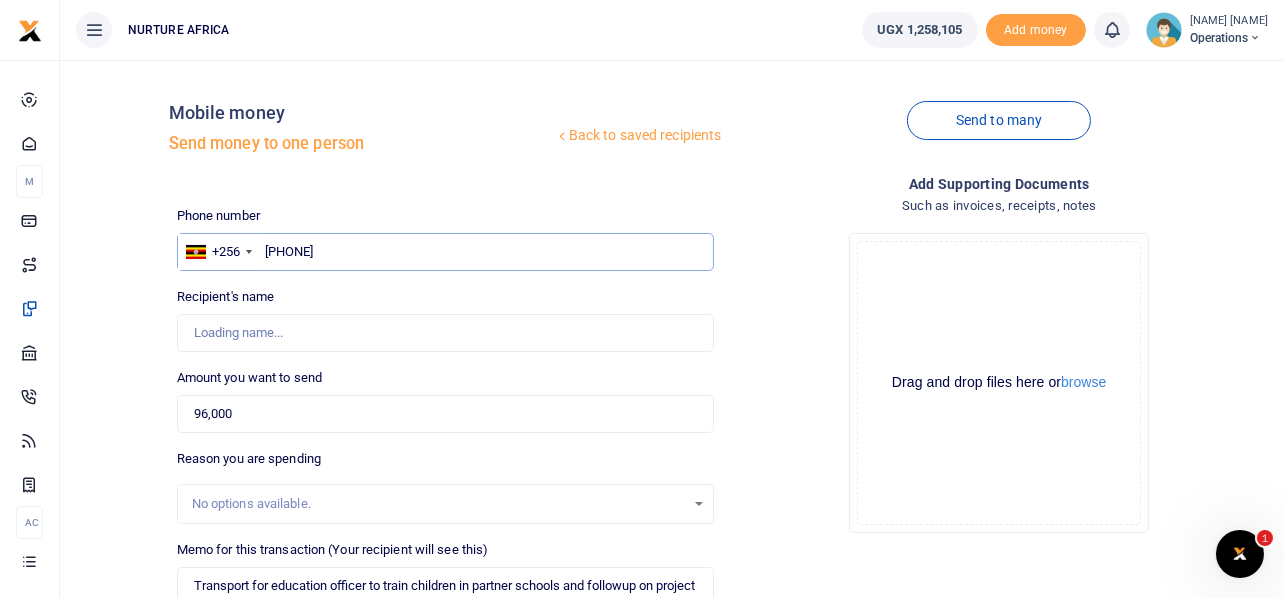 type on "Stella Nangobi" 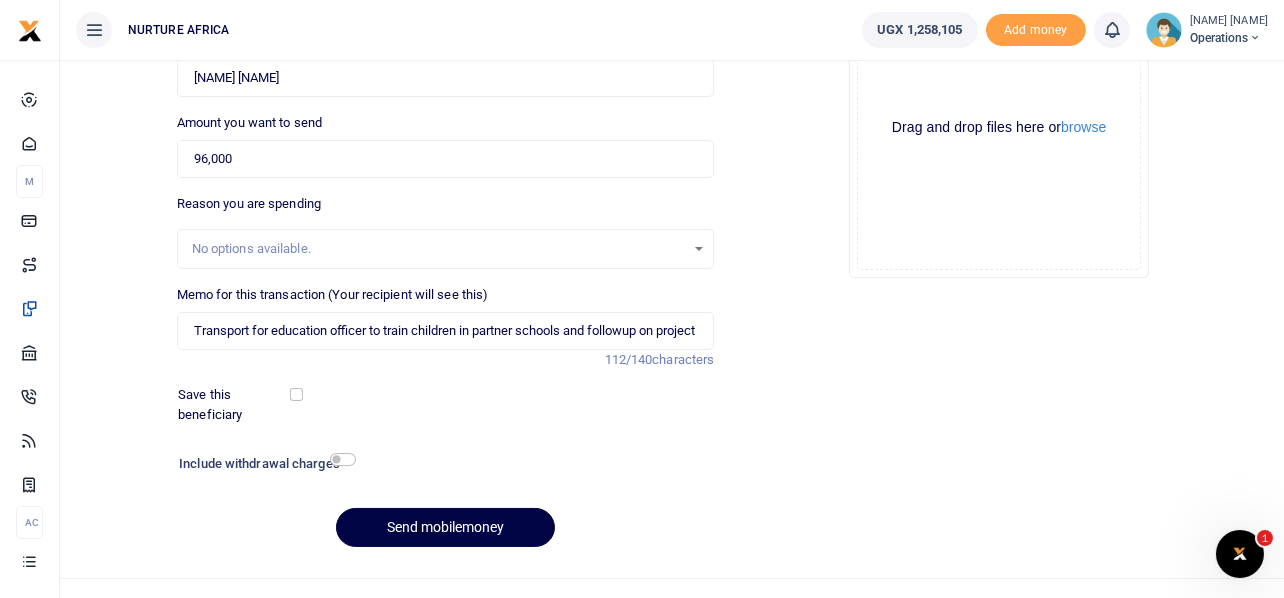 scroll, scrollTop: 287, scrollLeft: 0, axis: vertical 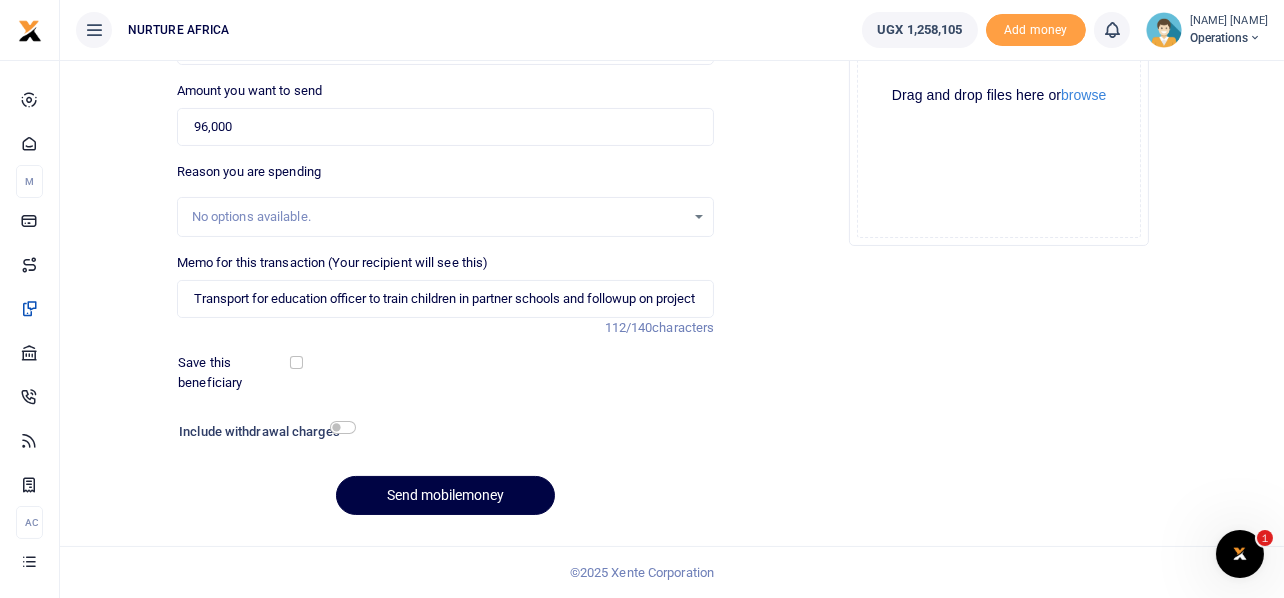 type on "256773116070" 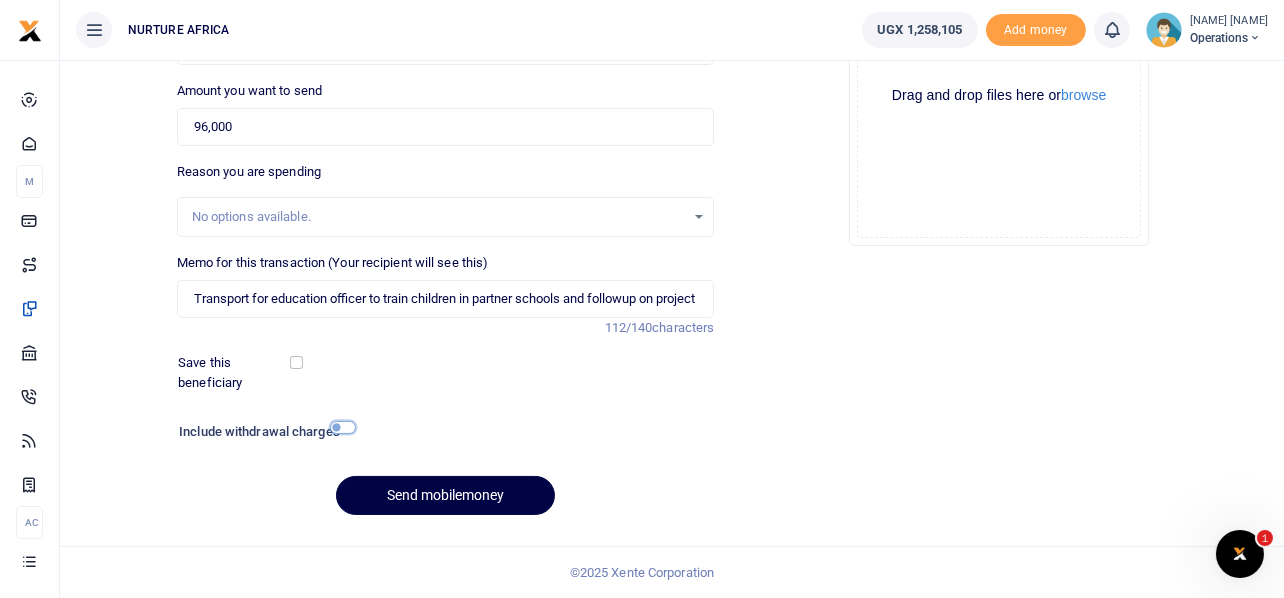 click at bounding box center [343, 427] 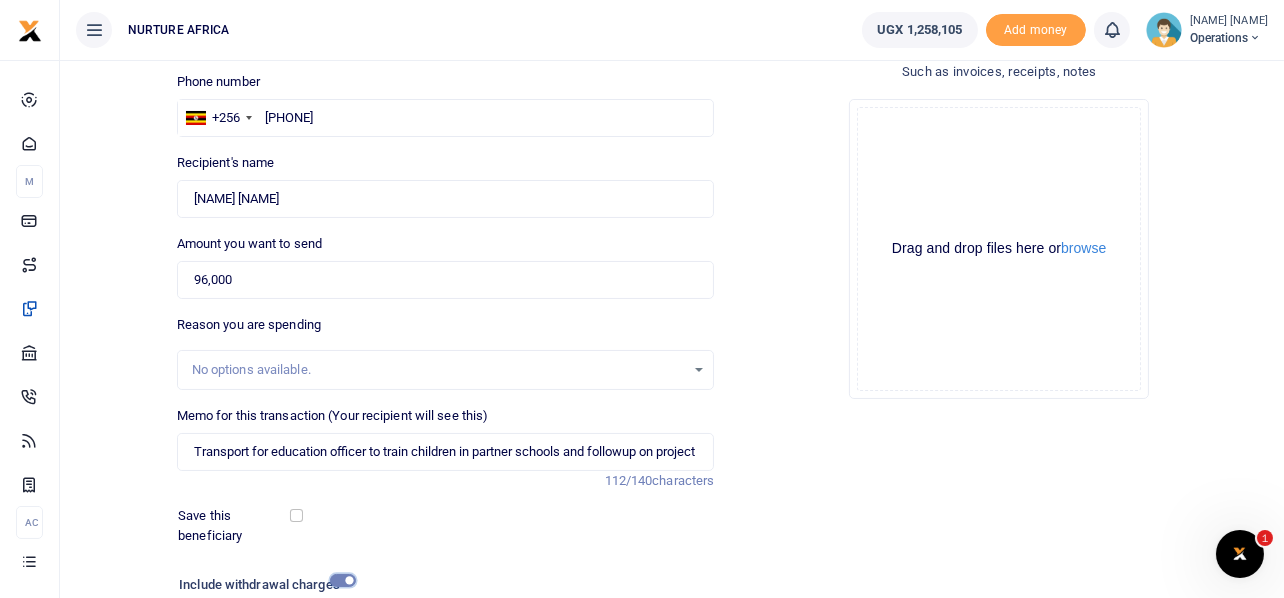 scroll, scrollTop: 342, scrollLeft: 0, axis: vertical 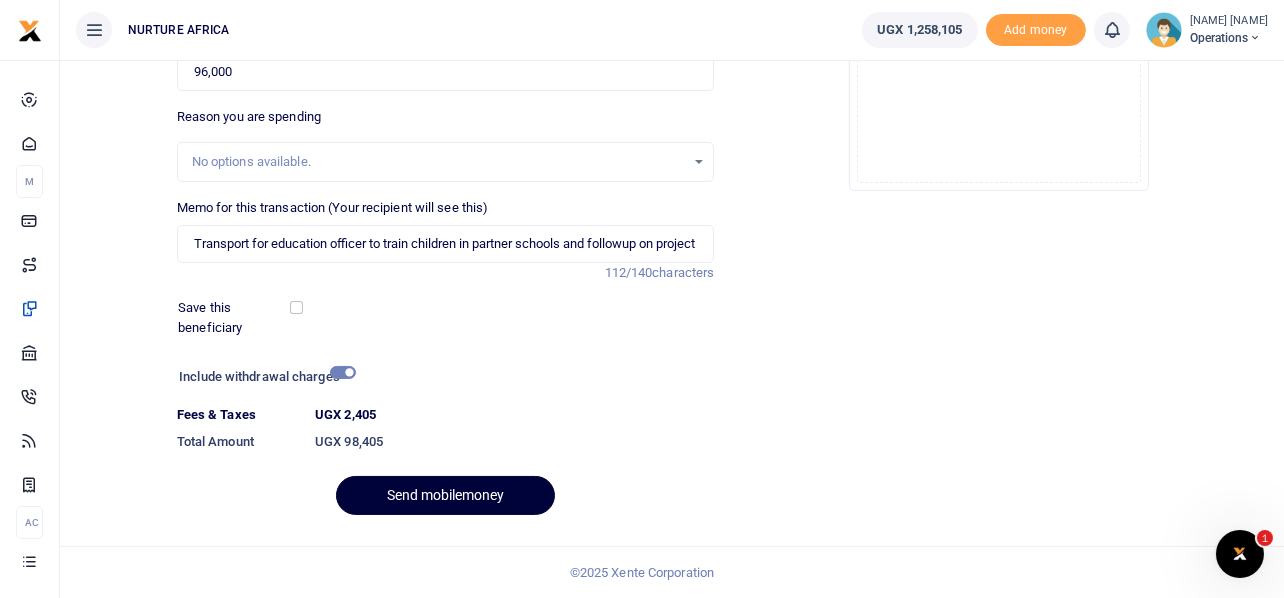 click on "Send mobilemoney" at bounding box center (445, 495) 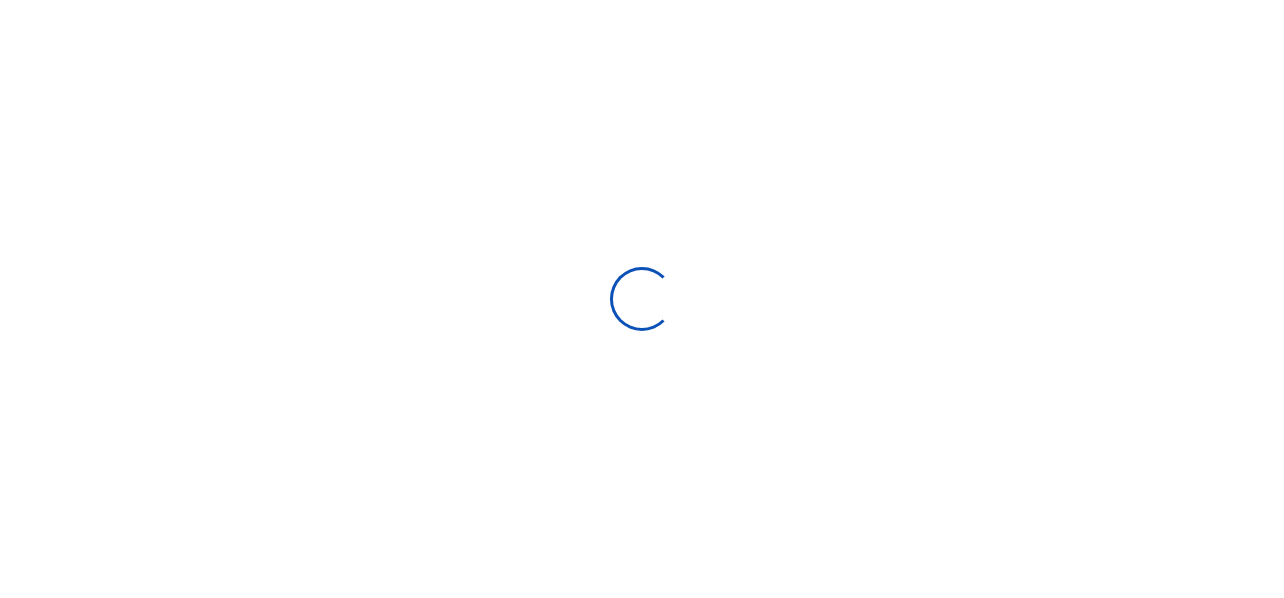 select 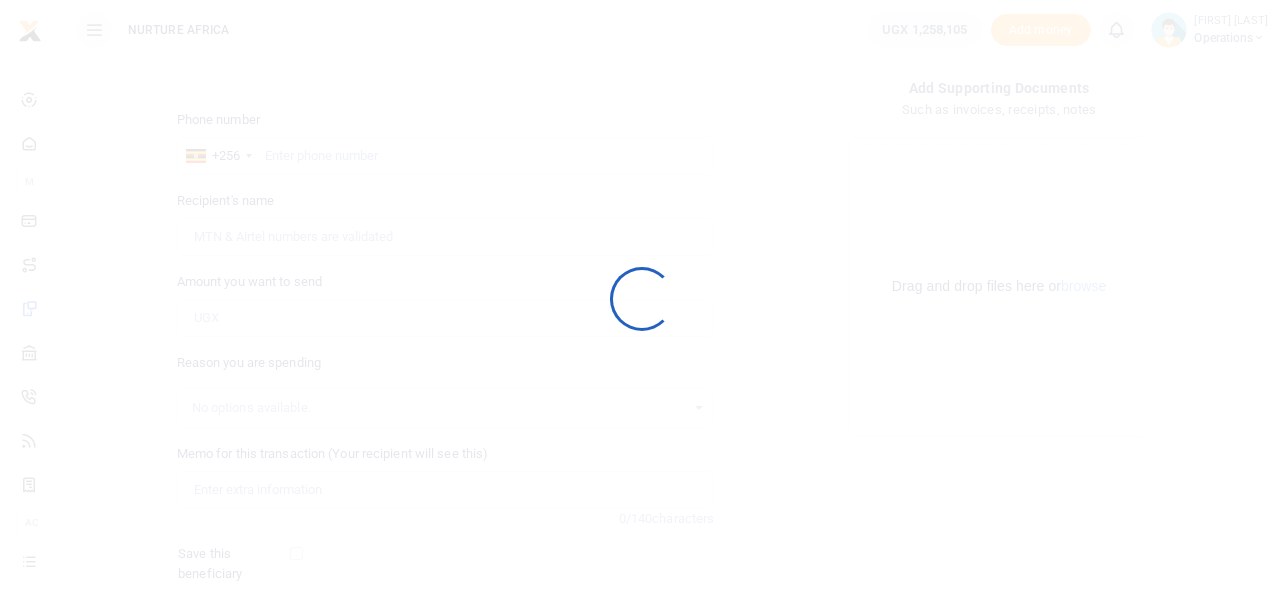 scroll, scrollTop: 287, scrollLeft: 0, axis: vertical 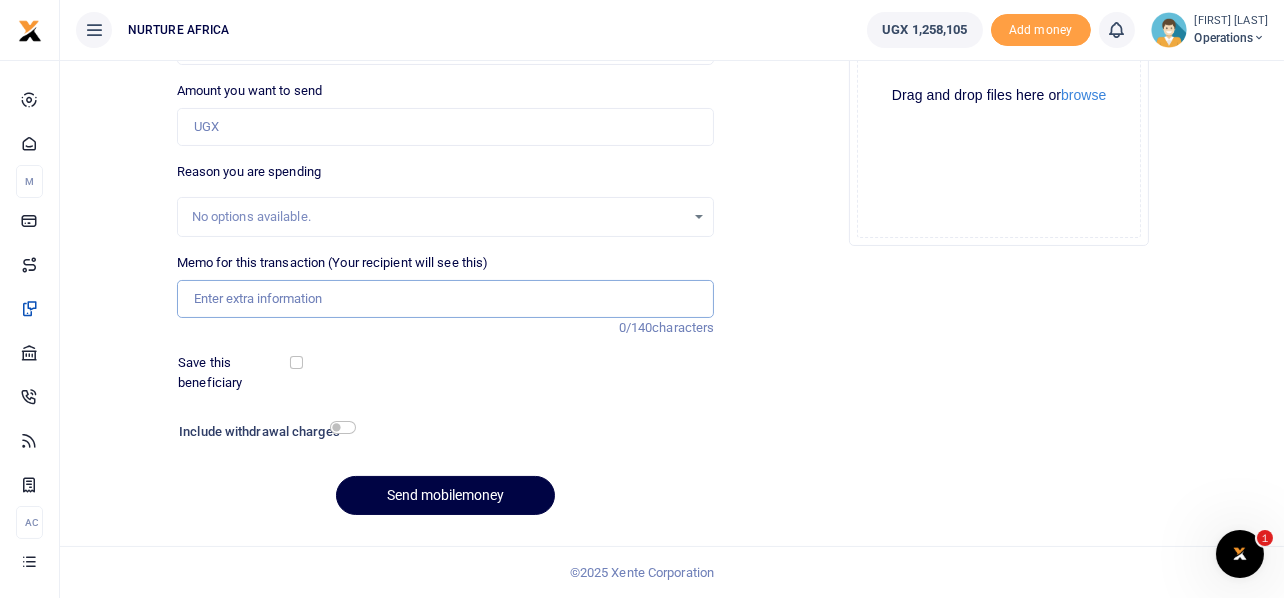 click on "Memo for this transaction (Your recipient will see this)" at bounding box center (446, 299) 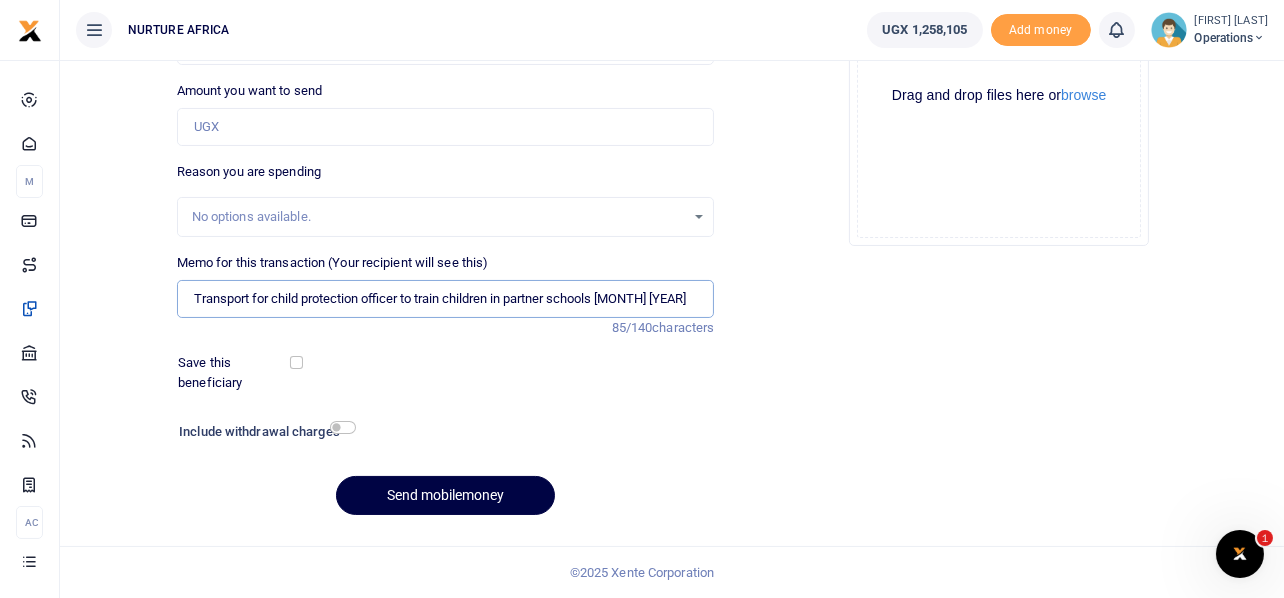 click on "Transport for child protection officer to train children in partner schools [MONTH] [YEAR]" at bounding box center (446, 299) 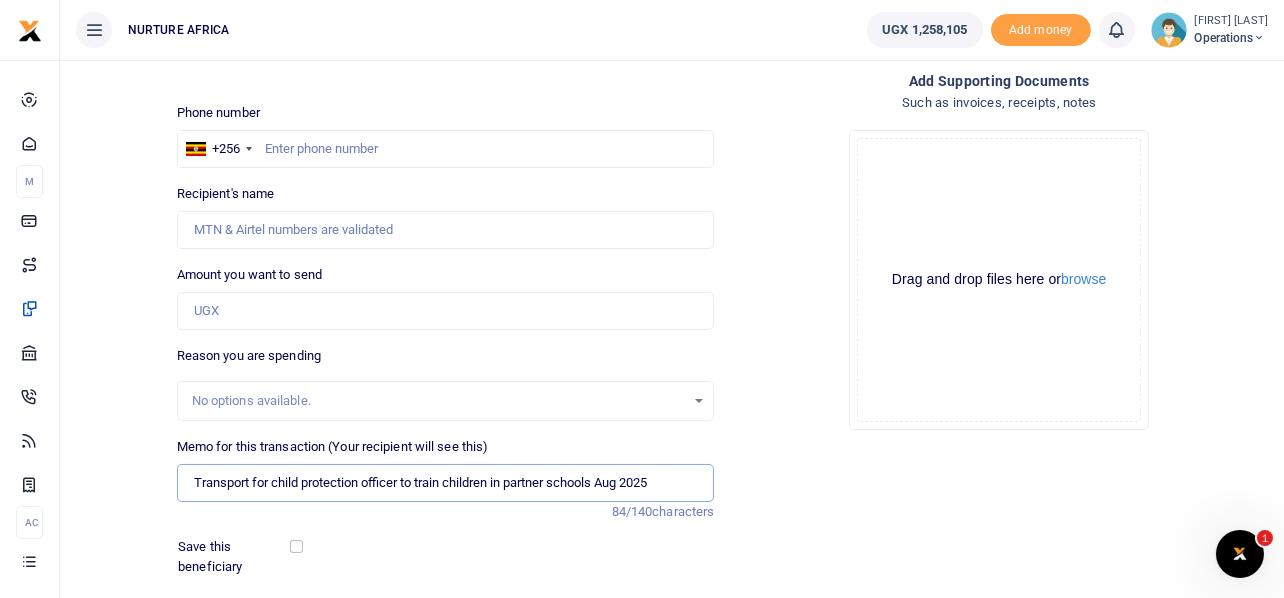 scroll, scrollTop: 87, scrollLeft: 0, axis: vertical 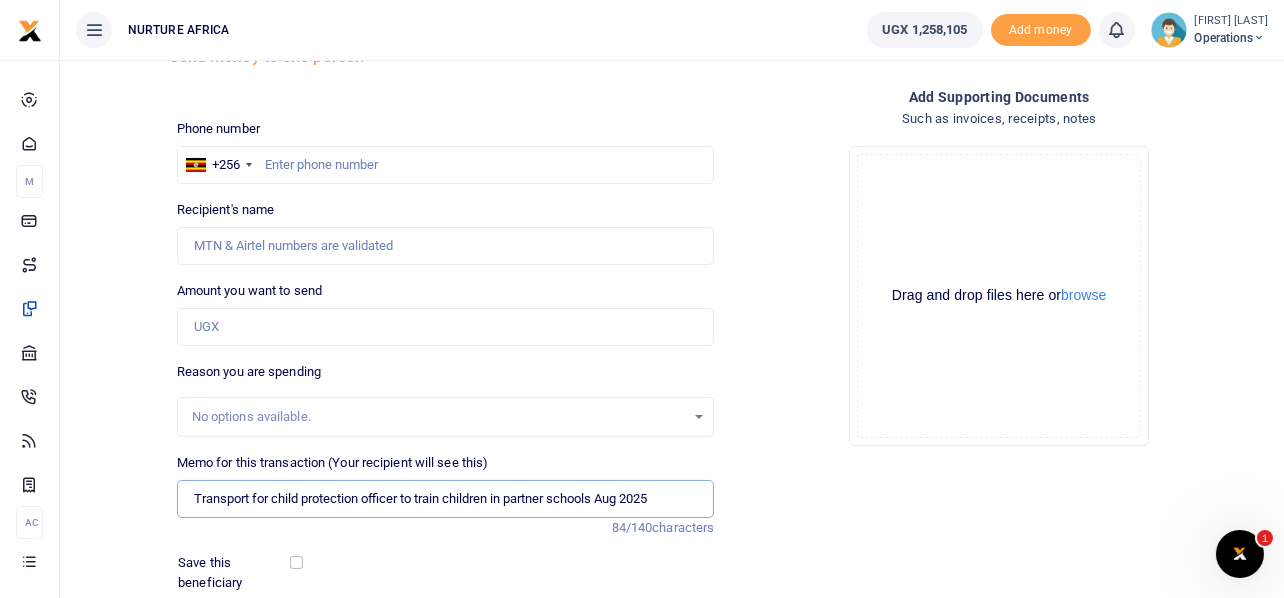 type on "Transport for child protection officer to train children in partner schools Aug 2025" 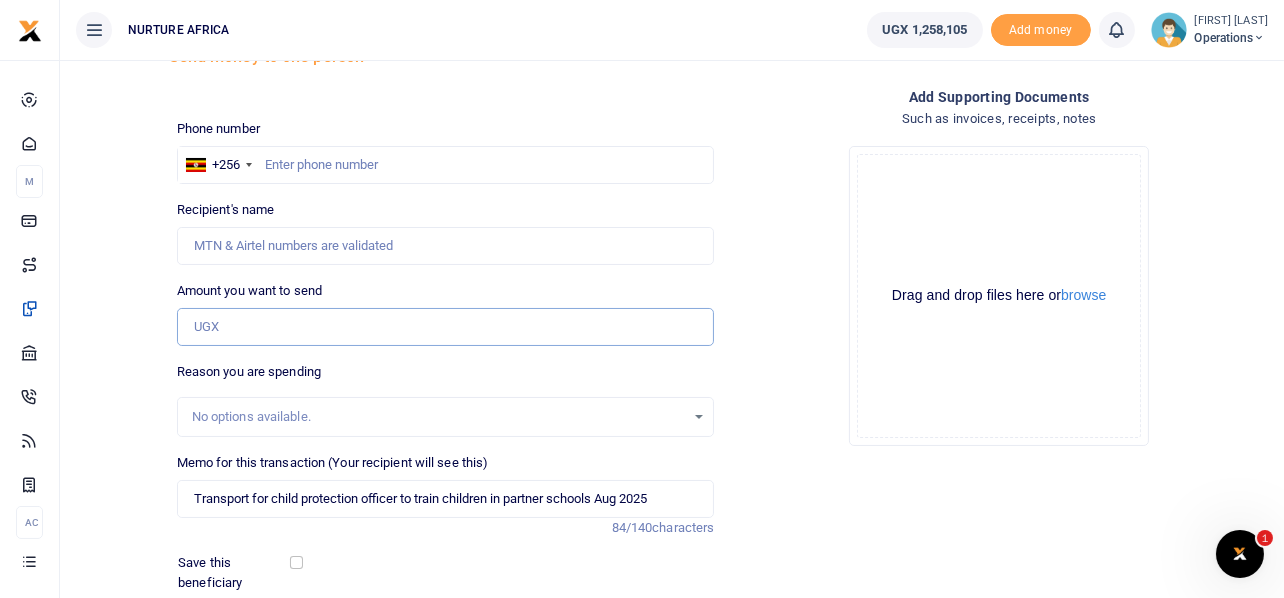 click on "Amount you want to send" at bounding box center [446, 327] 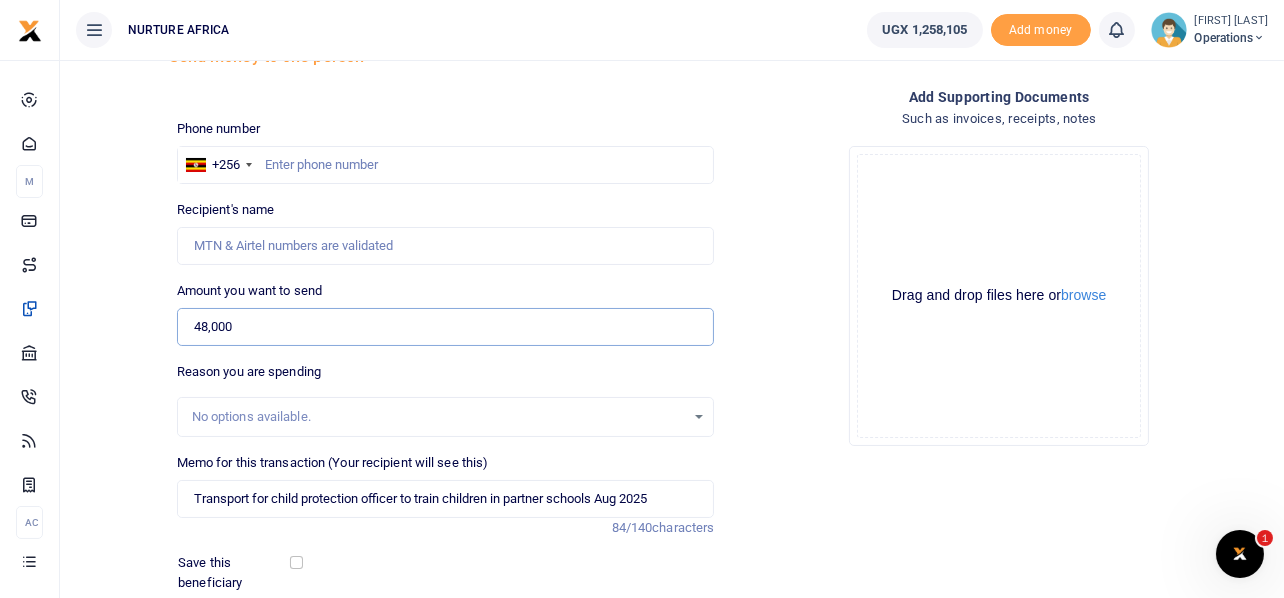 scroll, scrollTop: 0, scrollLeft: 0, axis: both 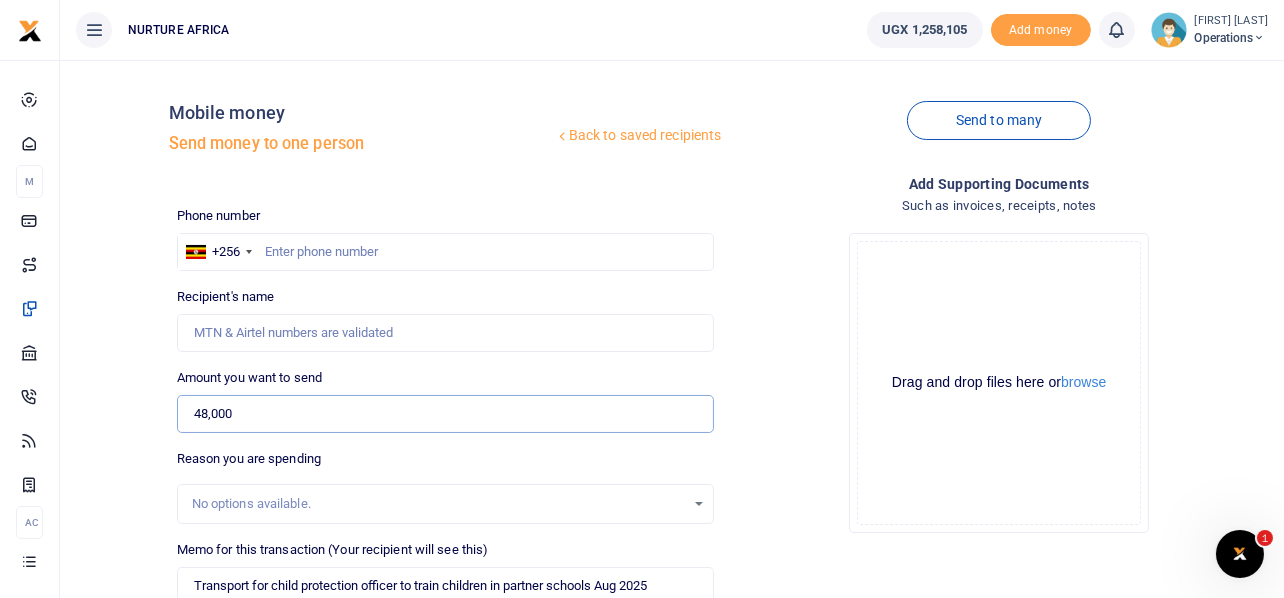 type on "48,000" 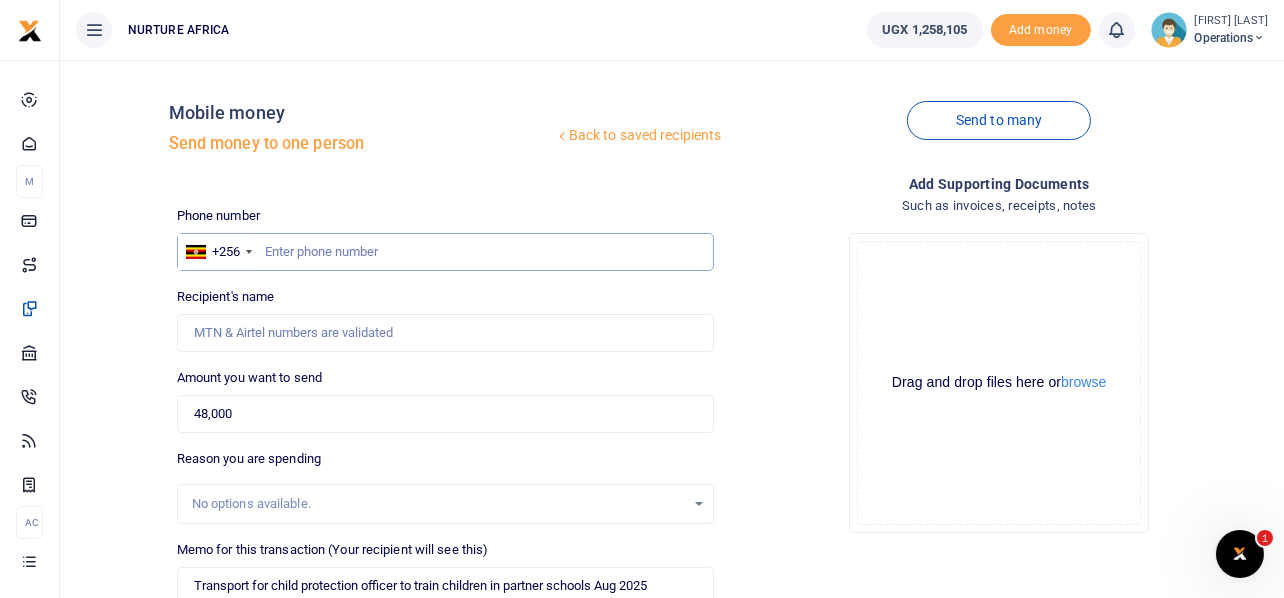 click at bounding box center (446, 252) 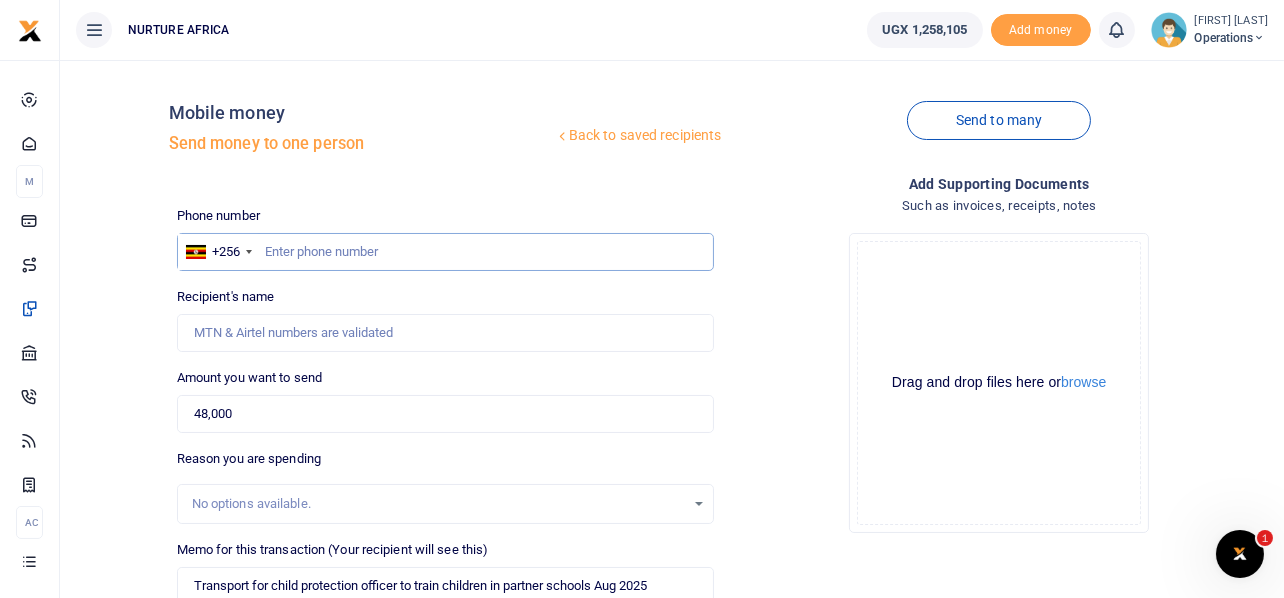 paste on "256752612624" 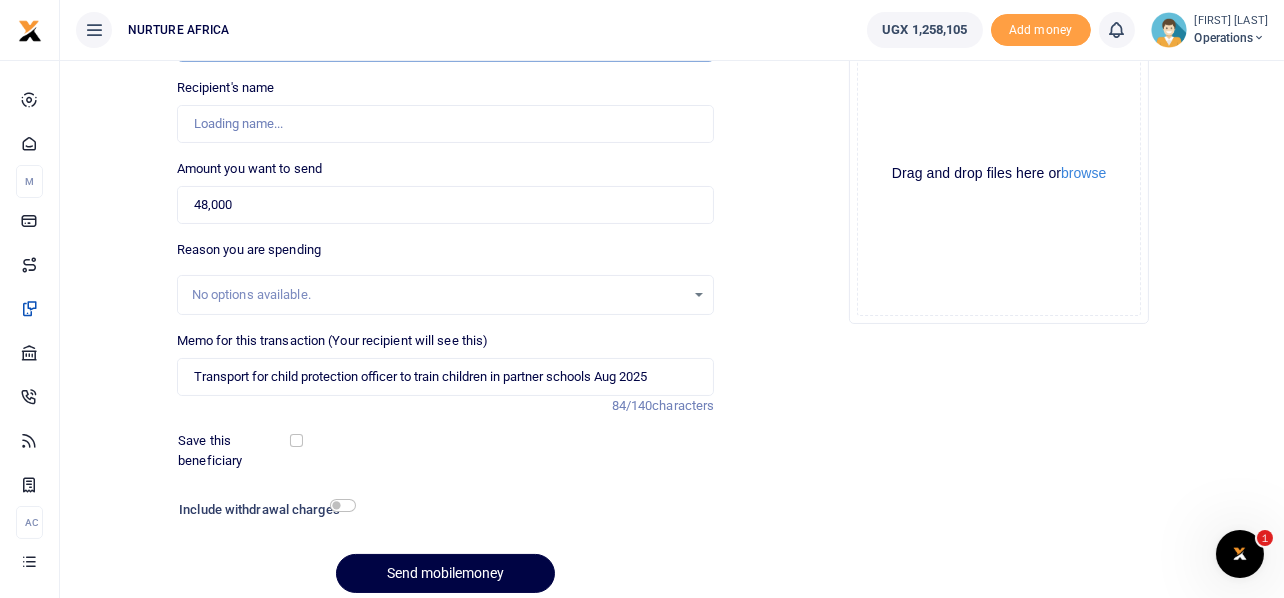 scroll, scrollTop: 187, scrollLeft: 0, axis: vertical 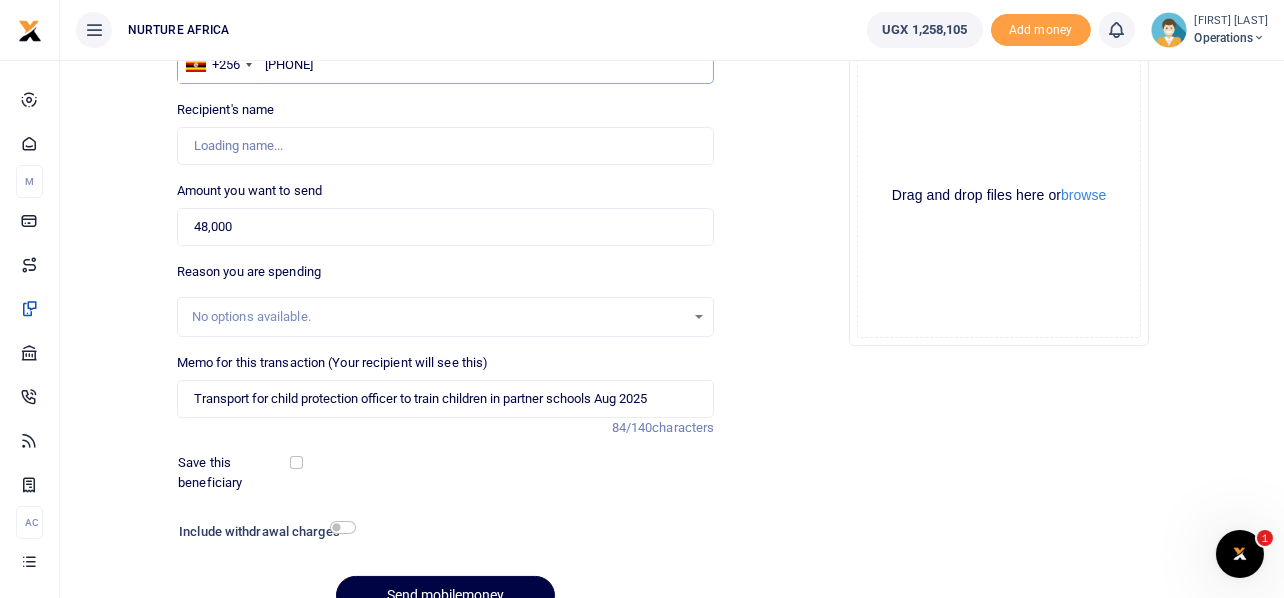 type on "Florence Namuli" 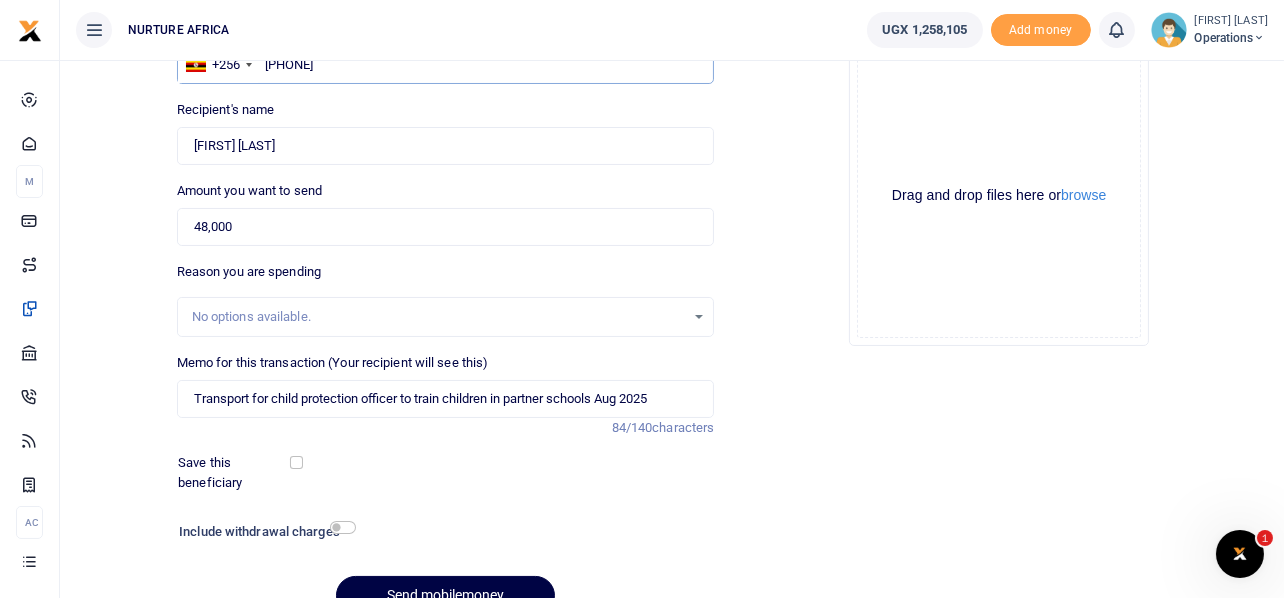 type on "256752612624" 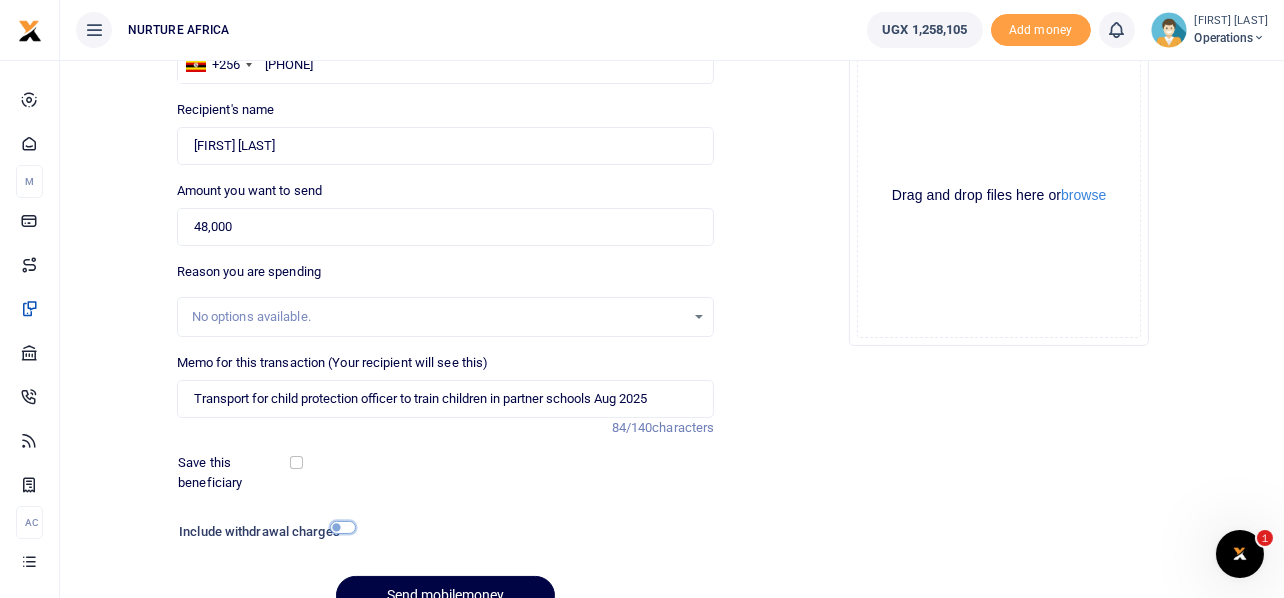 drag, startPoint x: 351, startPoint y: 525, endPoint x: 364, endPoint y: 493, distance: 34.539833 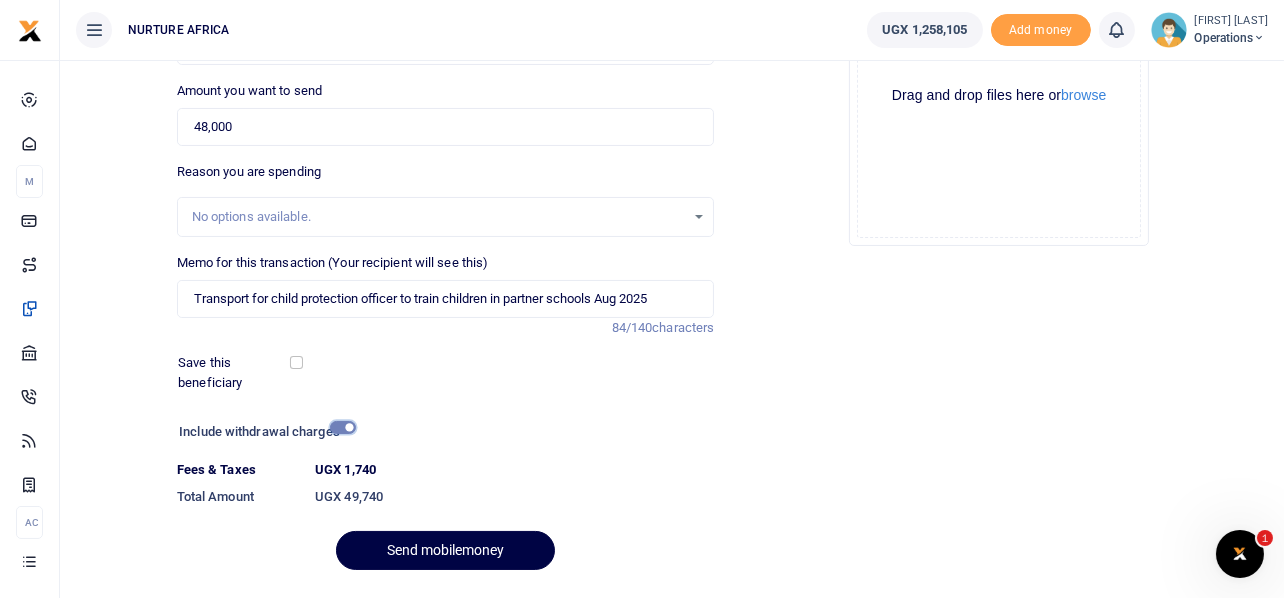 scroll, scrollTop: 342, scrollLeft: 0, axis: vertical 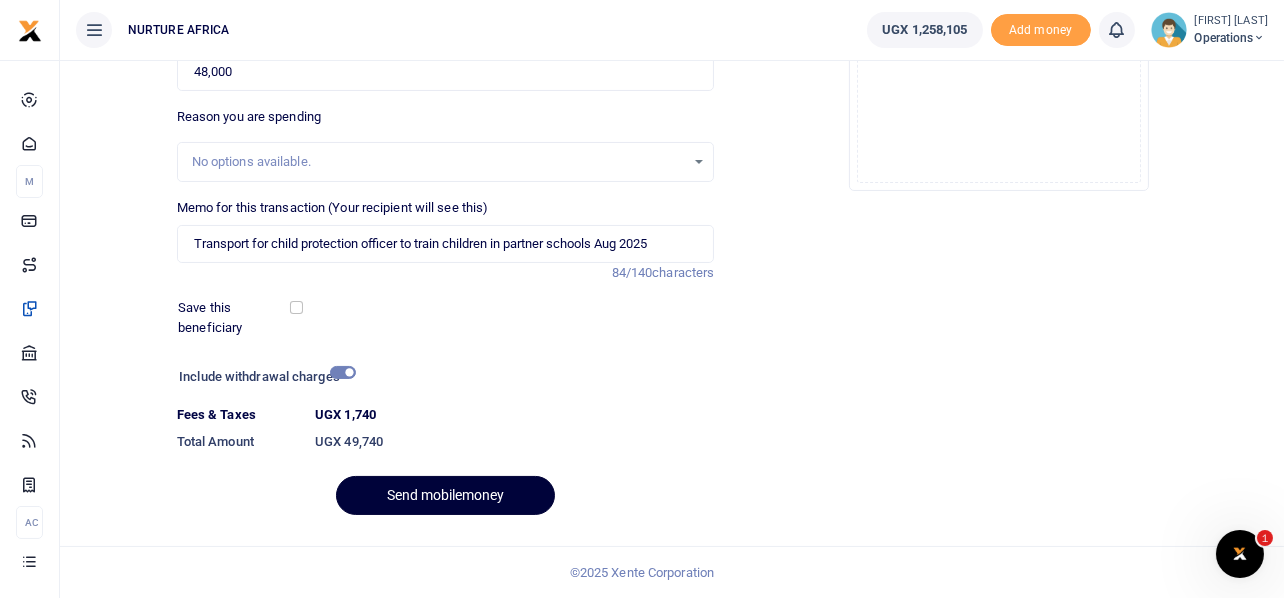 click on "Send mobilemoney" at bounding box center (445, 495) 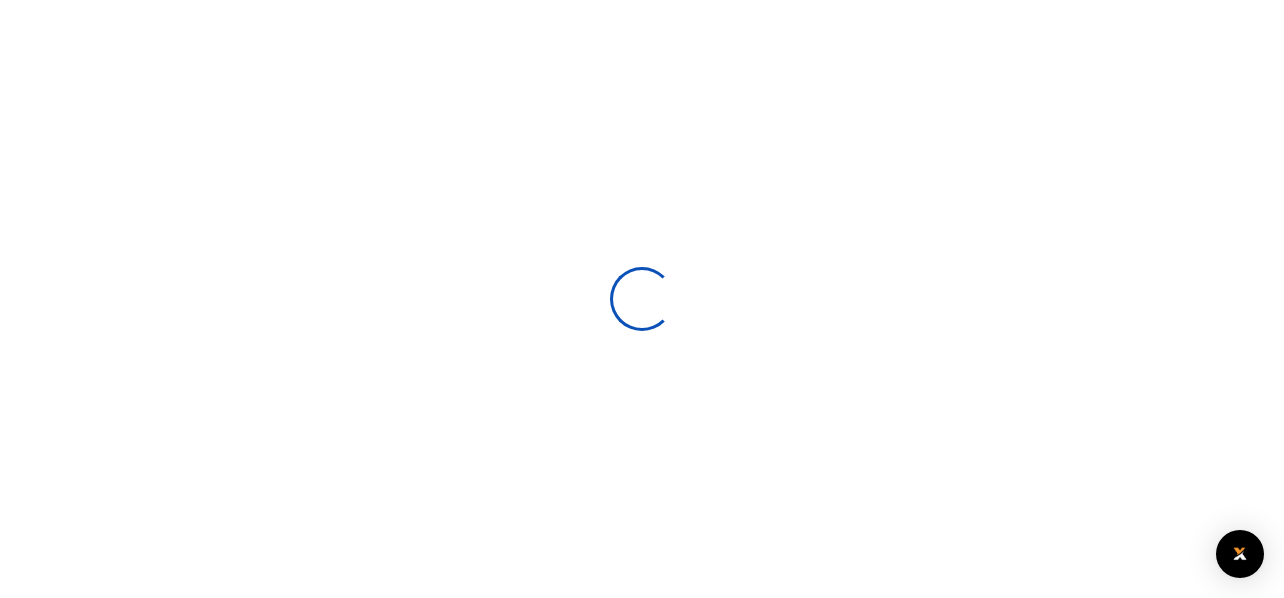 scroll, scrollTop: 287, scrollLeft: 0, axis: vertical 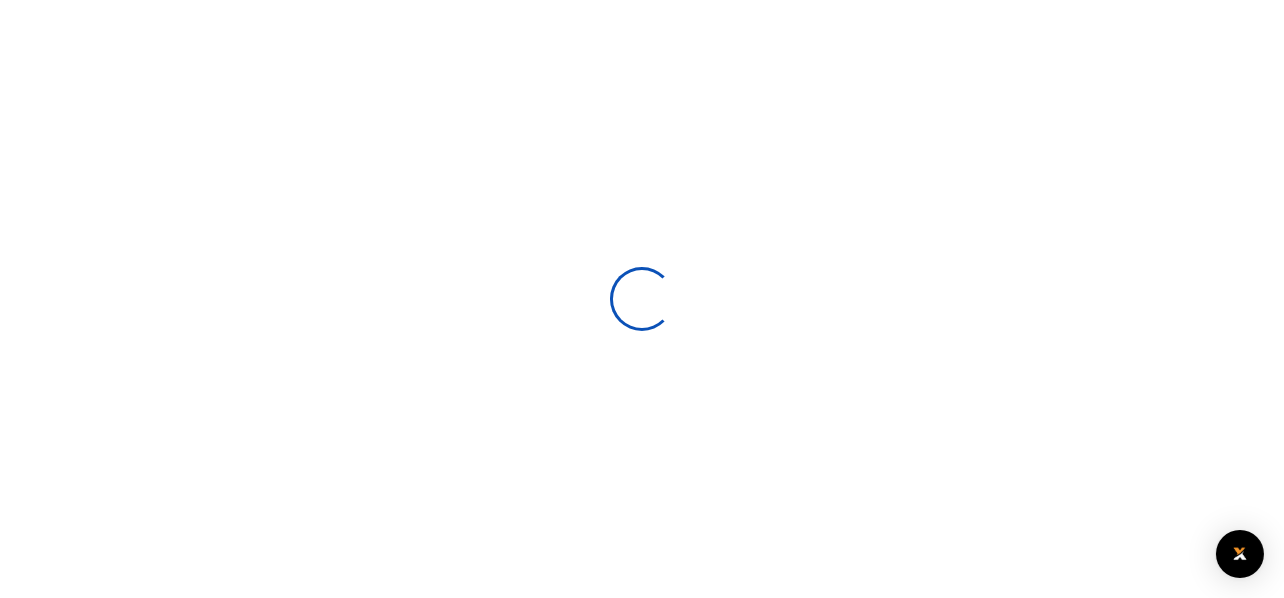 select 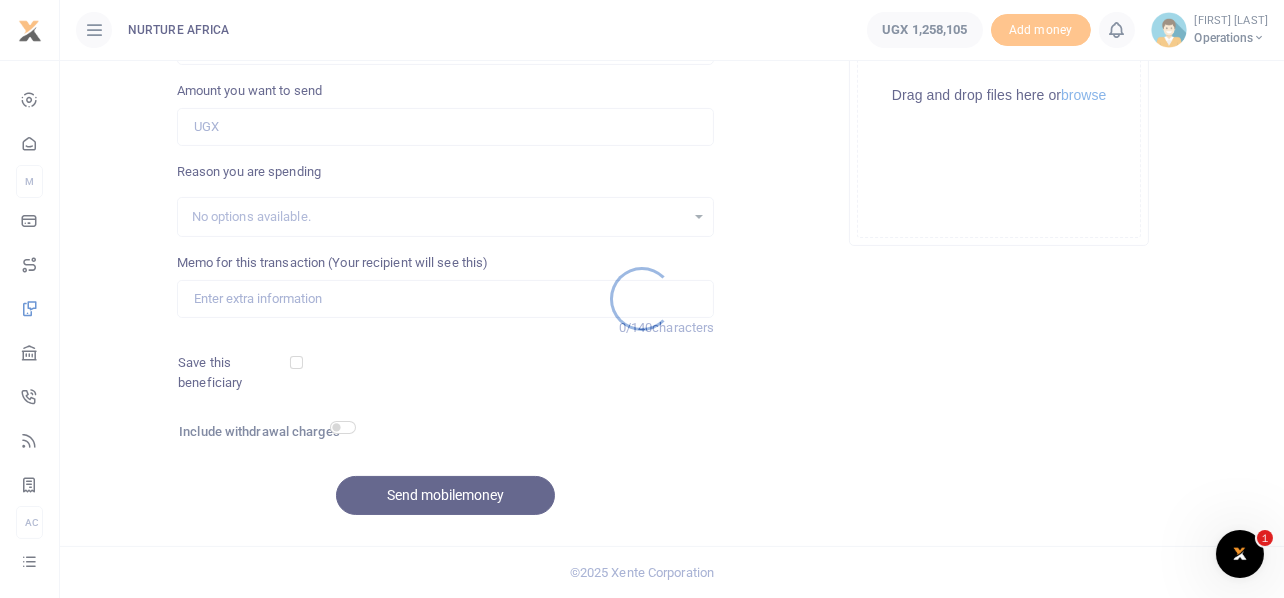 scroll, scrollTop: 0, scrollLeft: 0, axis: both 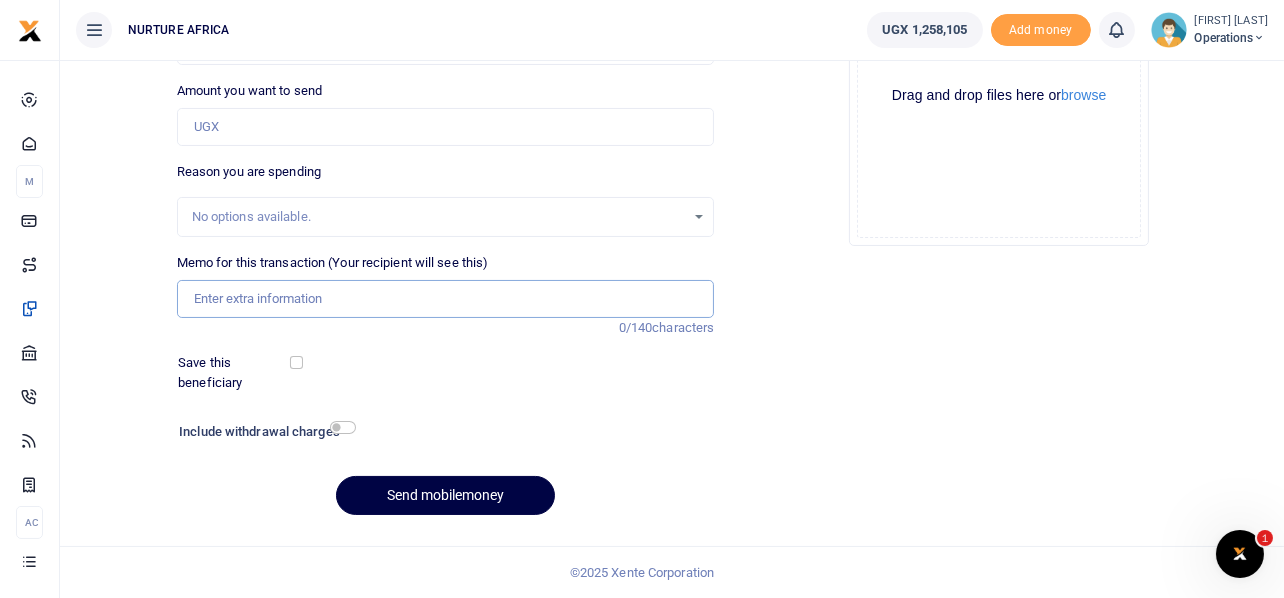click on "Memo for this transaction (Your recipient will see this)" at bounding box center [446, 299] 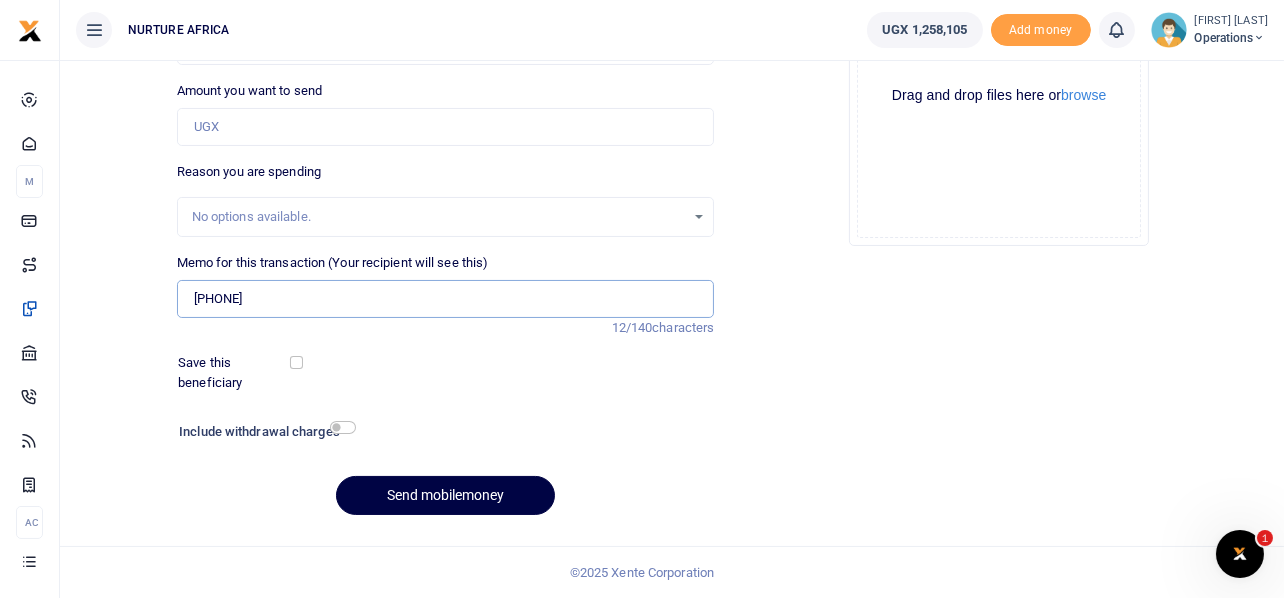 click on "256752612624" at bounding box center [446, 299] 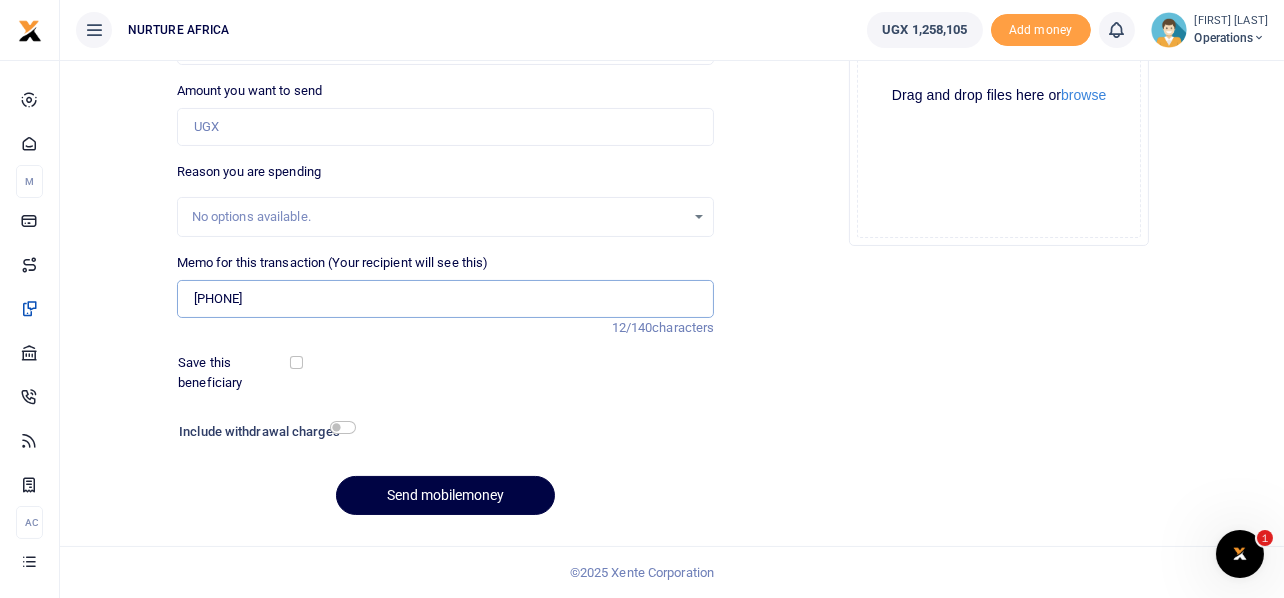 click on "256752612624" at bounding box center [446, 299] 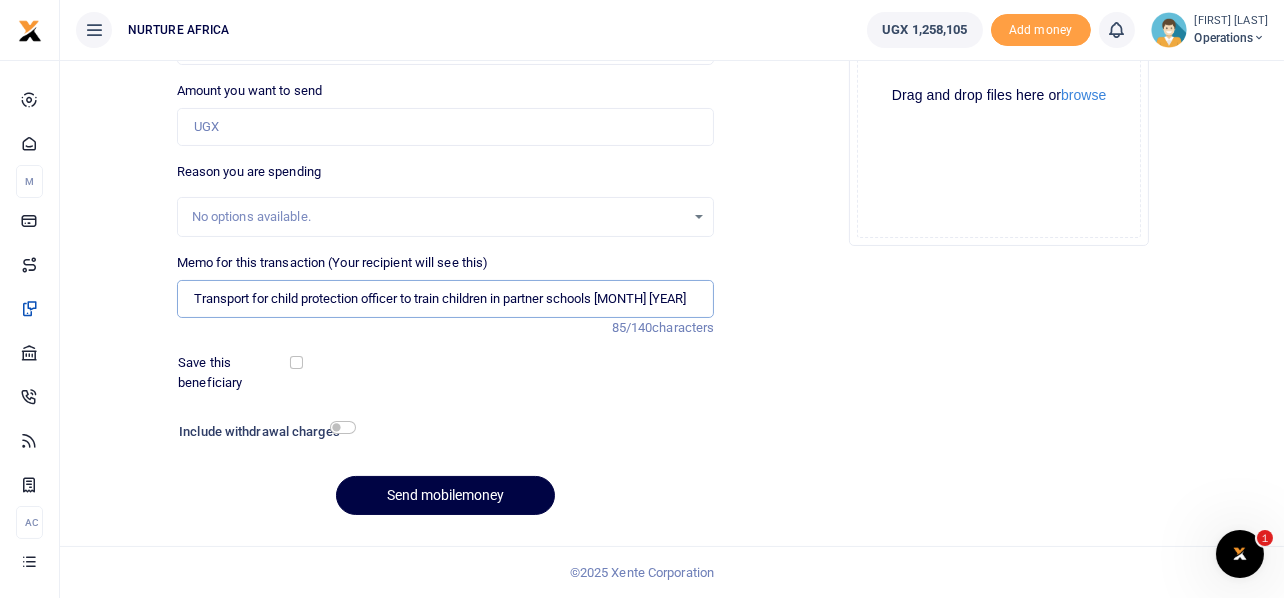 drag, startPoint x: 270, startPoint y: 296, endPoint x: 360, endPoint y: 305, distance: 90.44888 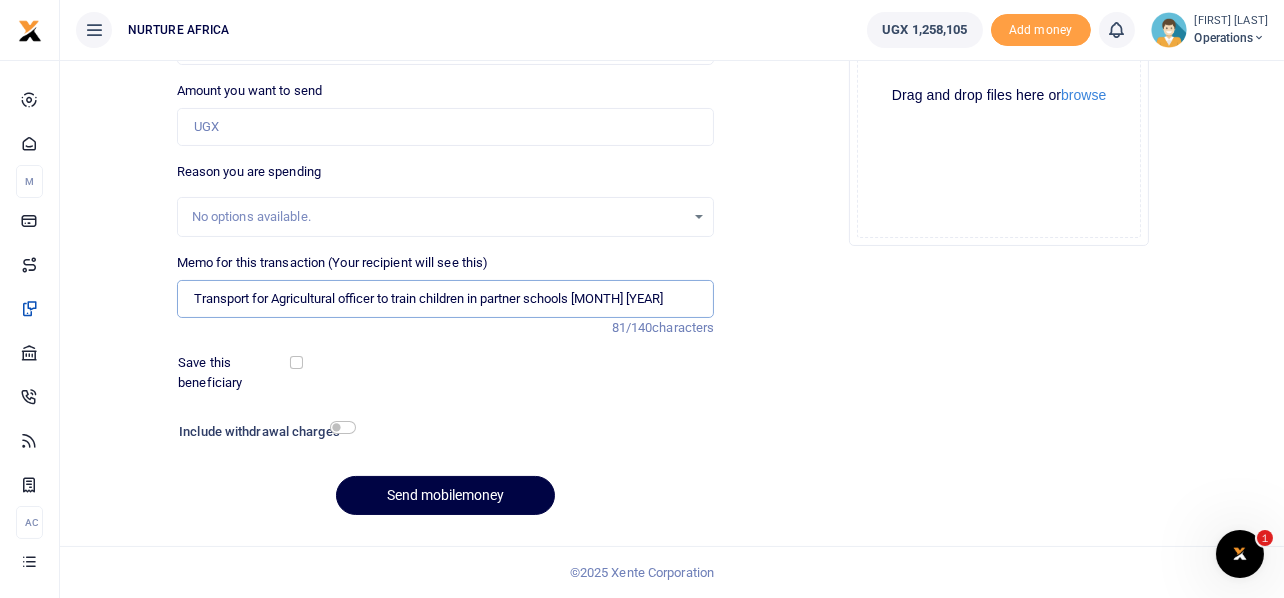 drag, startPoint x: 397, startPoint y: 299, endPoint x: 471, endPoint y: 296, distance: 74.06078 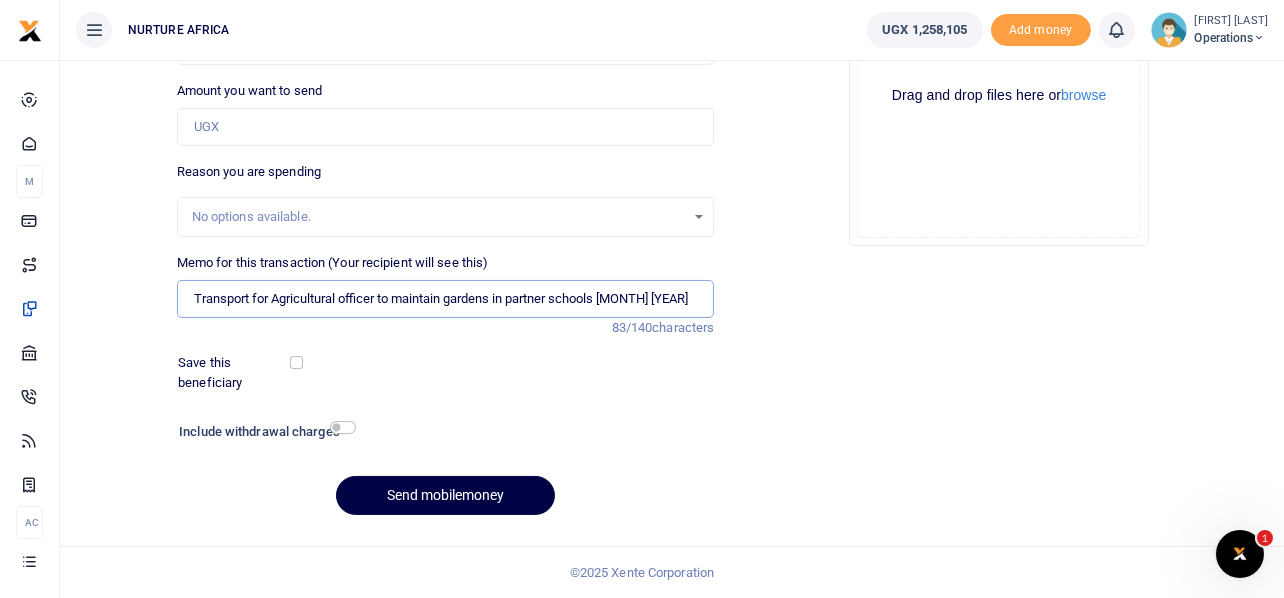 click on "Transport for Agricultural officer to maintain gardens in partner schools July 2025" at bounding box center [446, 299] 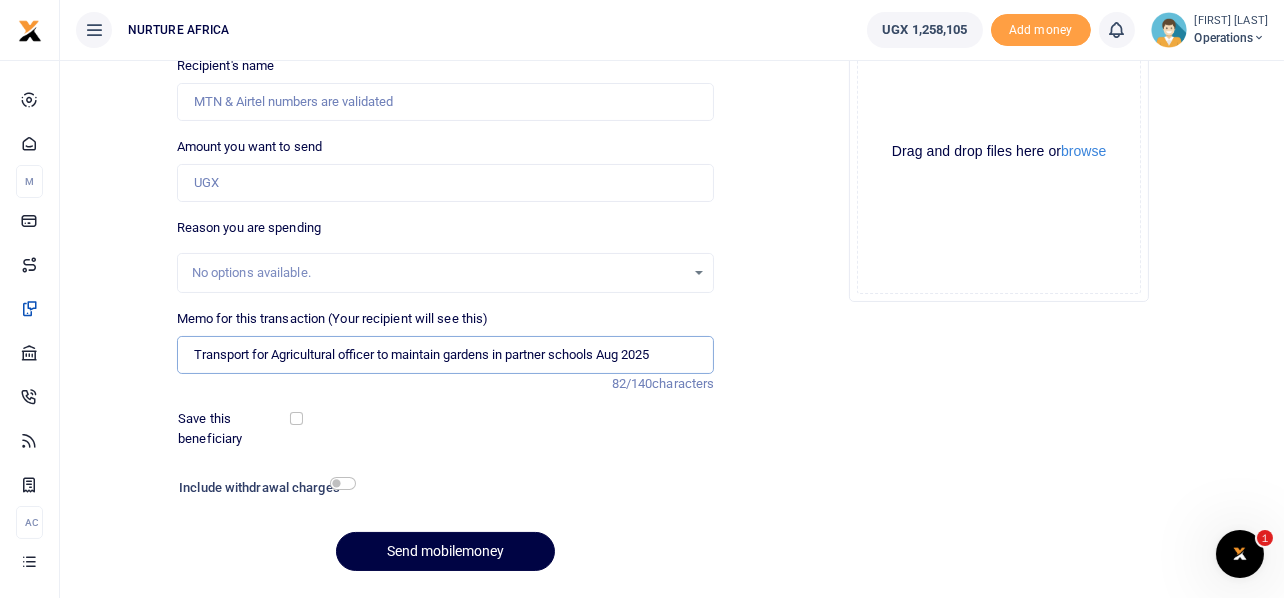 scroll, scrollTop: 187, scrollLeft: 0, axis: vertical 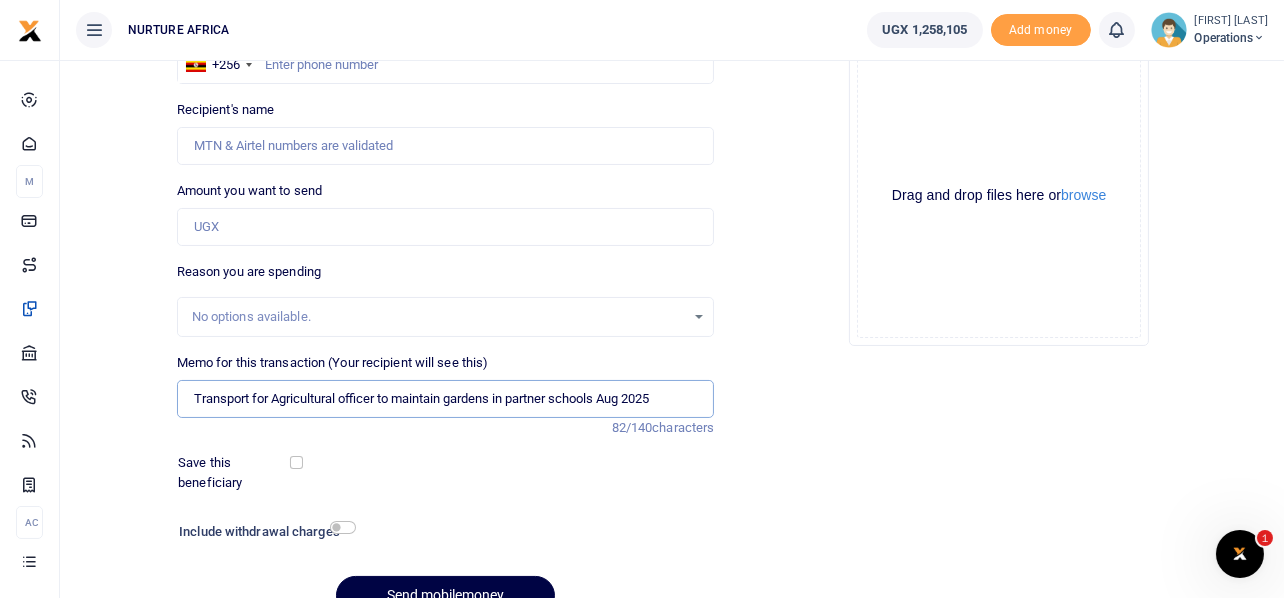 type on "Transport for Agricultural officer to maintain gardens in partner schools Aug 2025" 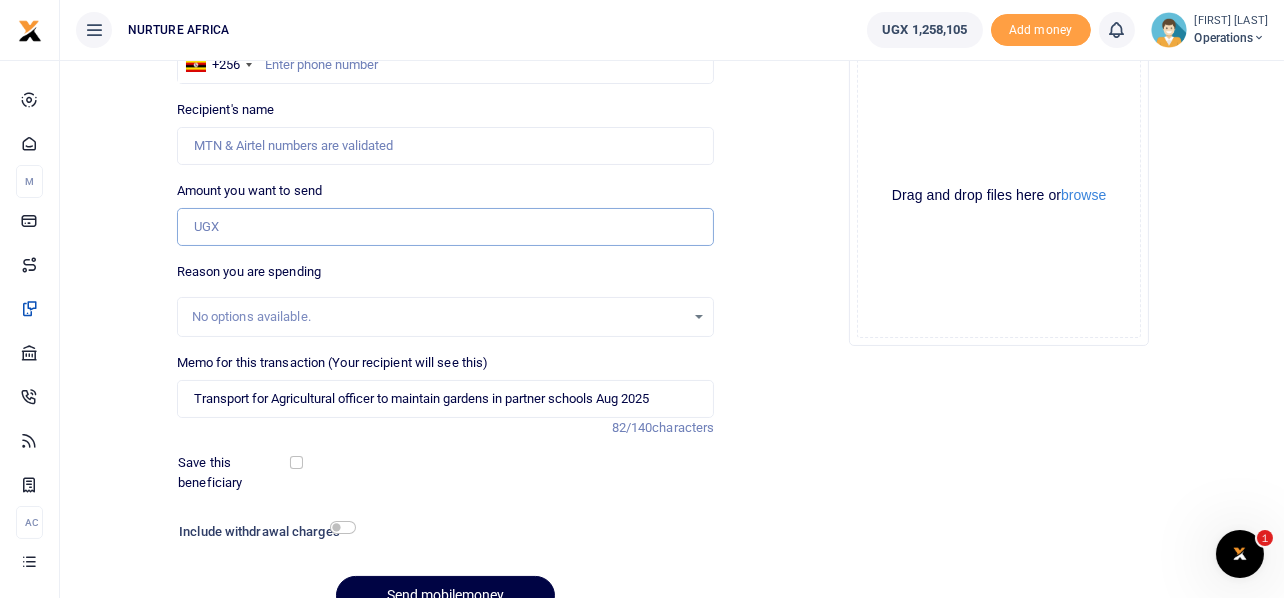 click on "Amount you want to send" at bounding box center (446, 227) 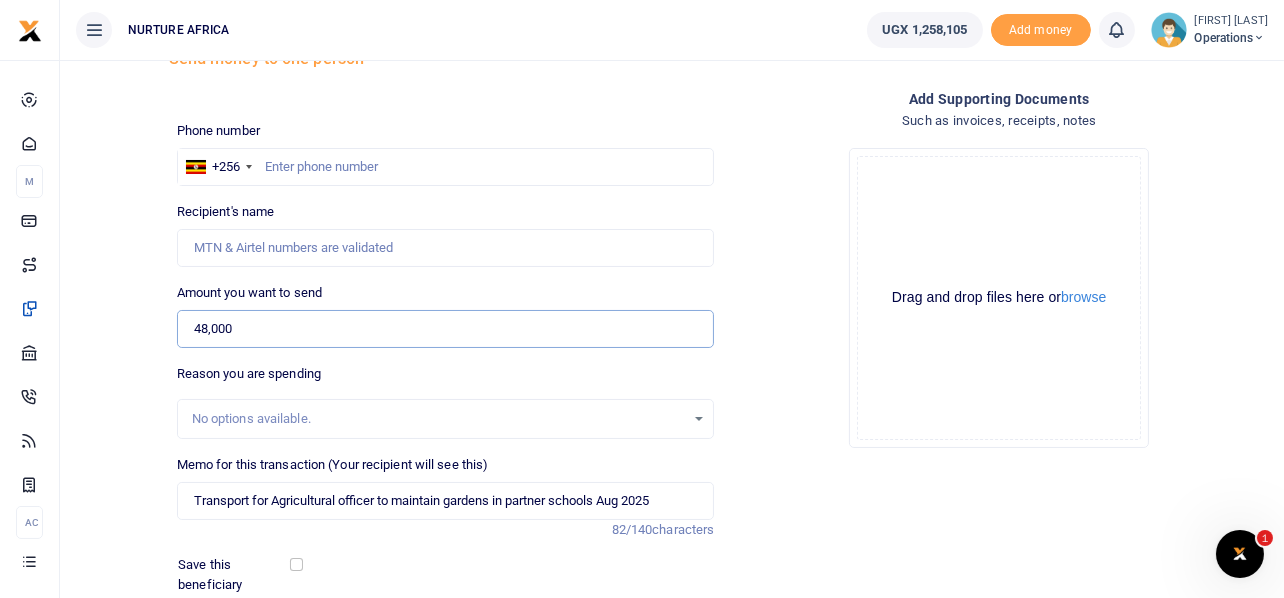 scroll, scrollTop: 0, scrollLeft: 0, axis: both 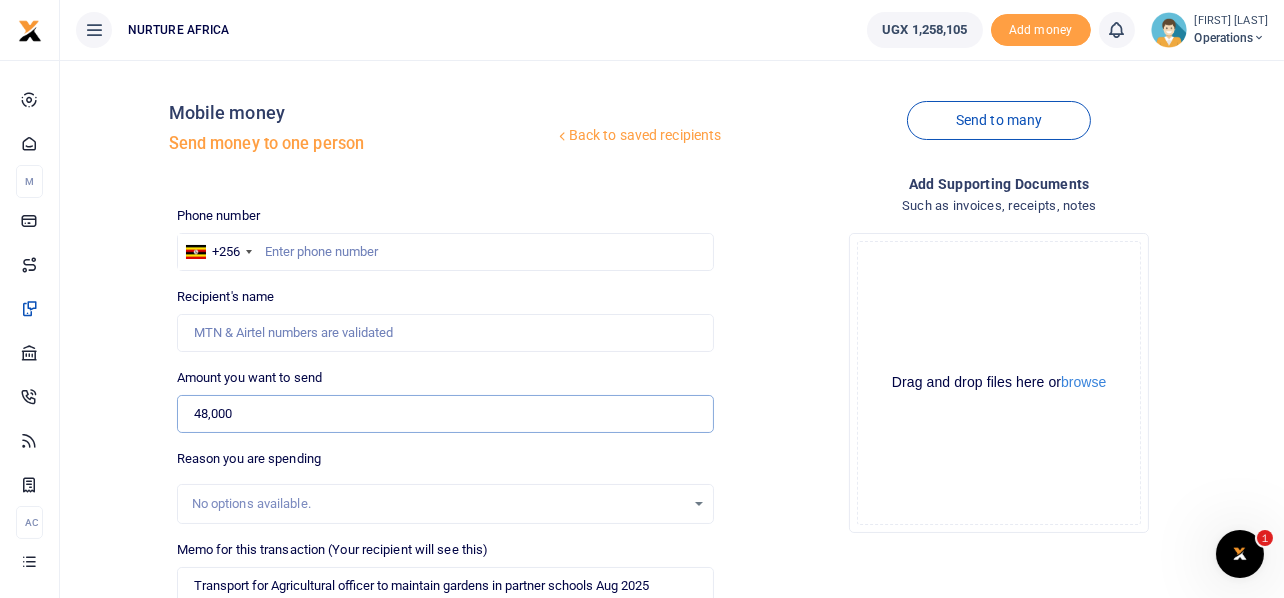 type on "48,000" 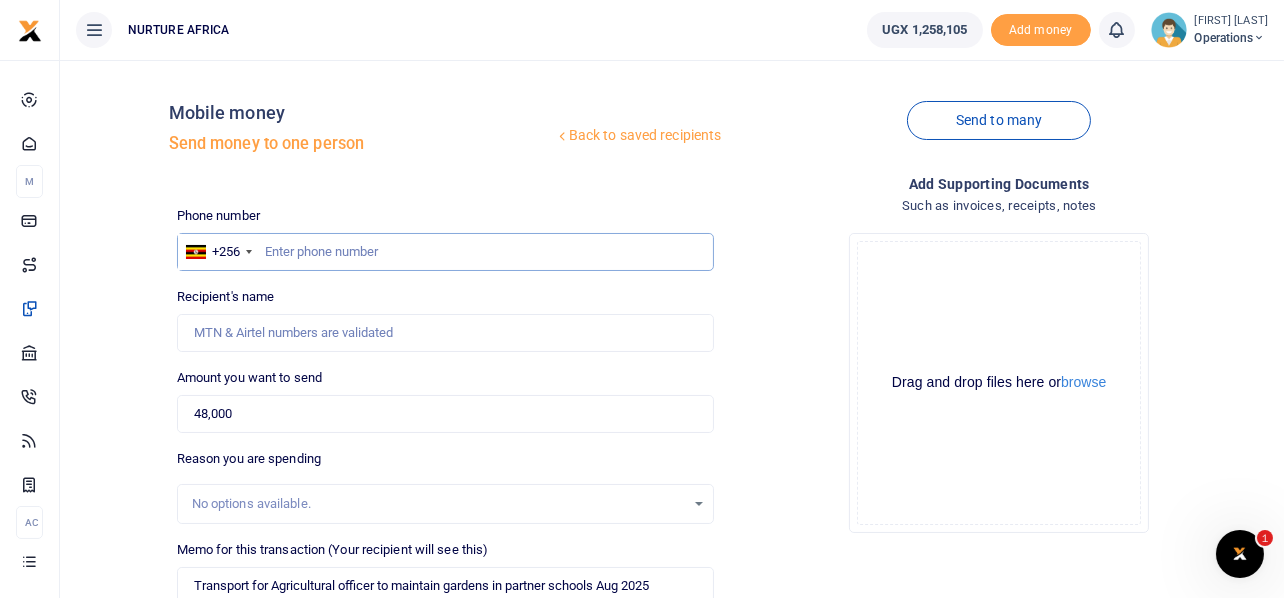 click at bounding box center [446, 252] 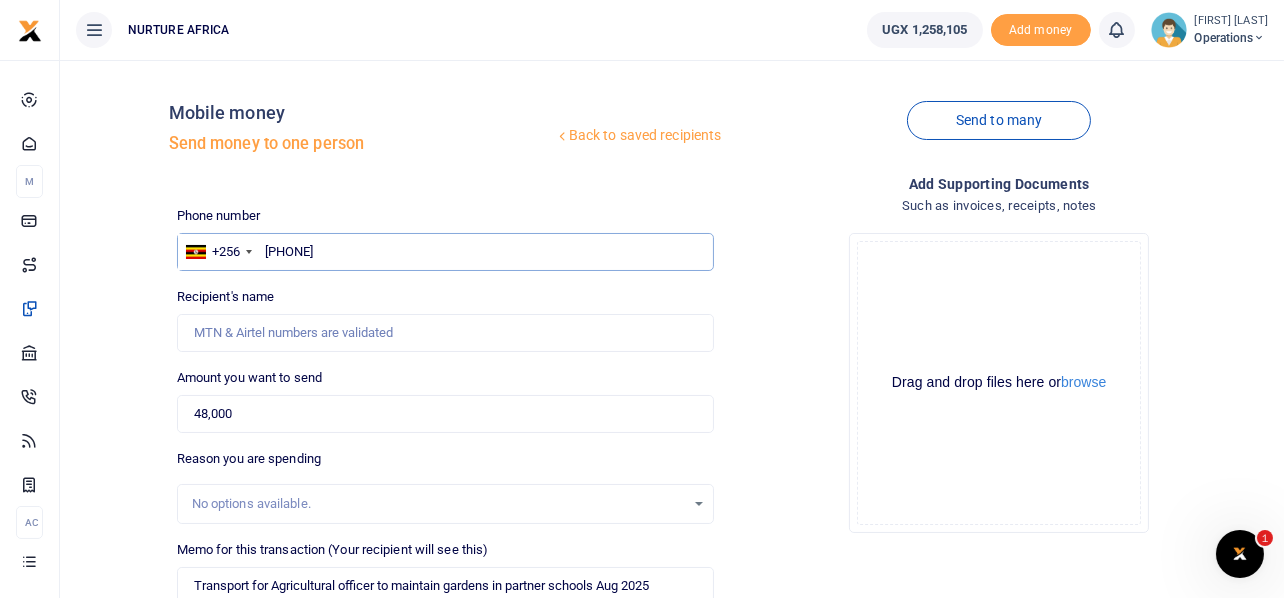 type on "789726011" 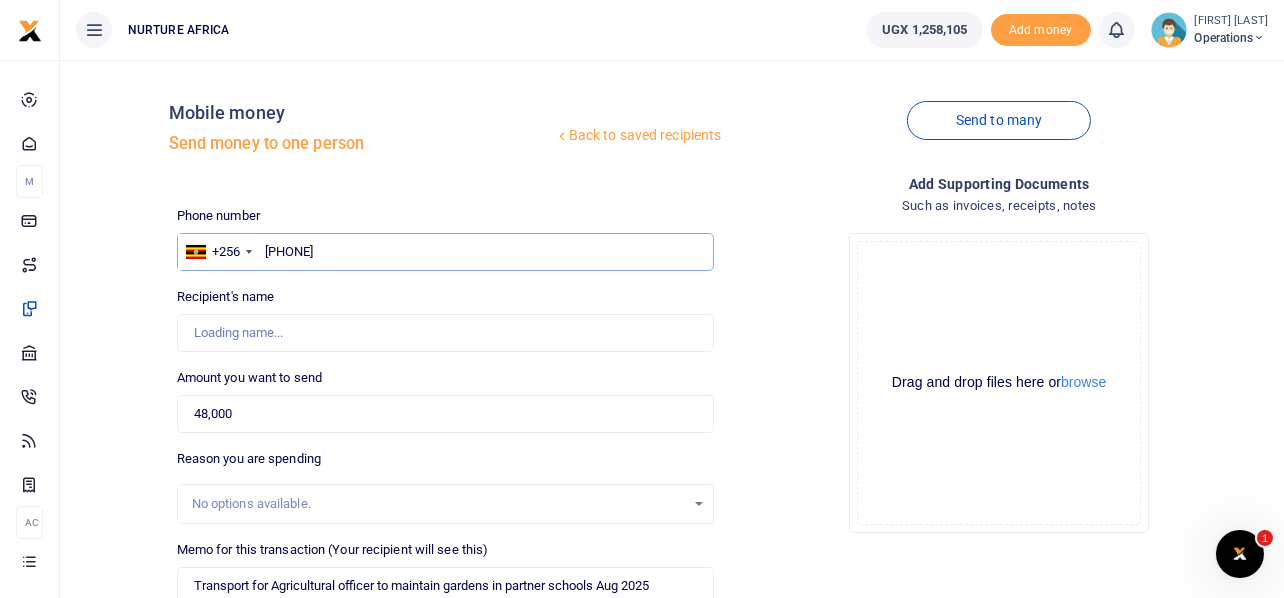 type on "Elia Sabiiti" 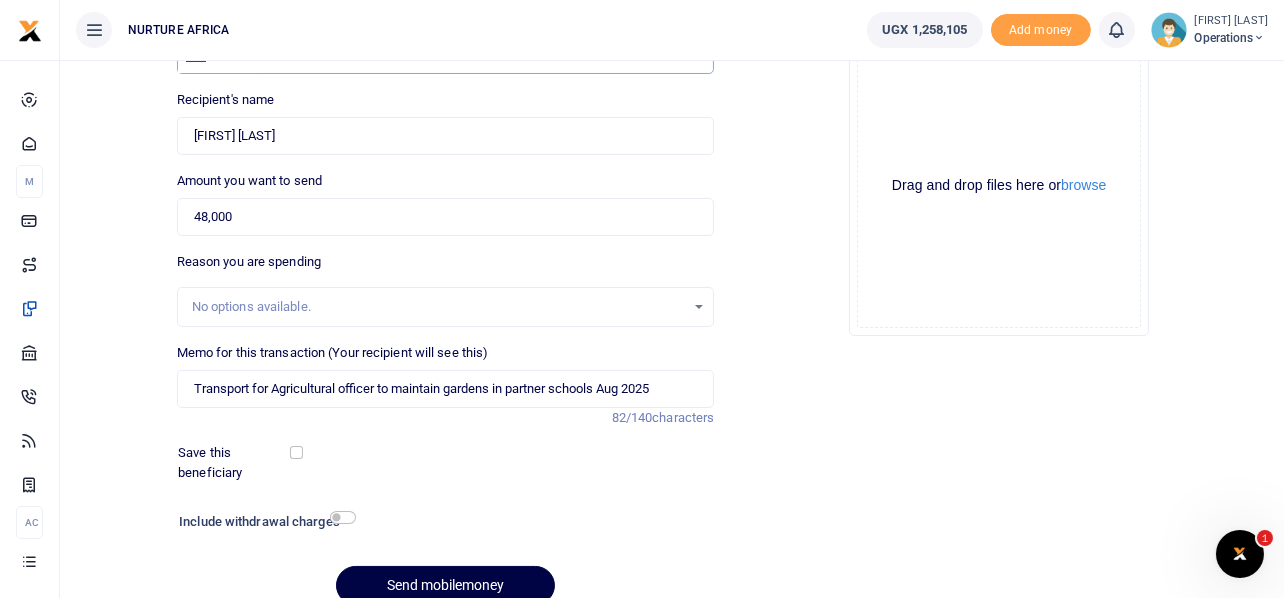 scroll, scrollTop: 287, scrollLeft: 0, axis: vertical 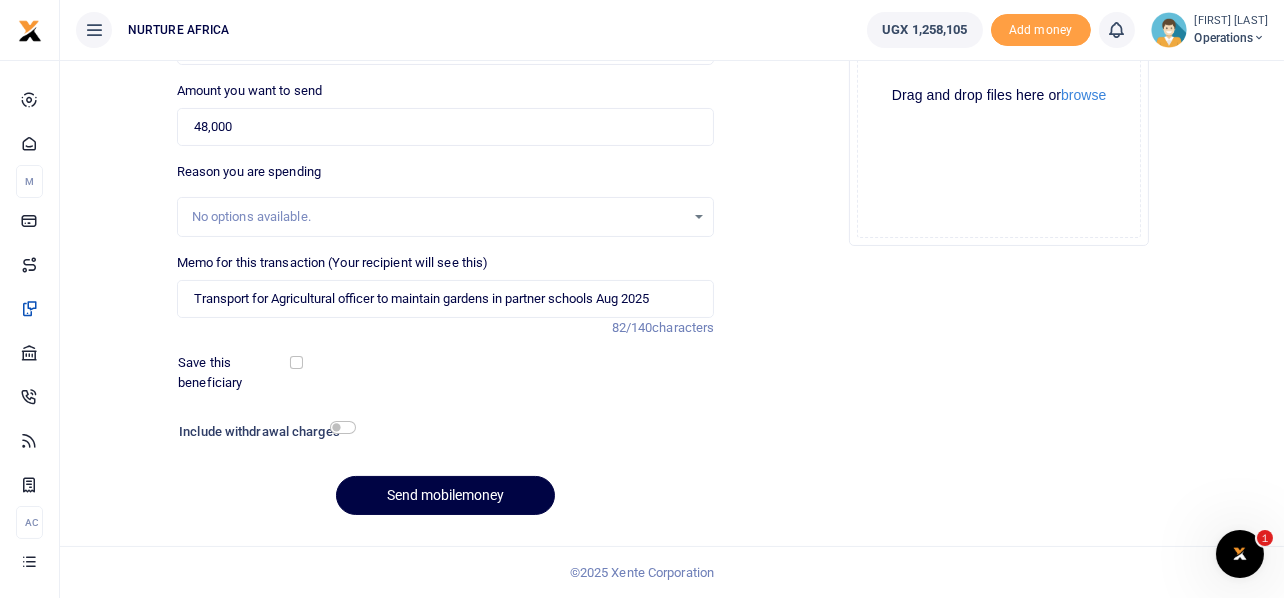 type on "789726011" 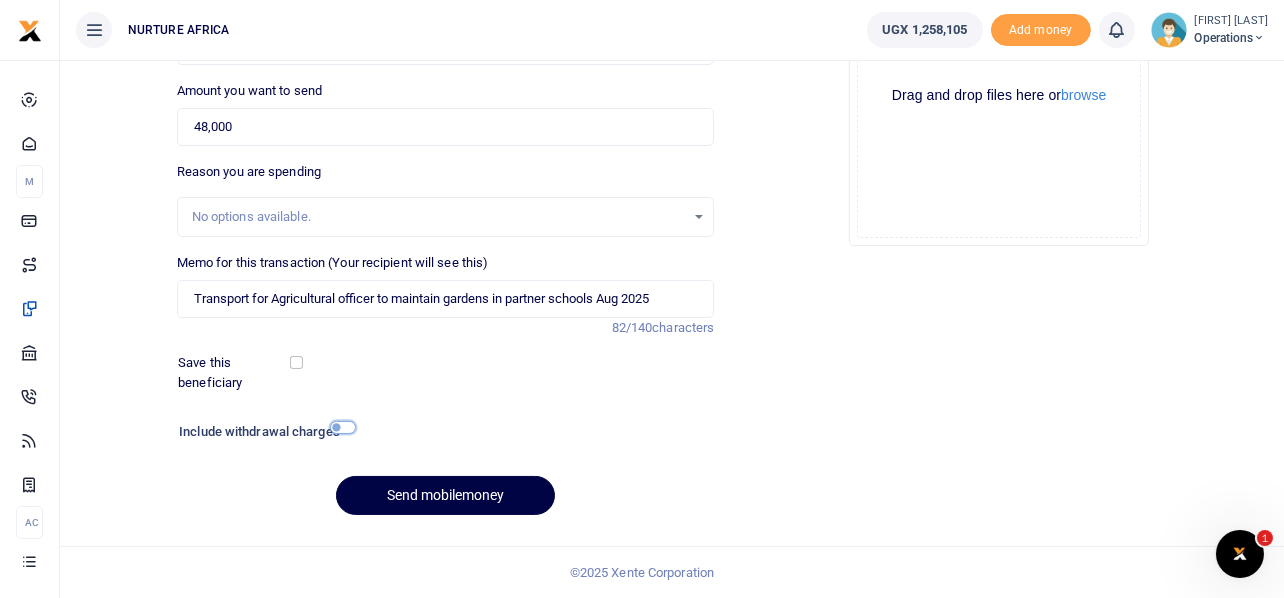 click at bounding box center (343, 427) 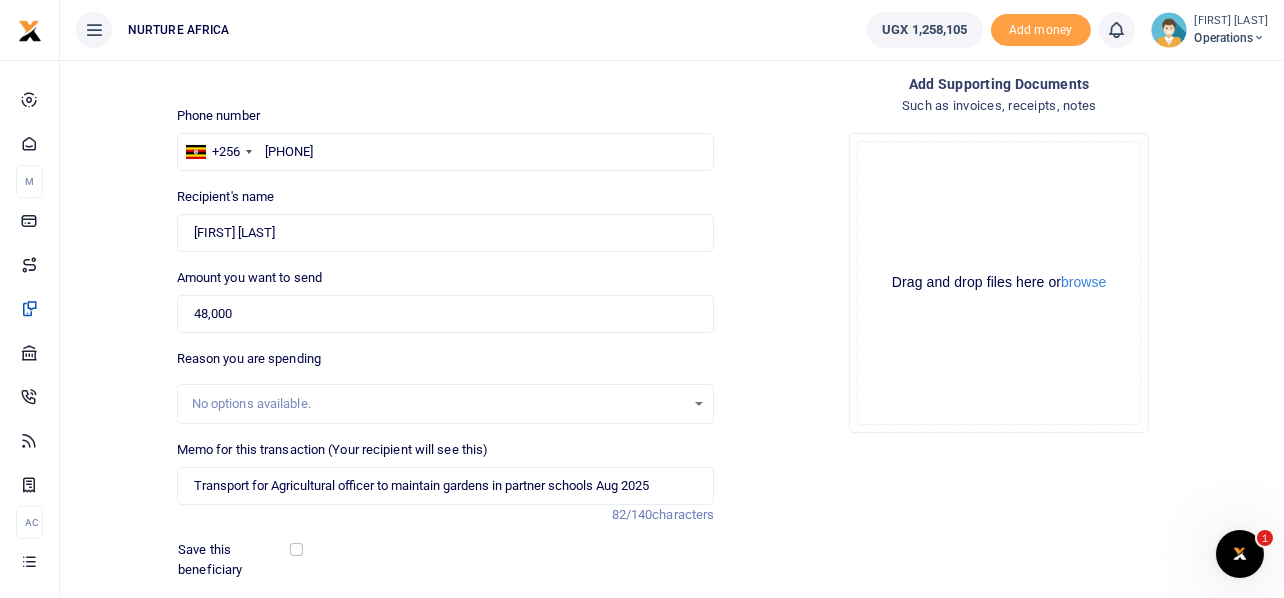 scroll, scrollTop: 342, scrollLeft: 0, axis: vertical 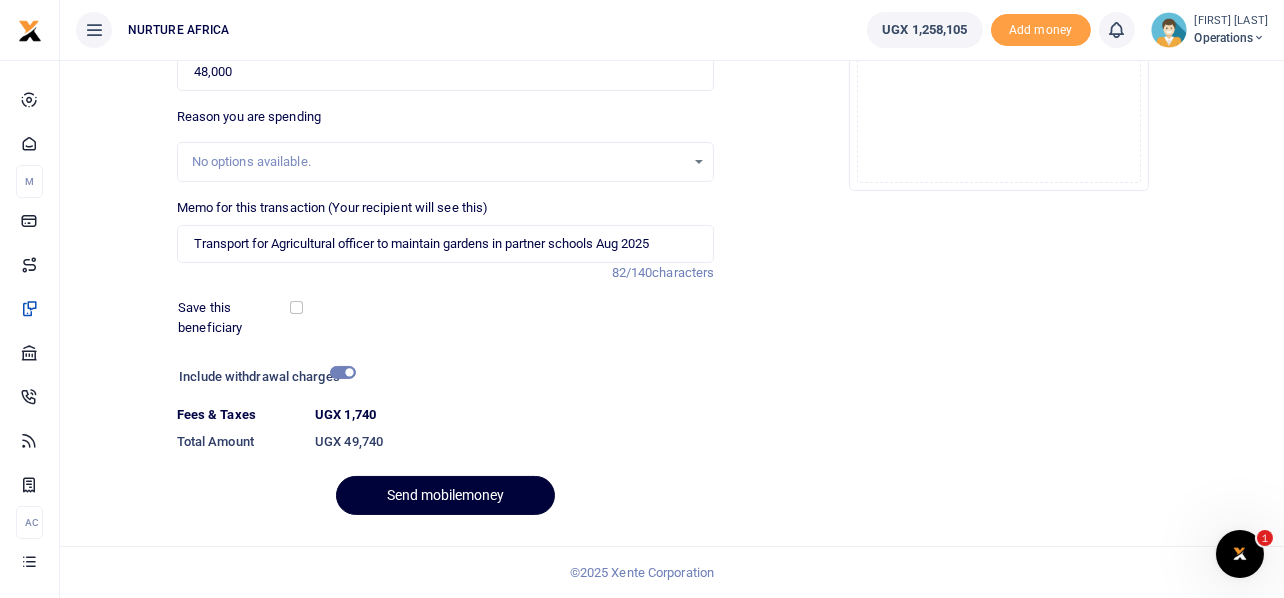 click on "Send mobilemoney" at bounding box center (445, 495) 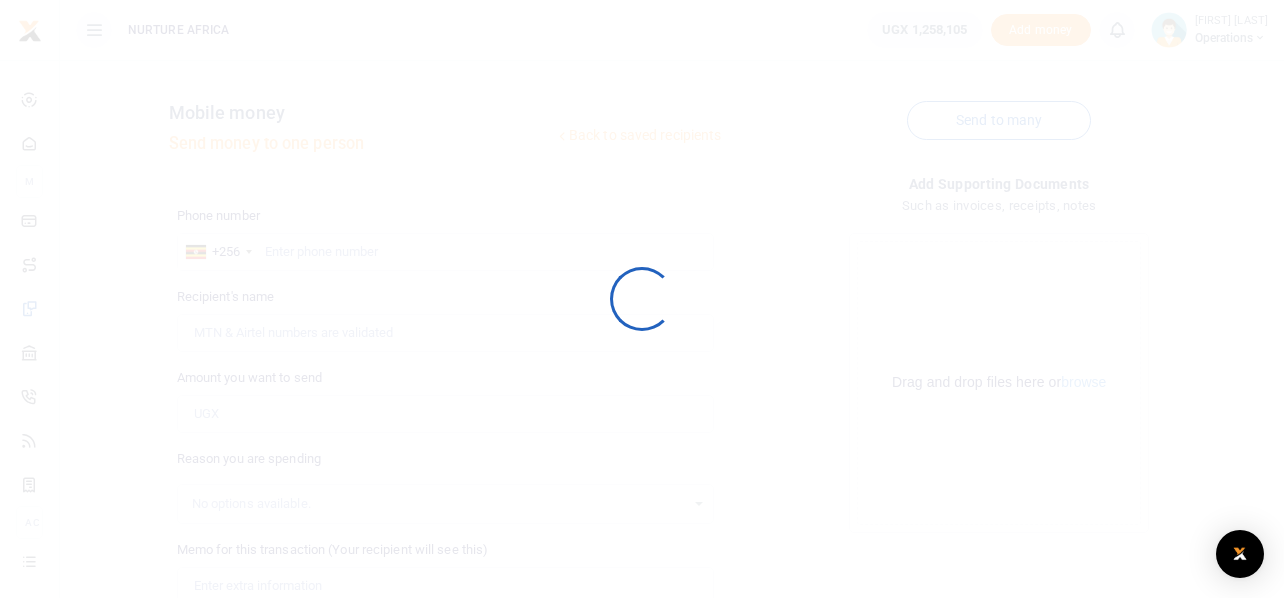 scroll, scrollTop: 287, scrollLeft: 0, axis: vertical 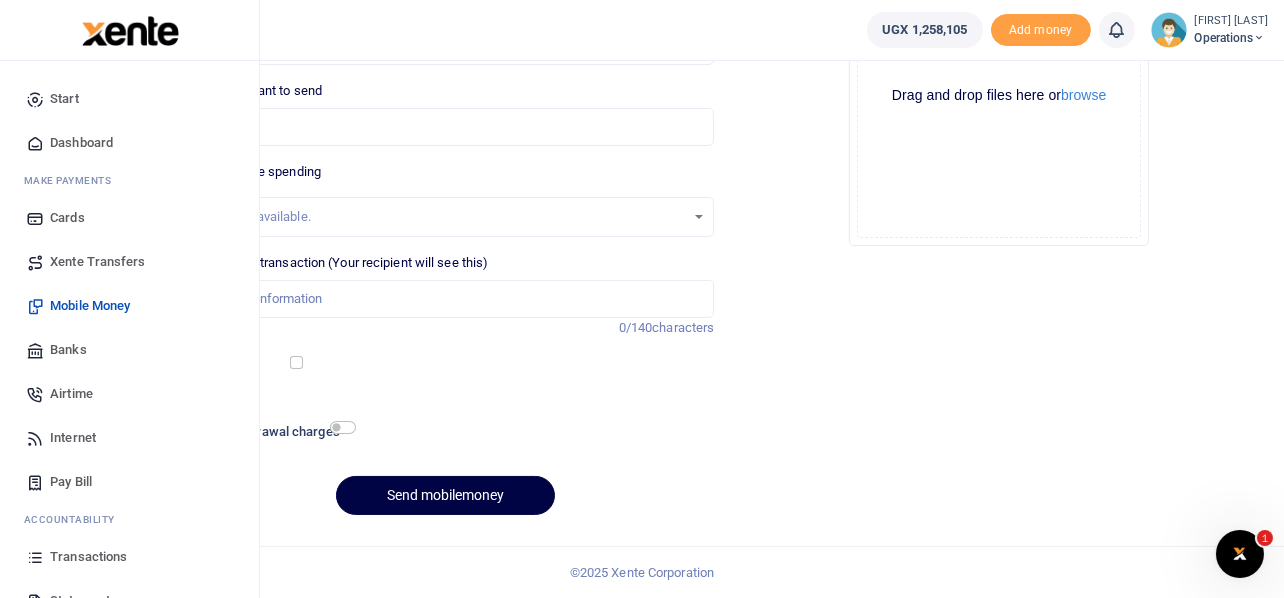 click on "Airtime" at bounding box center (71, 394) 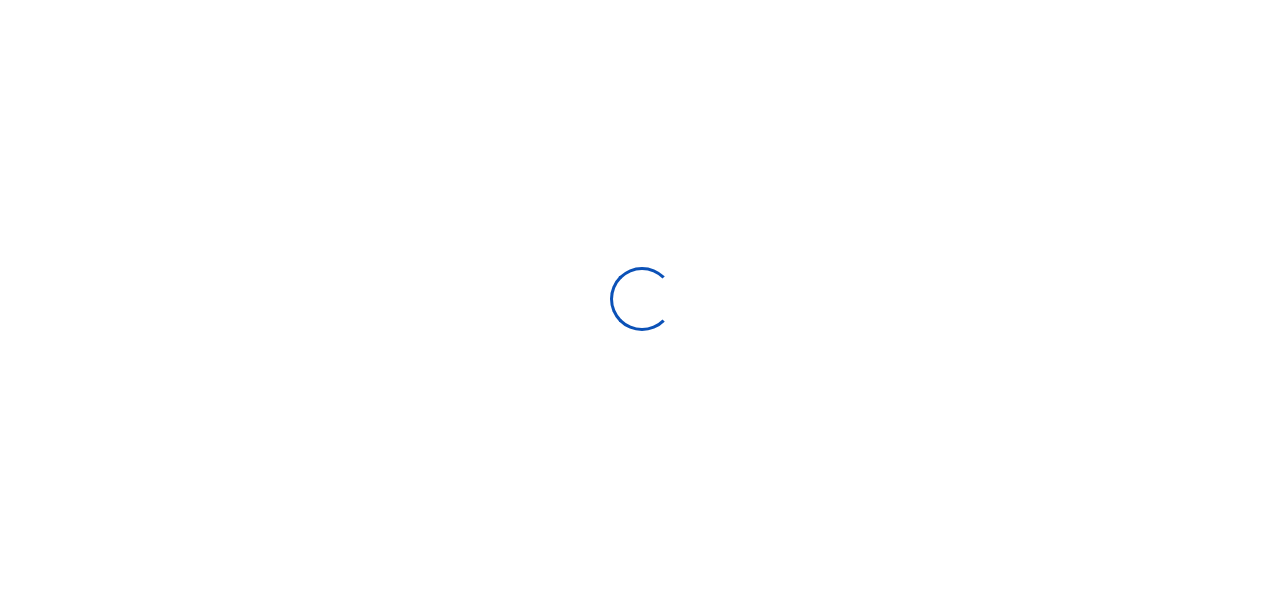 scroll, scrollTop: 0, scrollLeft: 0, axis: both 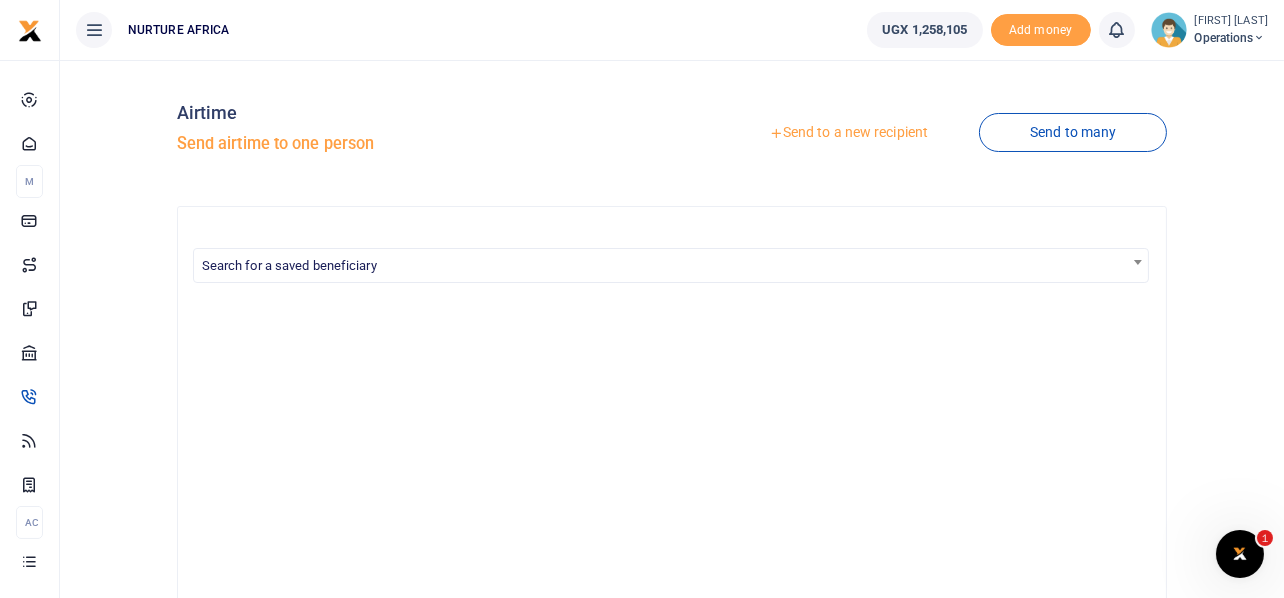 click on "Send to a new recipient" at bounding box center (848, 133) 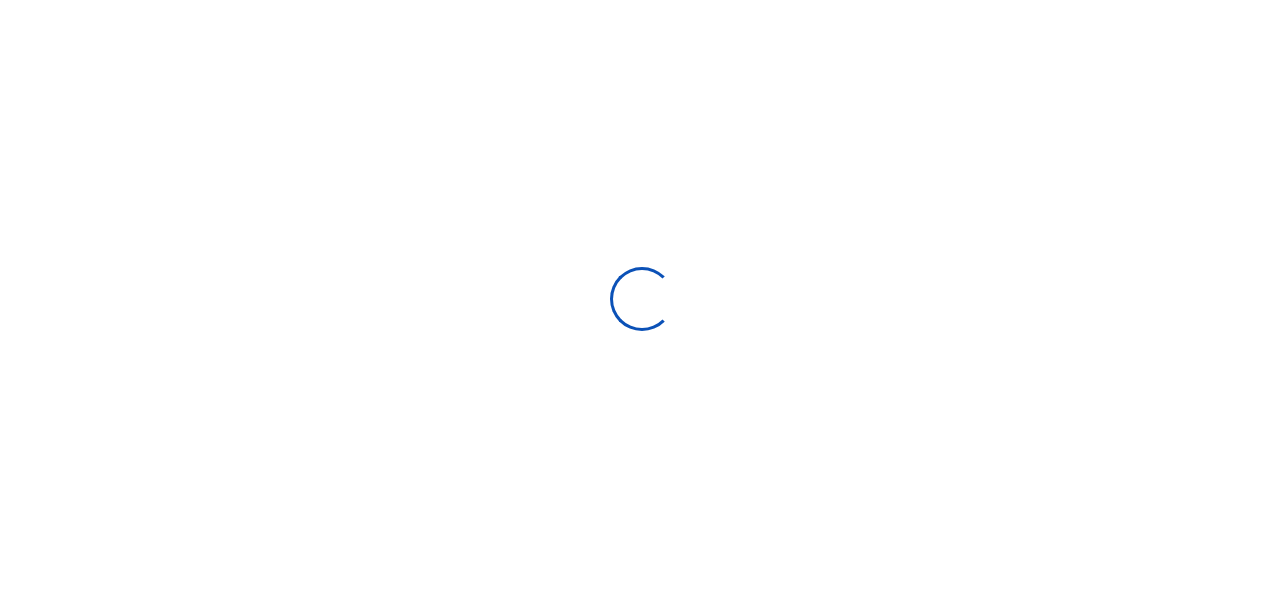 scroll, scrollTop: 0, scrollLeft: 0, axis: both 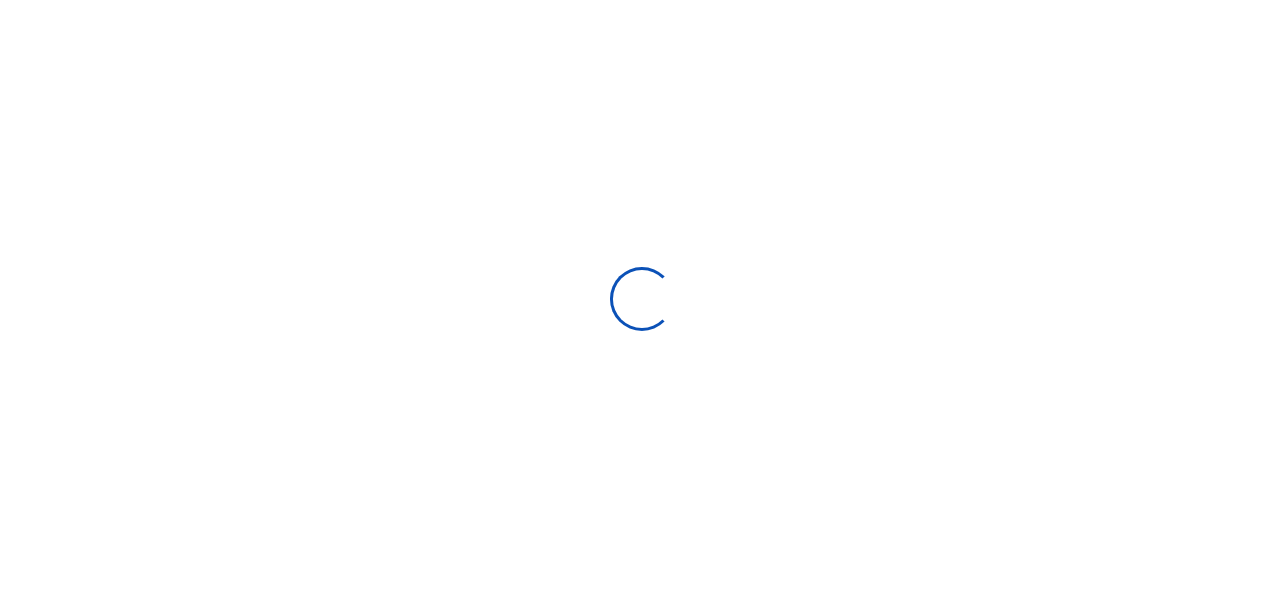 select 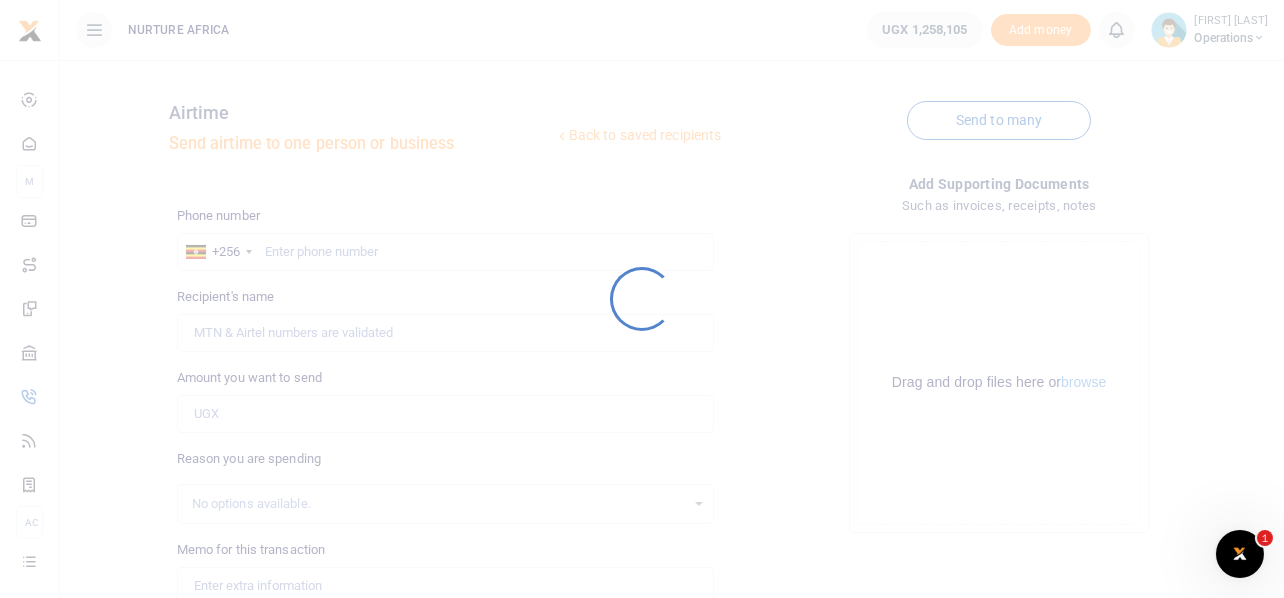 scroll, scrollTop: 0, scrollLeft: 0, axis: both 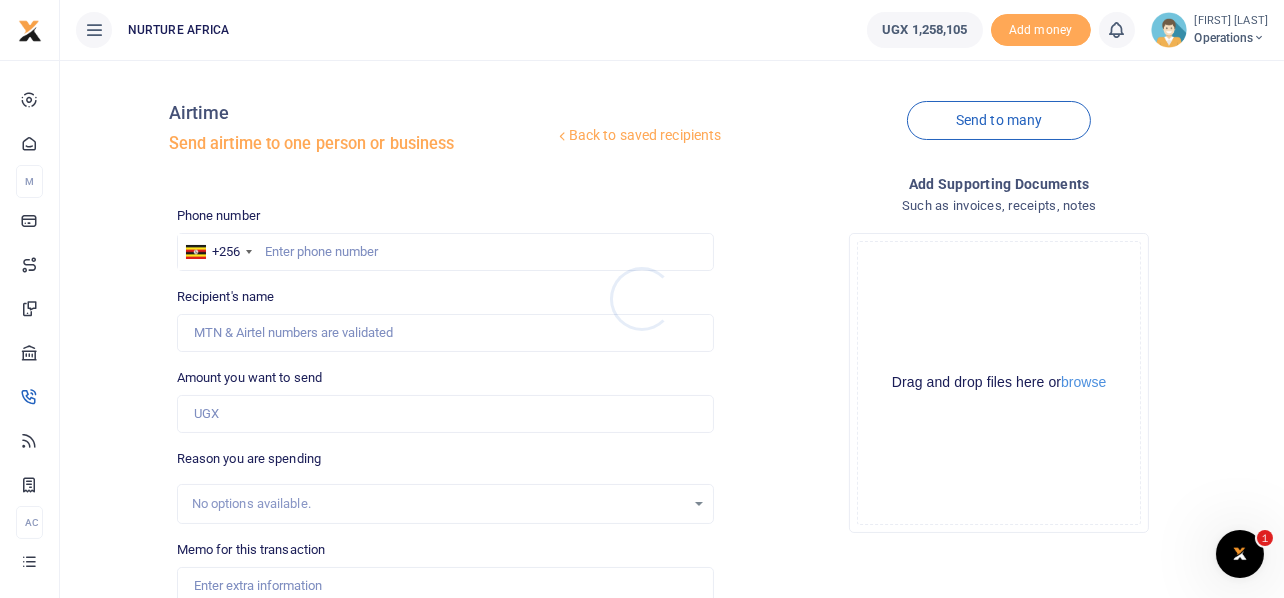 click at bounding box center (642, 299) 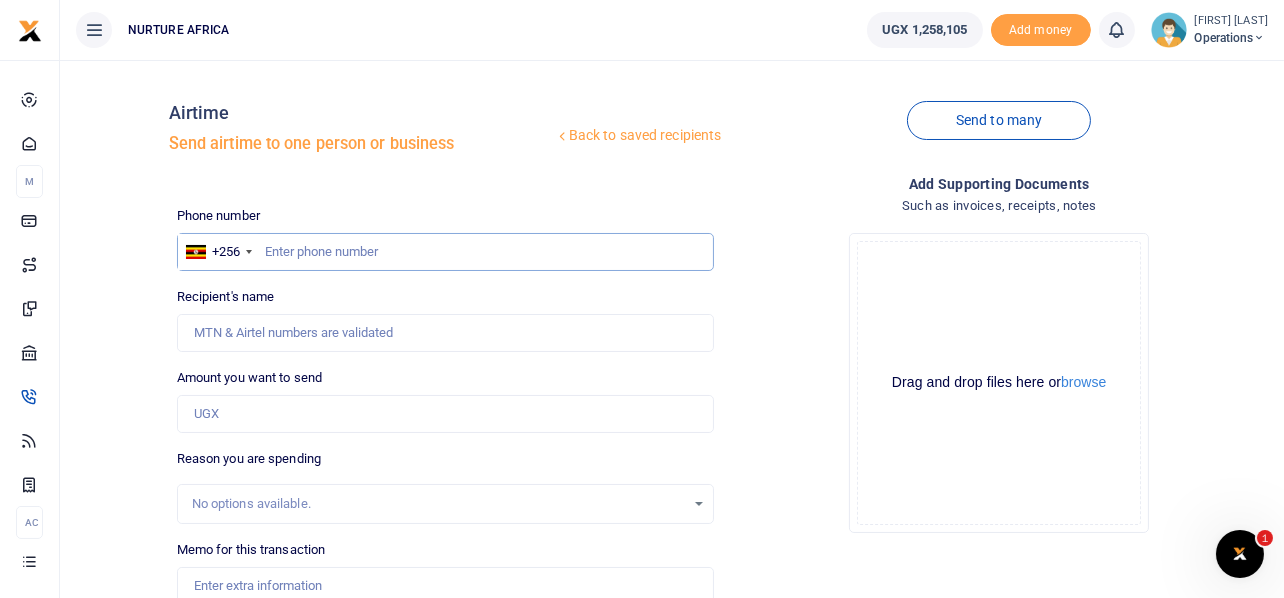 click at bounding box center [446, 252] 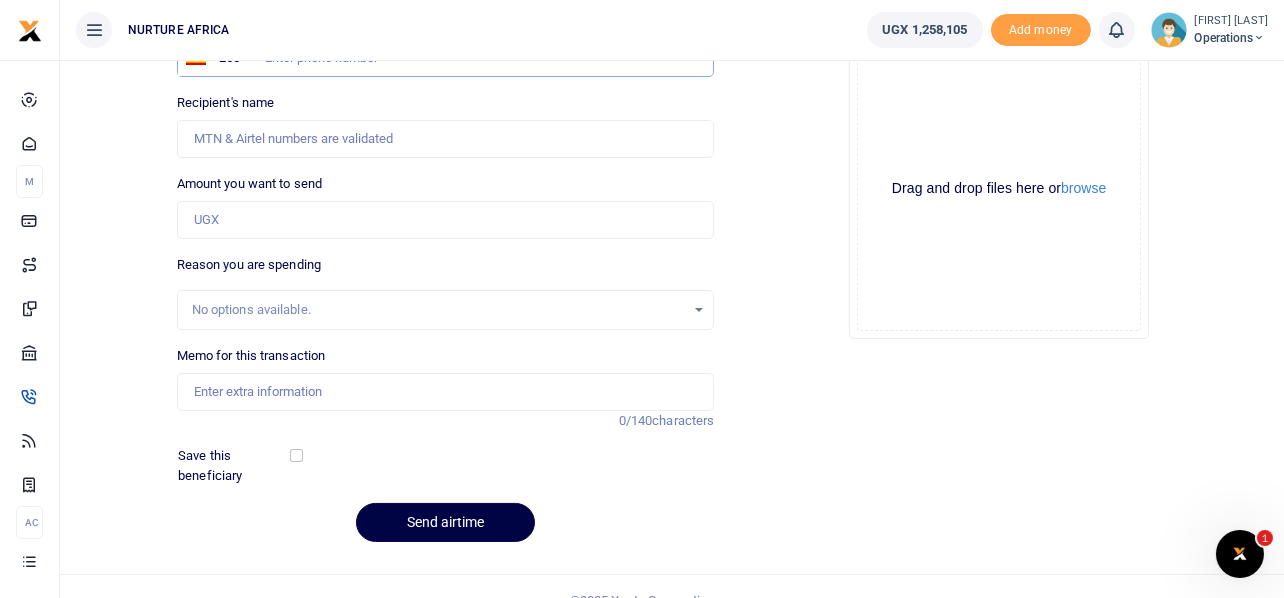 scroll, scrollTop: 221, scrollLeft: 0, axis: vertical 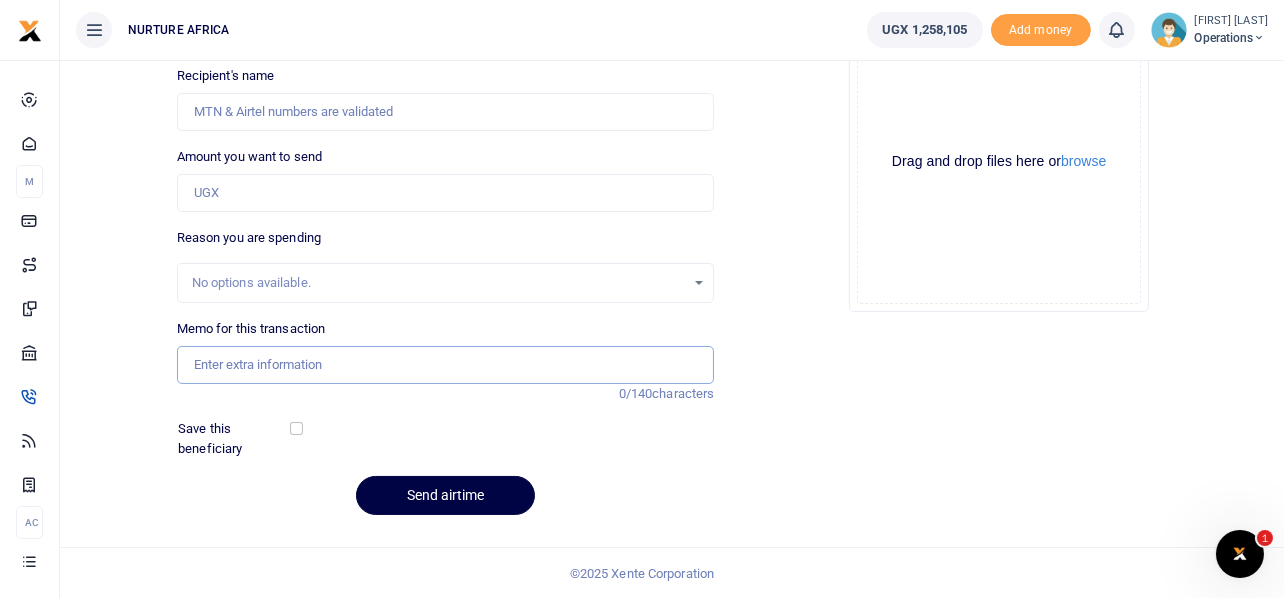 click on "Memo for this transaction" at bounding box center (446, 365) 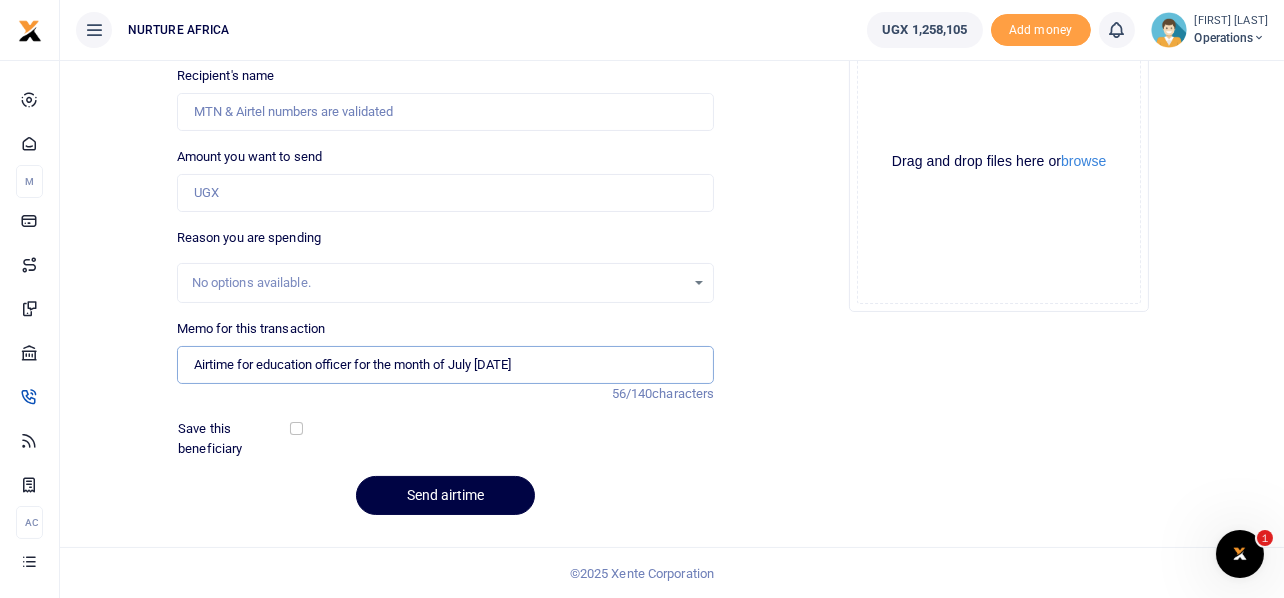 click on "Airtime for education officer for the month of July 2025" at bounding box center [446, 365] 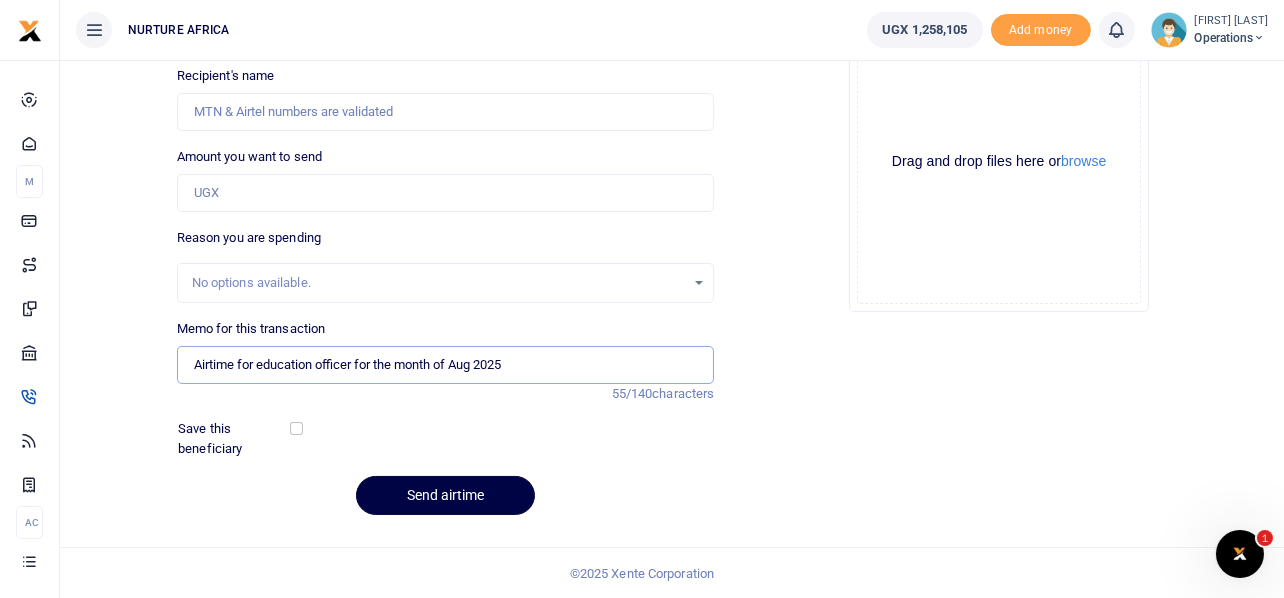 type on "Airtime for education officer for the month of Aug 2025" 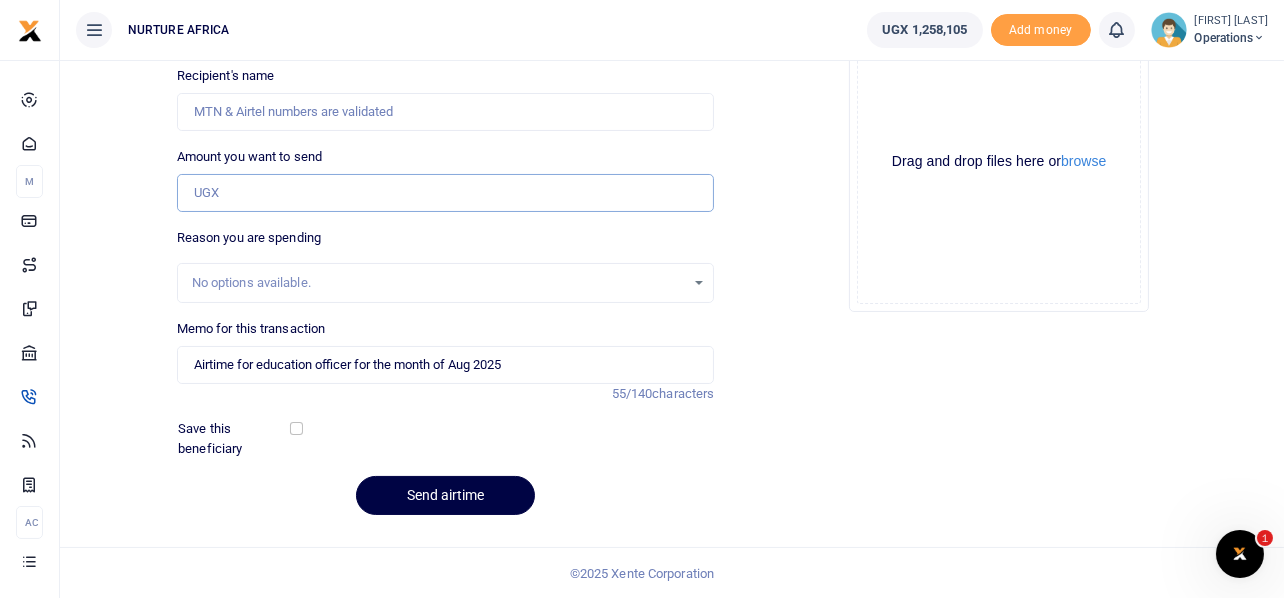 click on "Amount you want to send" at bounding box center (446, 193) 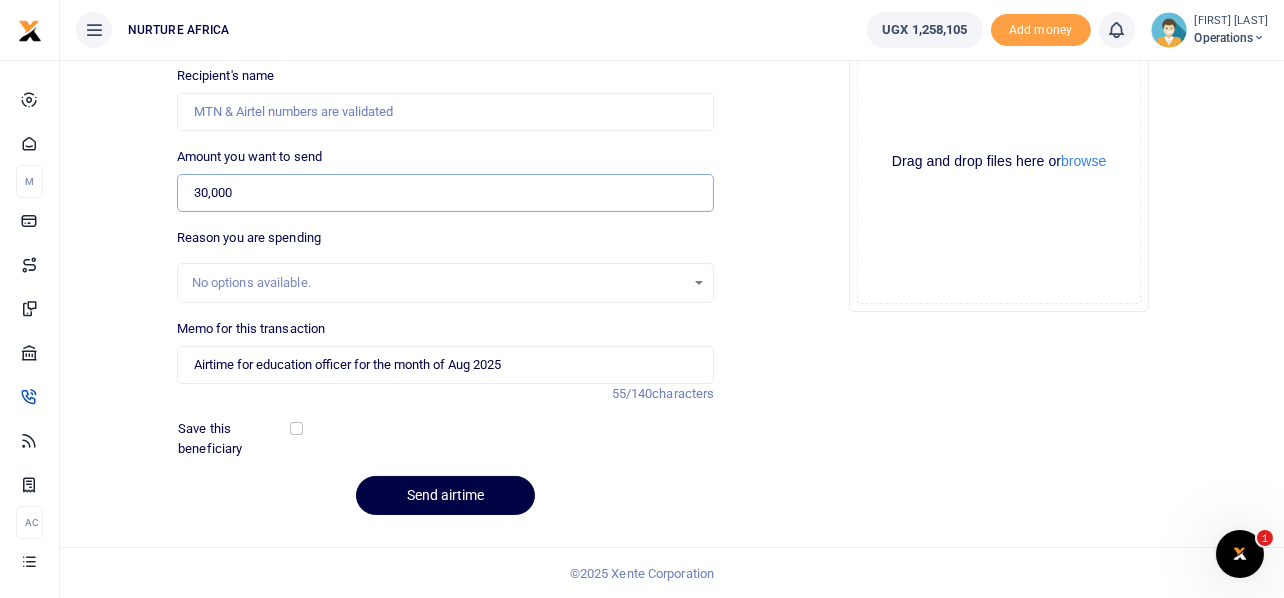 scroll, scrollTop: 0, scrollLeft: 0, axis: both 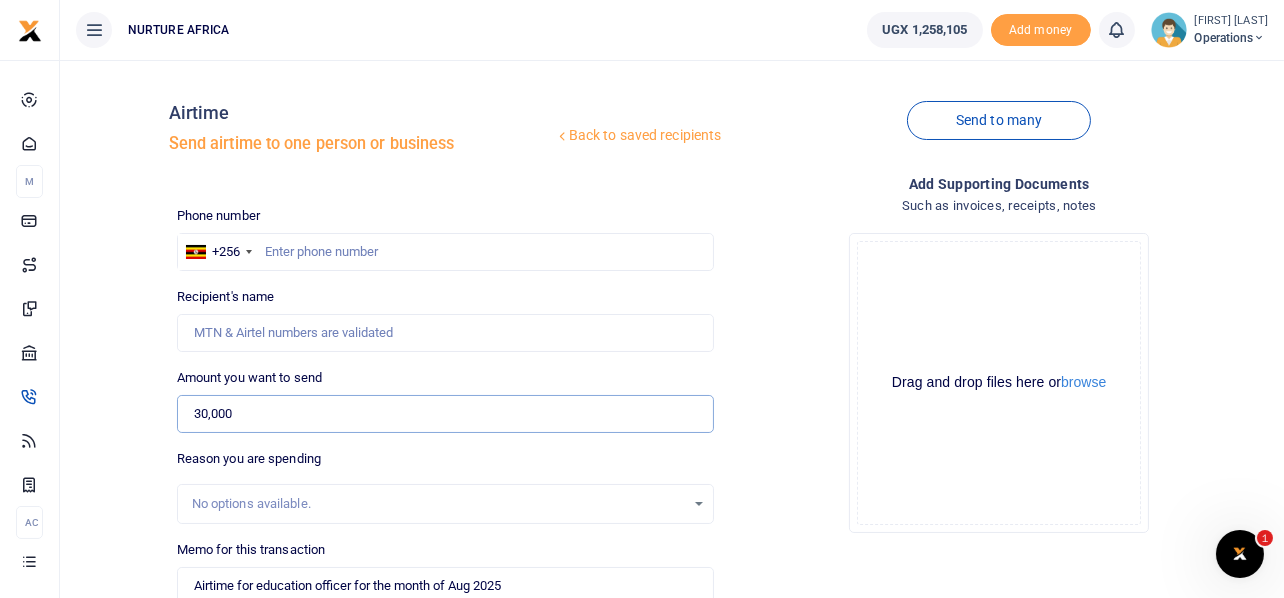 type on "30,000" 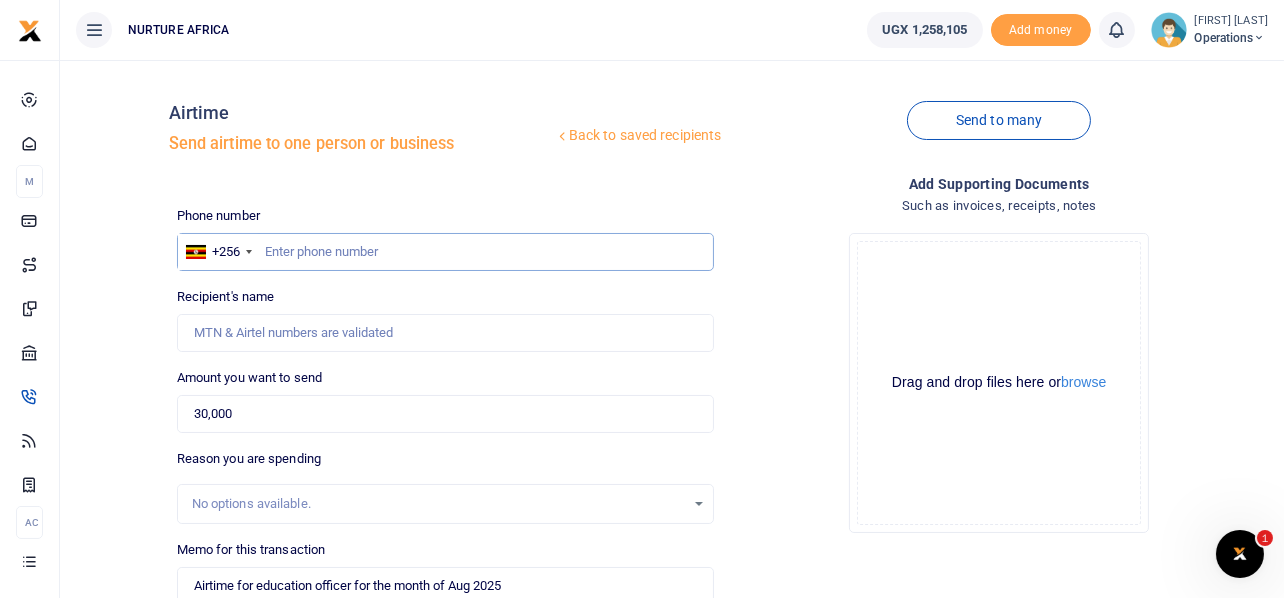 click at bounding box center [446, 252] 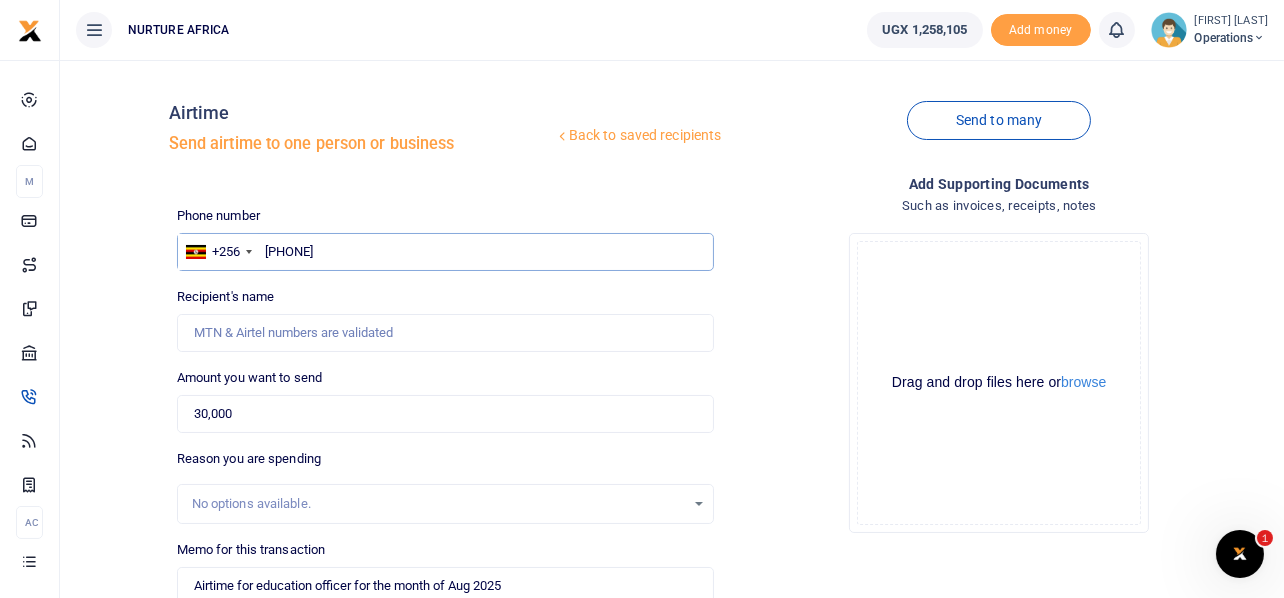 type on "773116070" 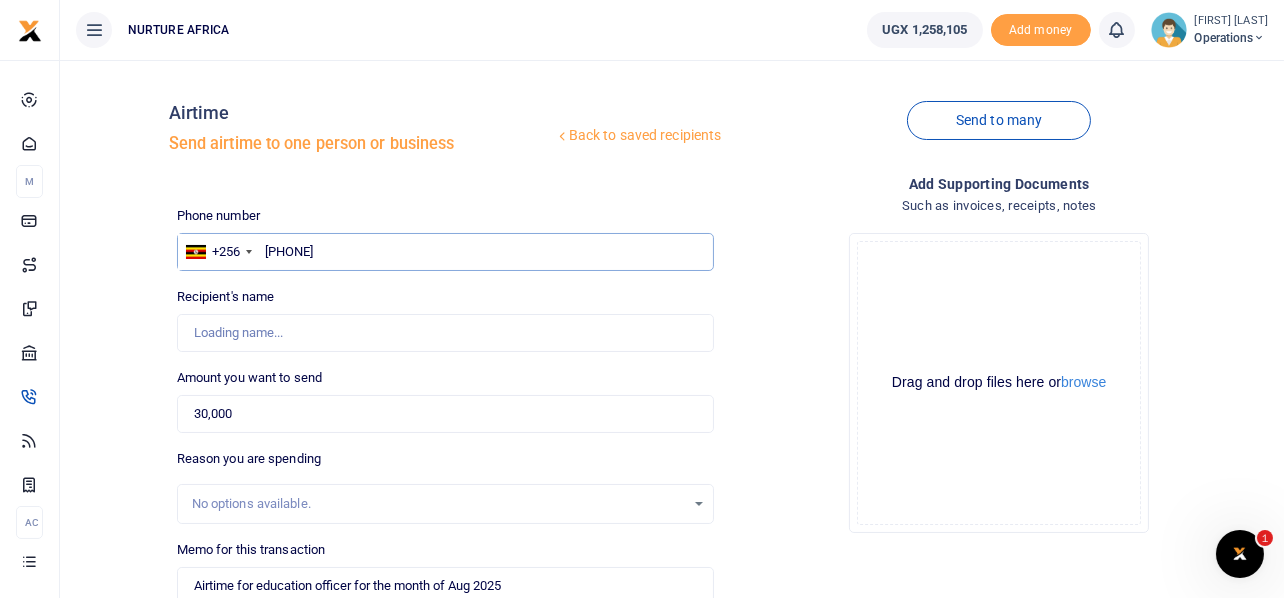 type on "[FIRST] [LAST]" 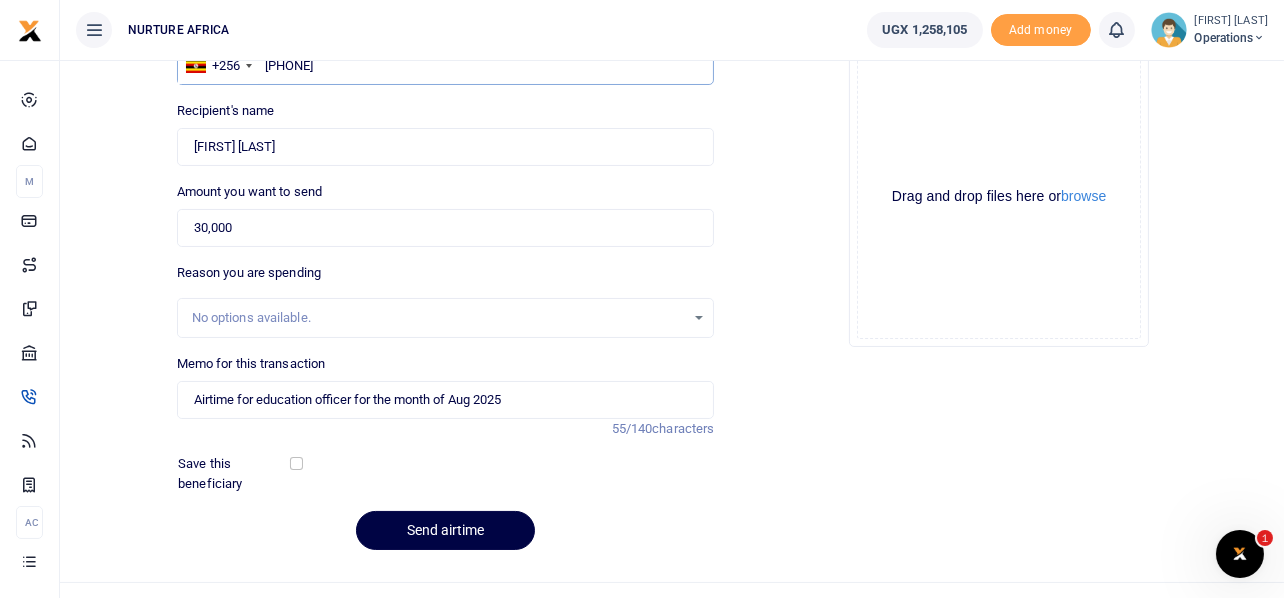 scroll, scrollTop: 221, scrollLeft: 0, axis: vertical 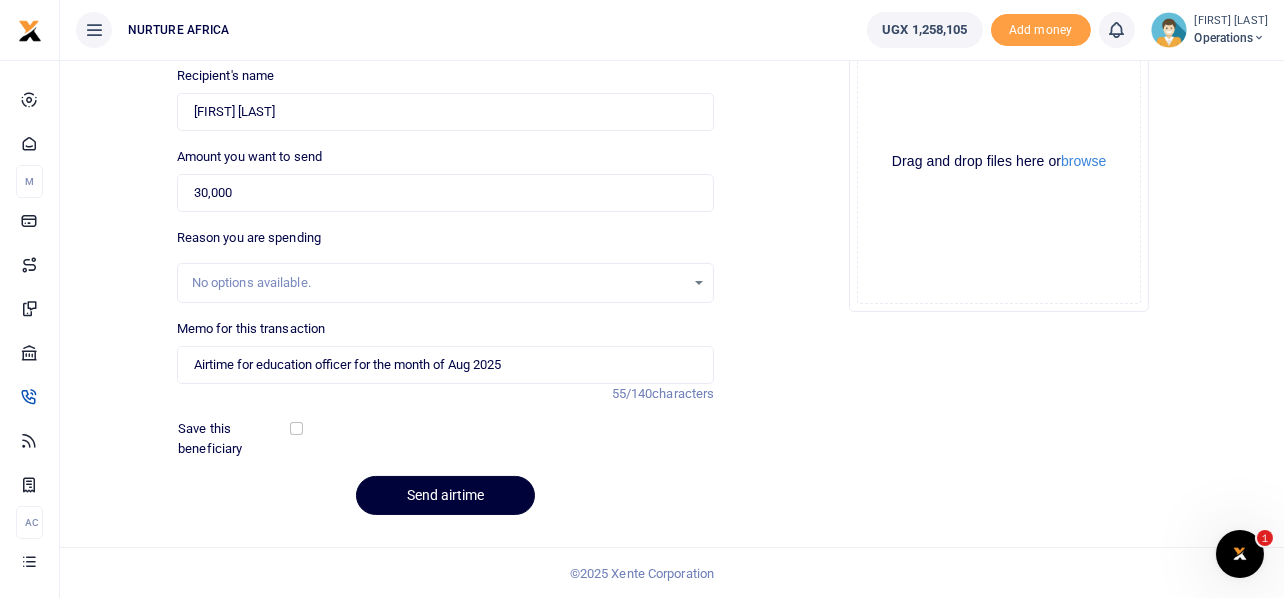 type on "773116070" 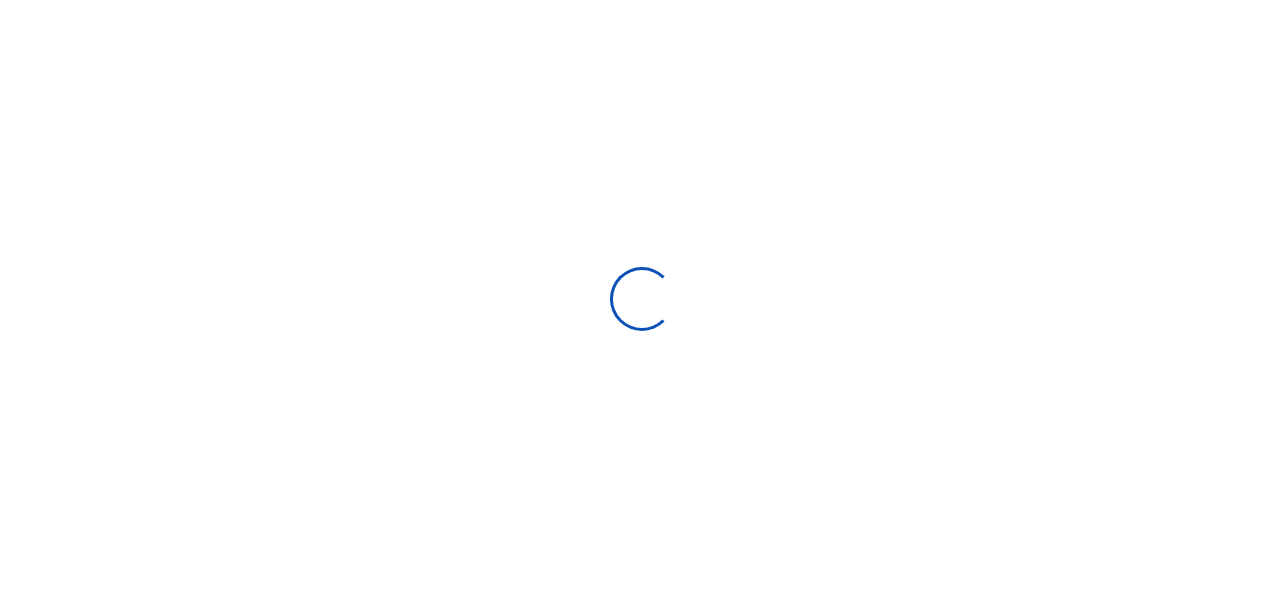 scroll, scrollTop: 219, scrollLeft: 0, axis: vertical 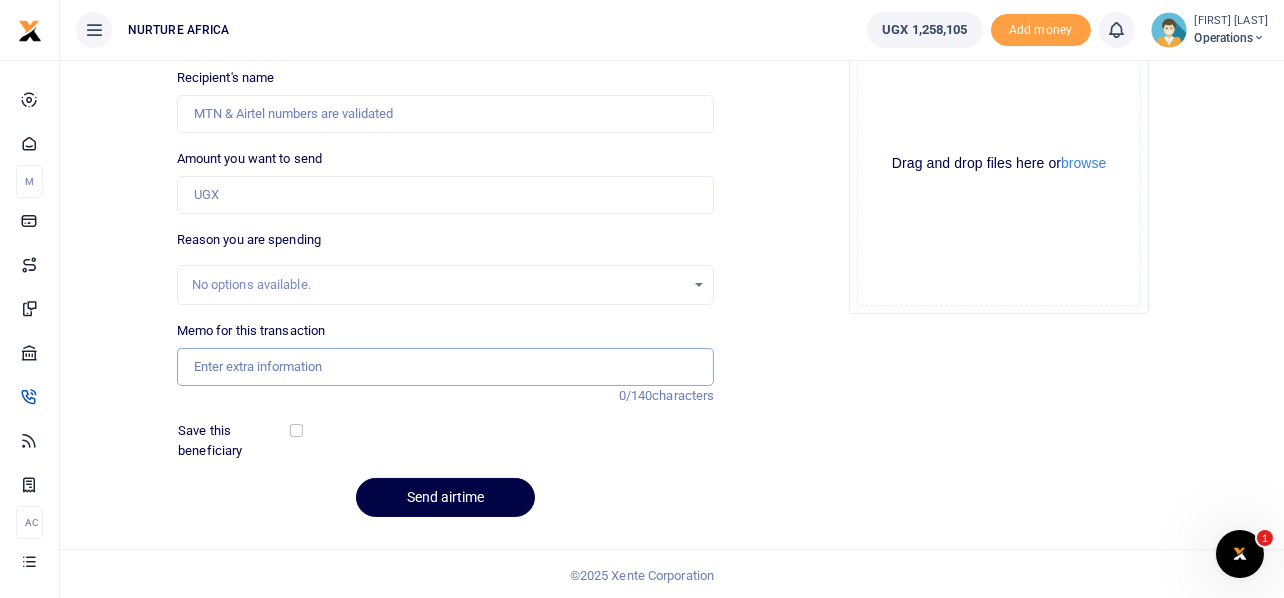 click on "Memo for this transaction" at bounding box center (446, 367) 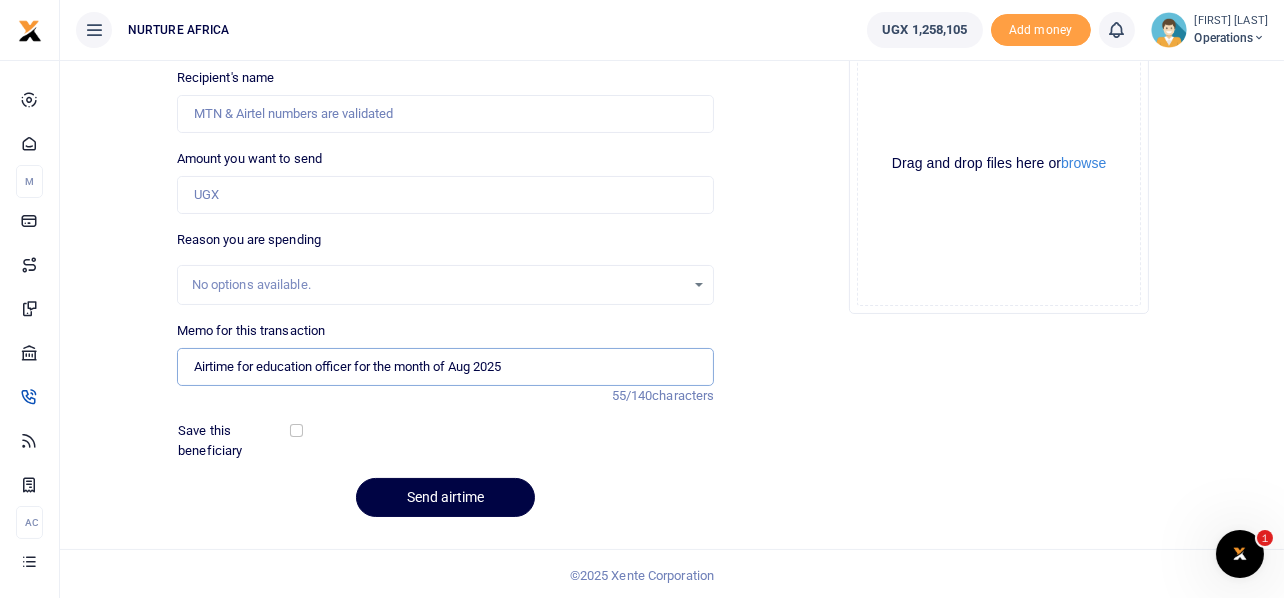 type on "Airtime for education officer for the month of Aug 2025" 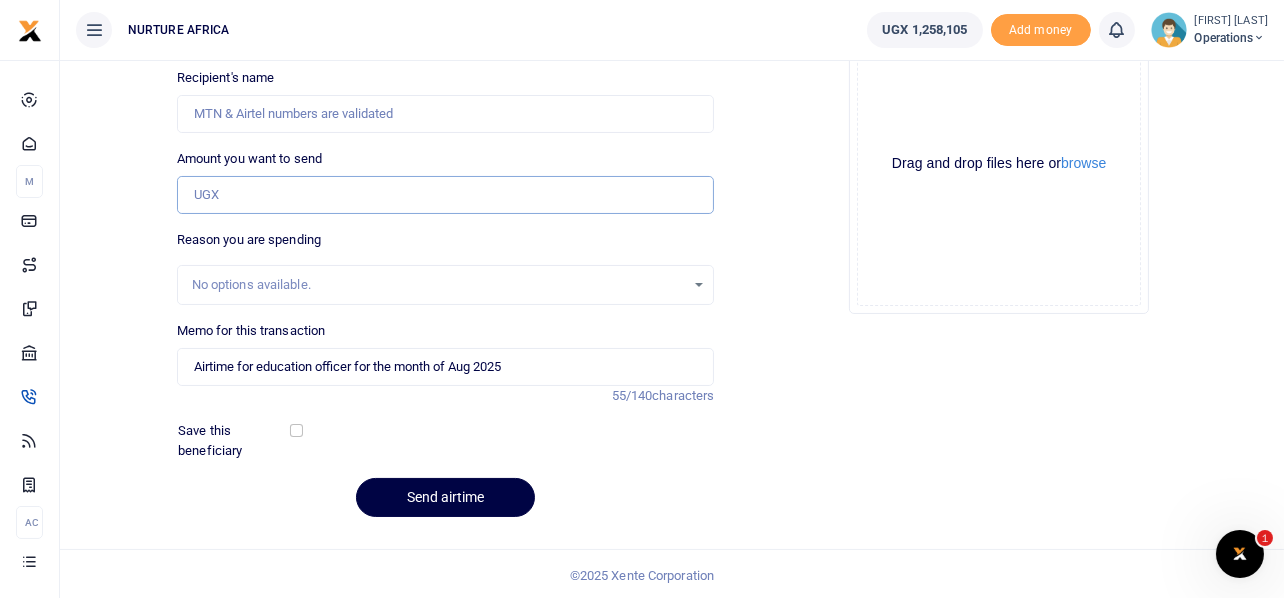 click on "Amount you want to send" at bounding box center [446, 195] 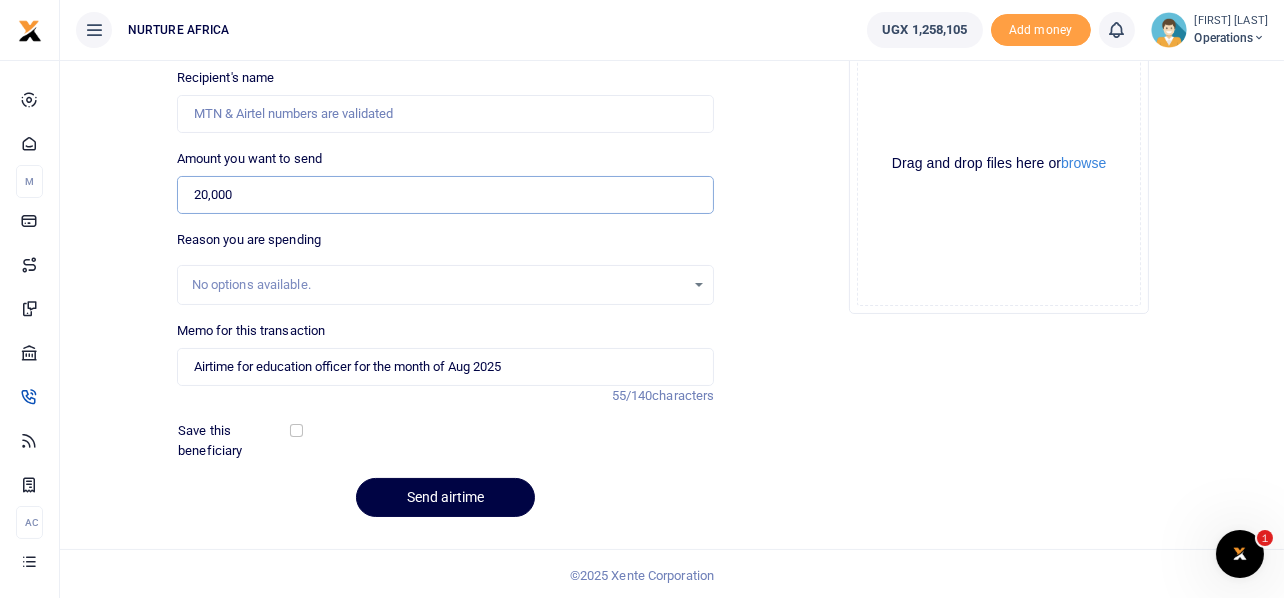 scroll, scrollTop: 0, scrollLeft: 0, axis: both 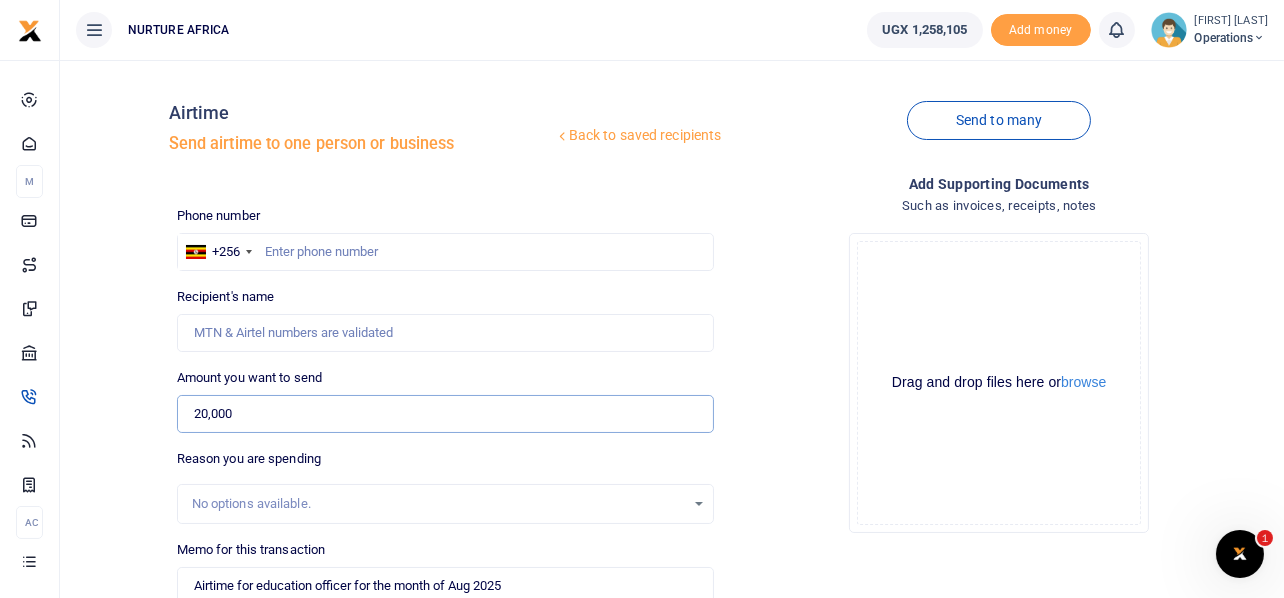 type on "20,000" 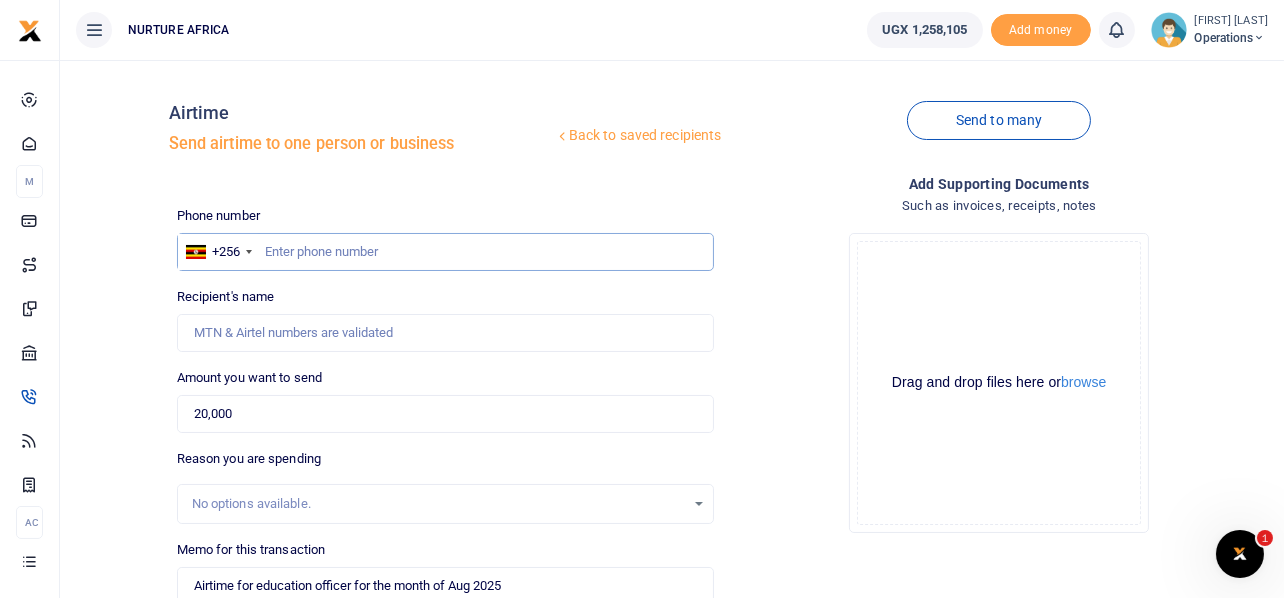click at bounding box center (446, 252) 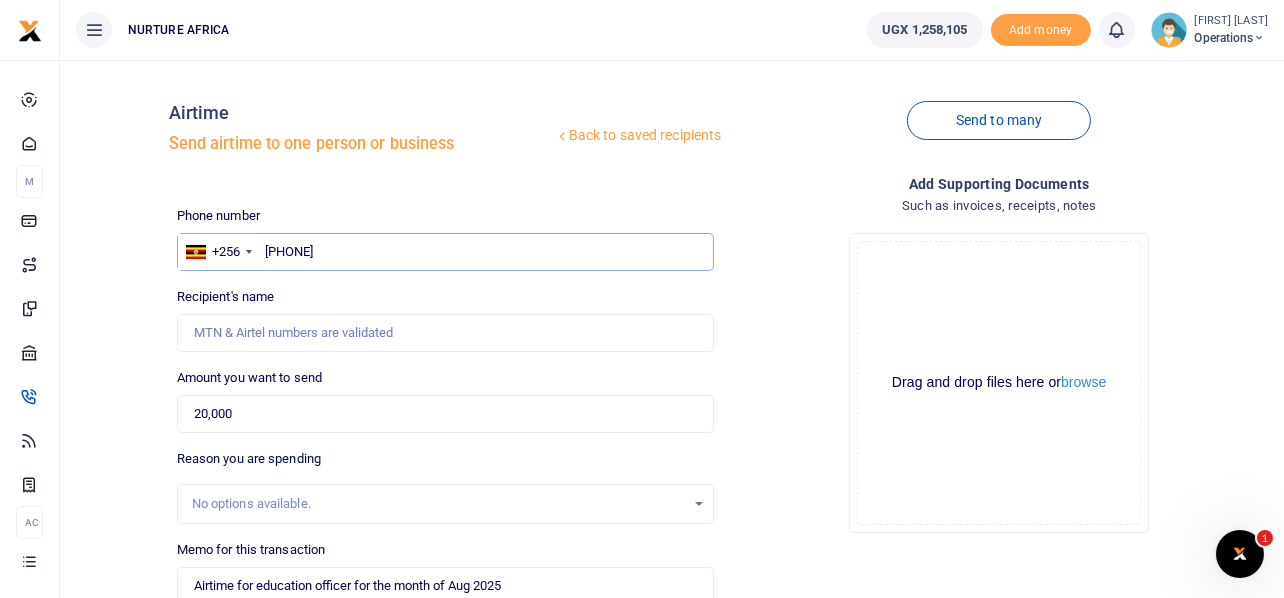 type on "753066375" 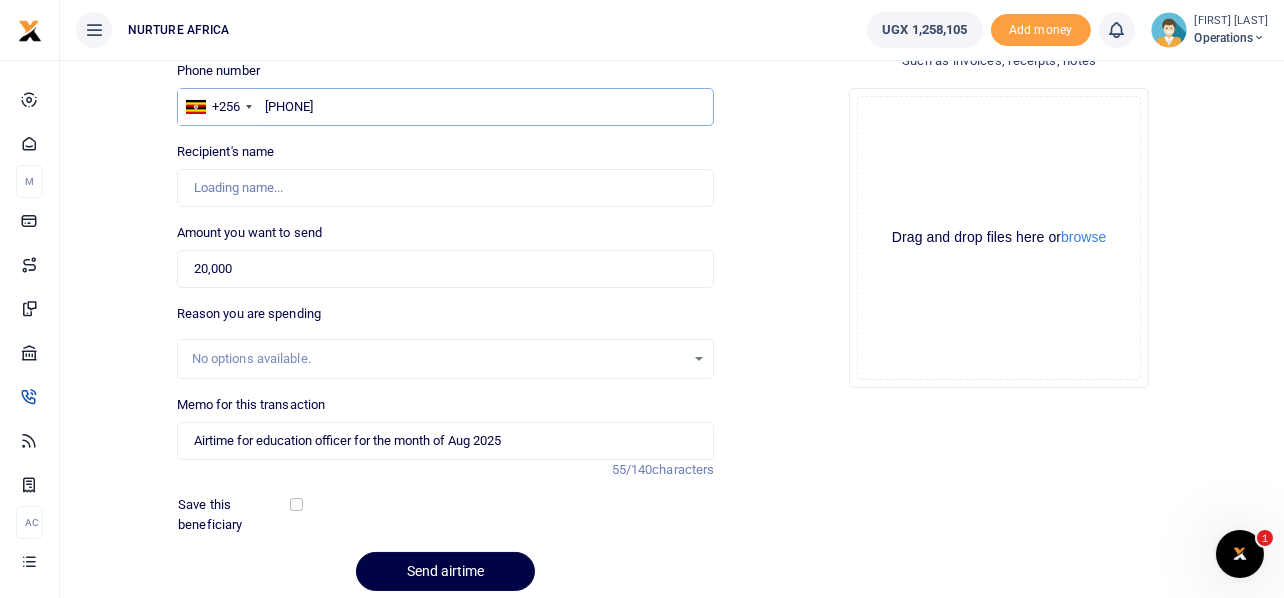 type on "Stella Nangobi" 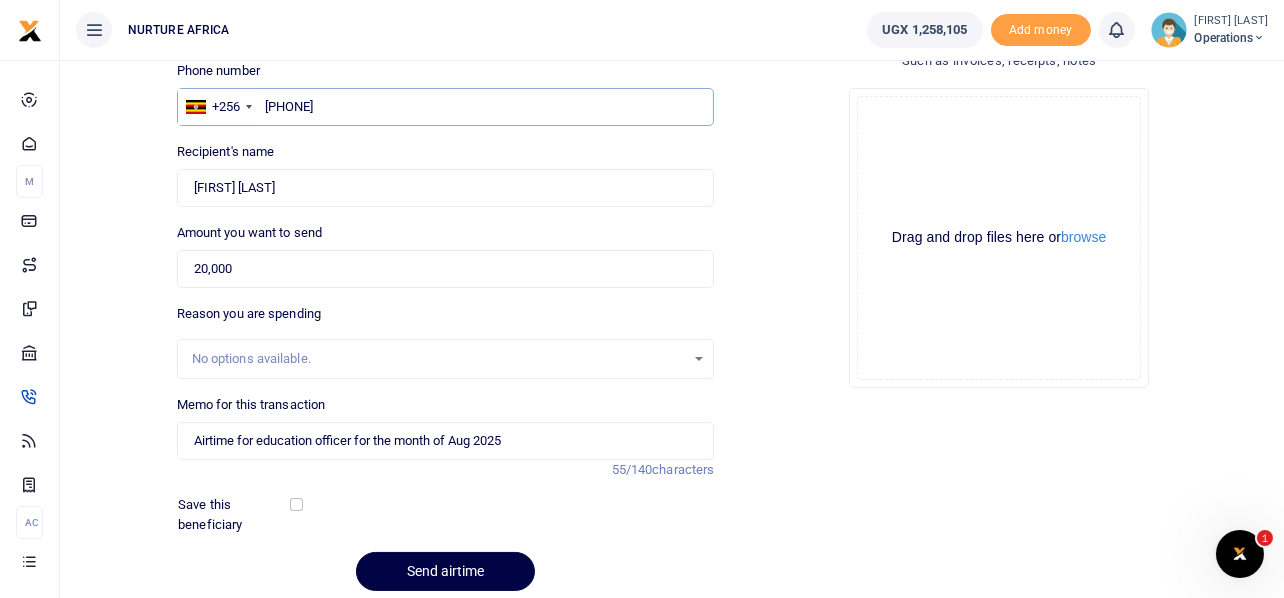 scroll, scrollTop: 221, scrollLeft: 0, axis: vertical 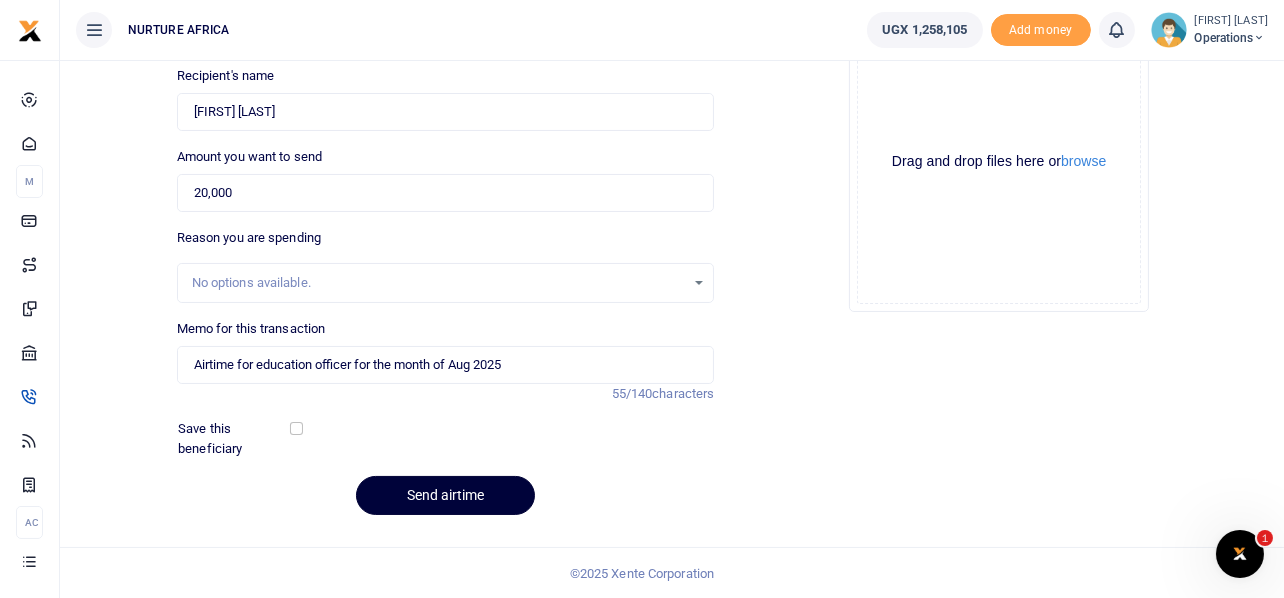 type on "753066375" 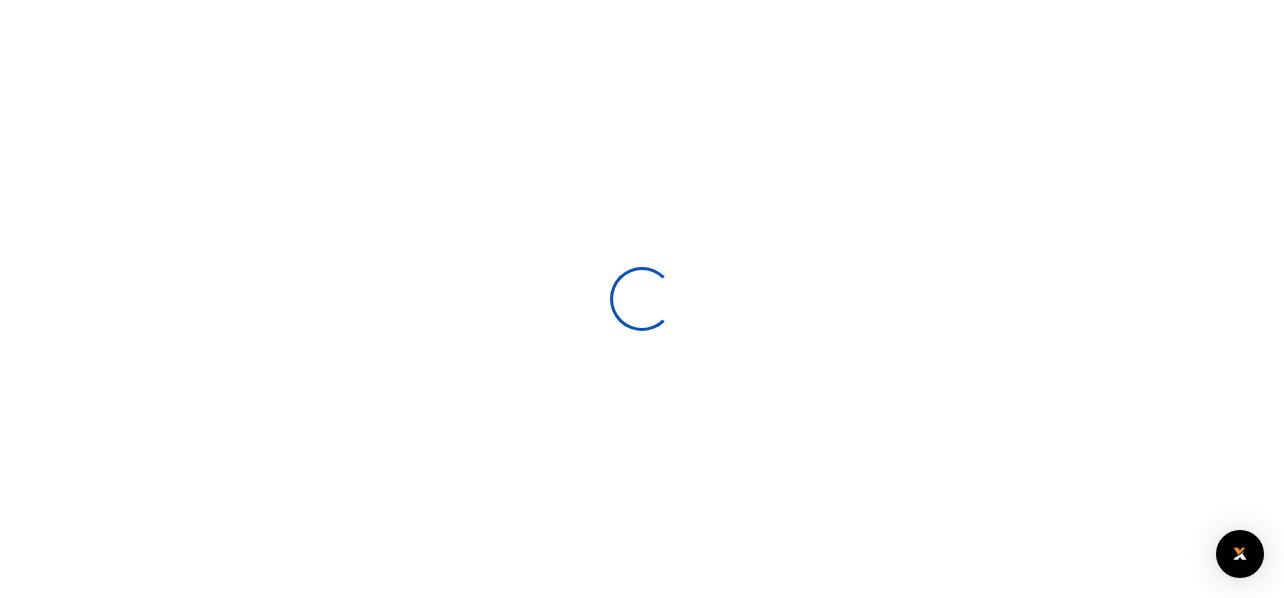 scroll, scrollTop: 219, scrollLeft: 0, axis: vertical 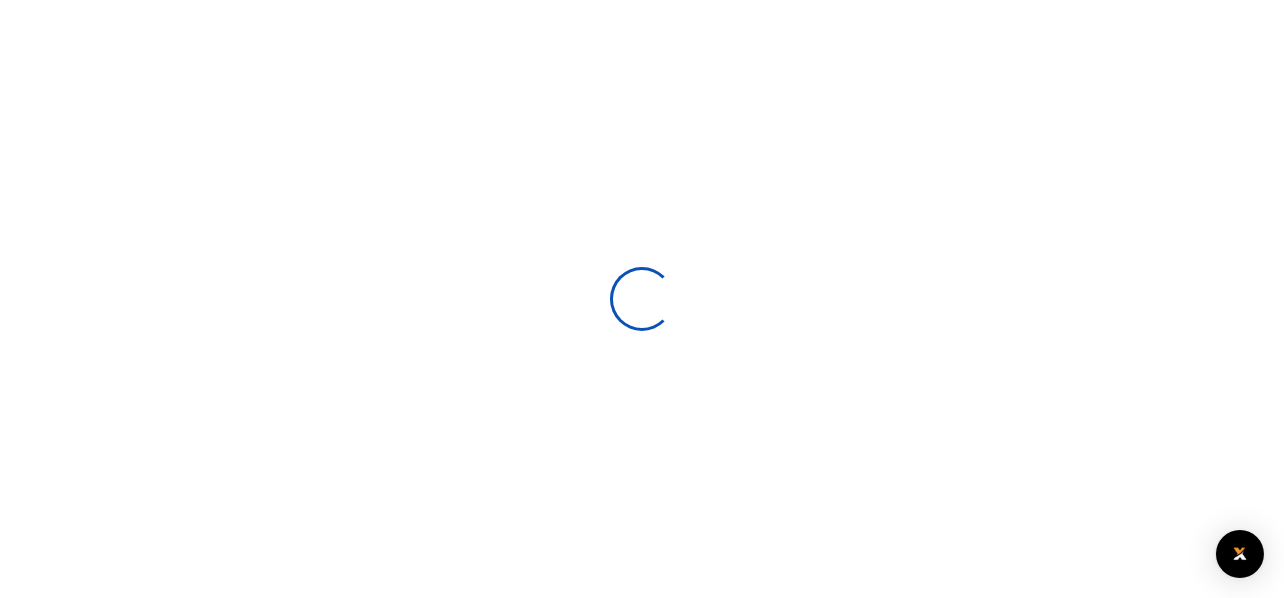 select 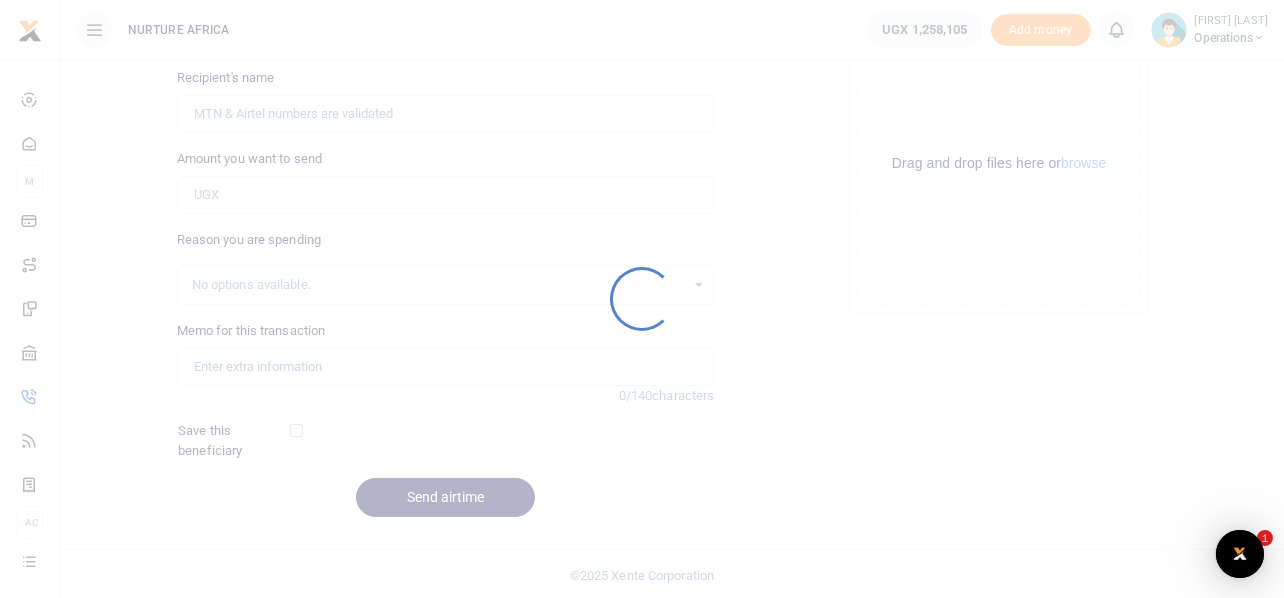 scroll, scrollTop: 0, scrollLeft: 0, axis: both 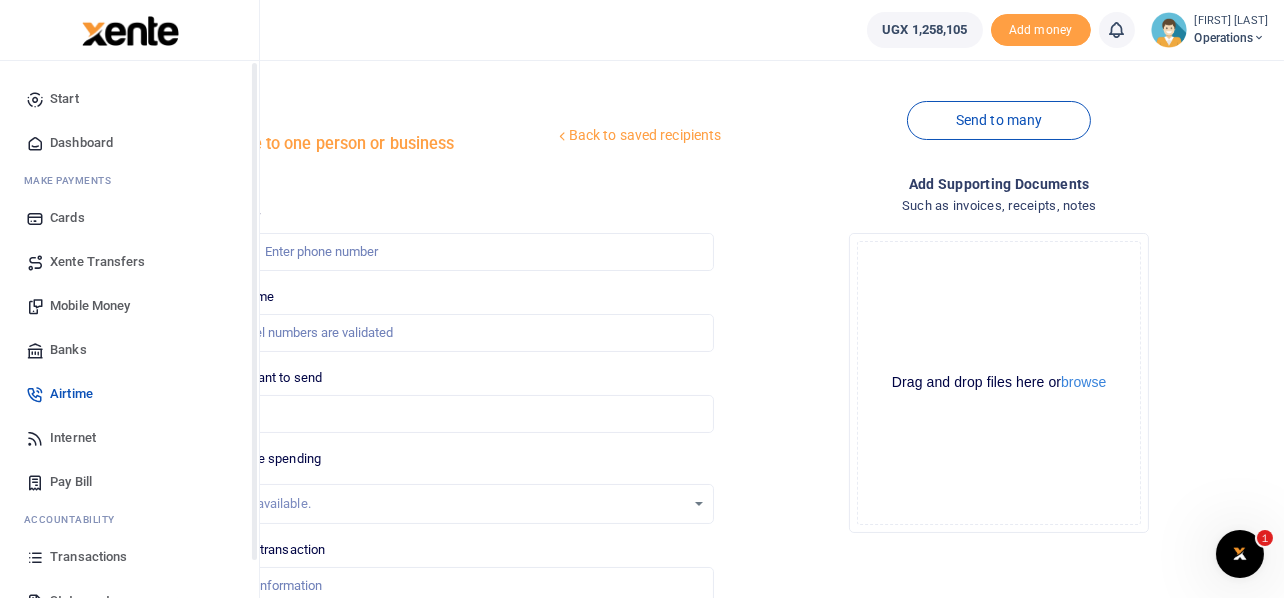 click on "Mobile Money" at bounding box center [90, 306] 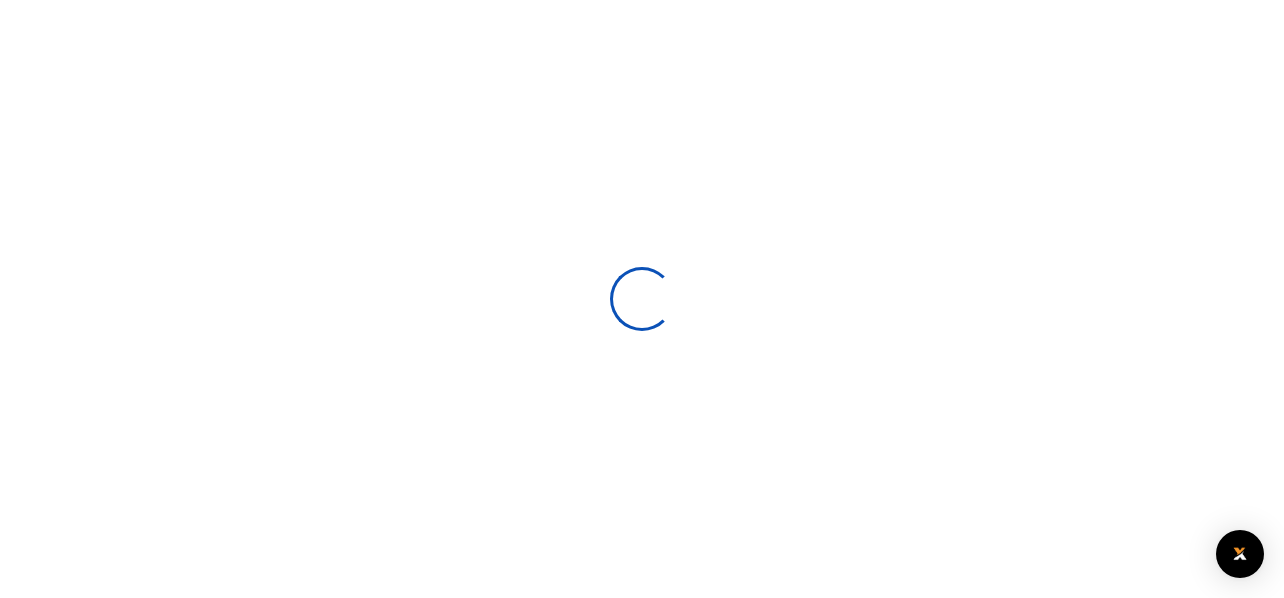 scroll, scrollTop: 0, scrollLeft: 0, axis: both 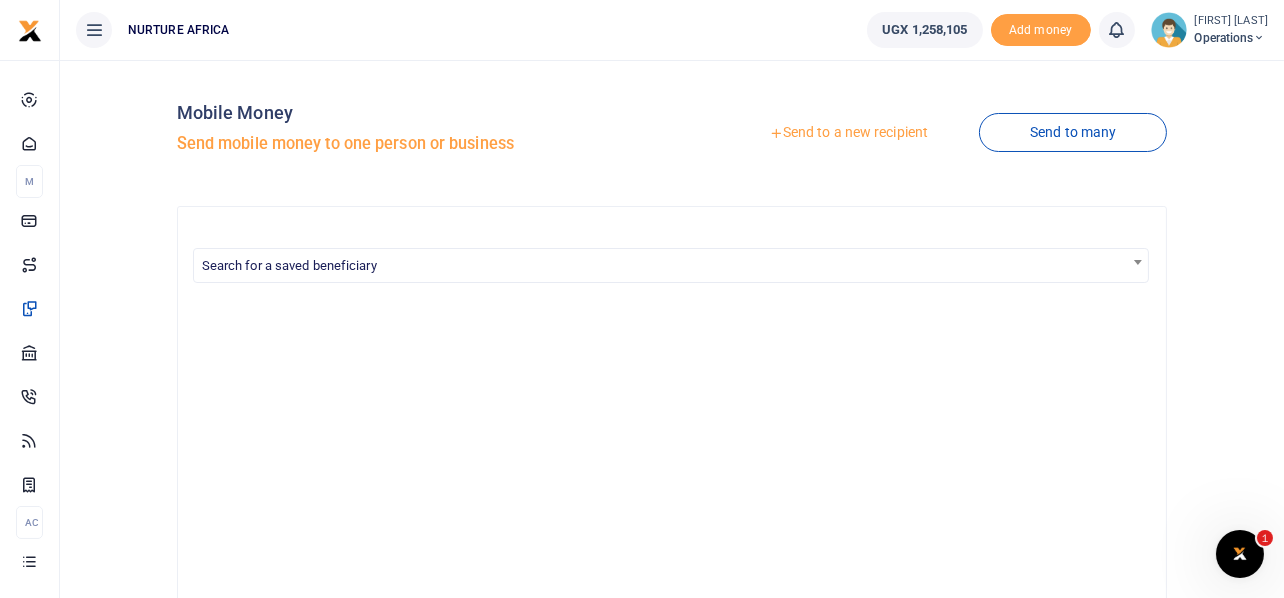 click on "Send to a new recipient" at bounding box center (848, 133) 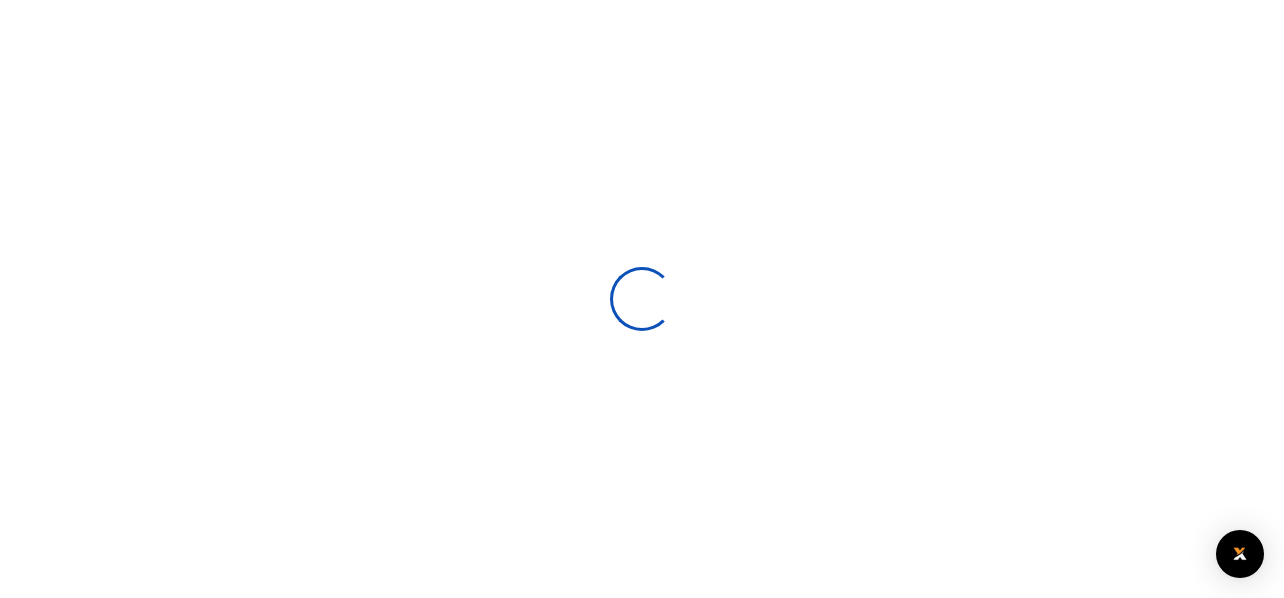 scroll, scrollTop: 0, scrollLeft: 0, axis: both 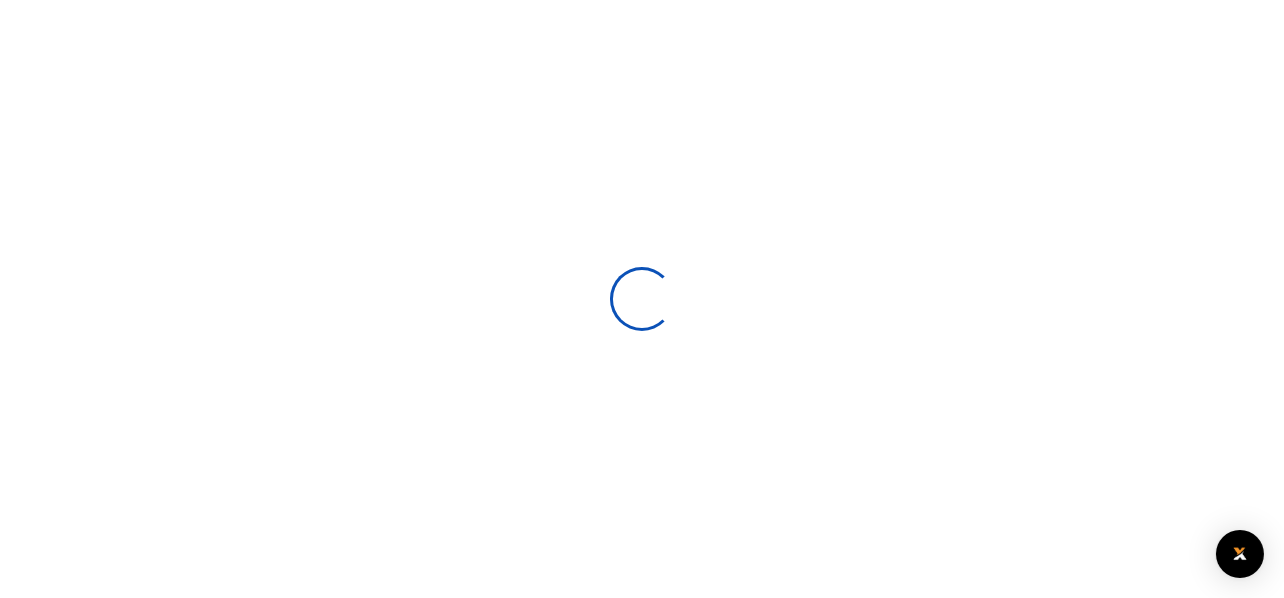 select 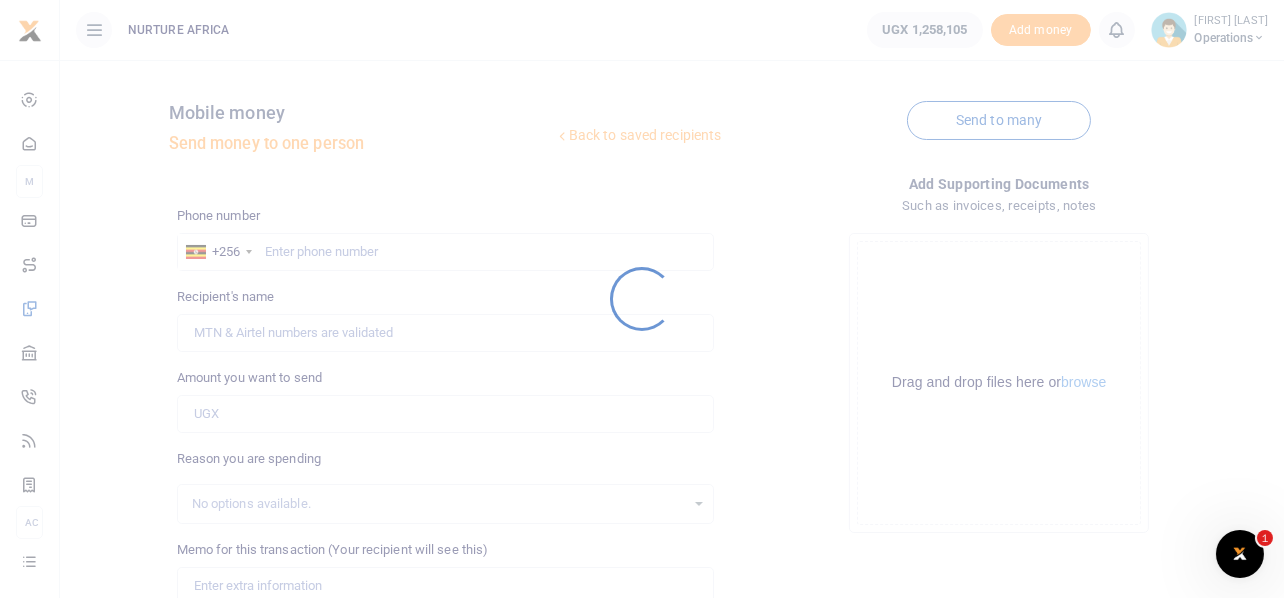 scroll, scrollTop: 0, scrollLeft: 0, axis: both 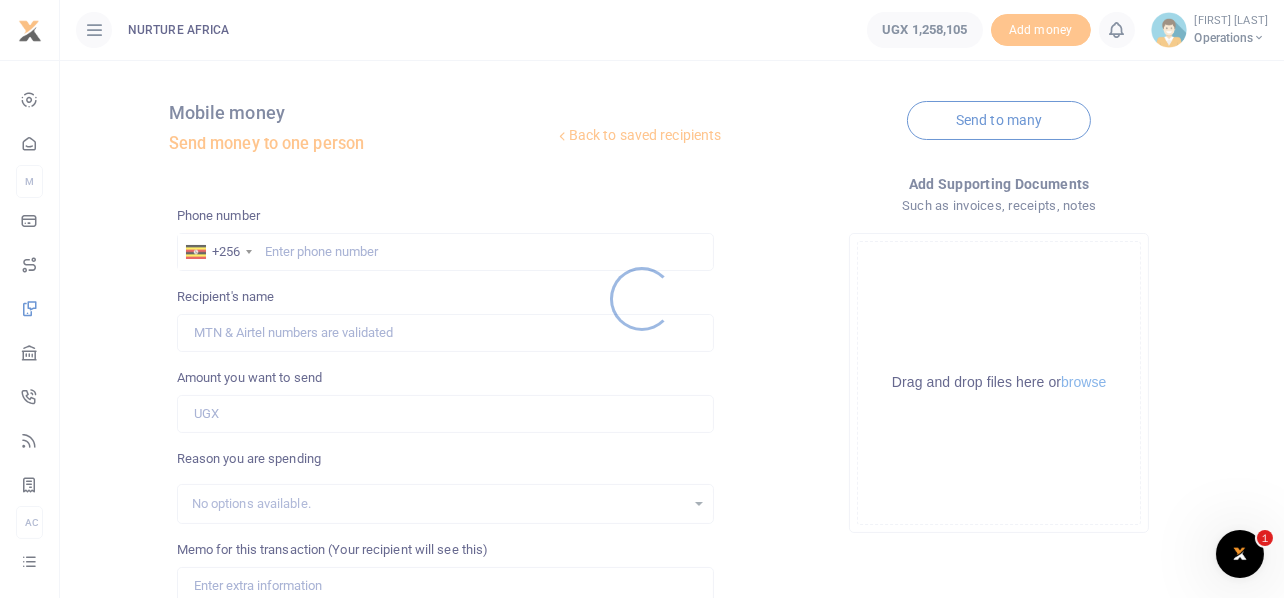 click at bounding box center (642, 299) 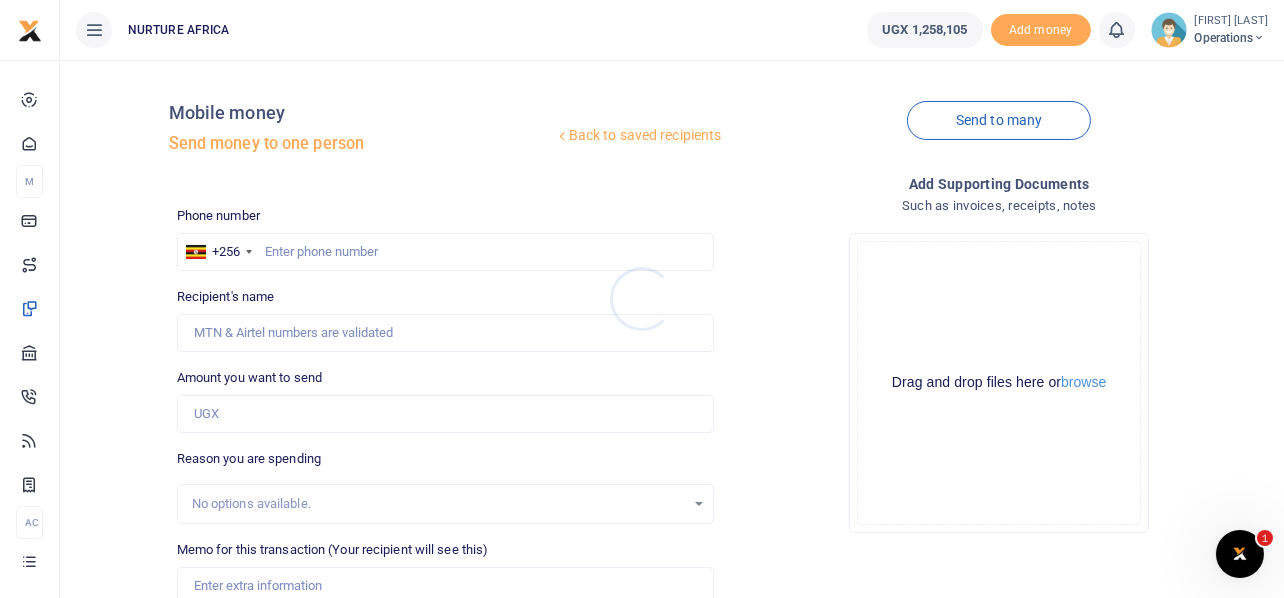 click at bounding box center (642, 299) 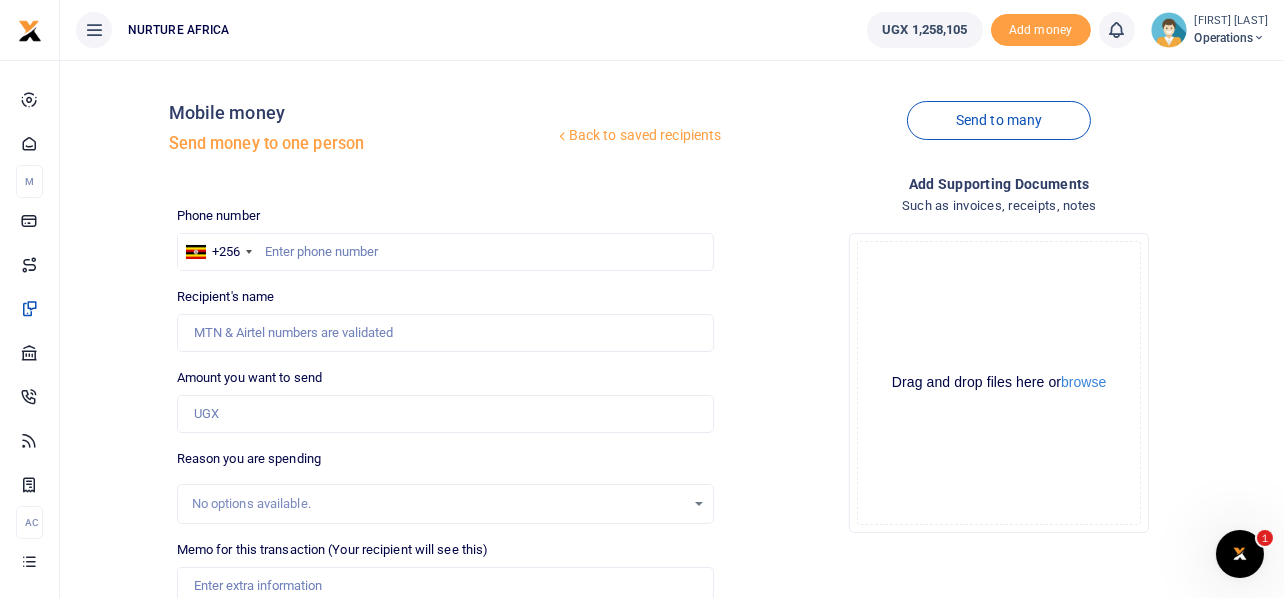 click at bounding box center [642, 299] 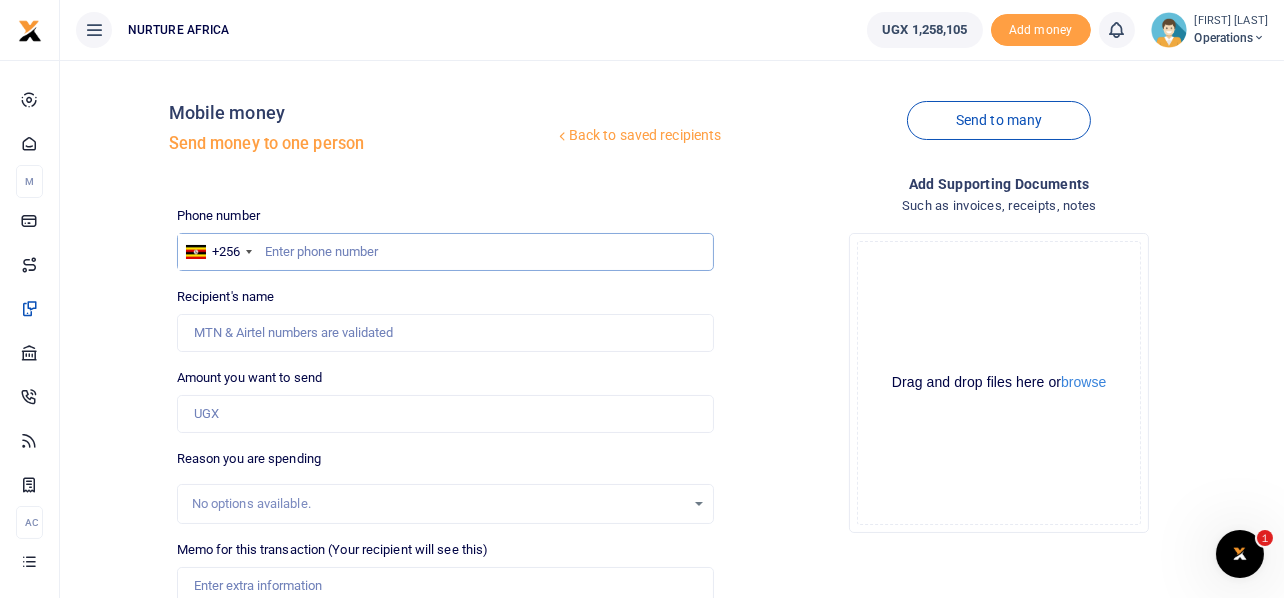 click at bounding box center (446, 252) 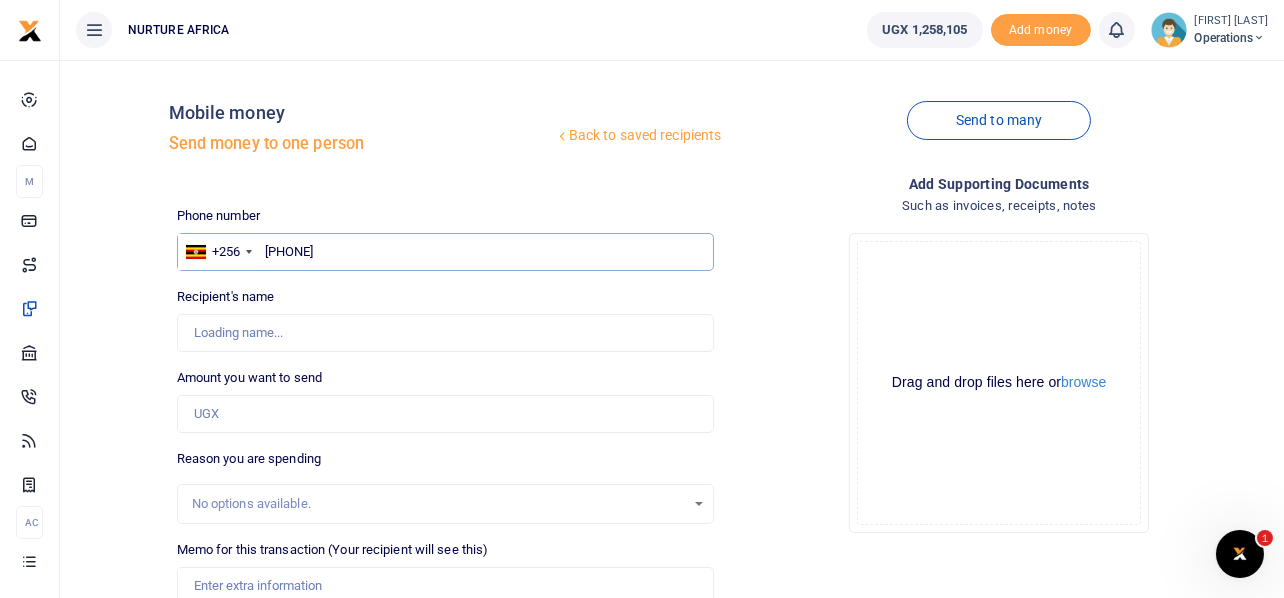 type on "256702362417" 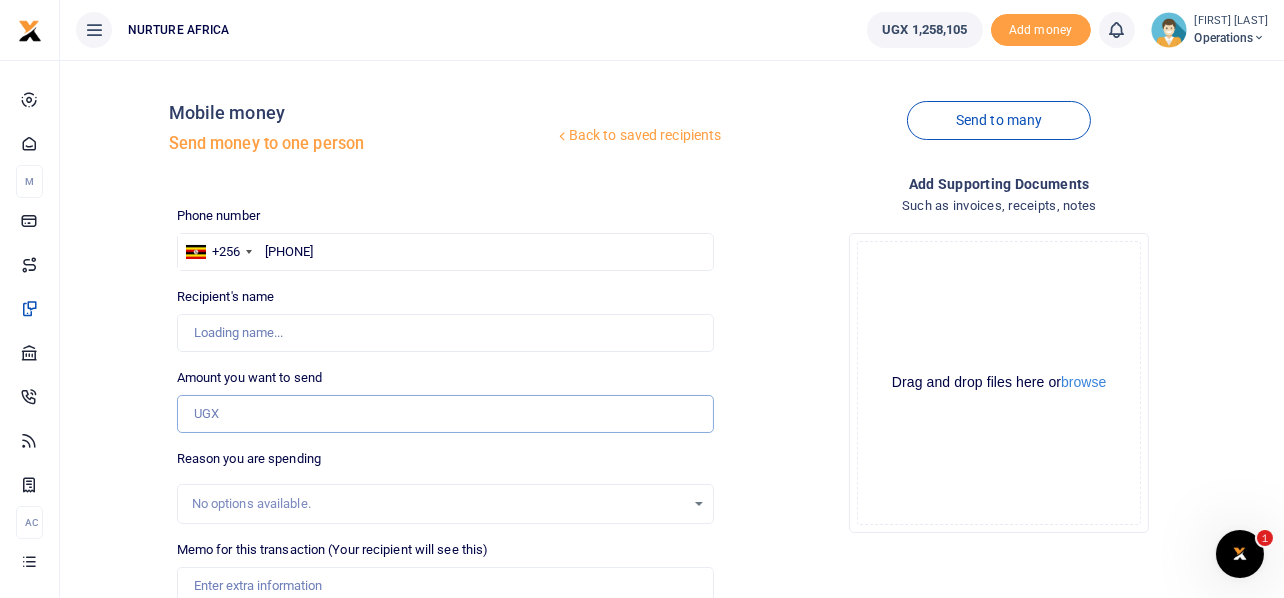 click on "Amount you want to send" at bounding box center [446, 414] 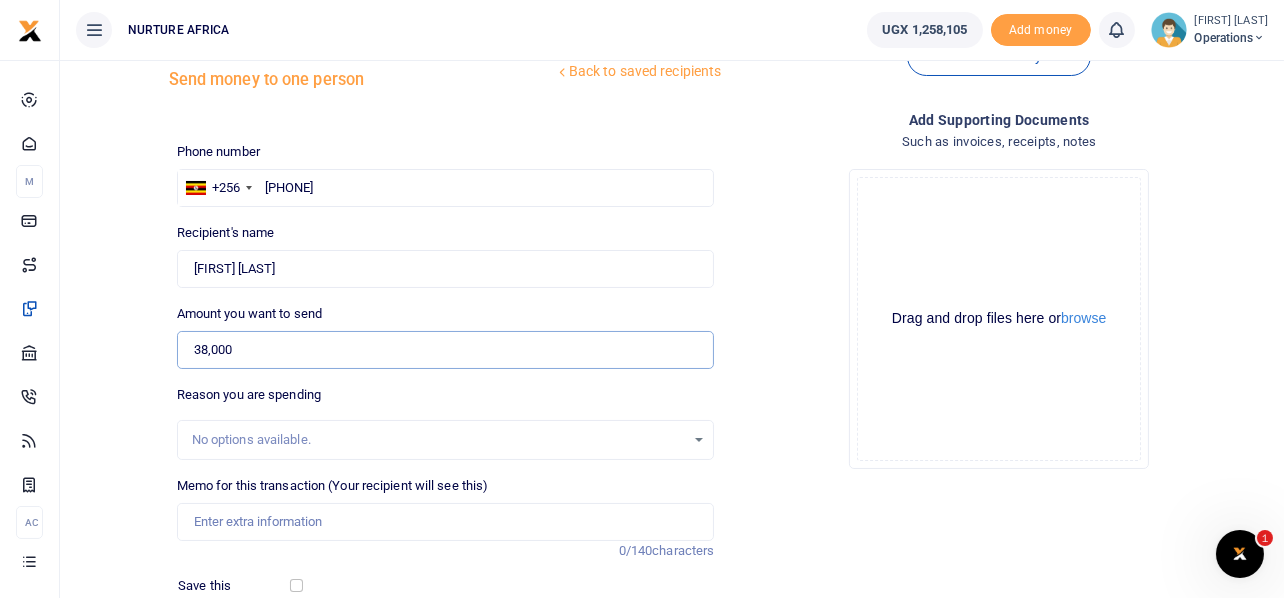 scroll, scrollTop: 99, scrollLeft: 0, axis: vertical 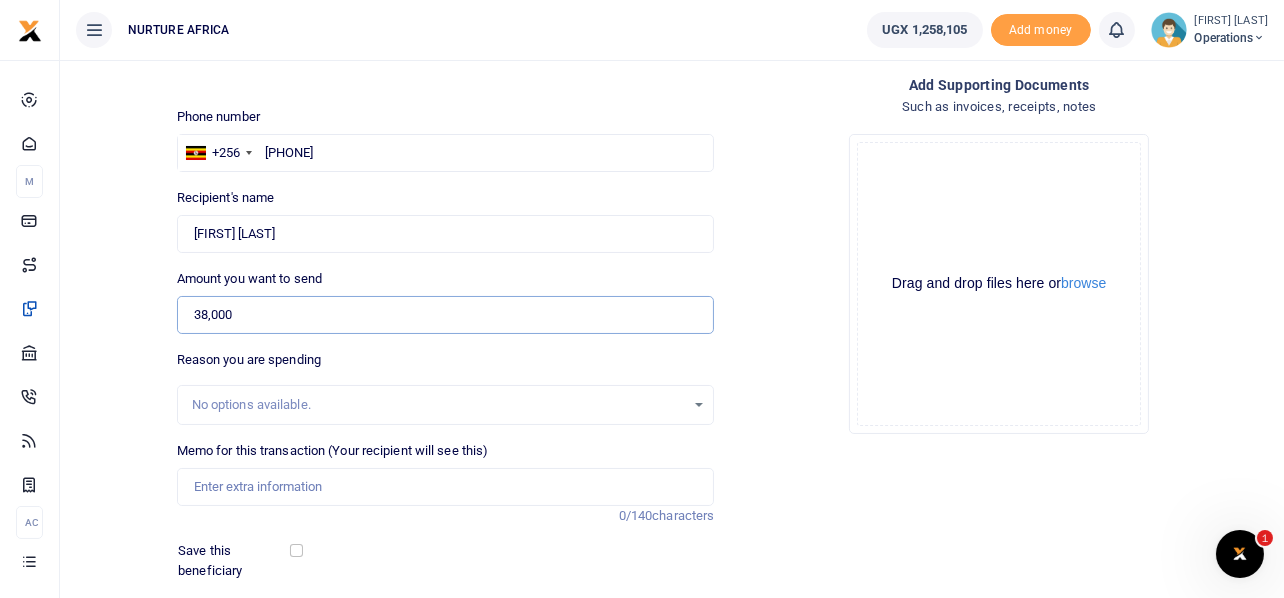 type on "38,000" 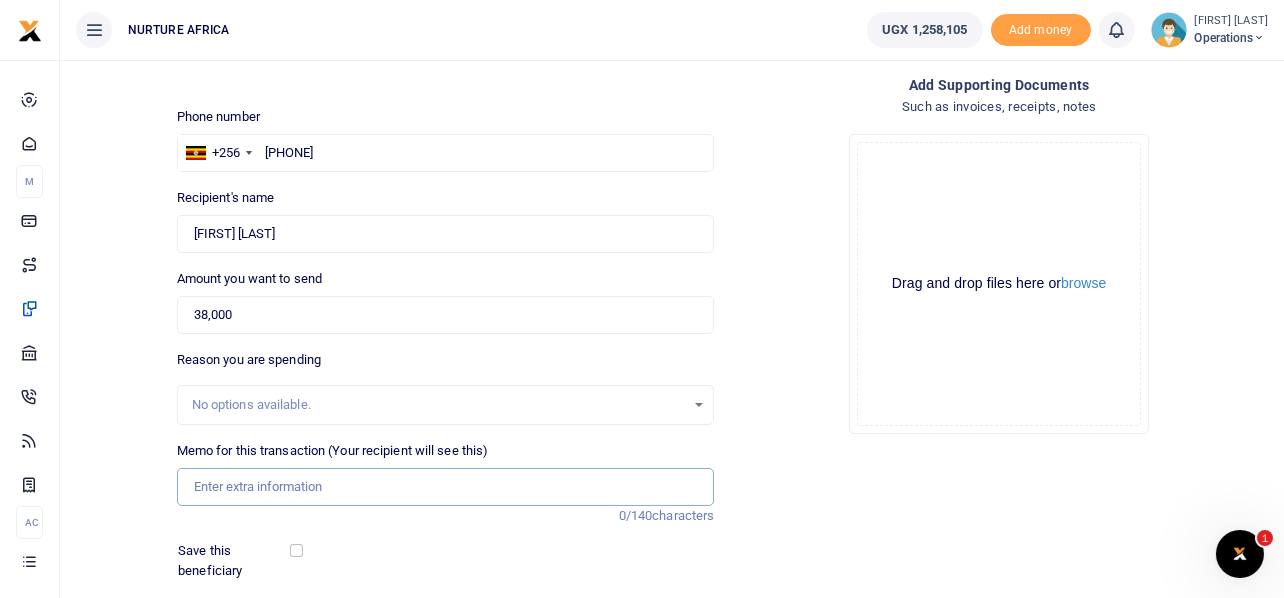 click on "Memo for this transaction (Your recipient will see this)" at bounding box center (446, 487) 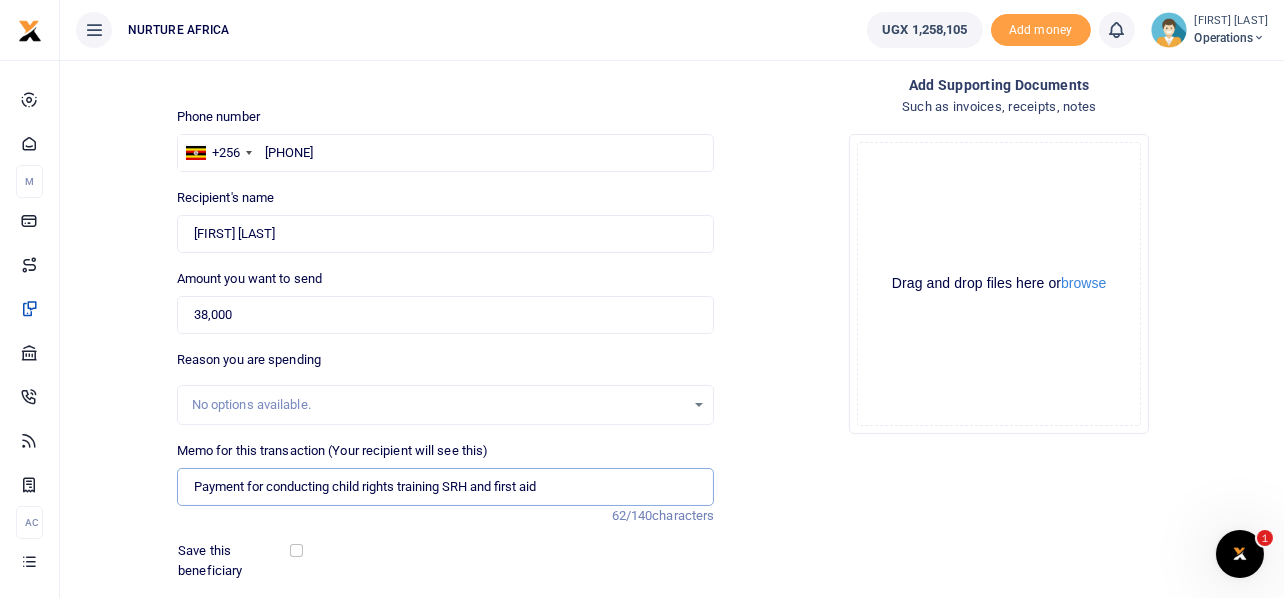 click on "Payment for conducting child rights training SRH and first aid" at bounding box center (446, 487) 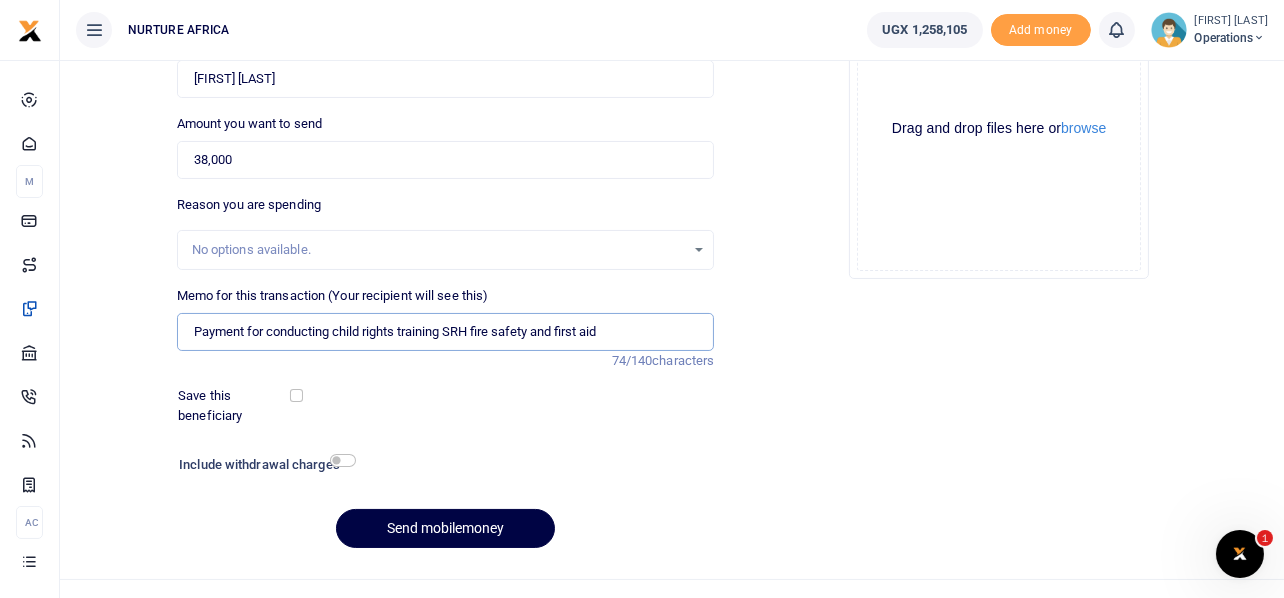 scroll, scrollTop: 287, scrollLeft: 0, axis: vertical 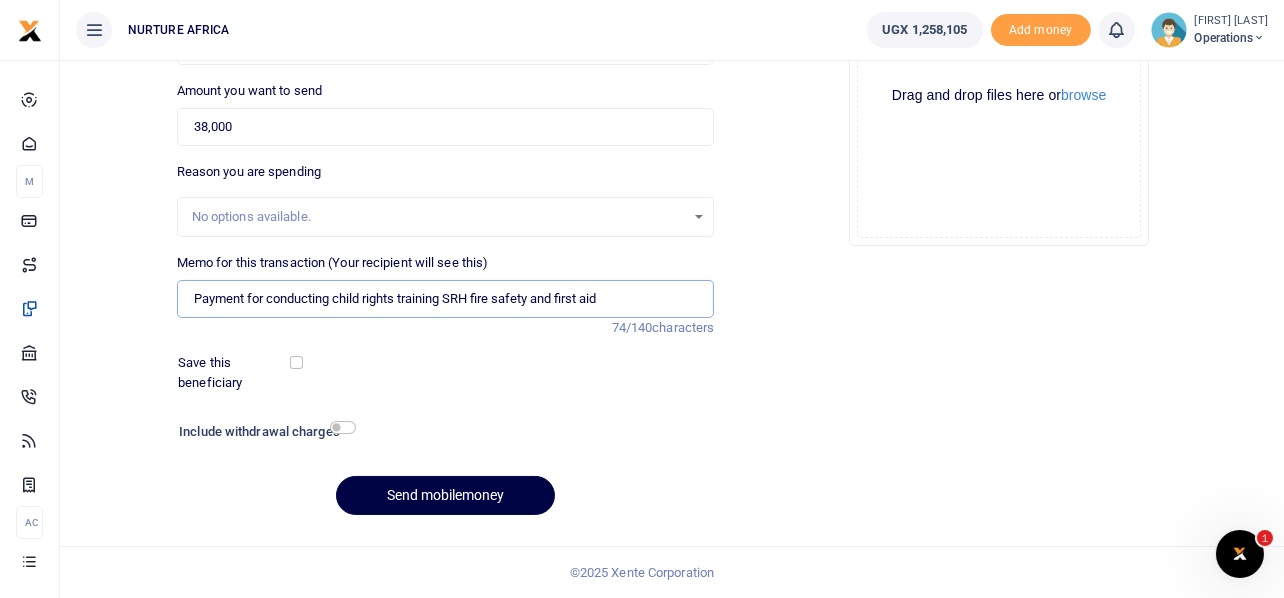 click on "Payment for conducting child rights training SRH fire safety and first aid" at bounding box center [446, 299] 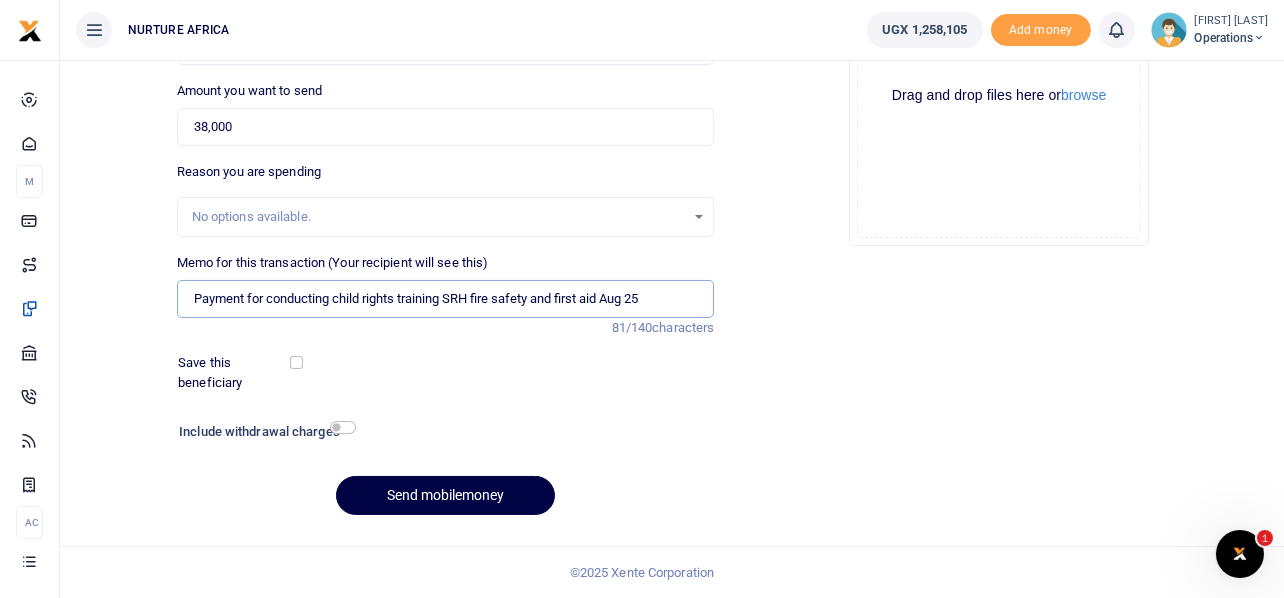 type on "Payment for conducting child rights training SRH fire safety and first aid Aug 25" 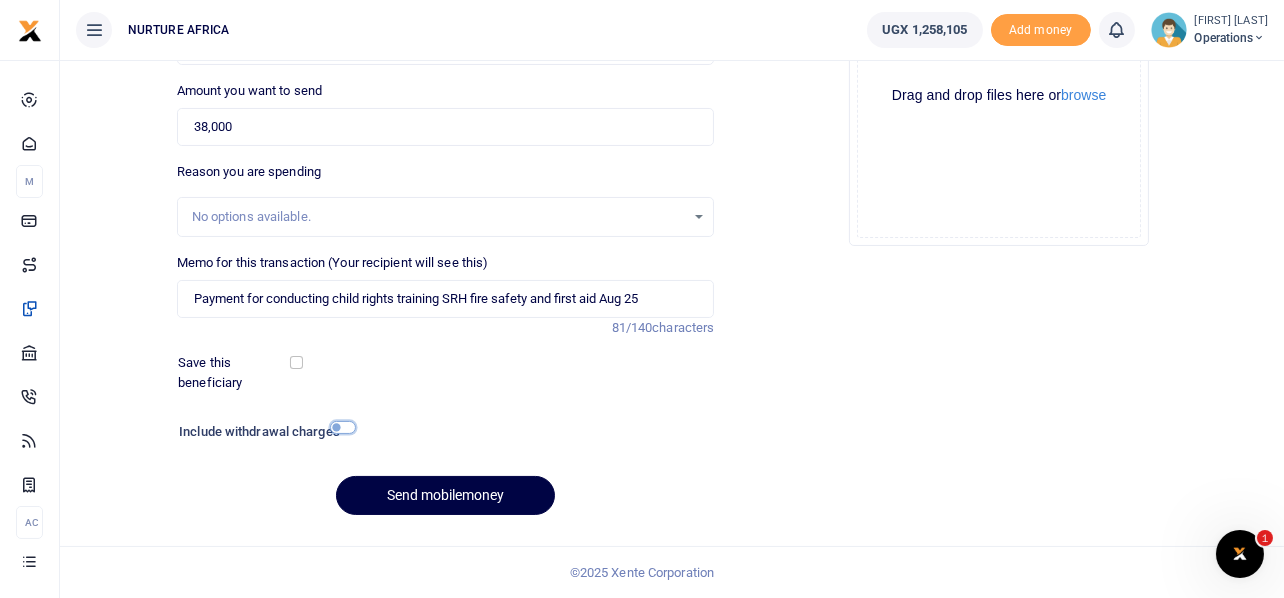 click at bounding box center [343, 427] 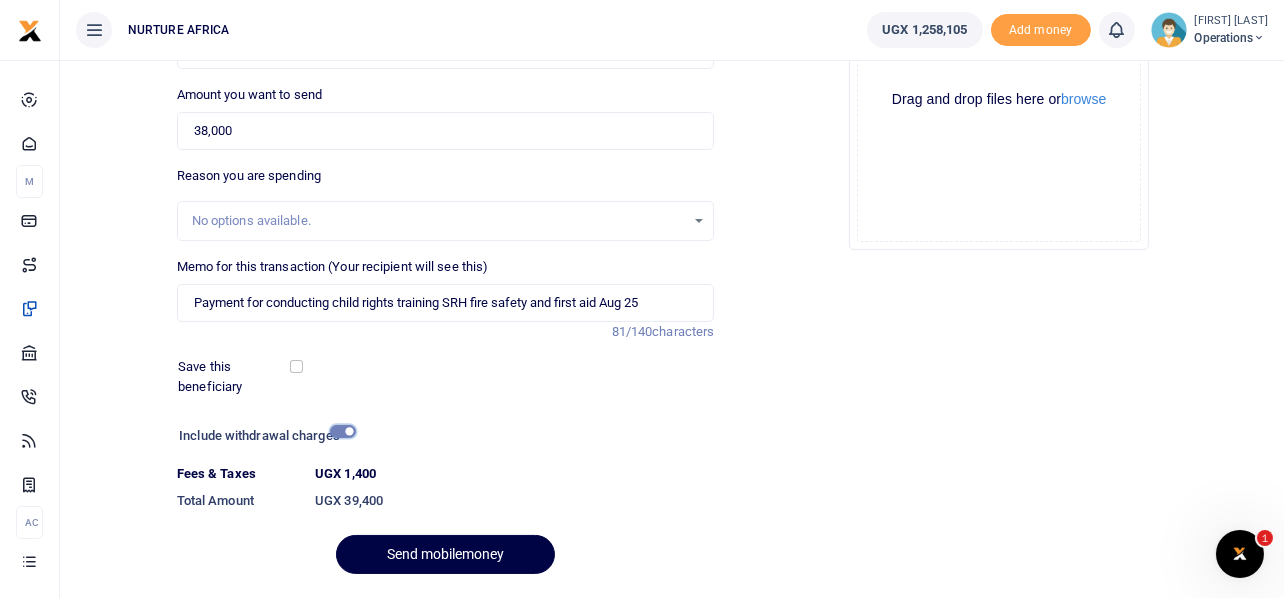 scroll, scrollTop: 342, scrollLeft: 0, axis: vertical 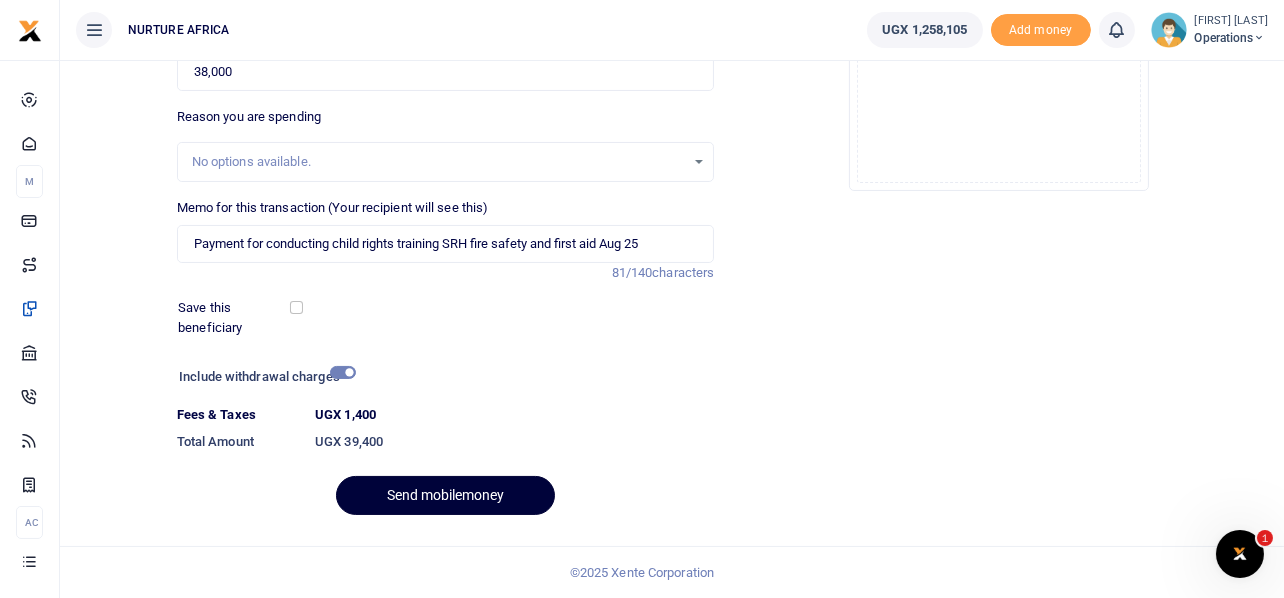 click on "Send mobilemoney" at bounding box center (445, 495) 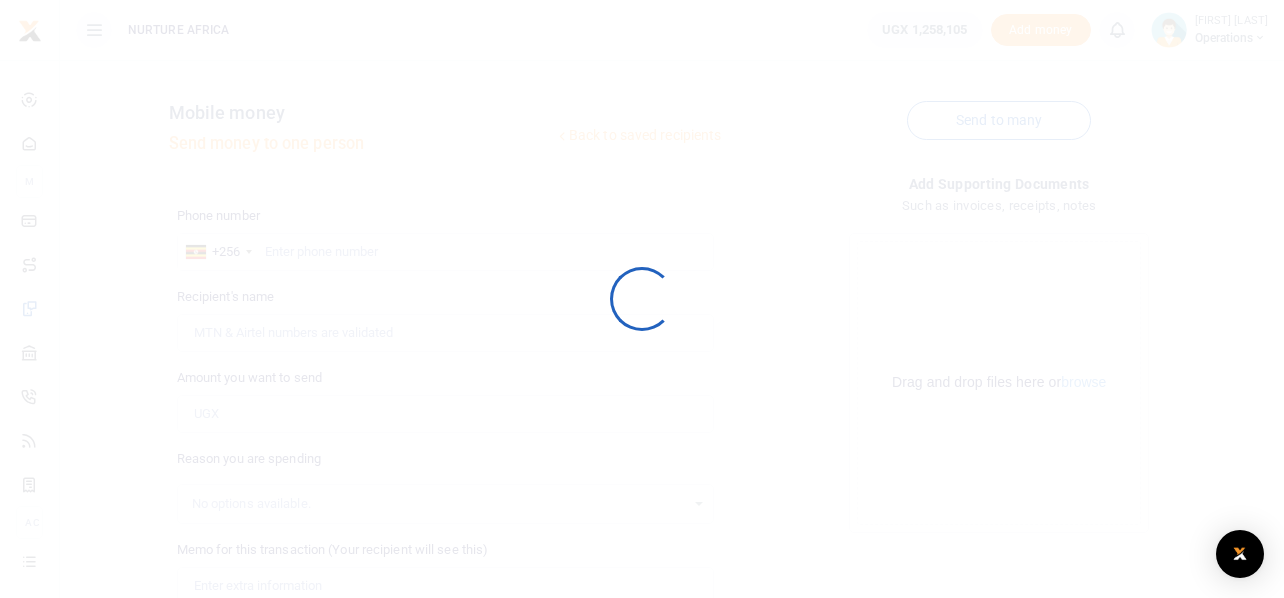 scroll, scrollTop: 287, scrollLeft: 0, axis: vertical 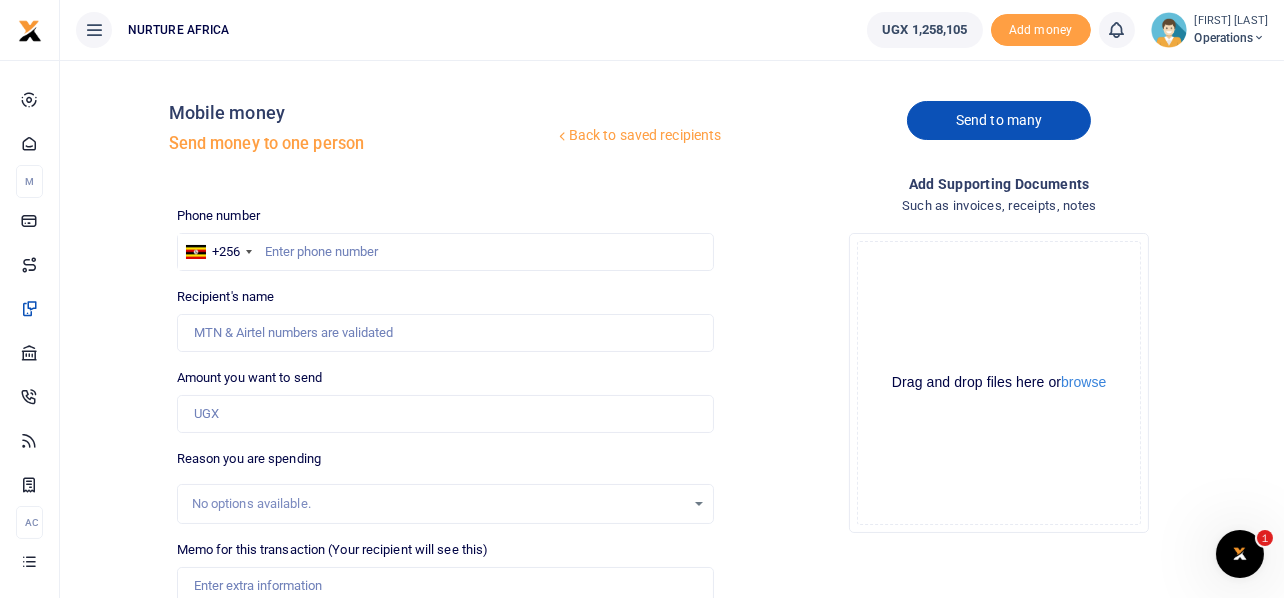 click on "Send to many" at bounding box center (999, 120) 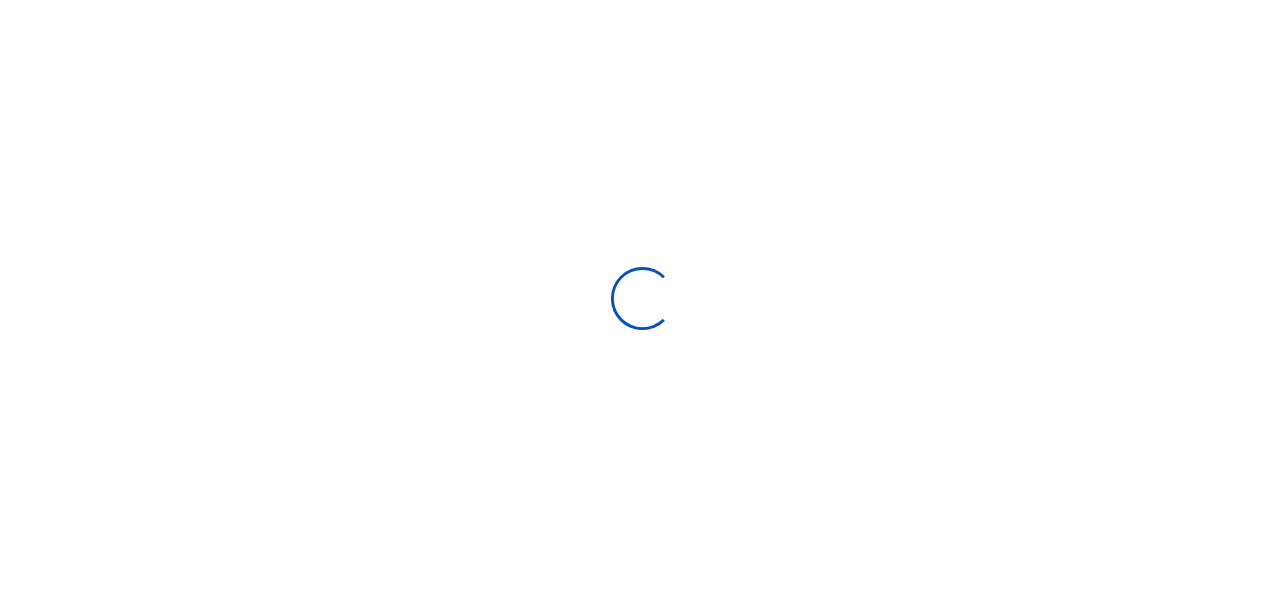 scroll, scrollTop: 0, scrollLeft: 0, axis: both 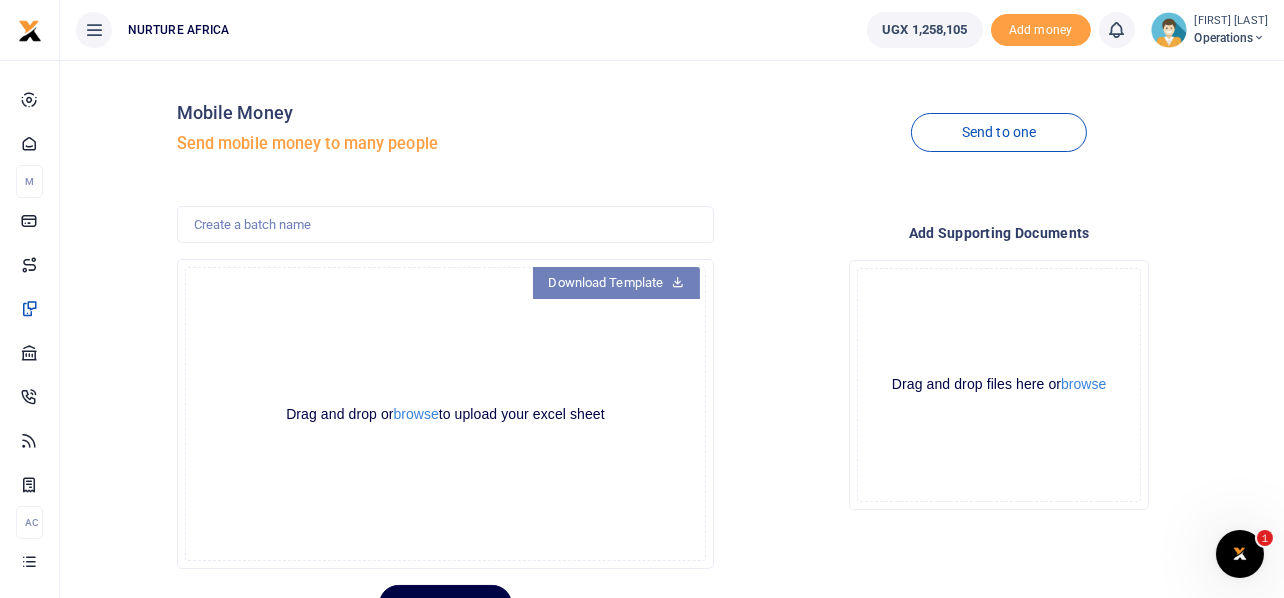 click at bounding box center [677, 281] 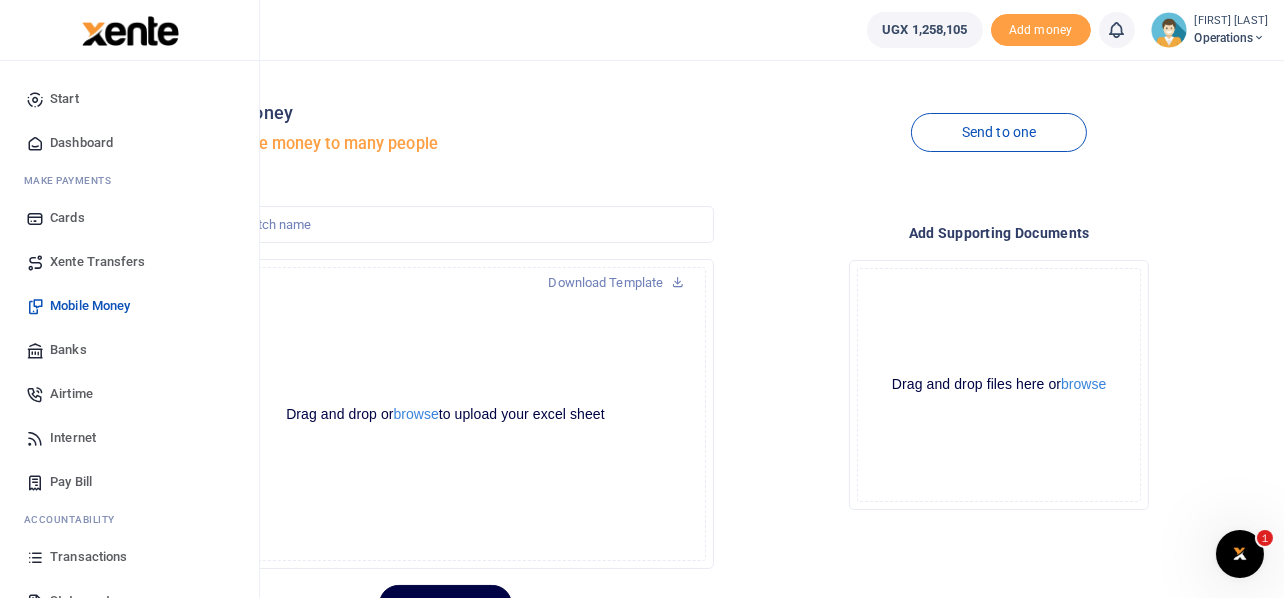 click on "Airtime" at bounding box center [71, 394] 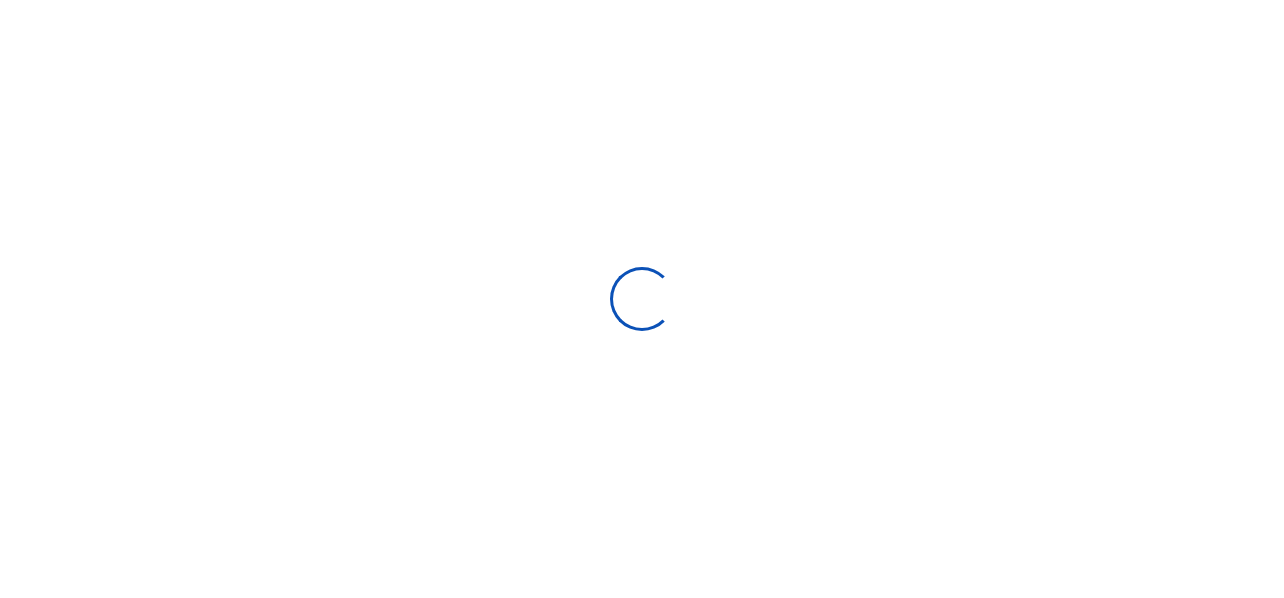 scroll, scrollTop: 0, scrollLeft: 0, axis: both 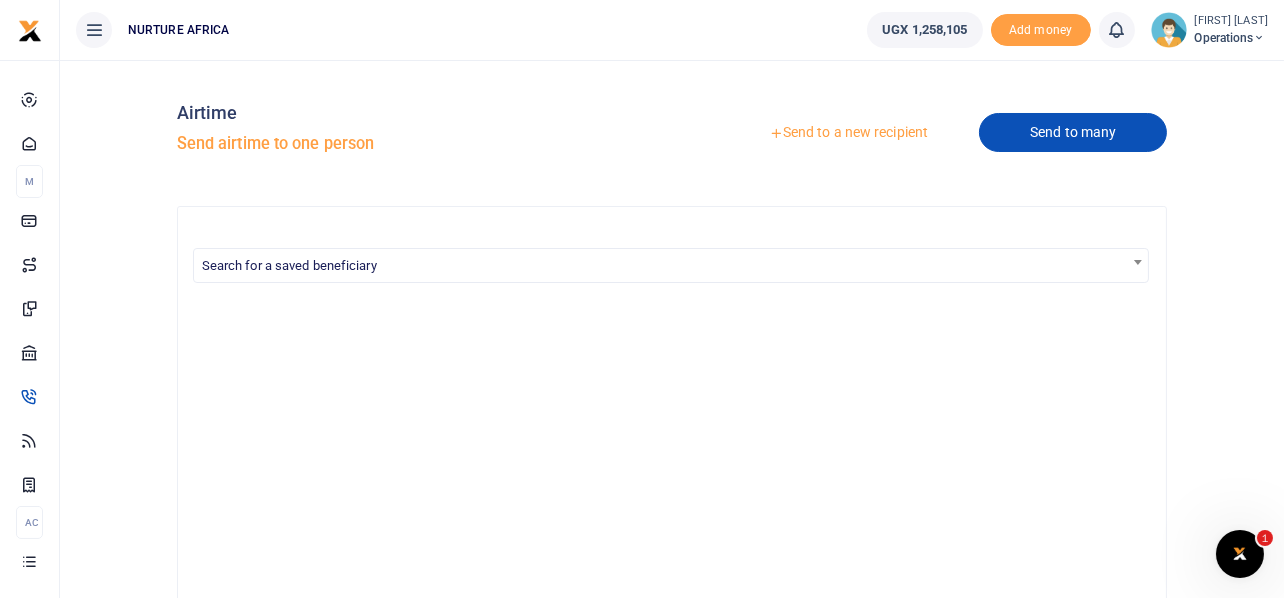 click on "Send to many" at bounding box center [1073, 132] 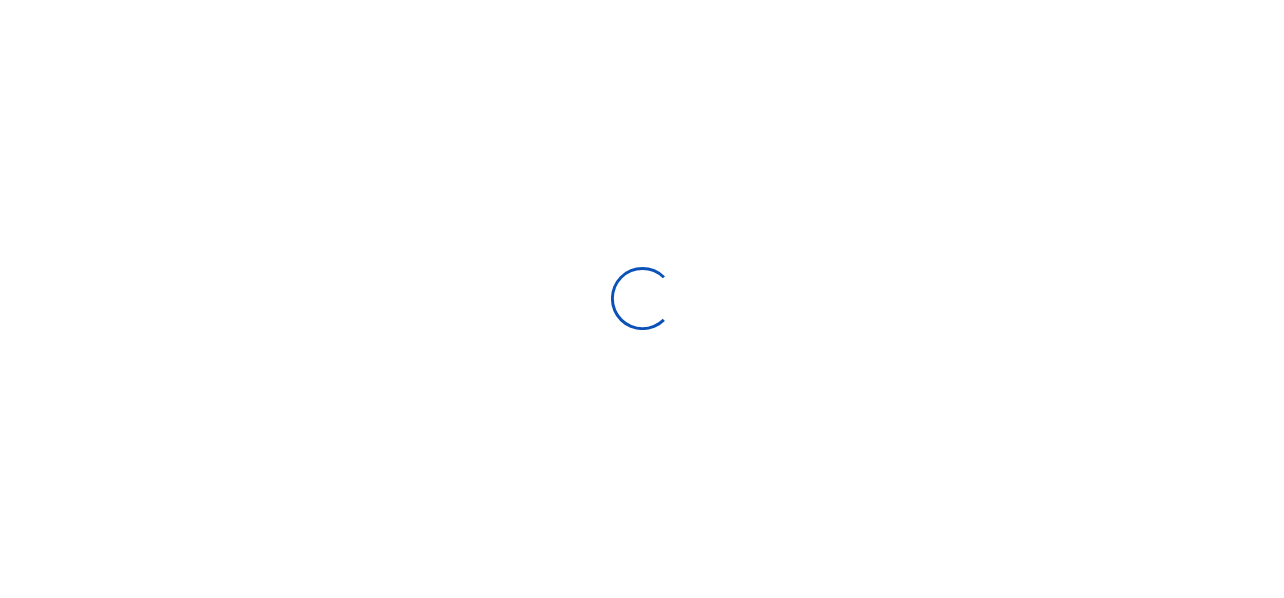 scroll, scrollTop: 0, scrollLeft: 0, axis: both 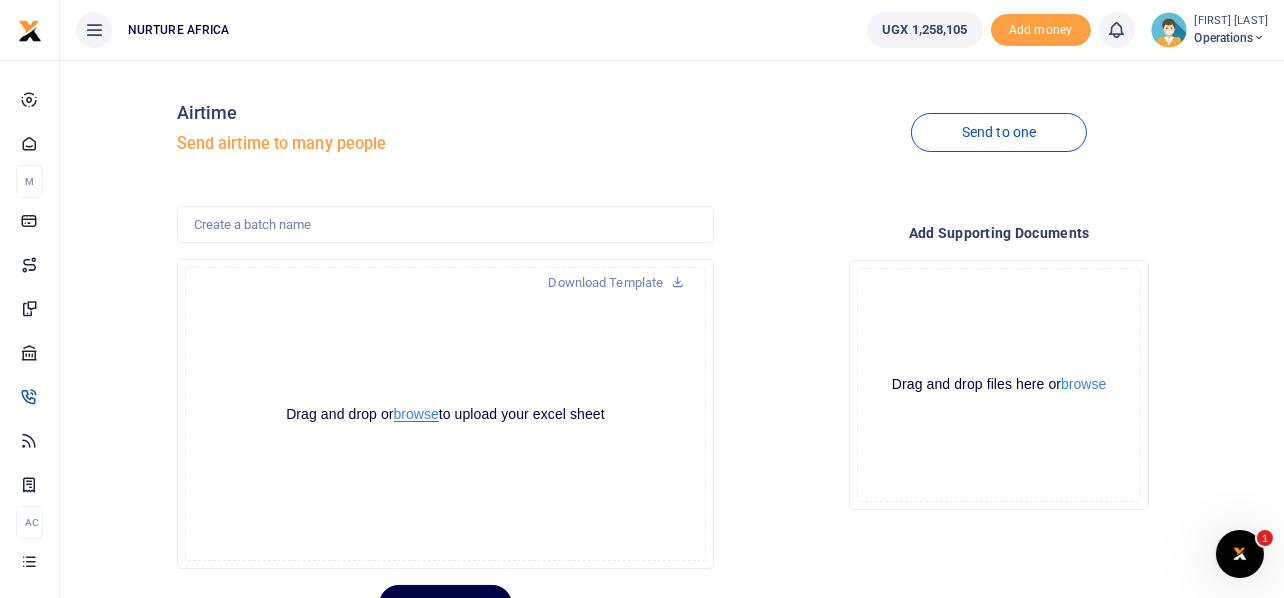 click on "browse" at bounding box center (416, 414) 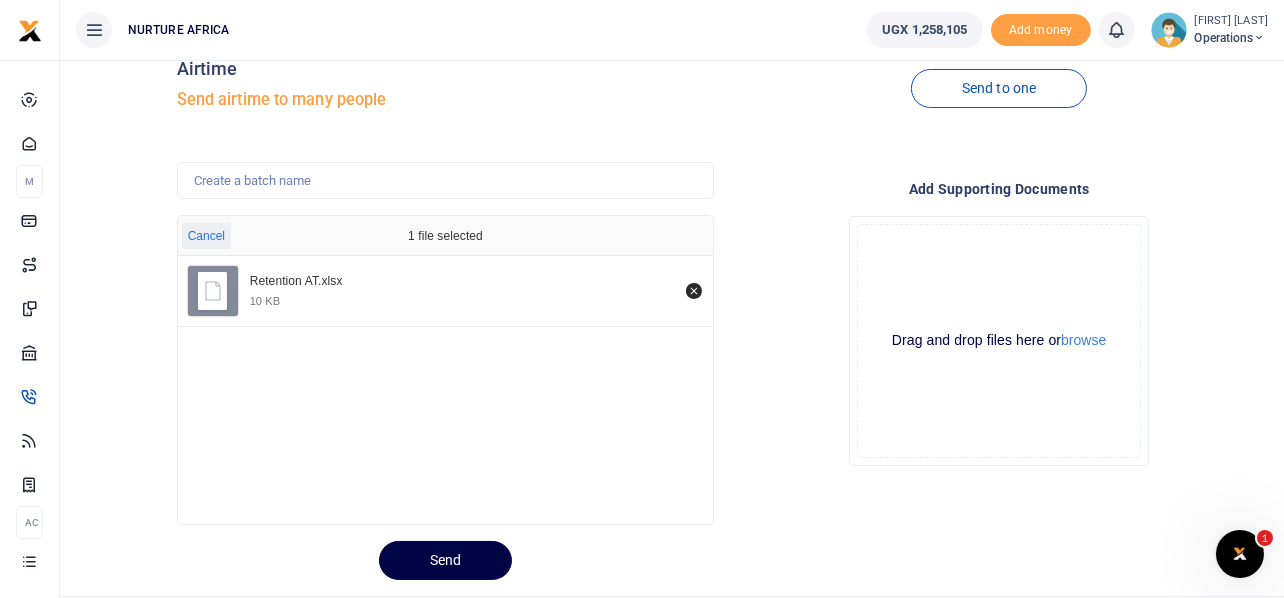 scroll, scrollTop: 0, scrollLeft: 0, axis: both 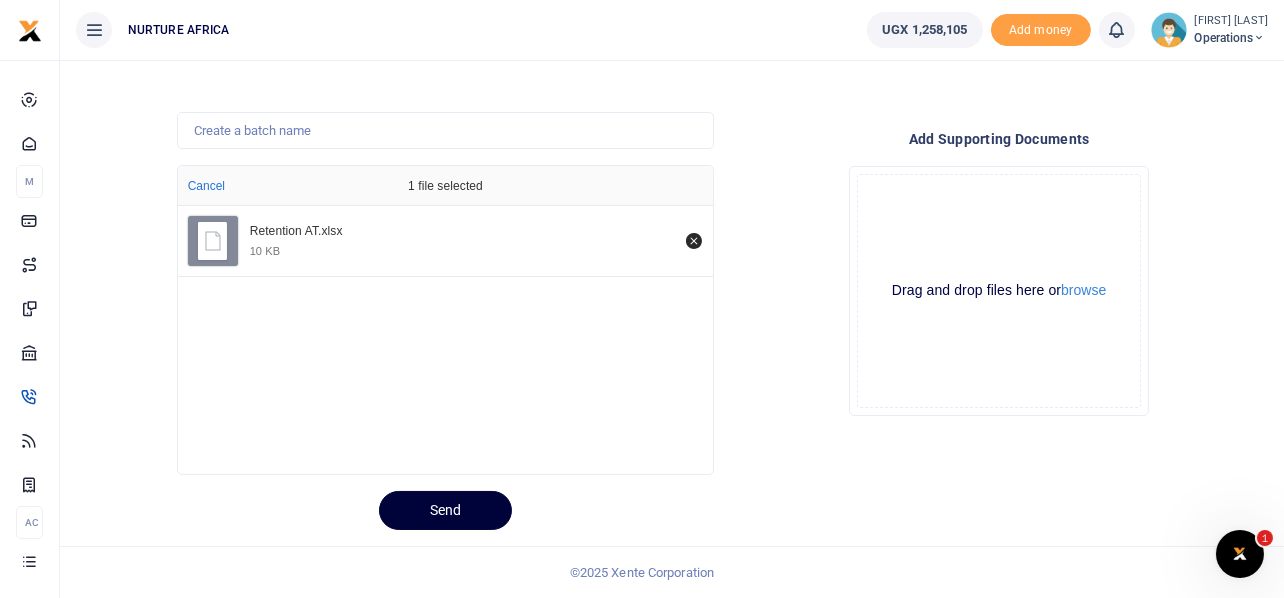 click on "Send" at bounding box center [445, 510] 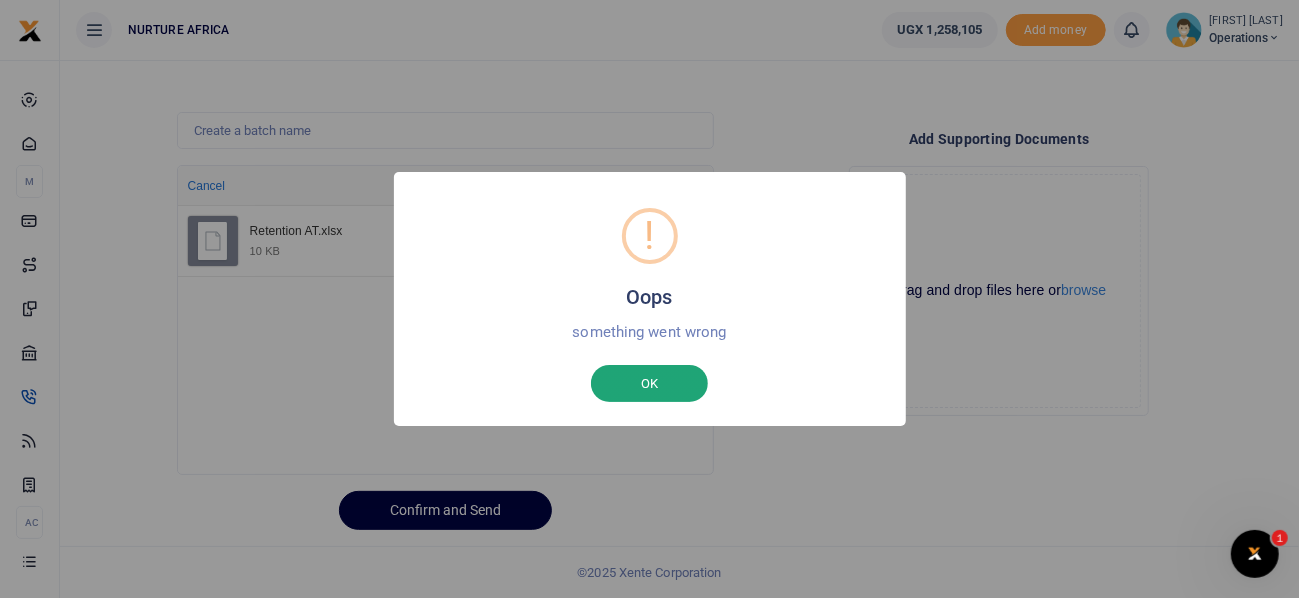 click on "OK" at bounding box center (649, 384) 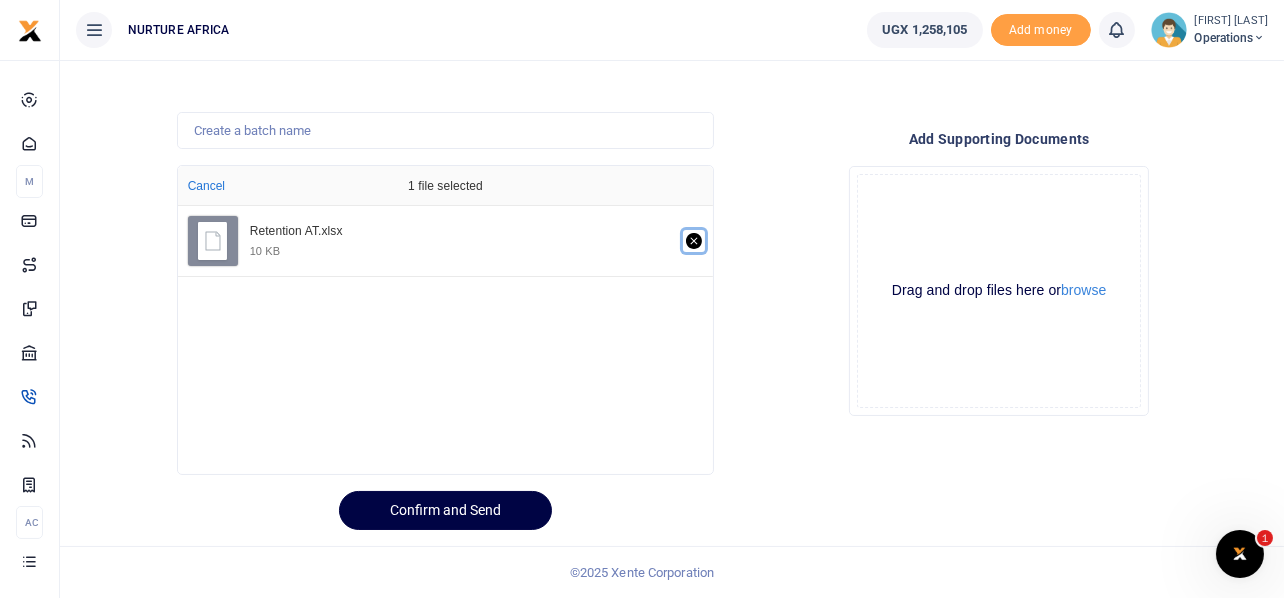 click 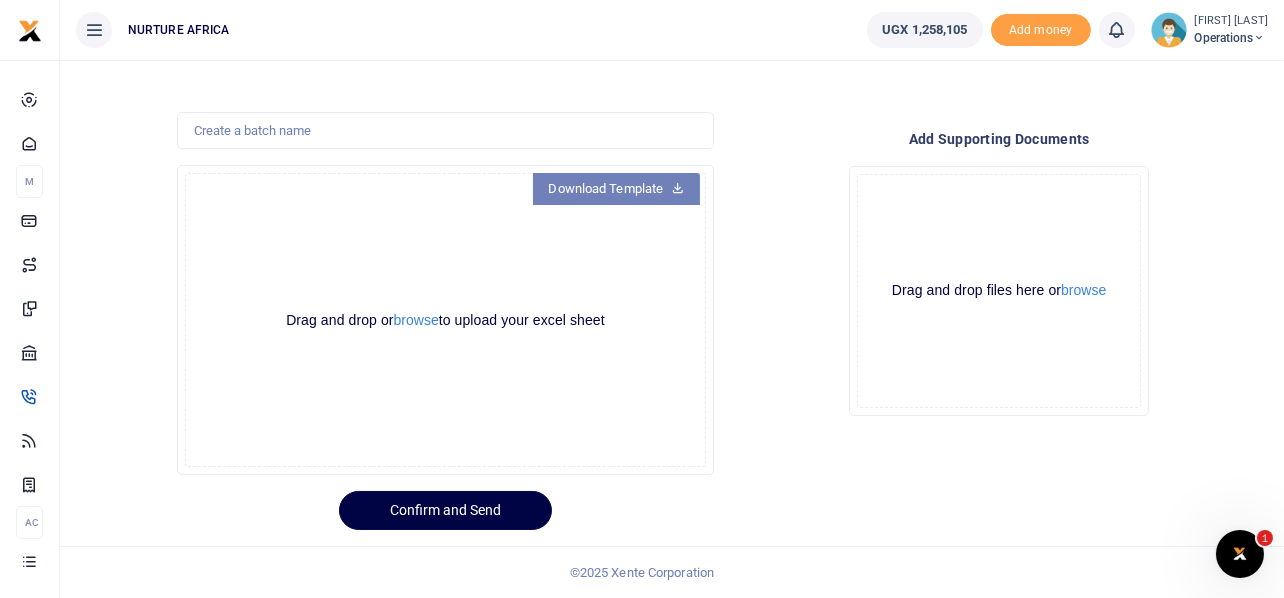 click on "Download Template" at bounding box center [617, 189] 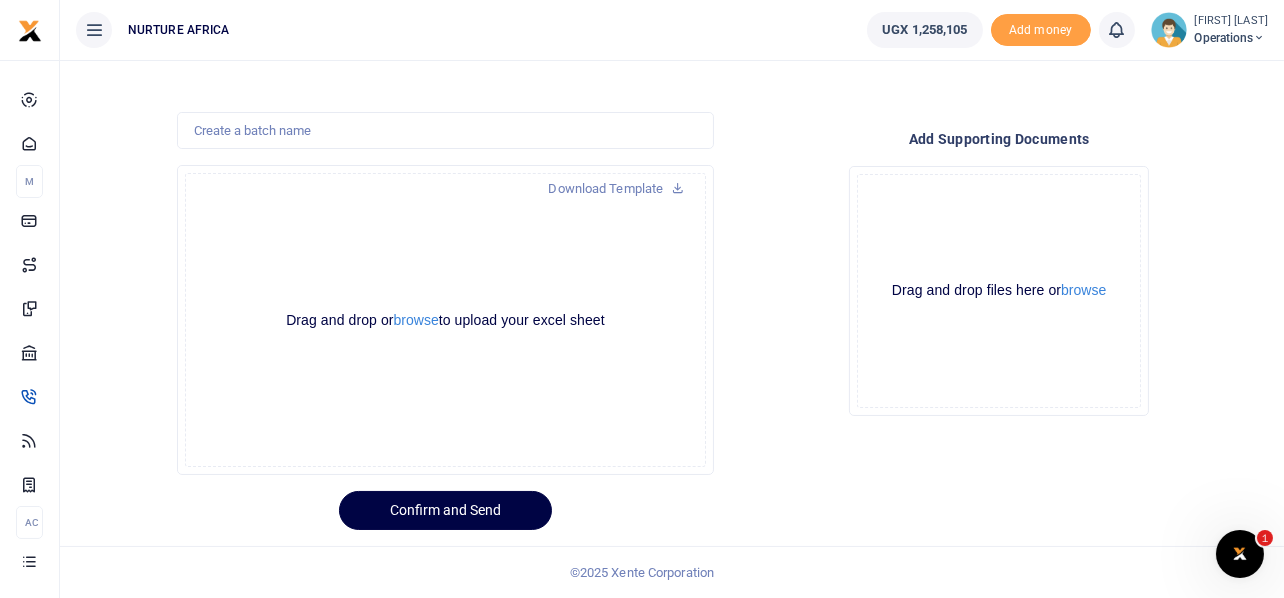 scroll, scrollTop: 0, scrollLeft: 0, axis: both 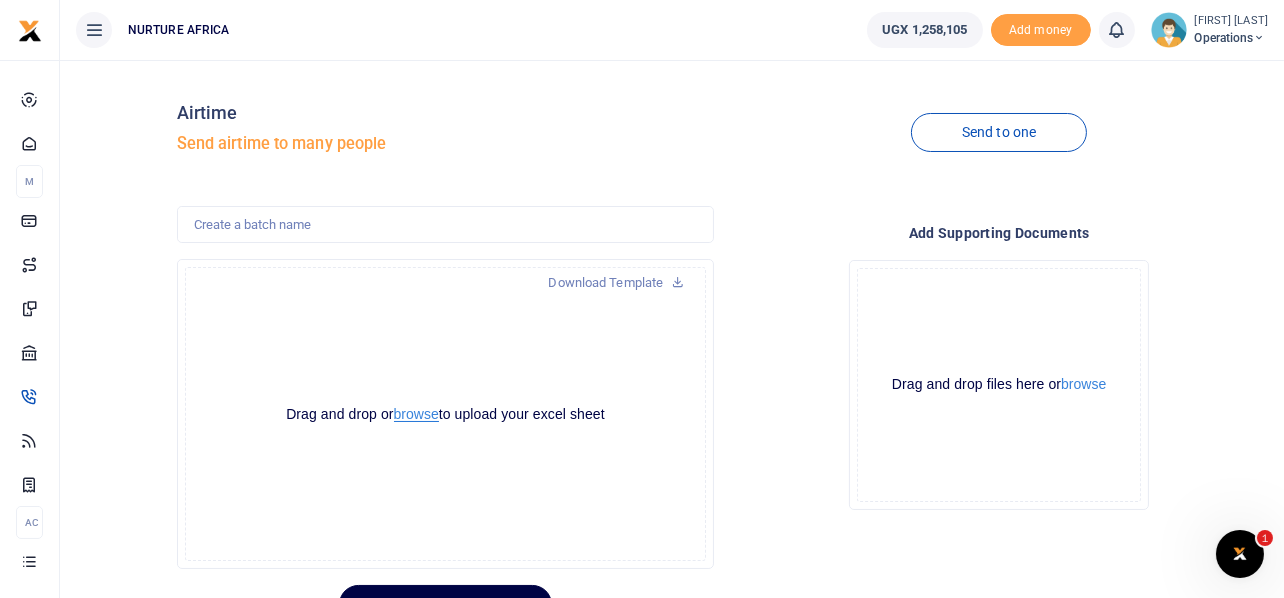 click on "browse" at bounding box center [416, 414] 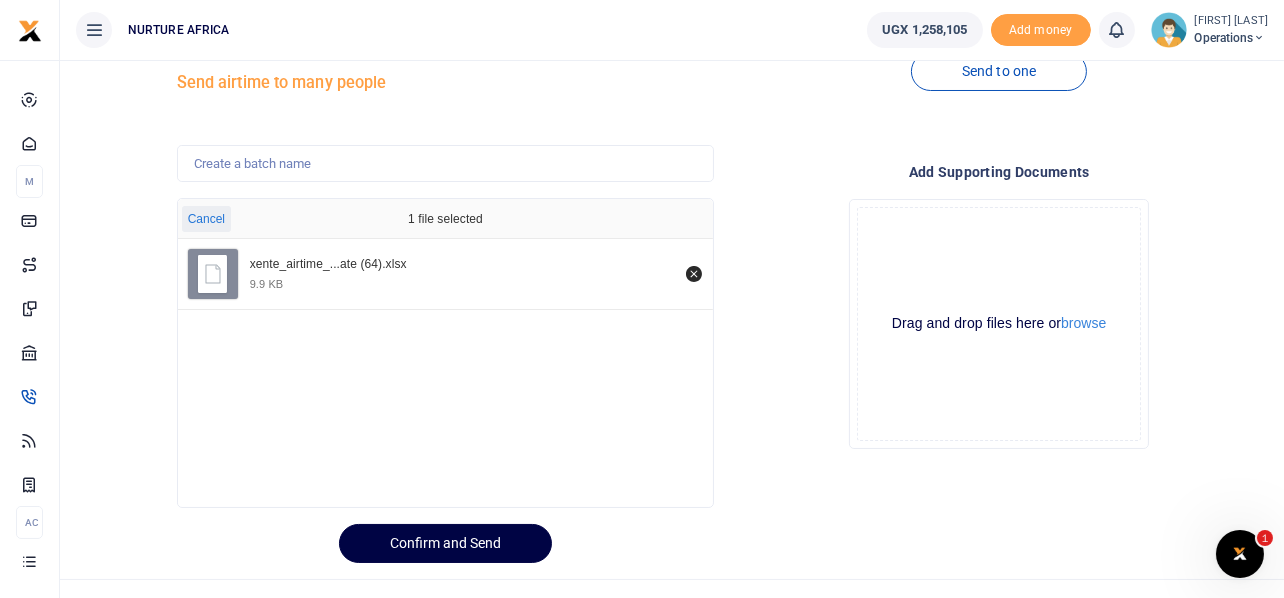 scroll, scrollTop: 94, scrollLeft: 0, axis: vertical 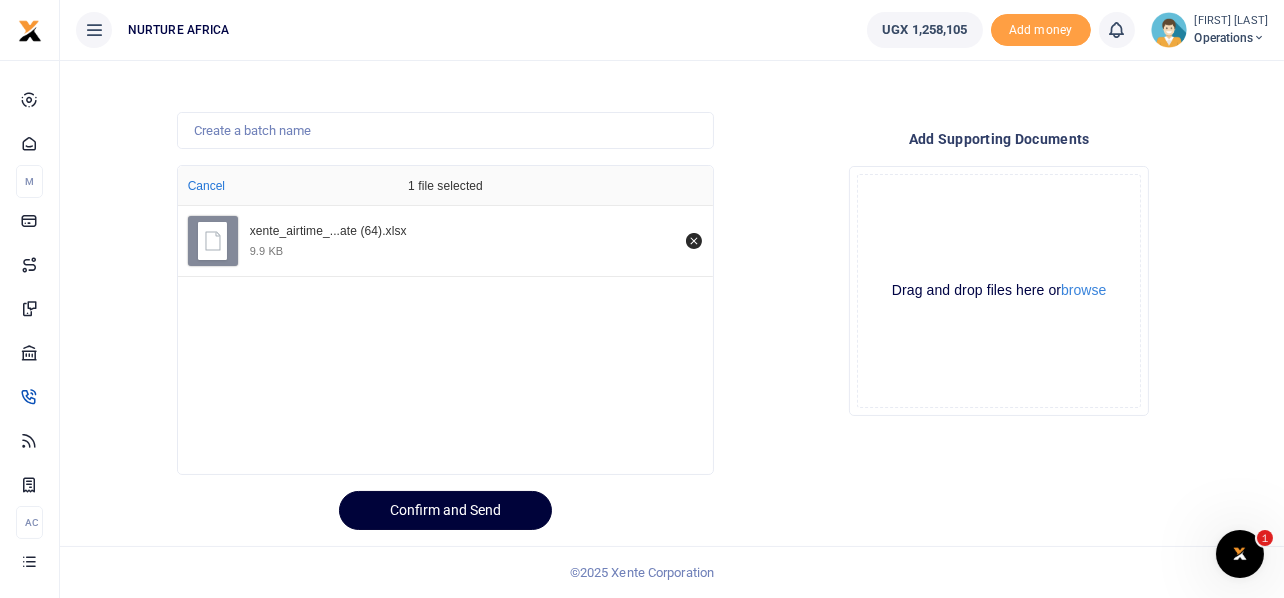 click on "Confirm and Send" at bounding box center [445, 510] 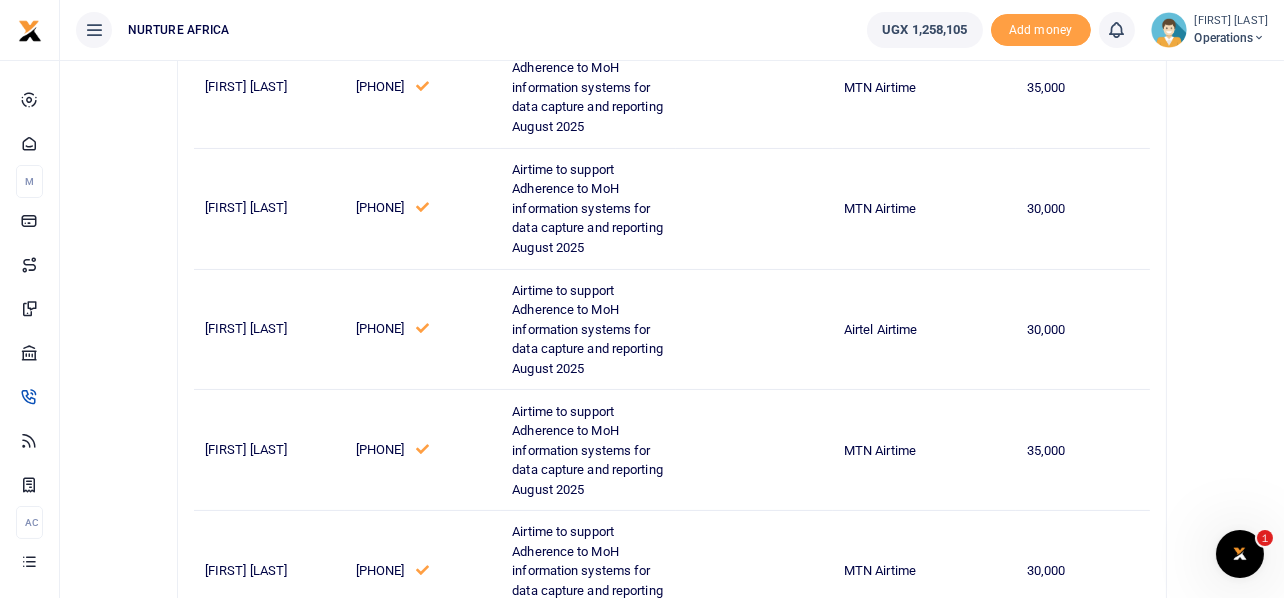 scroll, scrollTop: 582, scrollLeft: 0, axis: vertical 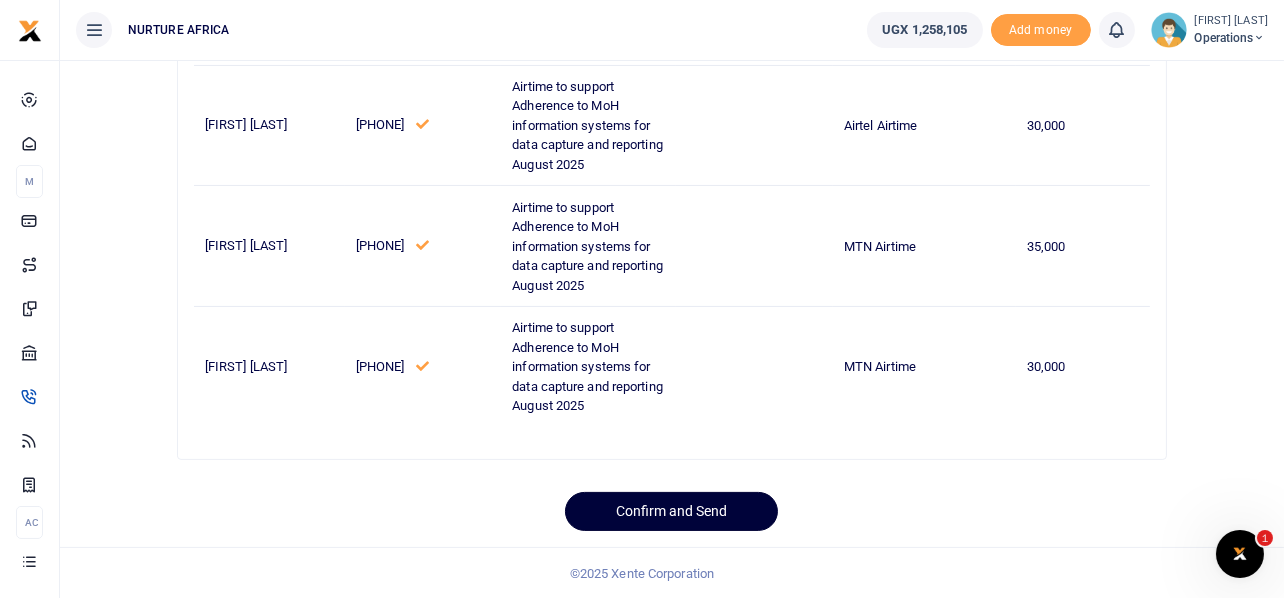 click on "Confirm and Send" at bounding box center [671, 511] 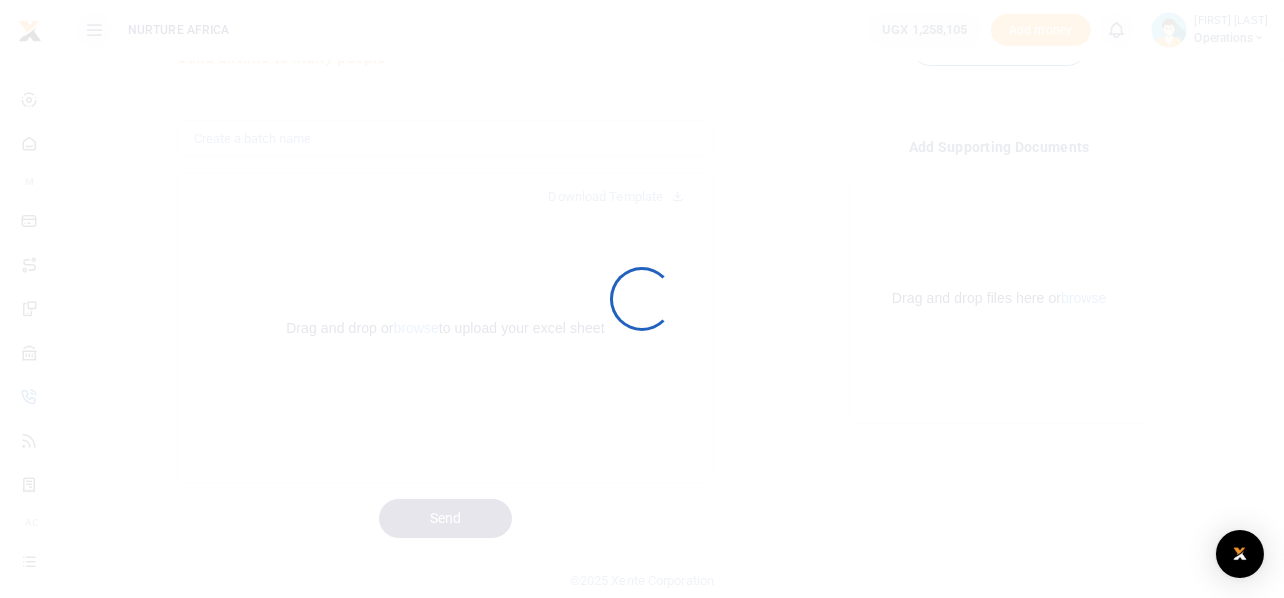 scroll, scrollTop: 94, scrollLeft: 0, axis: vertical 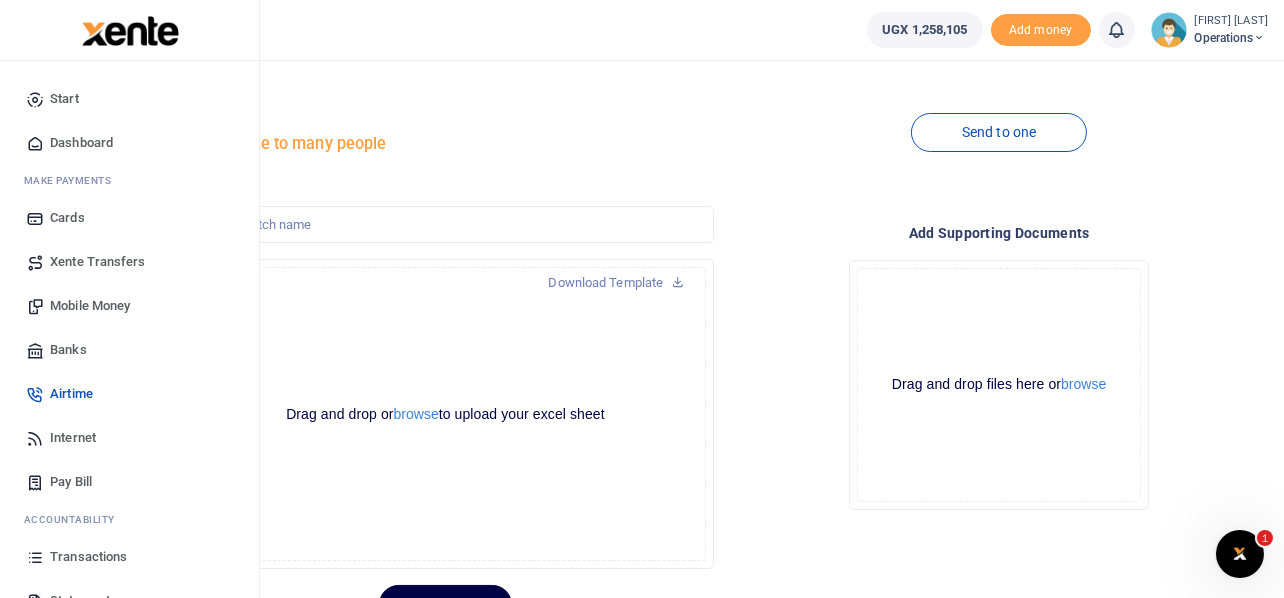 click on "Internet" at bounding box center [73, 438] 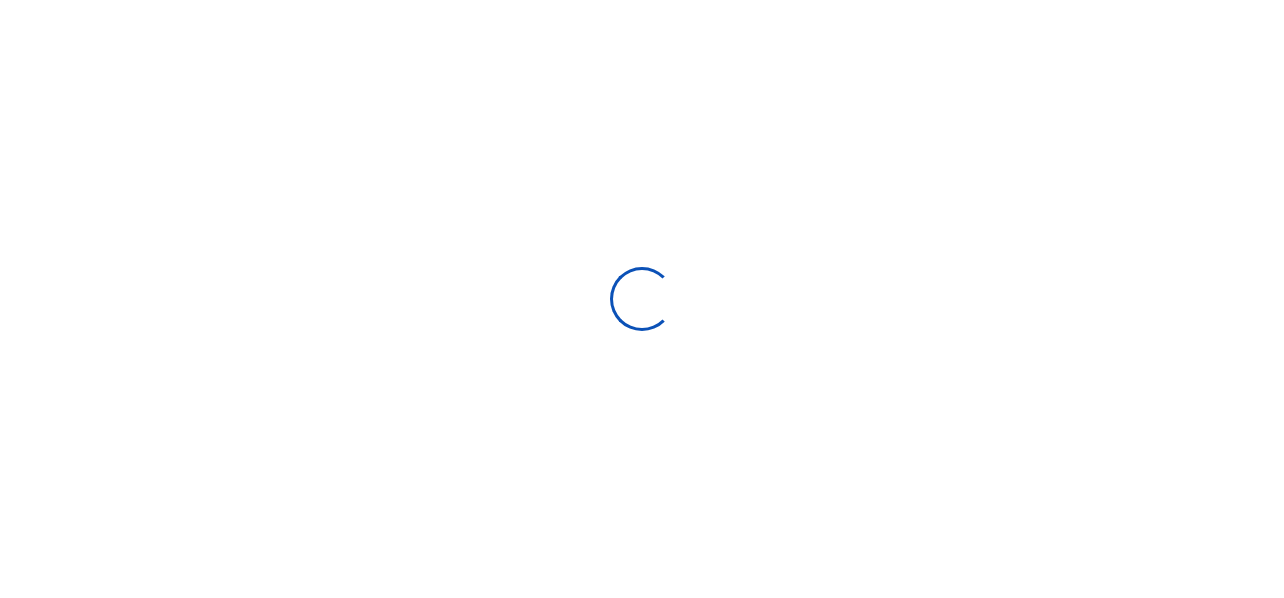 scroll, scrollTop: 0, scrollLeft: 0, axis: both 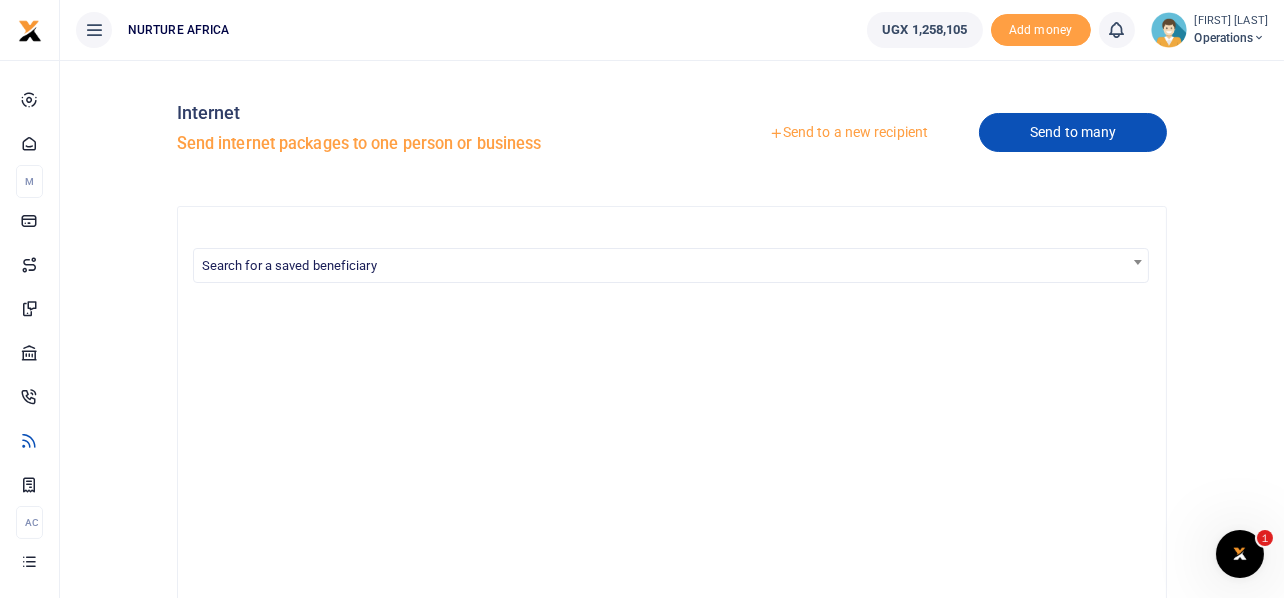 click on "Send to many" at bounding box center (1073, 132) 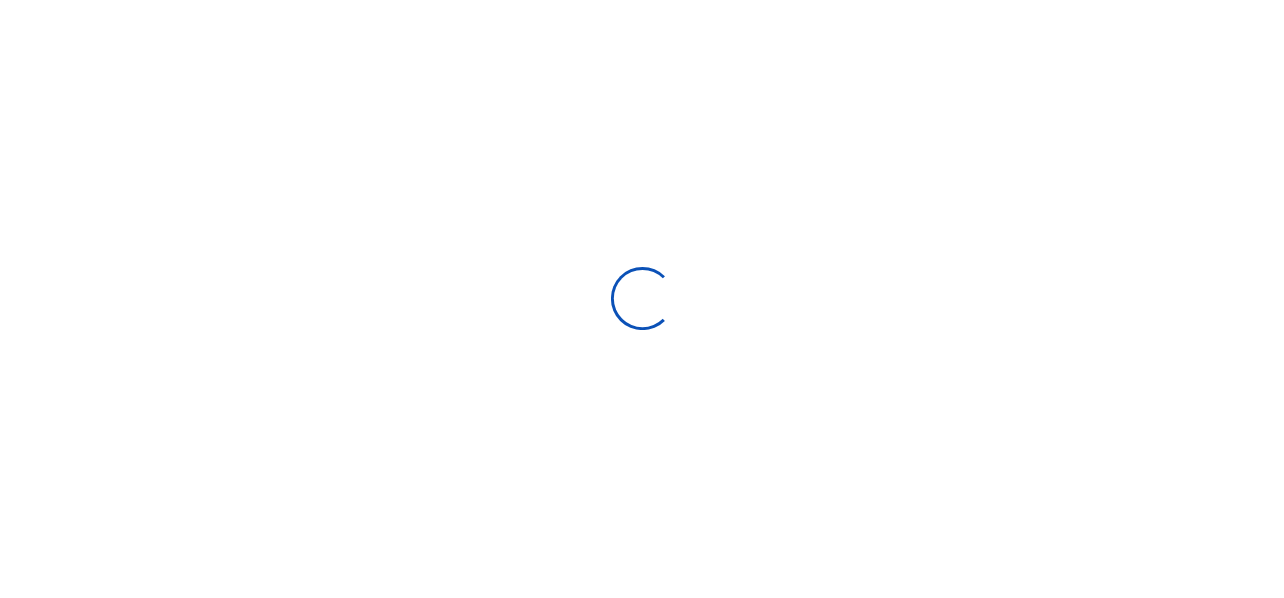 scroll, scrollTop: 0, scrollLeft: 0, axis: both 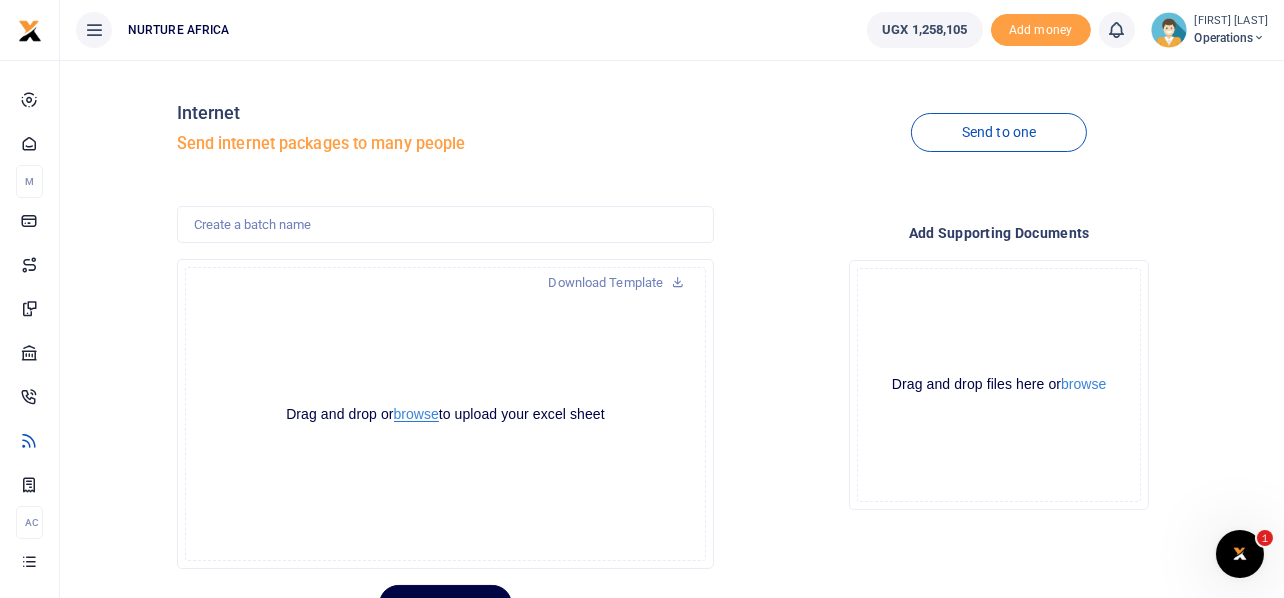 click on "browse" at bounding box center [416, 414] 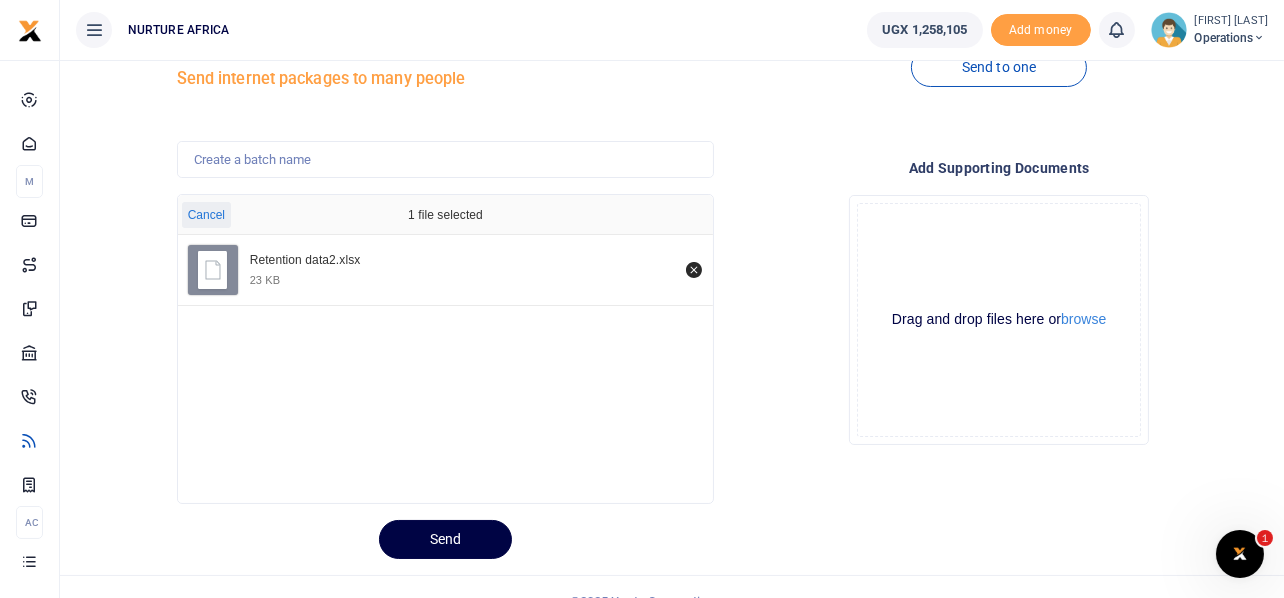 scroll, scrollTop: 94, scrollLeft: 0, axis: vertical 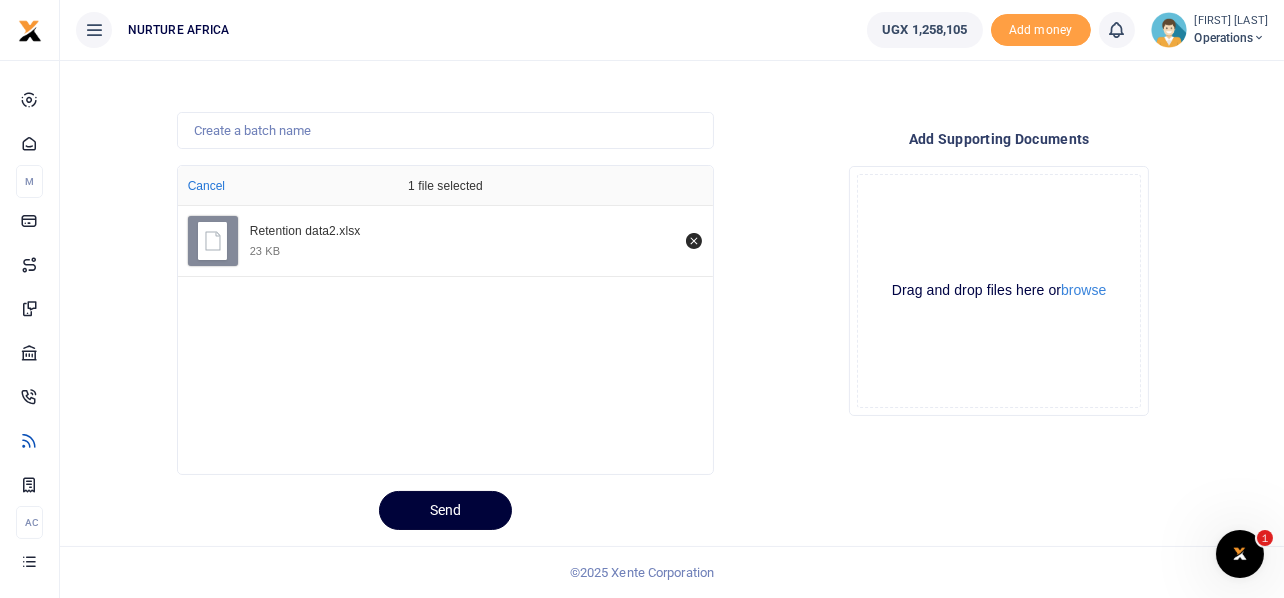 click on "Send" at bounding box center (445, 510) 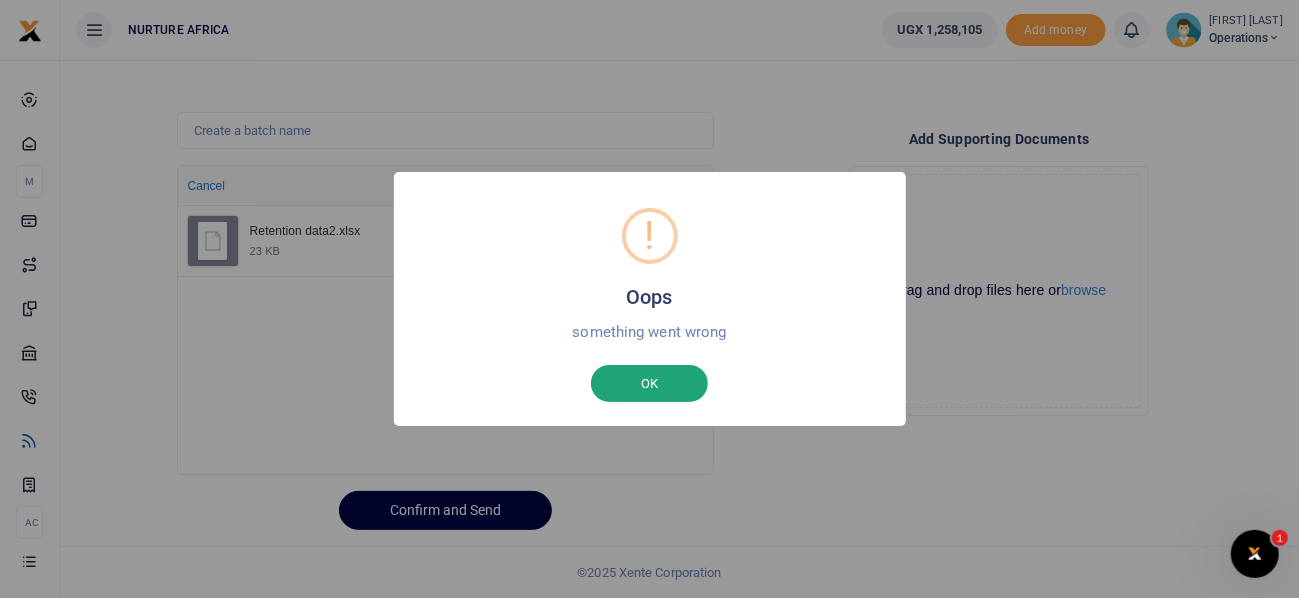 click on "OK" at bounding box center [649, 384] 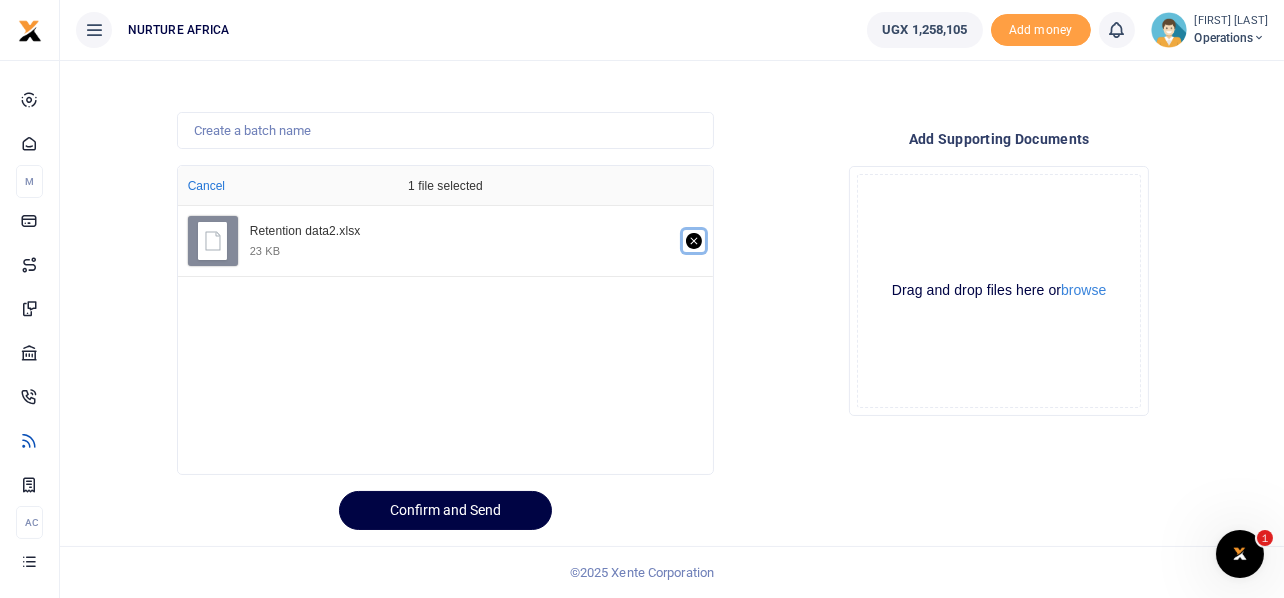 click 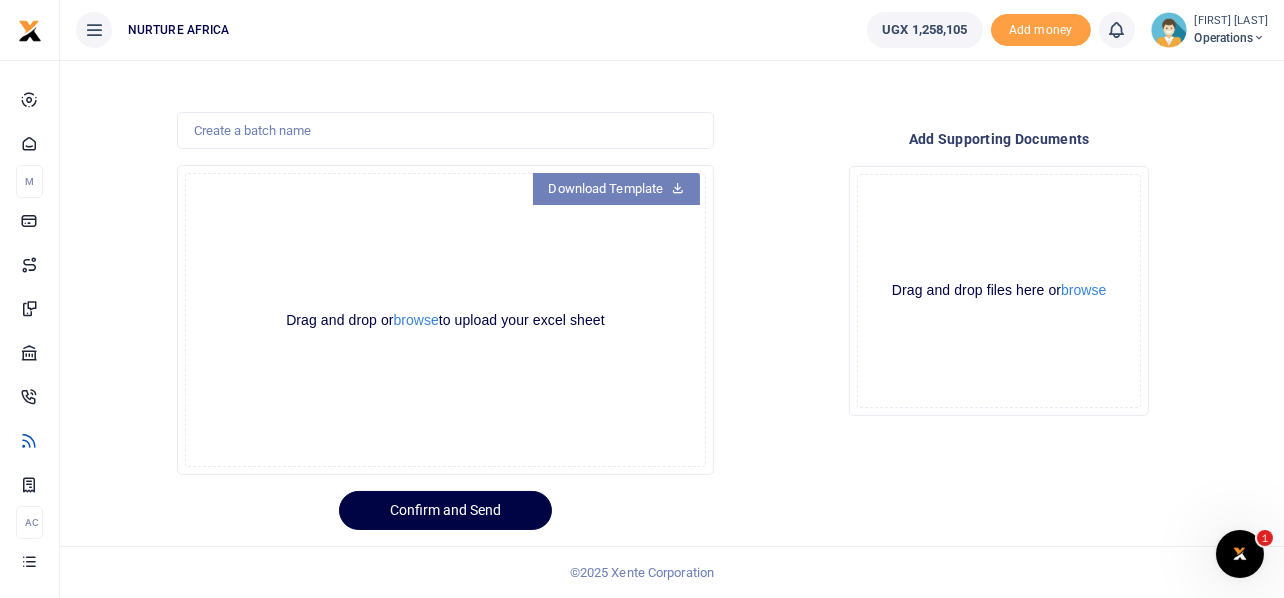 click on "Download Template" at bounding box center [617, 189] 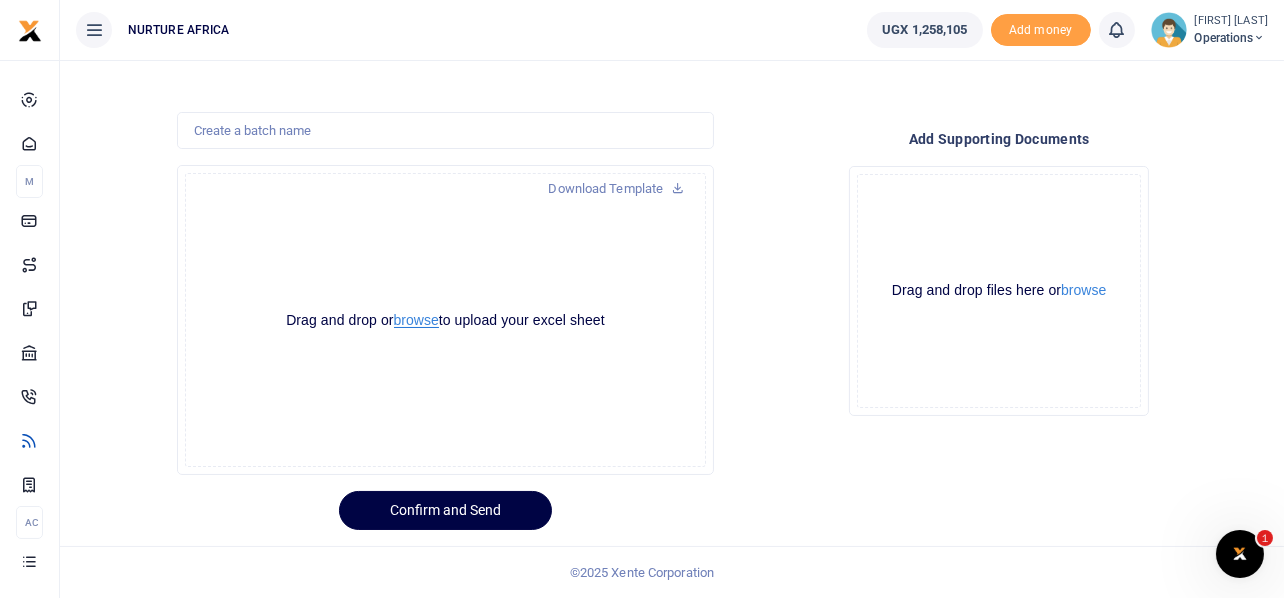click on "browse" at bounding box center [416, 320] 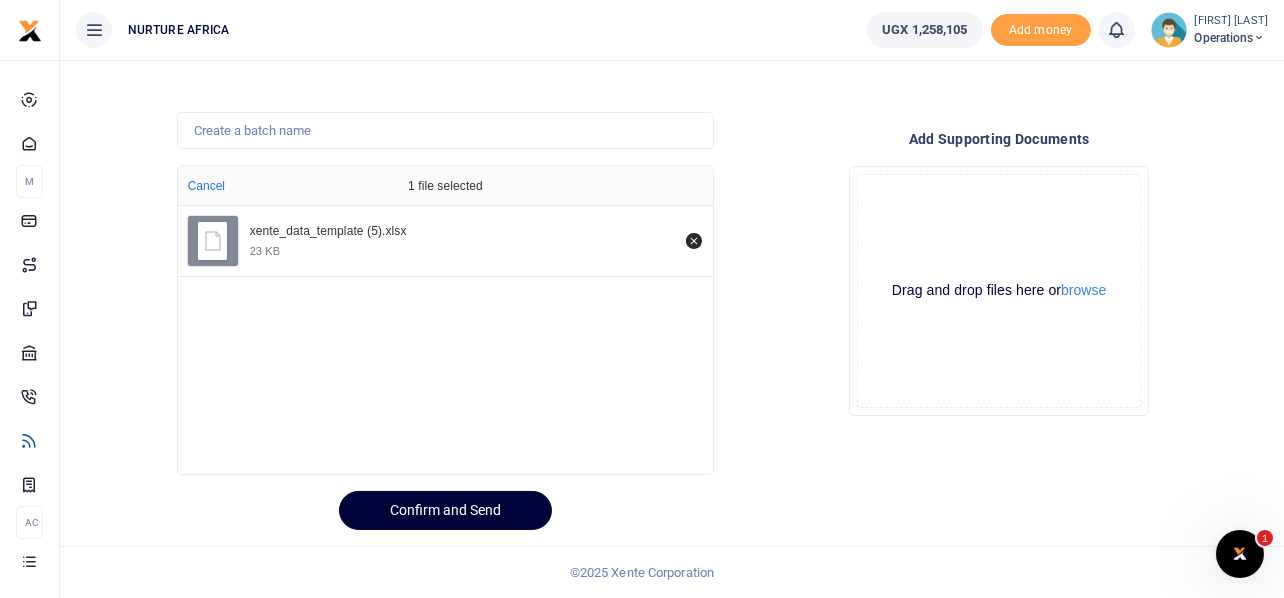 click on "Confirm and Send" at bounding box center [445, 510] 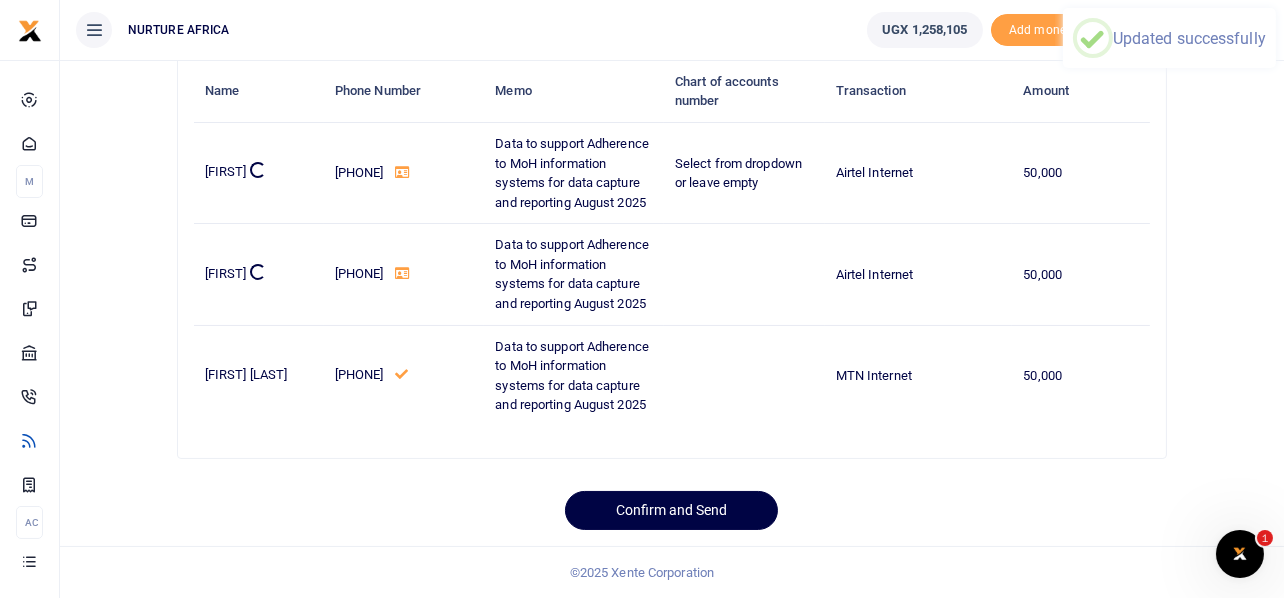 scroll, scrollTop: 219, scrollLeft: 0, axis: vertical 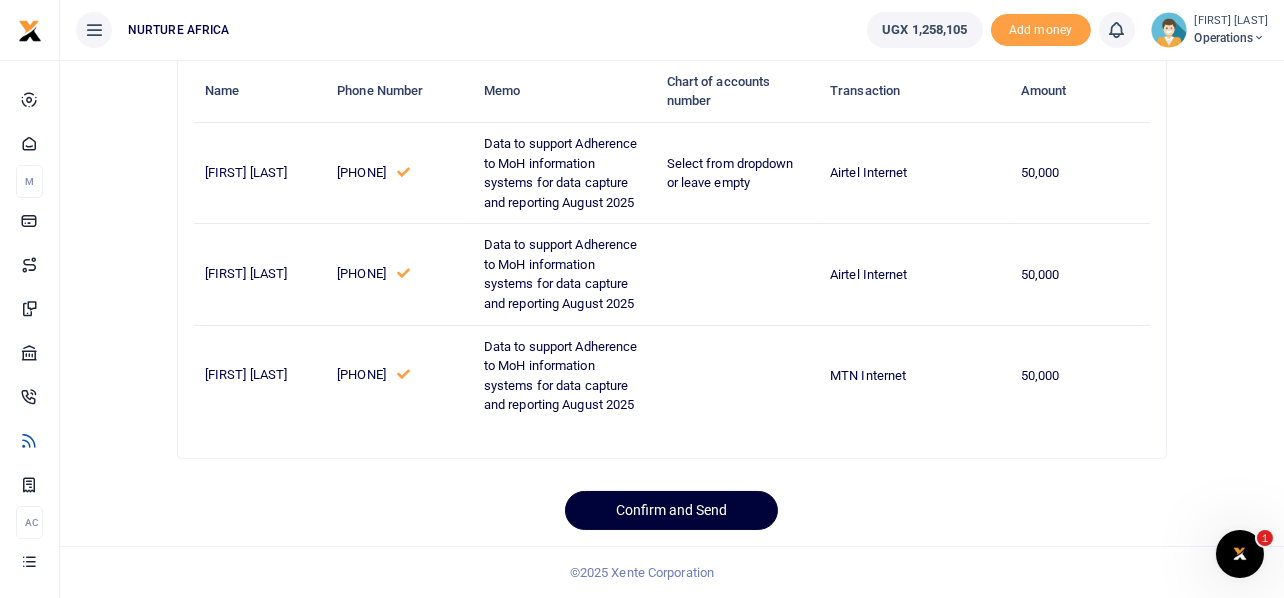 click on "Confirm and Send" at bounding box center [671, 510] 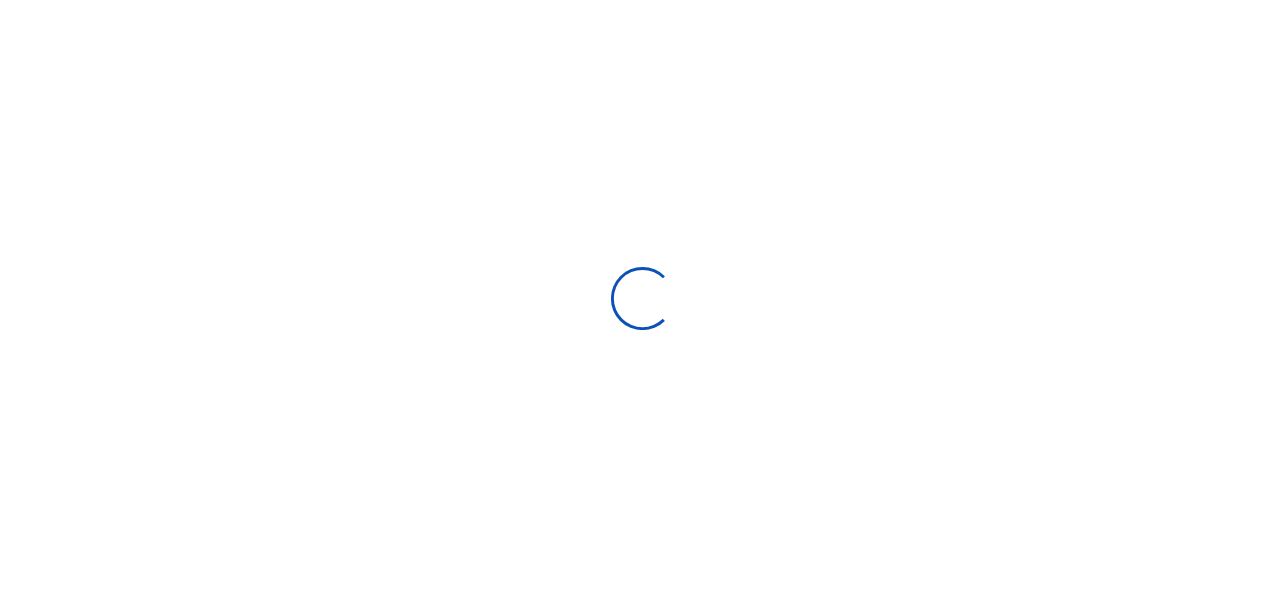 scroll, scrollTop: 94, scrollLeft: 0, axis: vertical 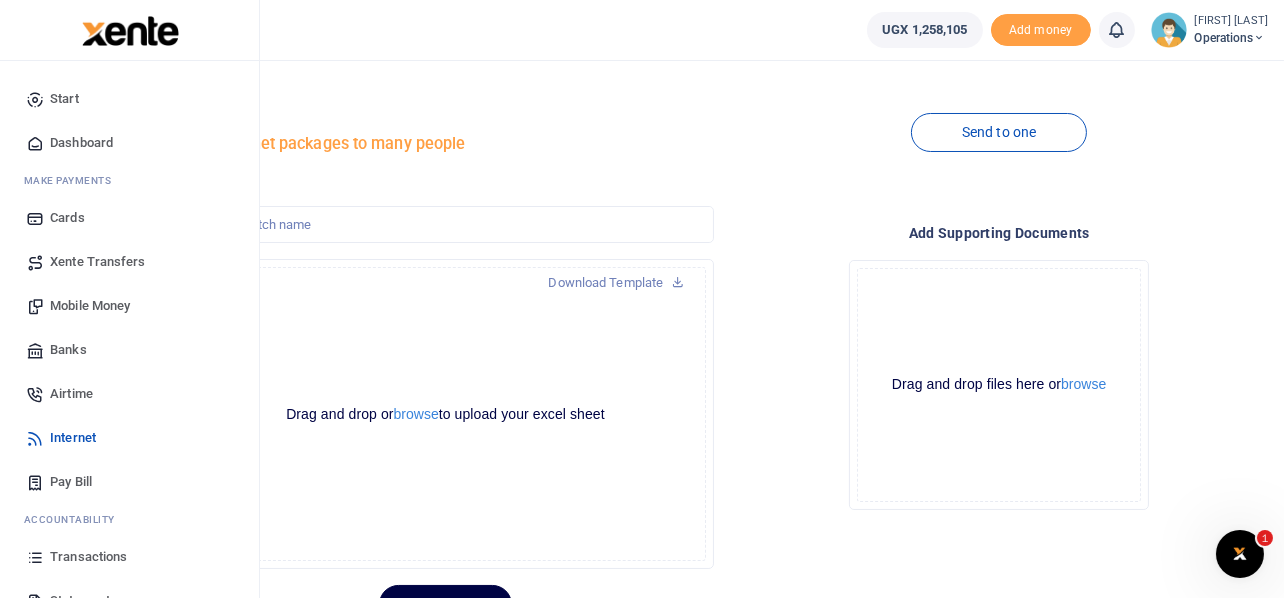 click on "Mobile Money" at bounding box center (90, 306) 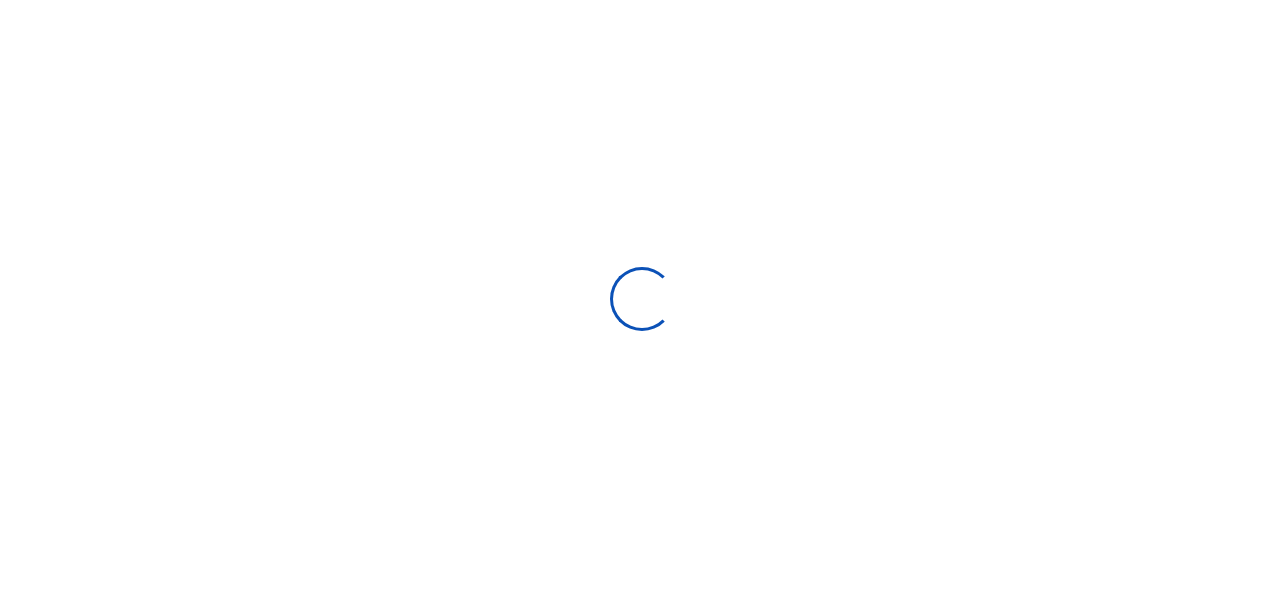 scroll, scrollTop: 0, scrollLeft: 0, axis: both 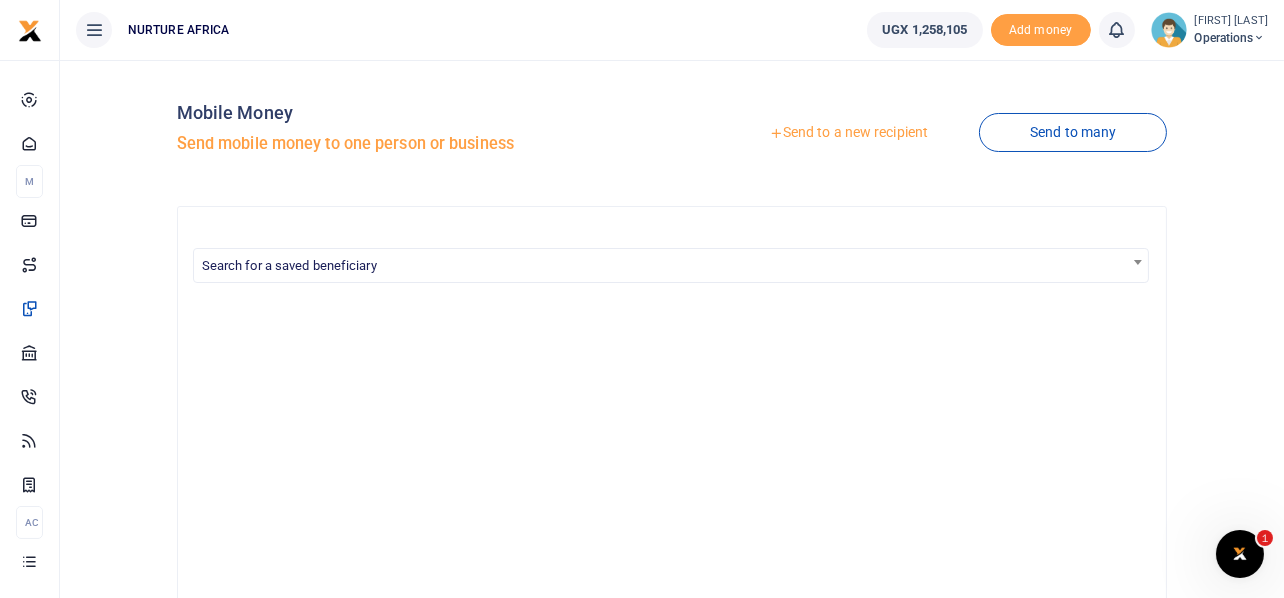 click on "Send to a new recipient" at bounding box center [848, 133] 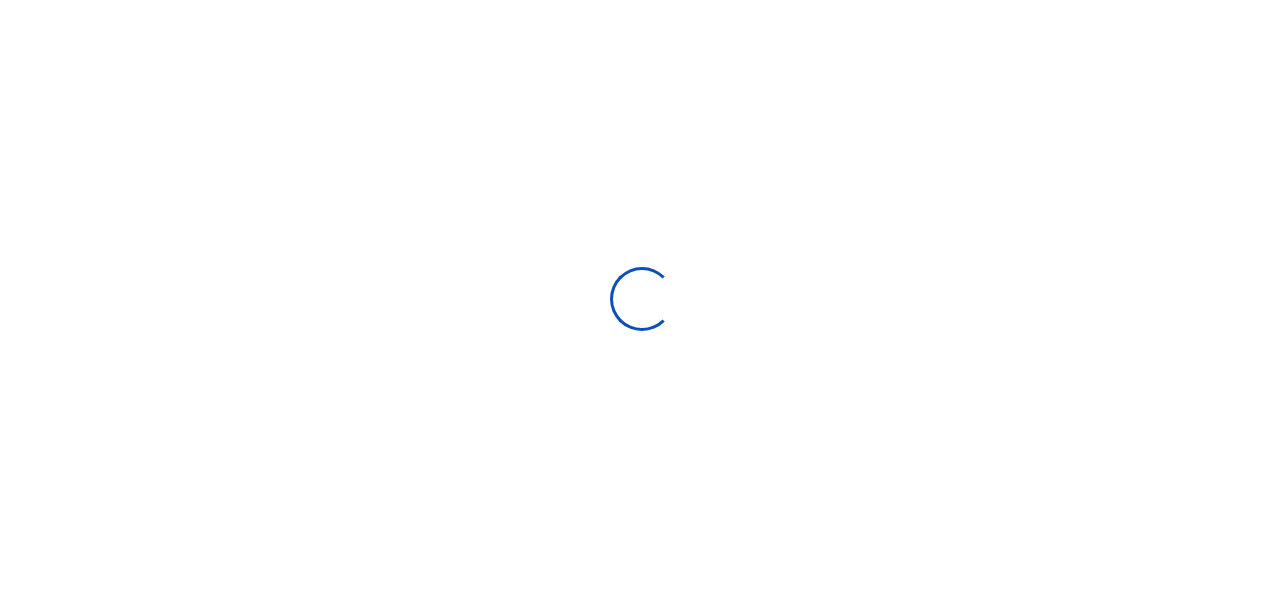 scroll, scrollTop: 0, scrollLeft: 0, axis: both 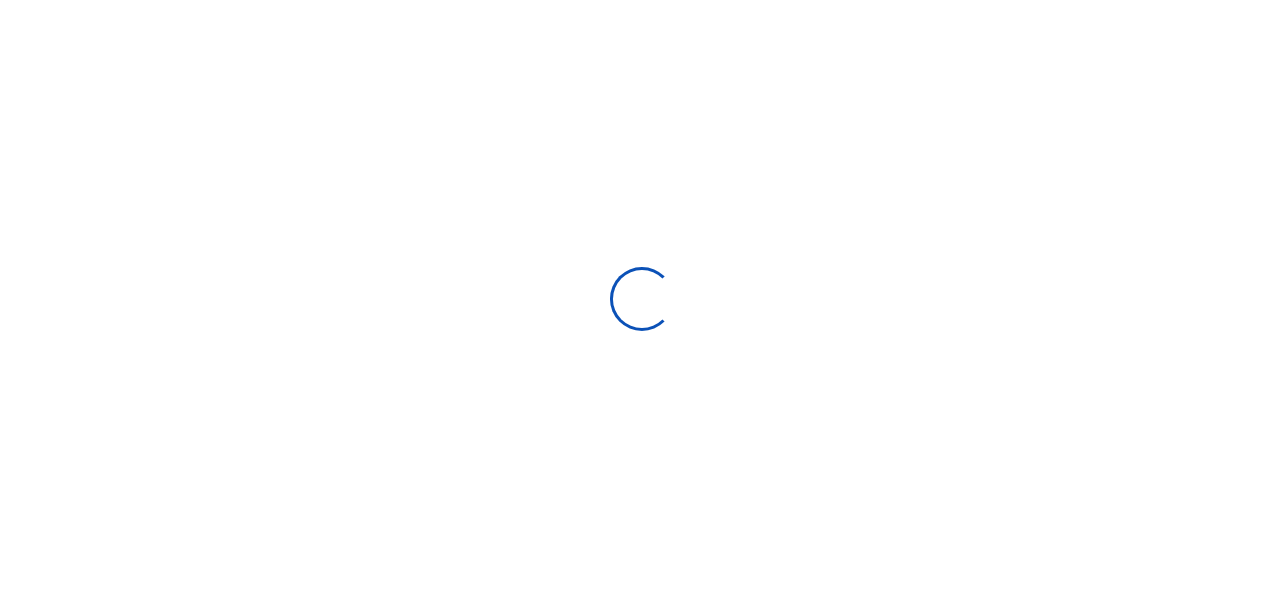 select 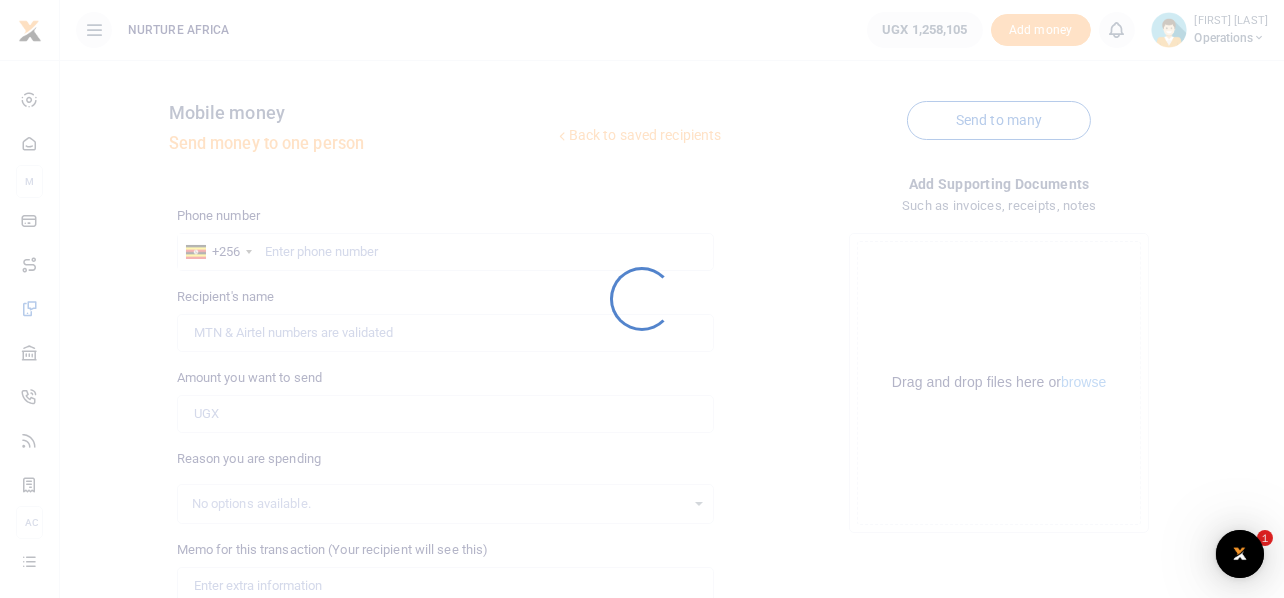 scroll, scrollTop: 0, scrollLeft: 0, axis: both 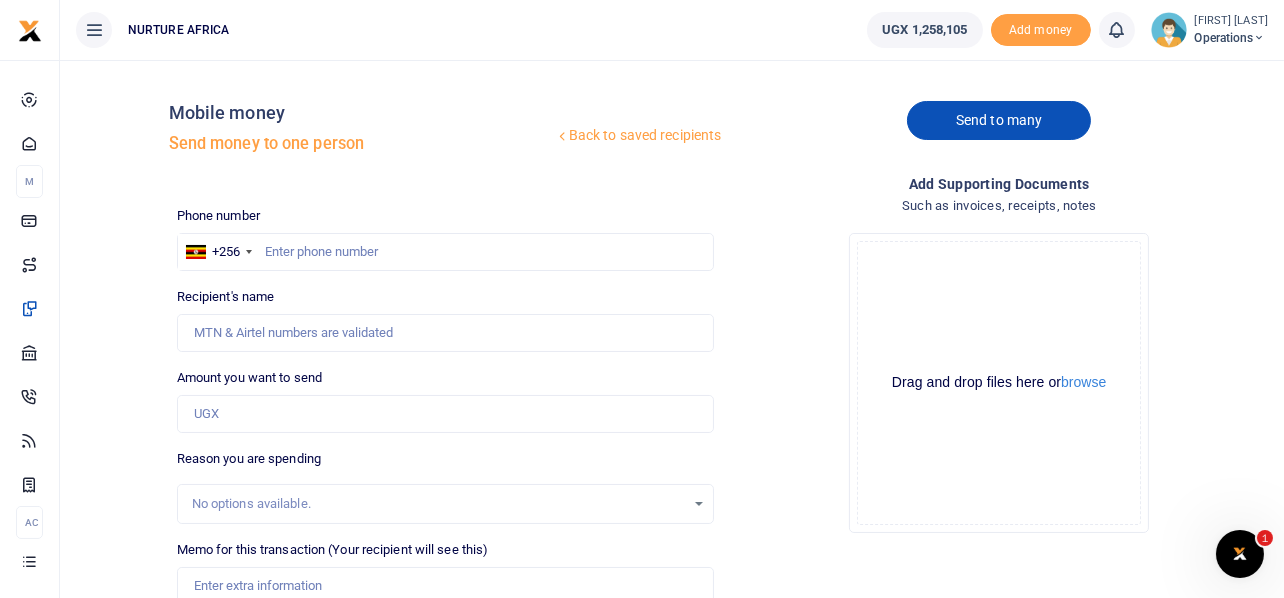 click on "Send to many" at bounding box center [999, 120] 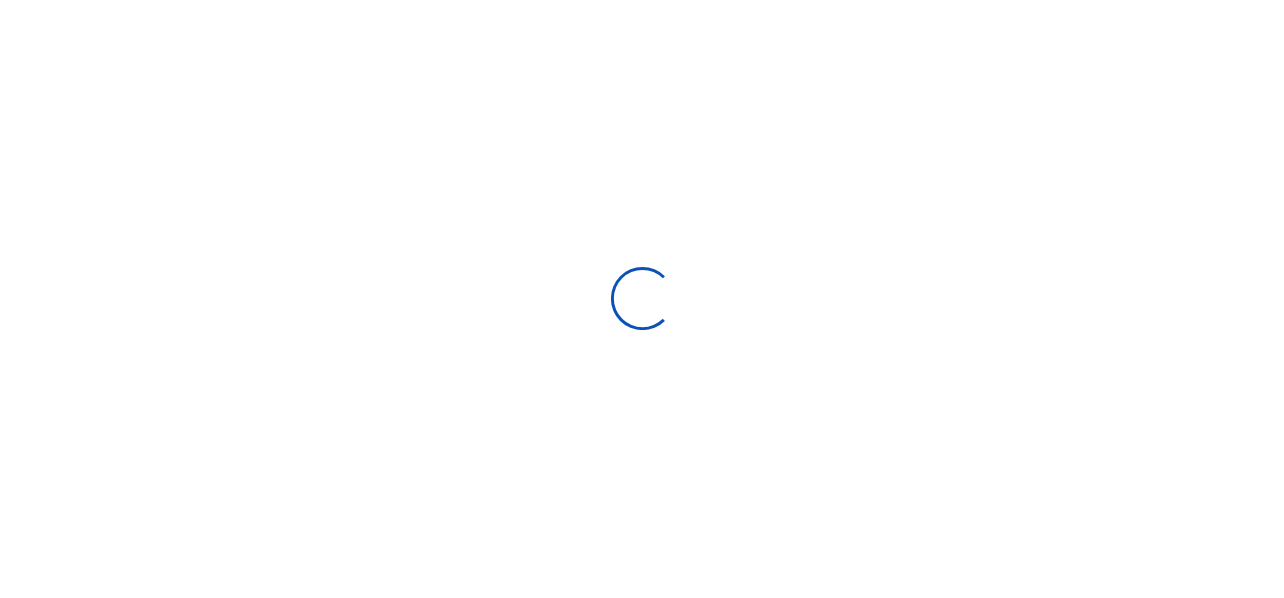 scroll, scrollTop: 0, scrollLeft: 0, axis: both 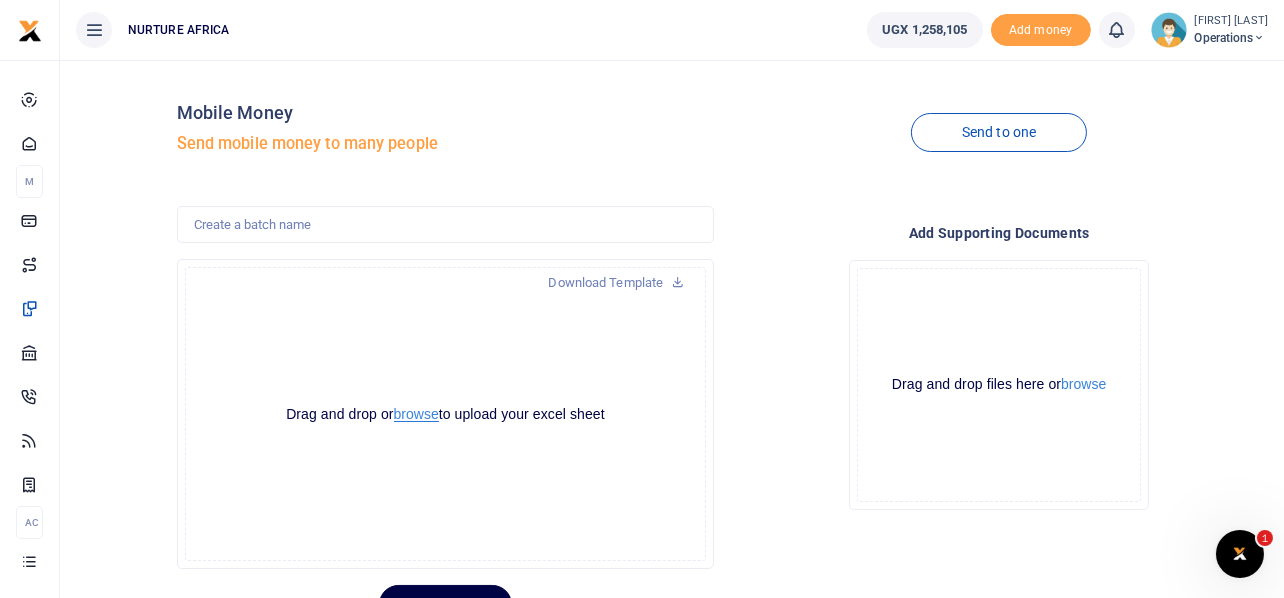 click on "browse" at bounding box center (416, 414) 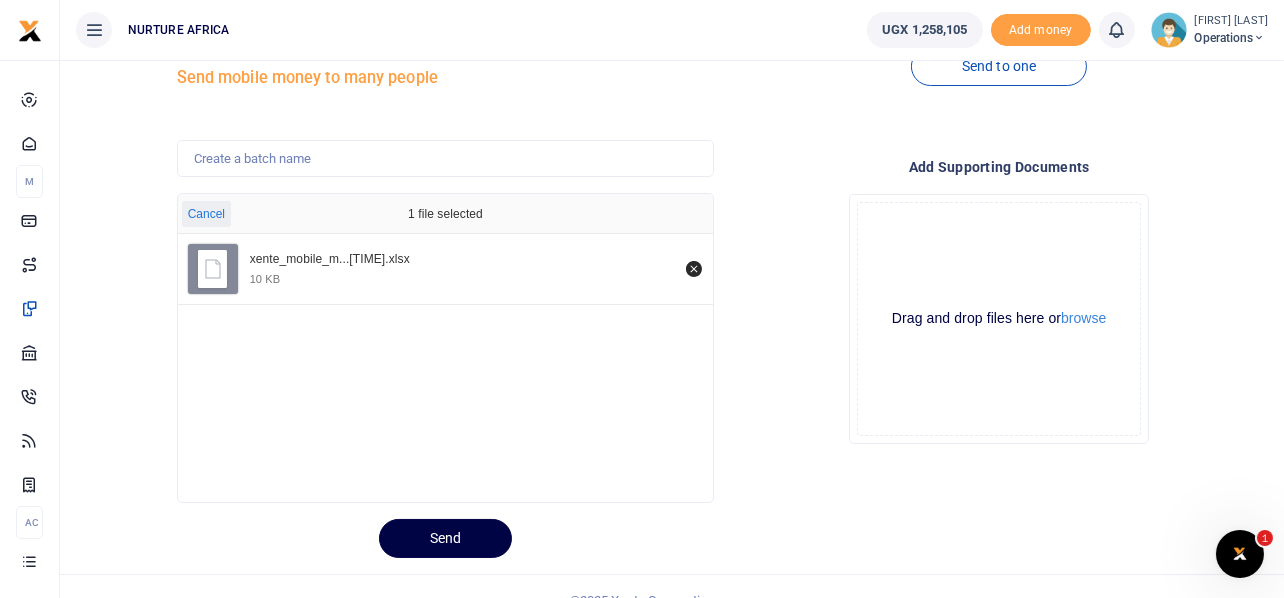 scroll, scrollTop: 94, scrollLeft: 0, axis: vertical 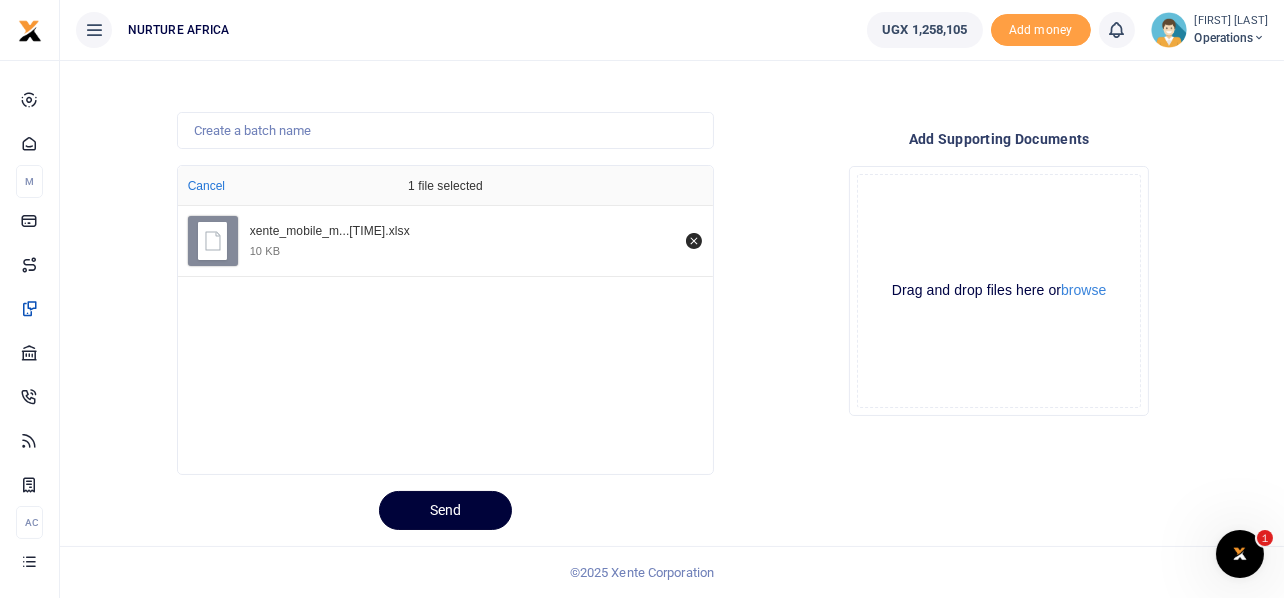 click on "Send" at bounding box center [445, 510] 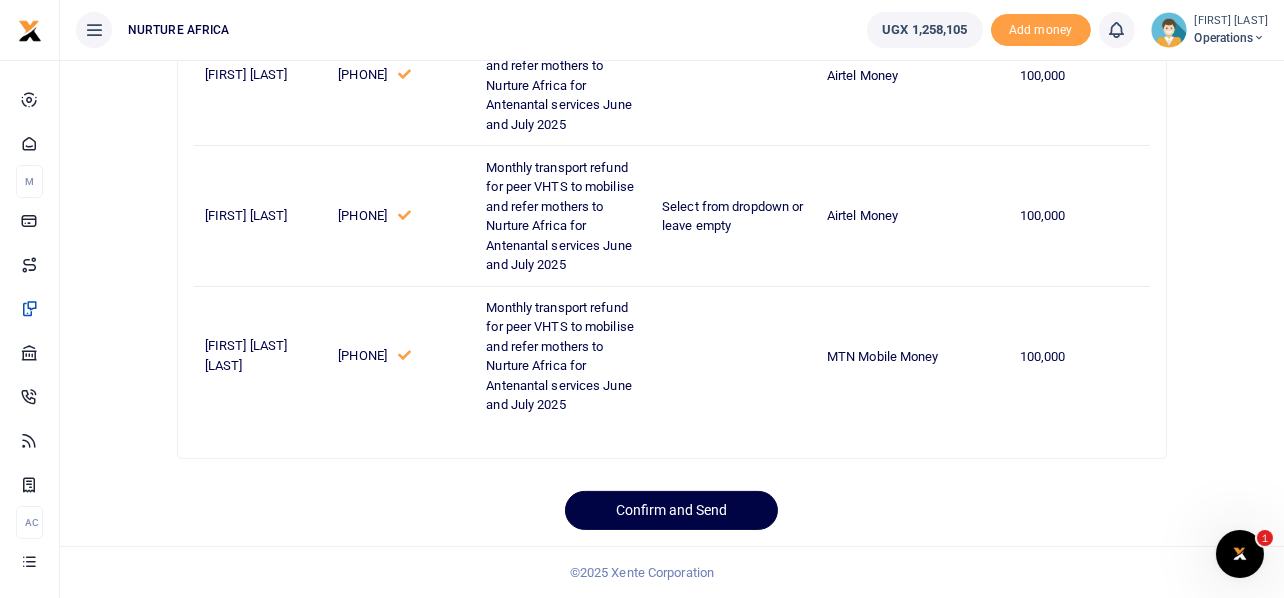 scroll, scrollTop: 816, scrollLeft: 0, axis: vertical 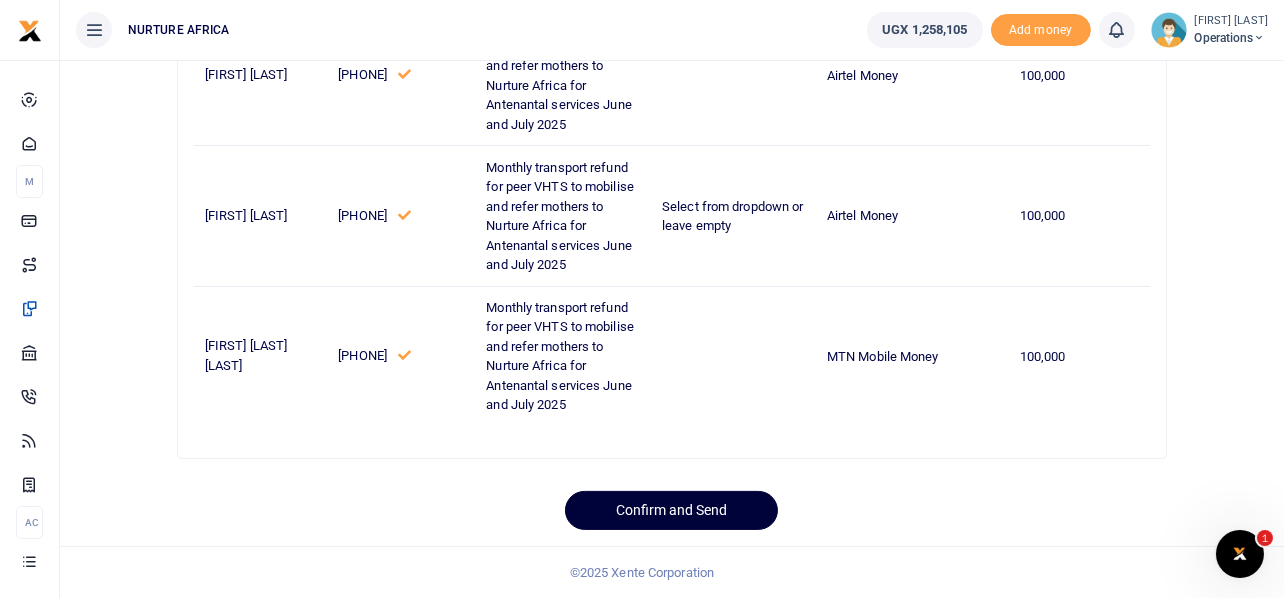 click on "Confirm and Send" at bounding box center (671, 510) 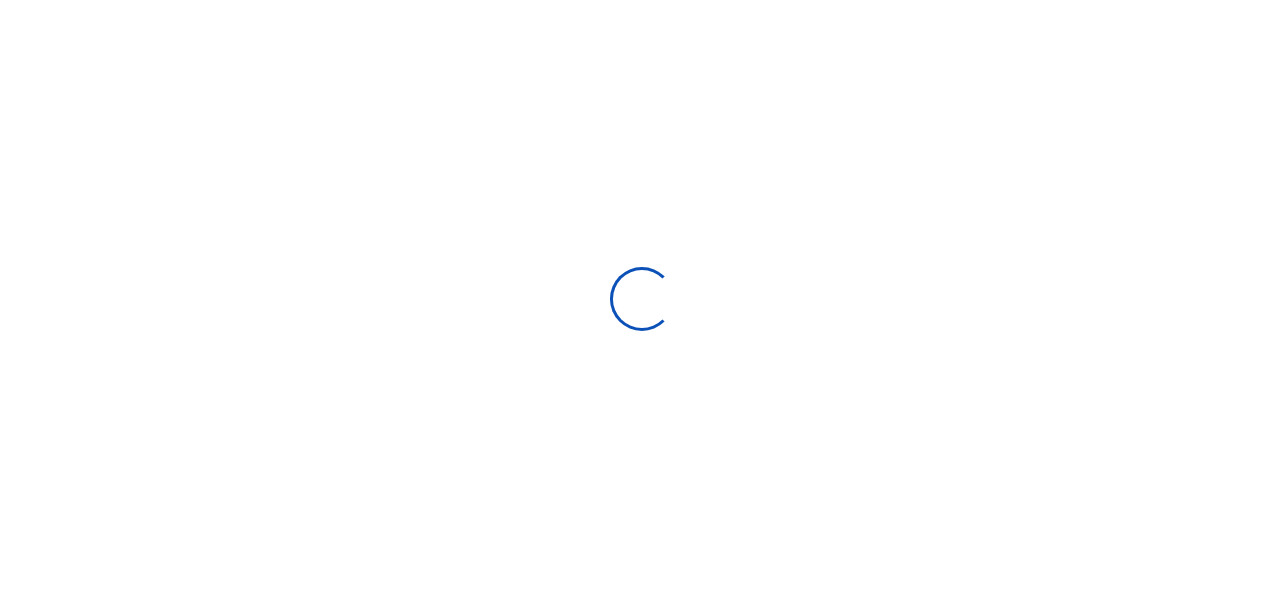 scroll, scrollTop: 94, scrollLeft: 0, axis: vertical 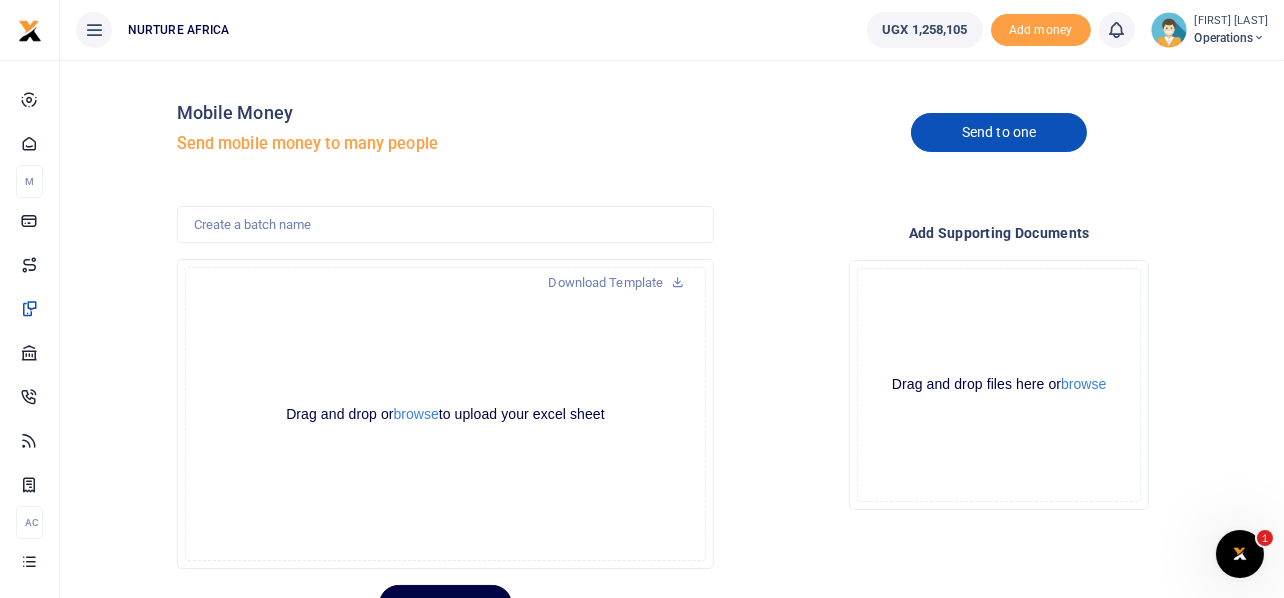 click on "Send to one" at bounding box center (999, 132) 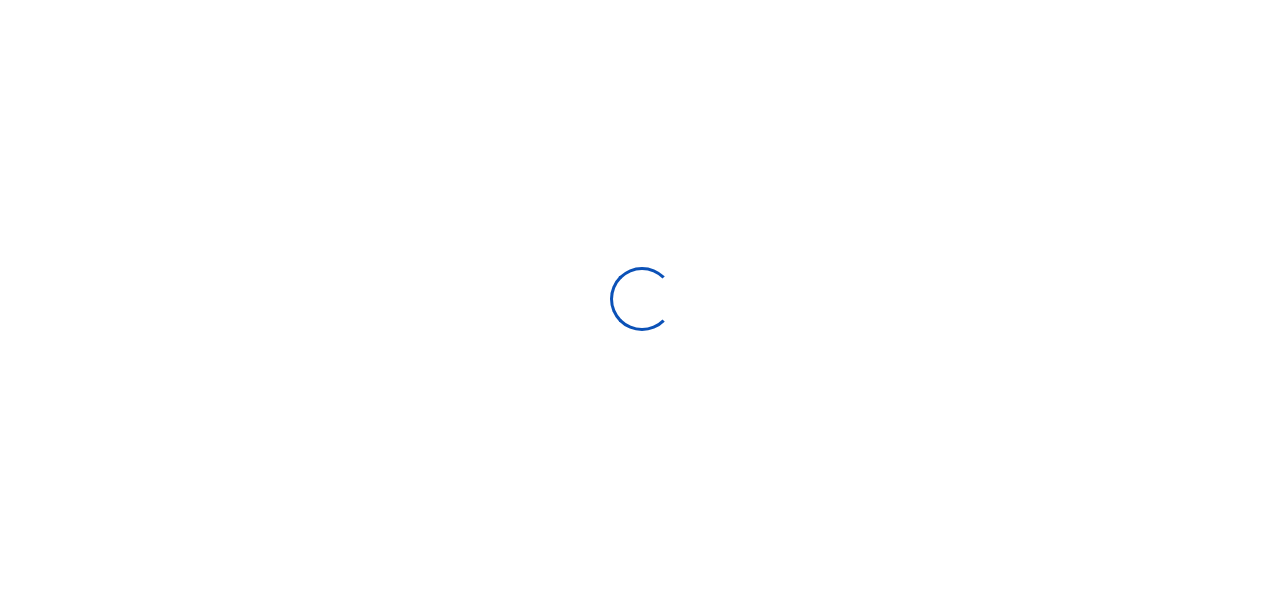 scroll, scrollTop: 0, scrollLeft: 0, axis: both 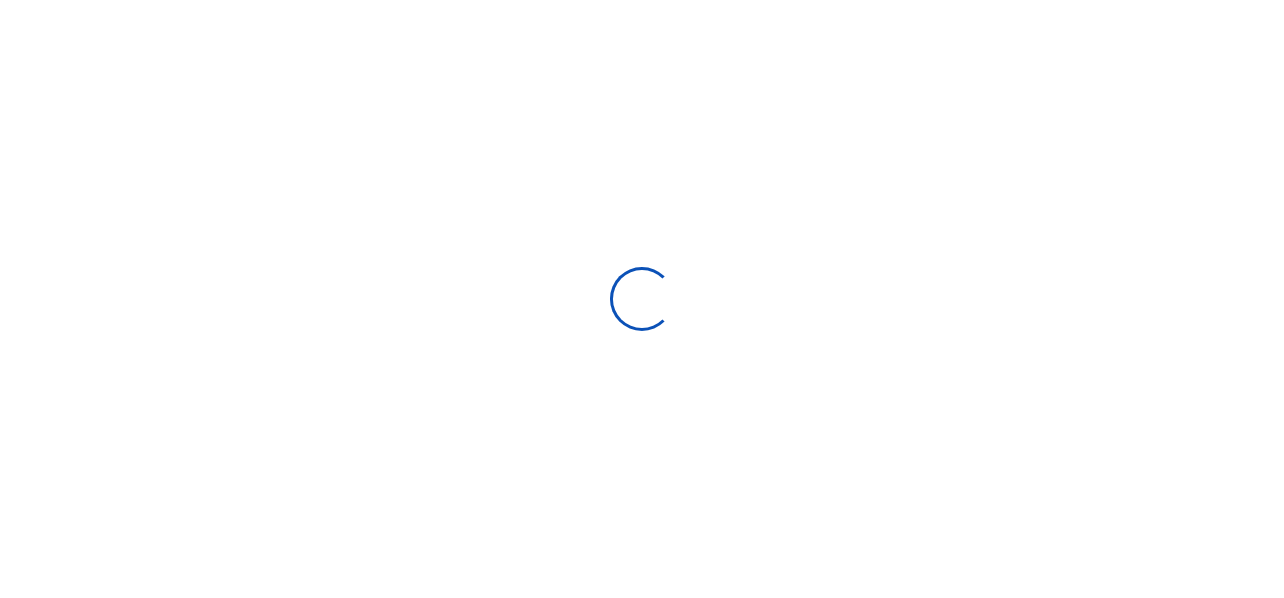 select 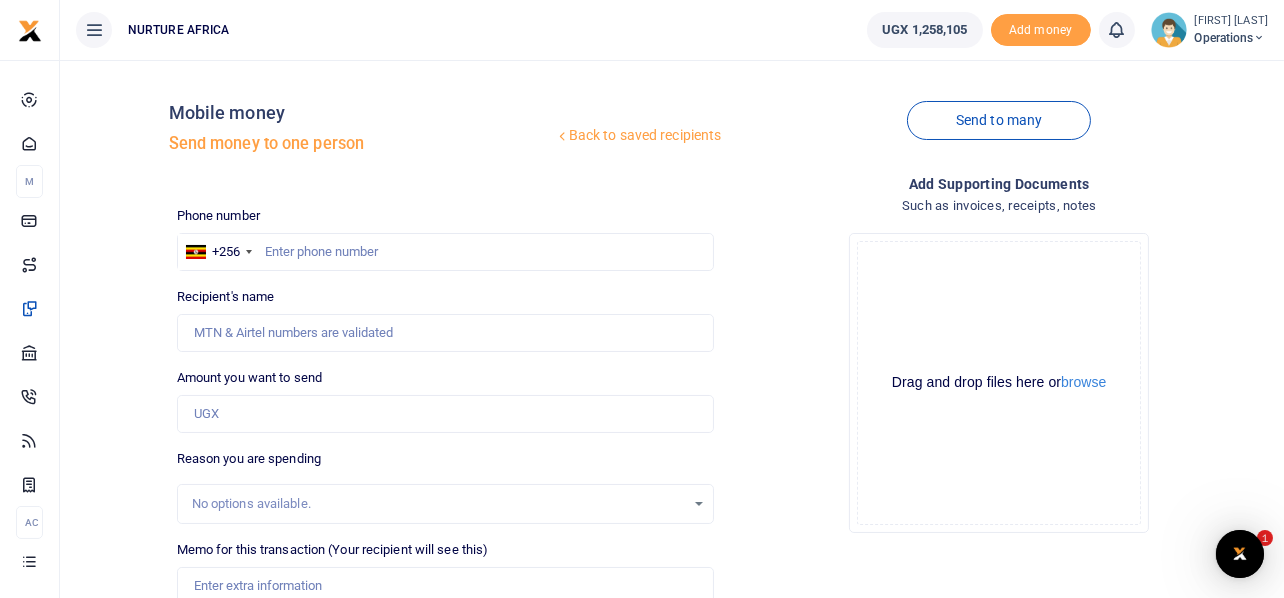scroll, scrollTop: 0, scrollLeft: 0, axis: both 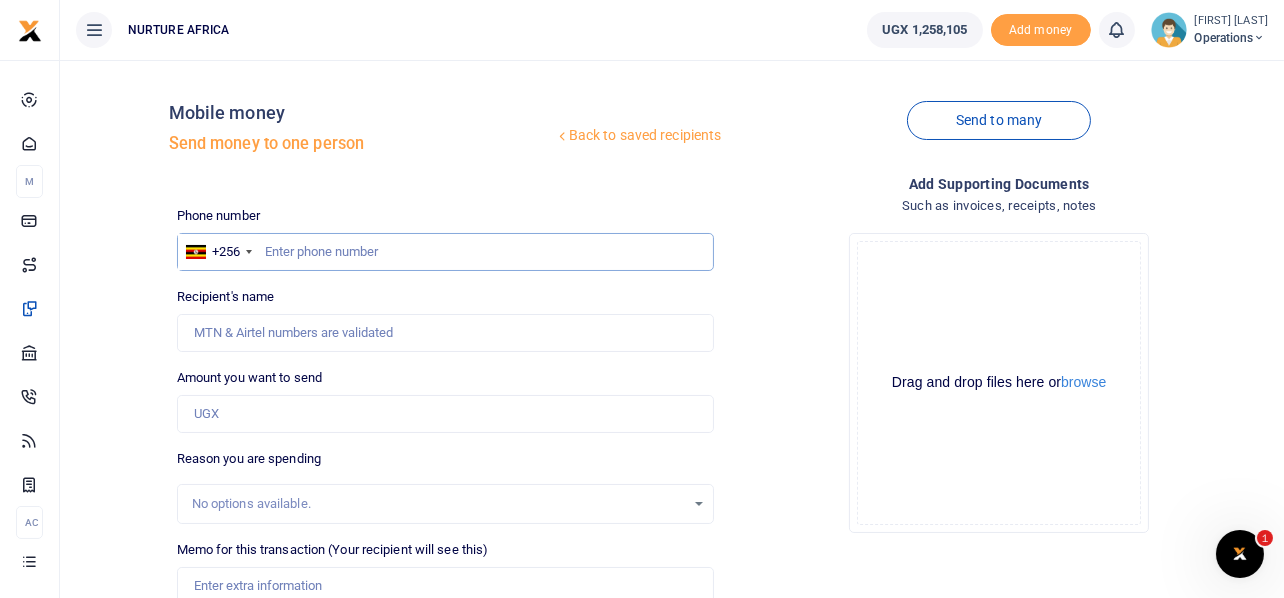 click at bounding box center [446, 252] 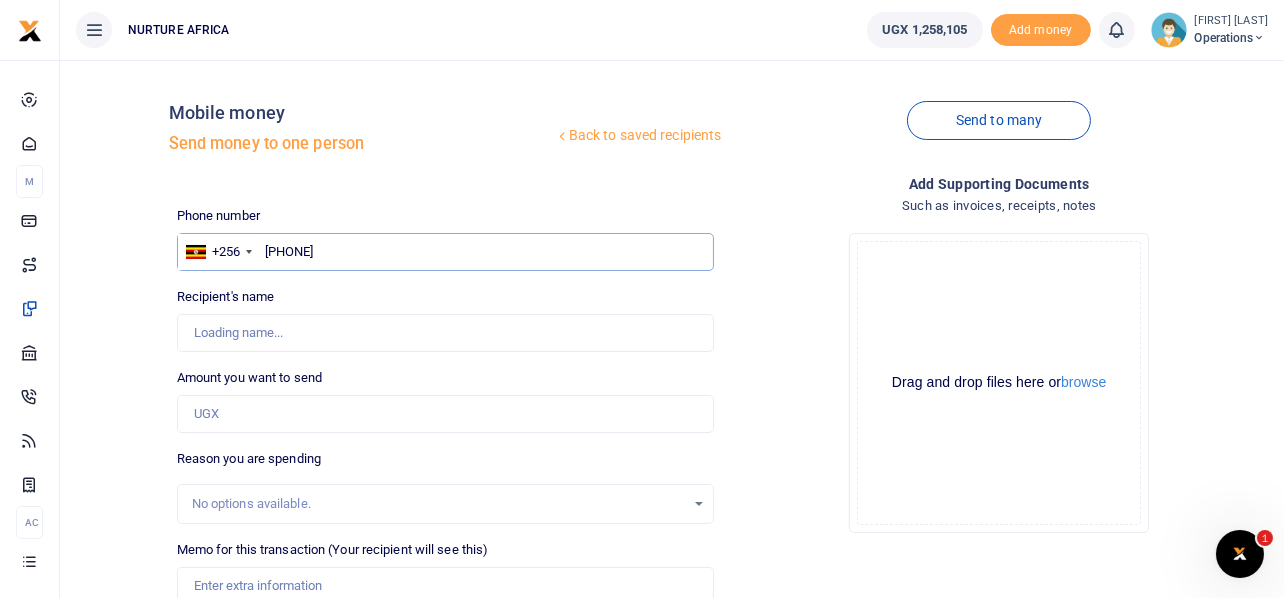 type on "753239305" 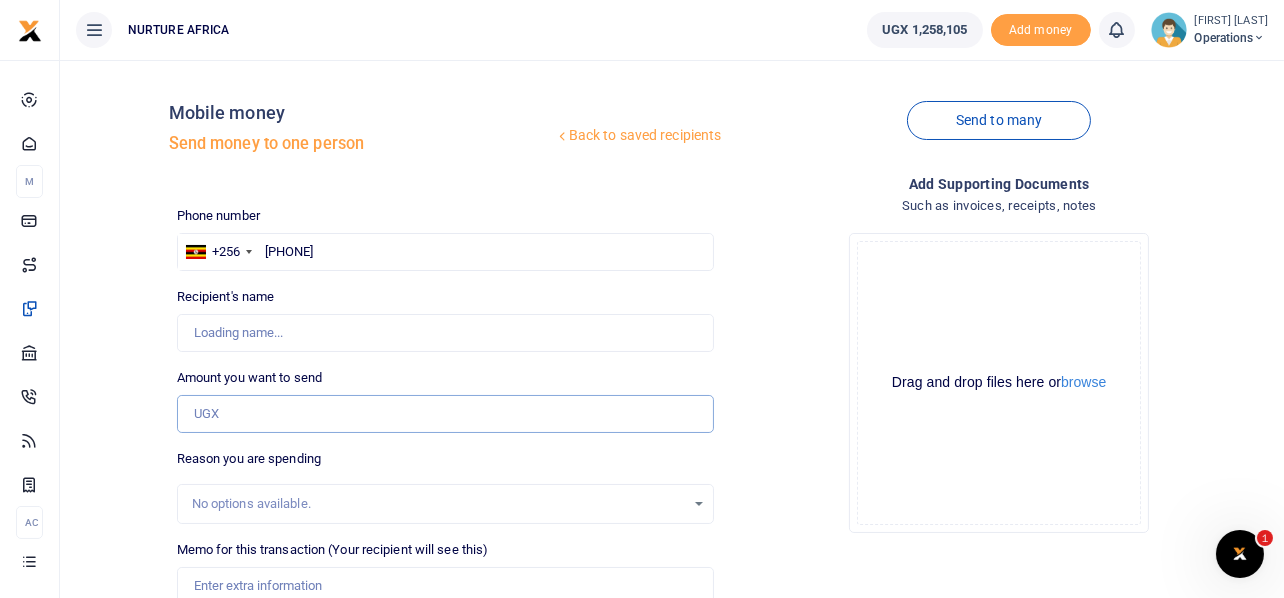 click on "Amount you want to send" at bounding box center [446, 414] 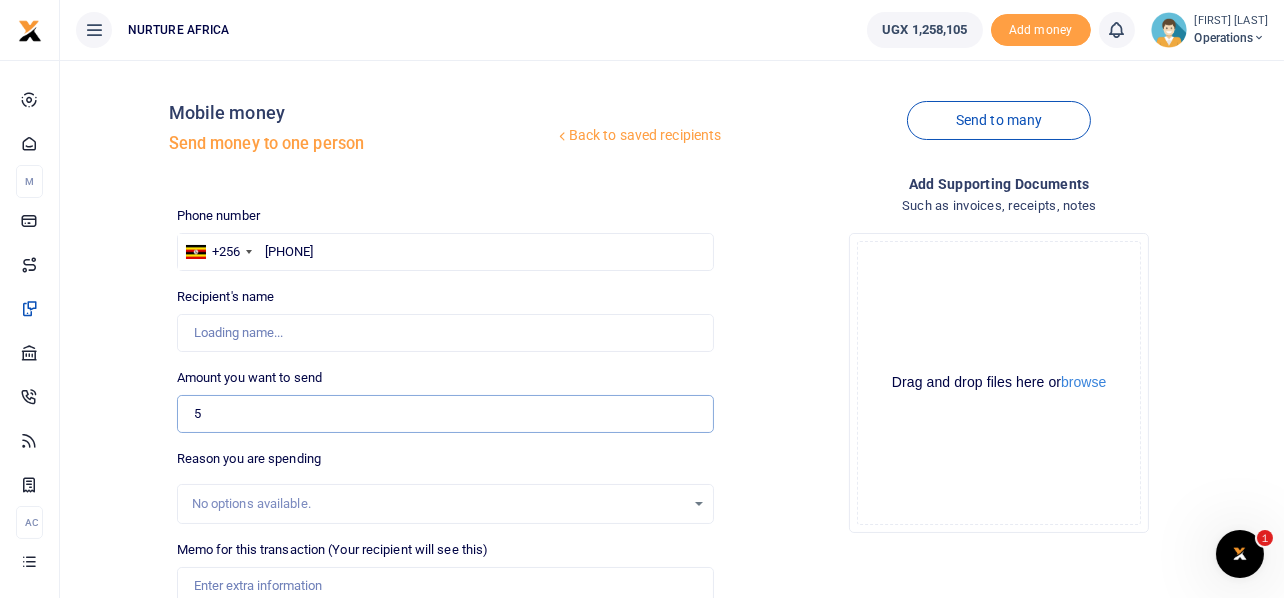 type on "50" 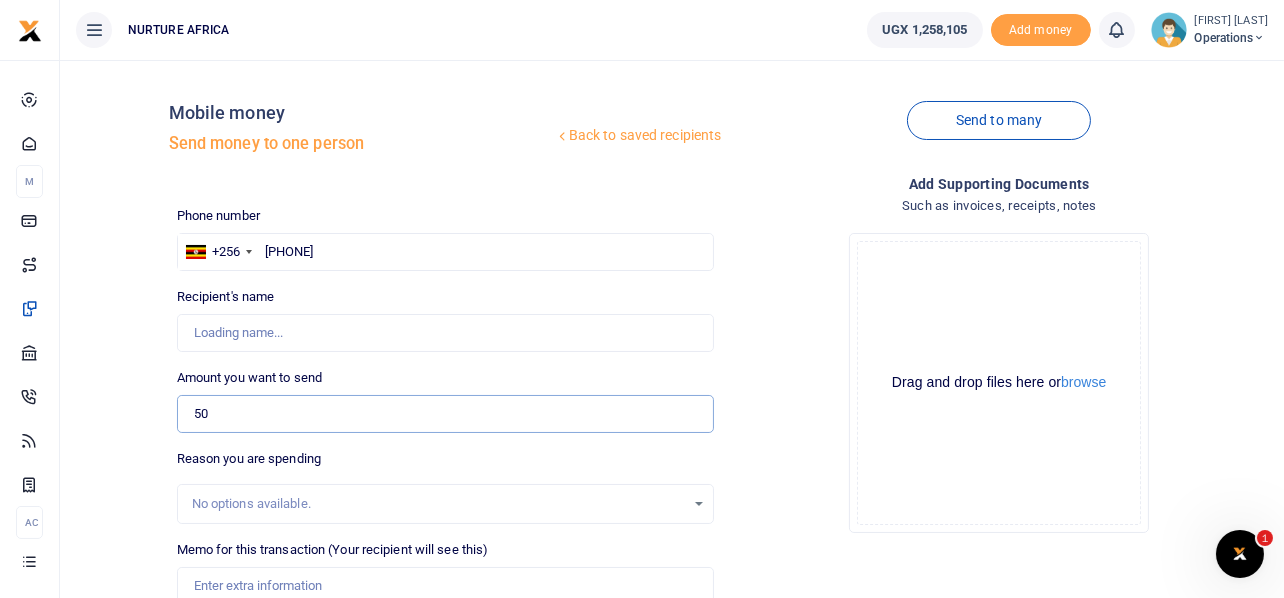 type on "Margret Nalugo" 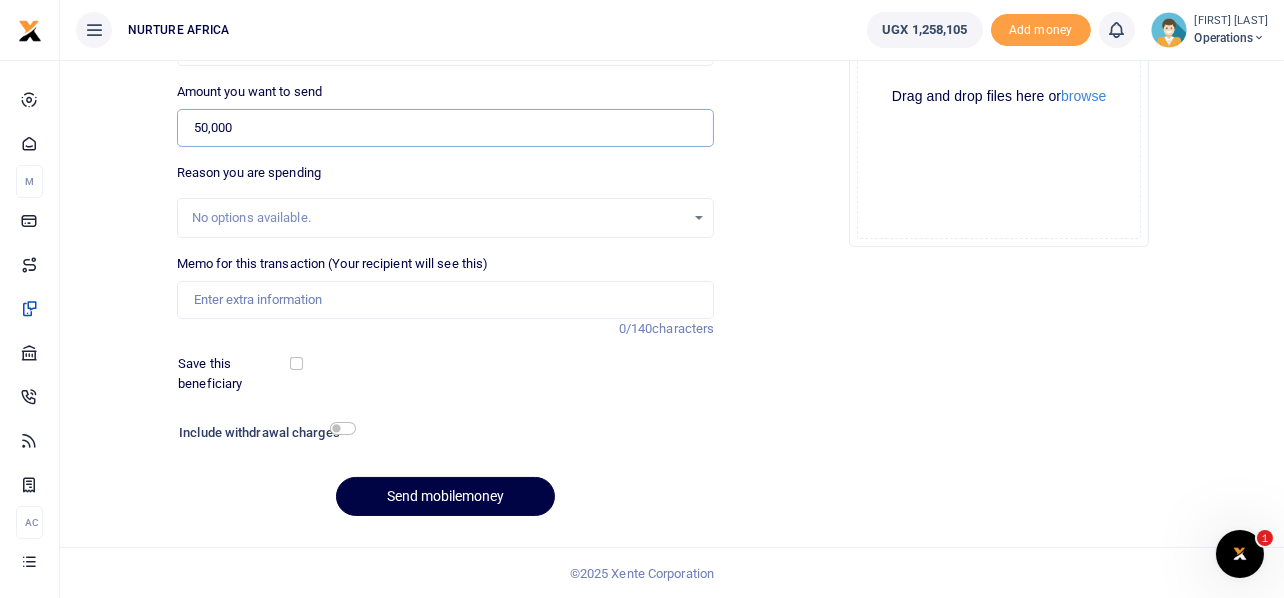scroll, scrollTop: 287, scrollLeft: 0, axis: vertical 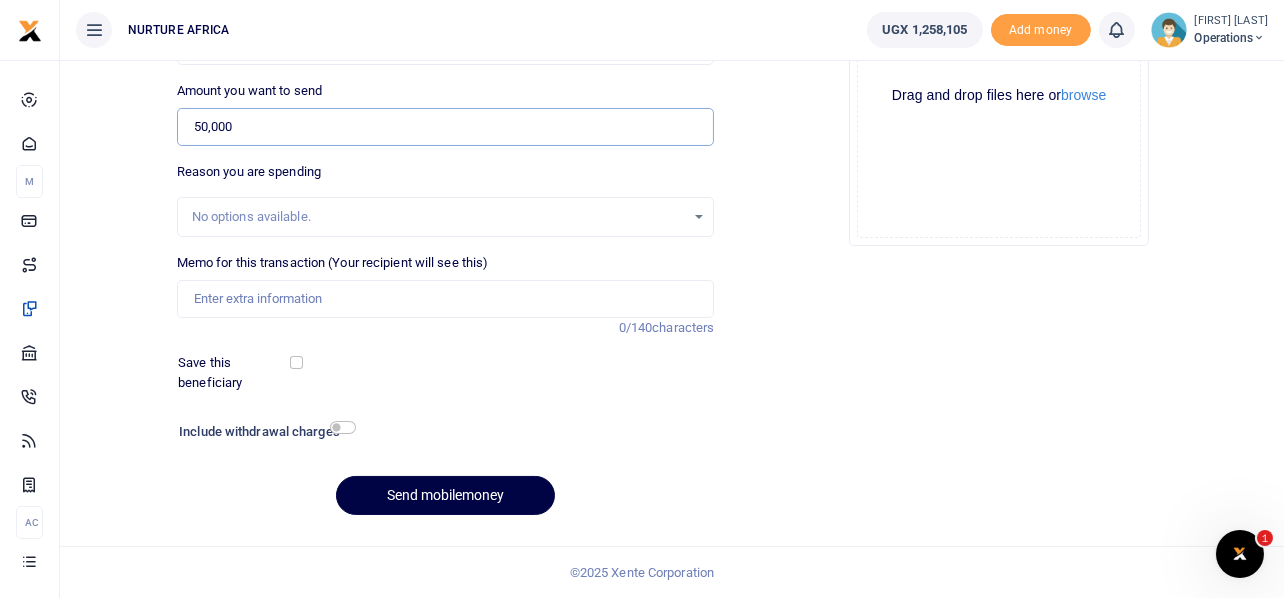 type on "50,000" 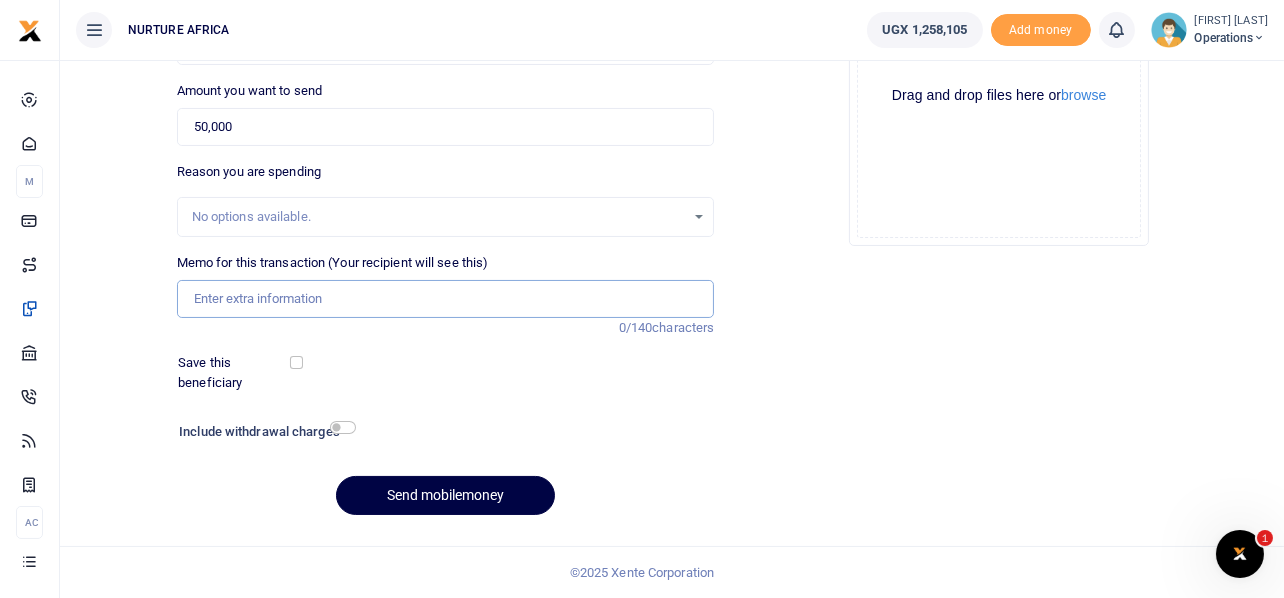 click on "Memo for this transaction (Your recipient will see this)" at bounding box center [446, 299] 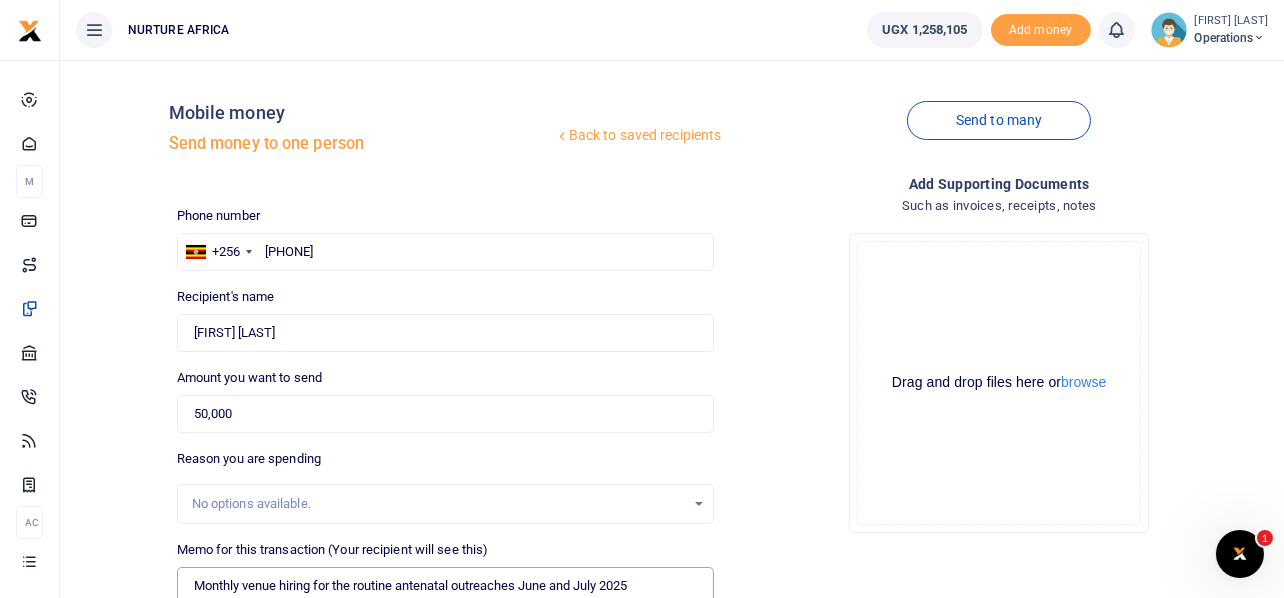 scroll, scrollTop: 287, scrollLeft: 0, axis: vertical 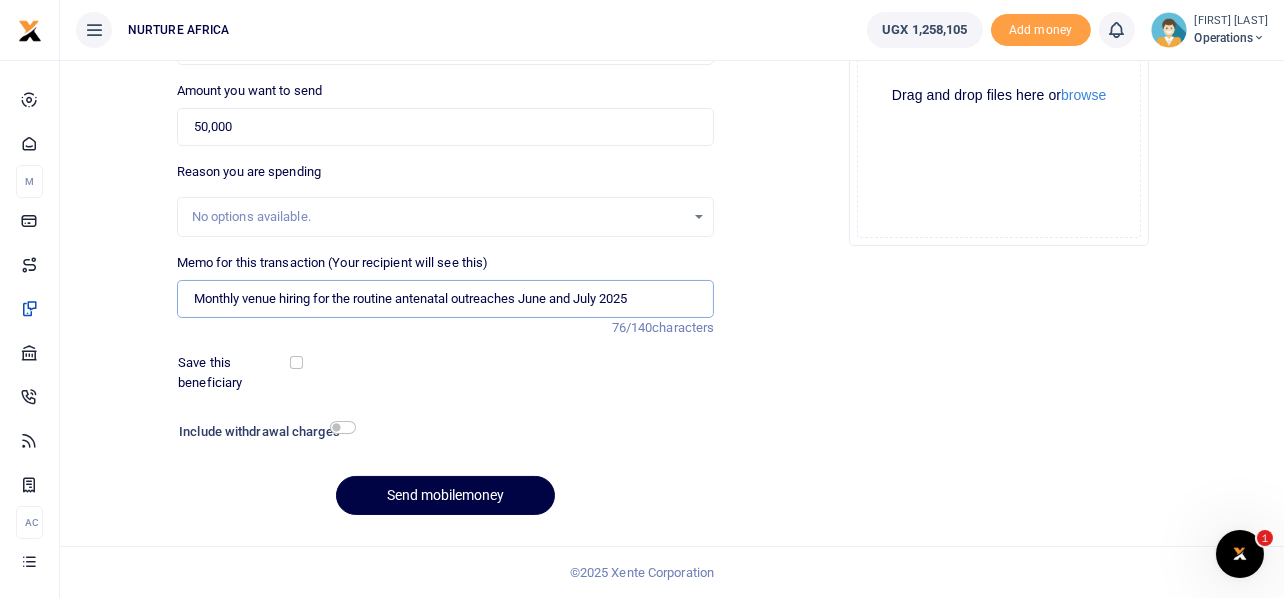 click on "Monthly venue hiring for the routine antenatal outreaches June and July 2025" at bounding box center (446, 299) 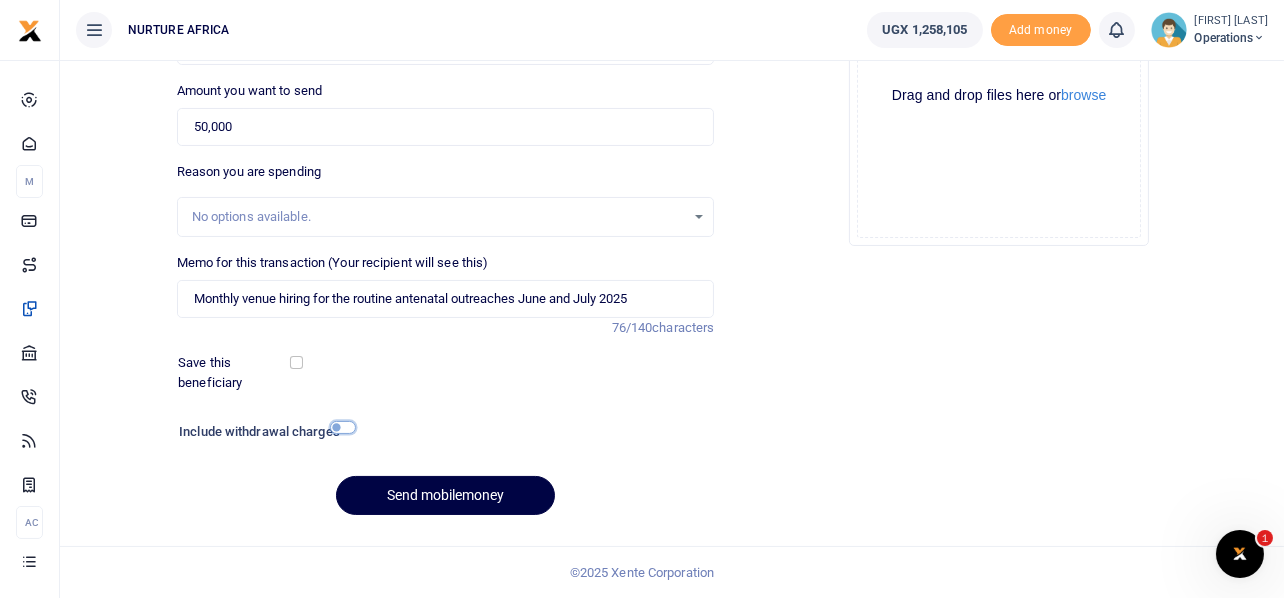 click at bounding box center [343, 427] 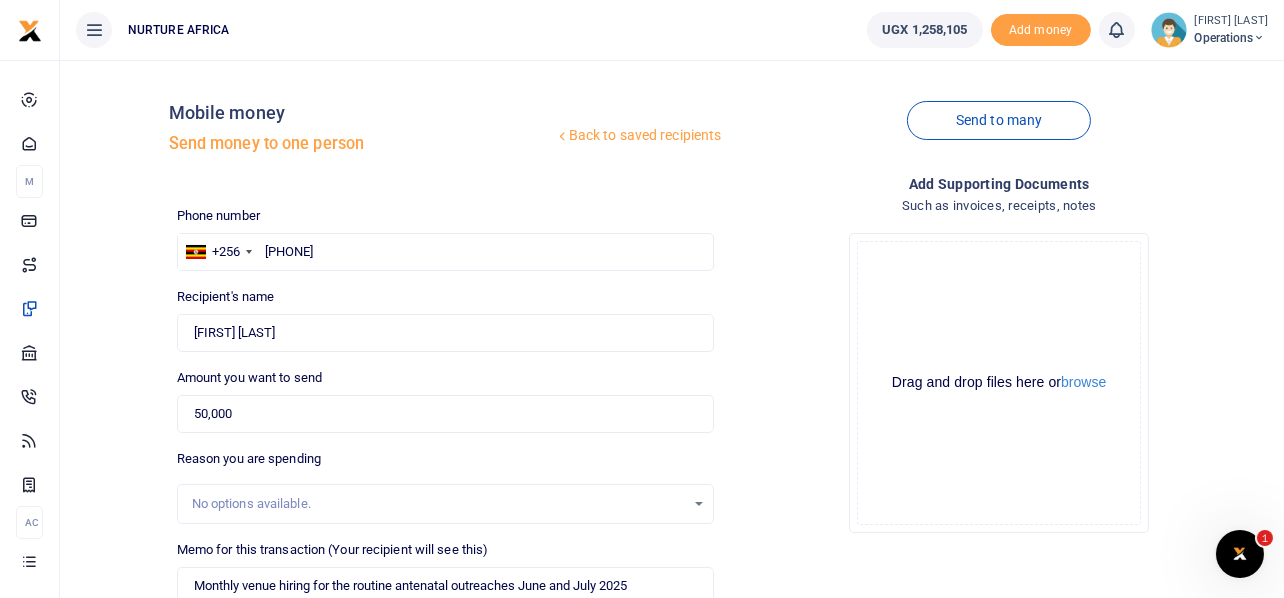 scroll, scrollTop: 342, scrollLeft: 0, axis: vertical 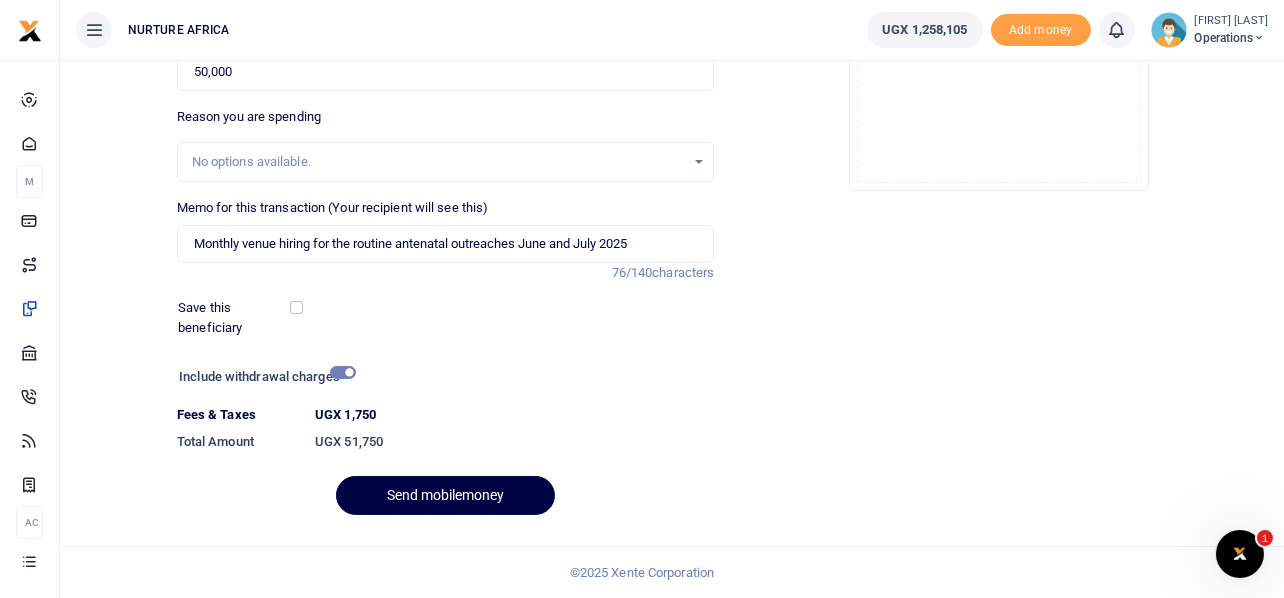 click on "Phone number
+256 Uganda +256 753239305
Phone is required.
Recipient's name
Found
Name is required.
Amount you want to send
50,000
Amount is required.
76/140" at bounding box center (446, 197) 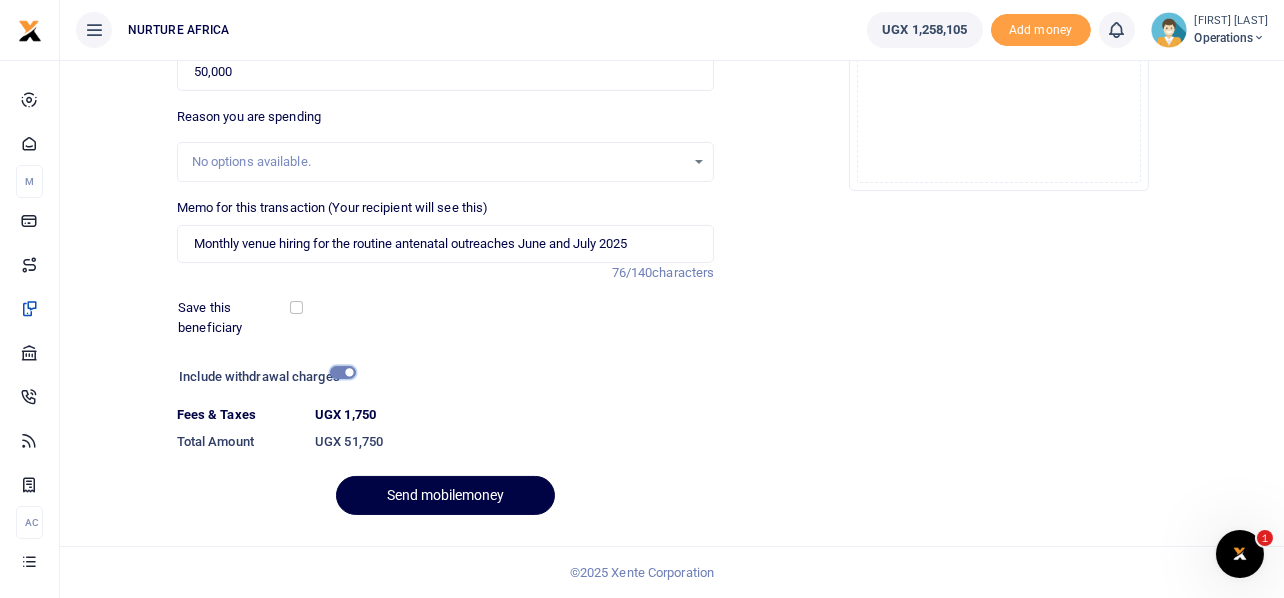 click at bounding box center [343, 372] 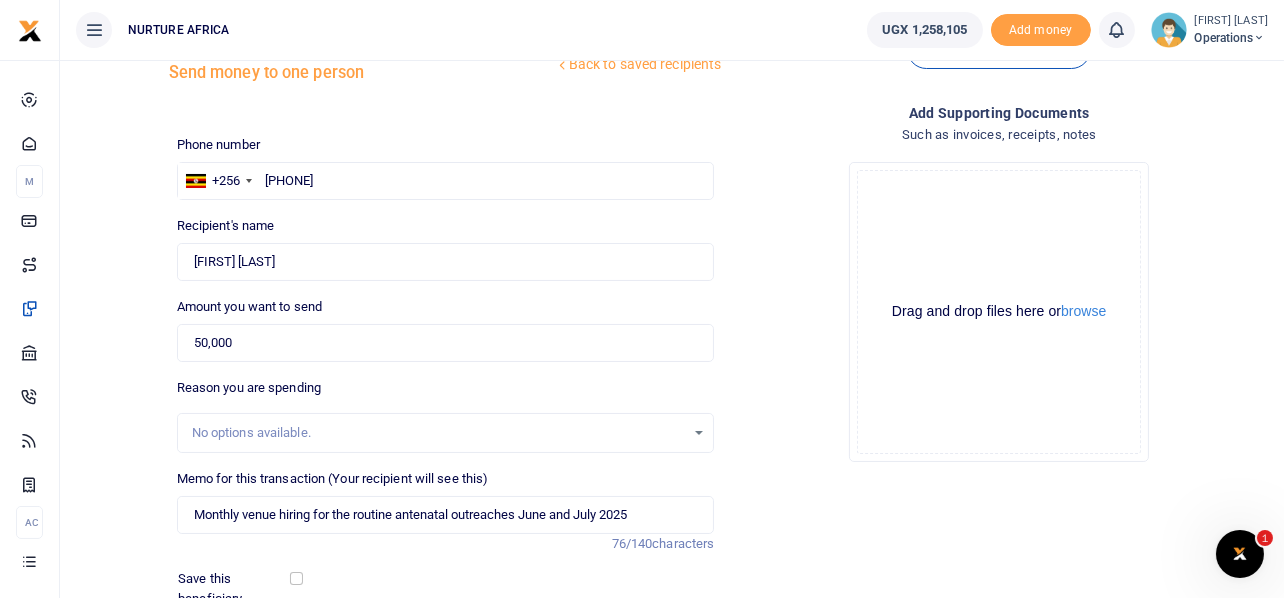 scroll, scrollTop: 287, scrollLeft: 0, axis: vertical 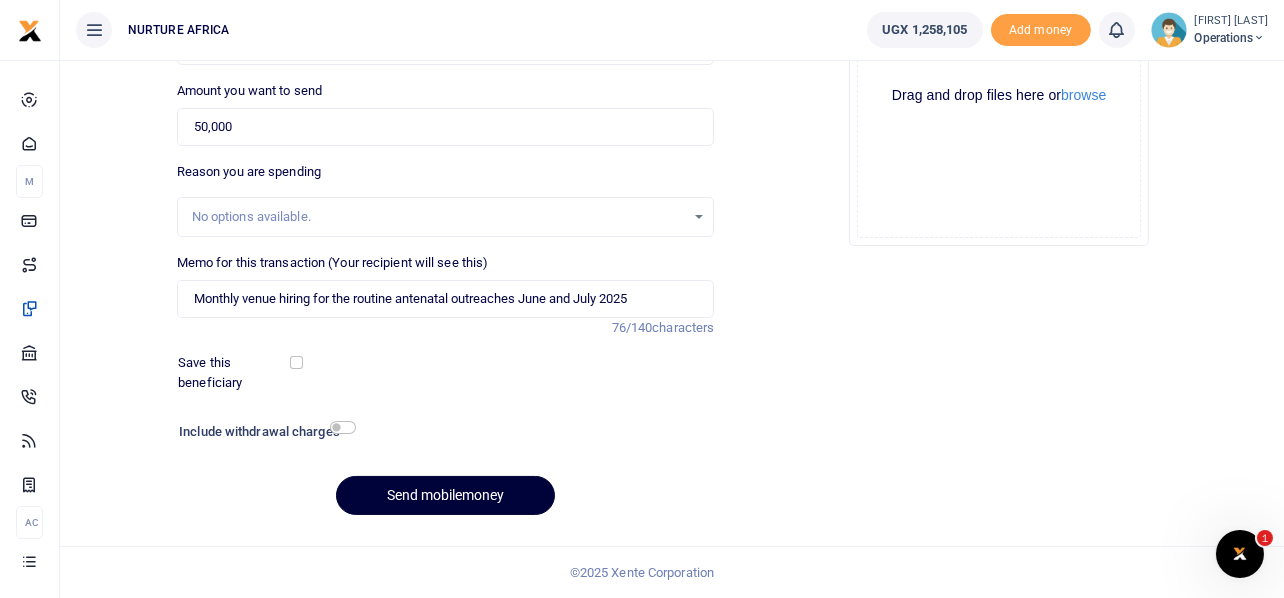 click on "Send mobilemoney" at bounding box center (445, 495) 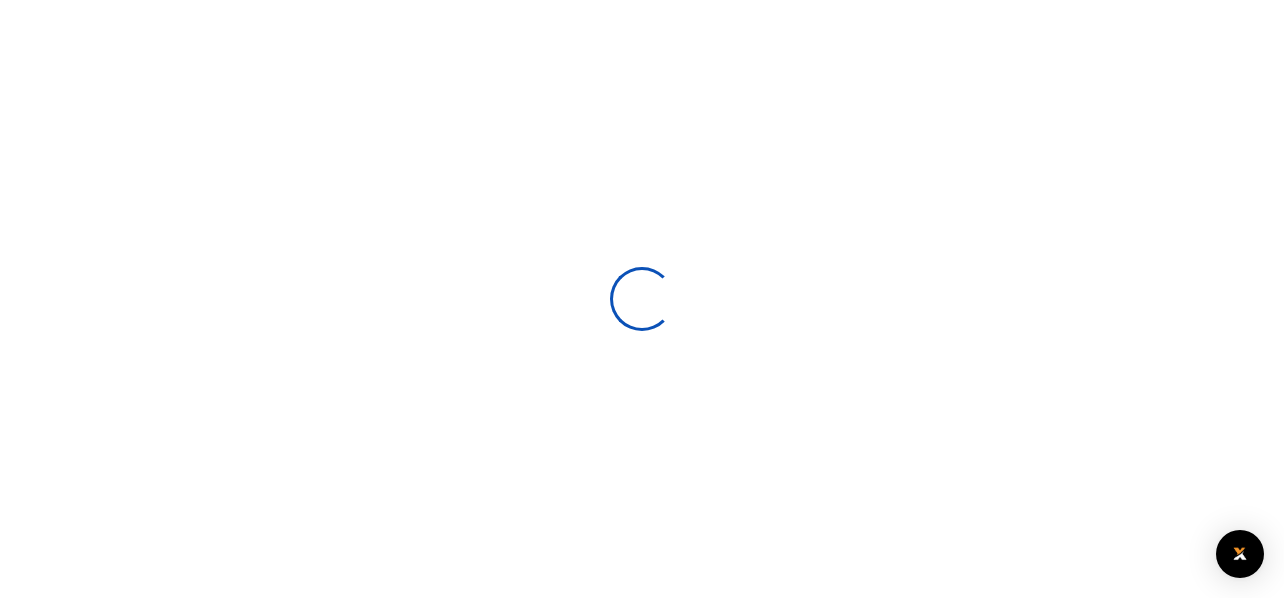 scroll, scrollTop: 285, scrollLeft: 0, axis: vertical 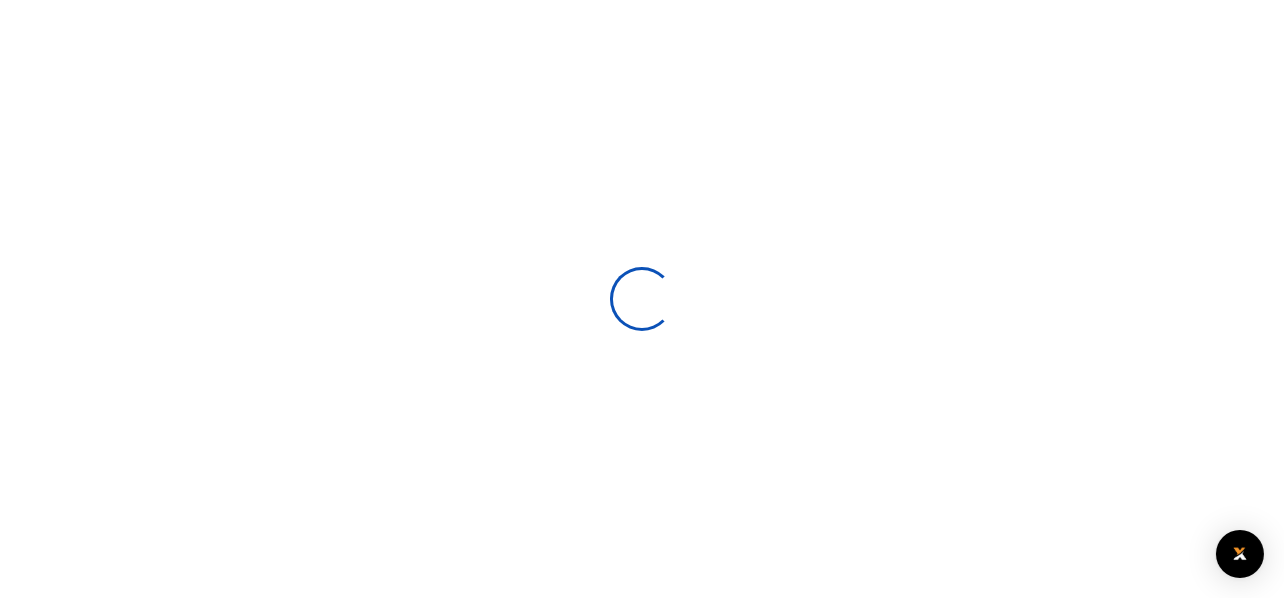 select 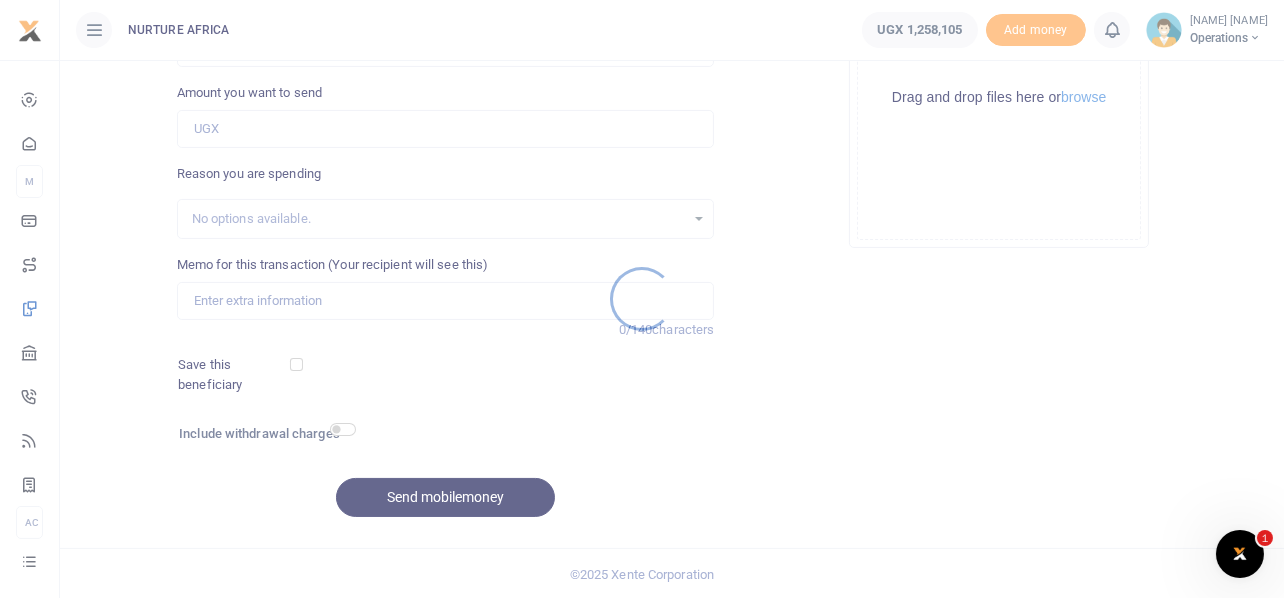 scroll, scrollTop: 0, scrollLeft: 0, axis: both 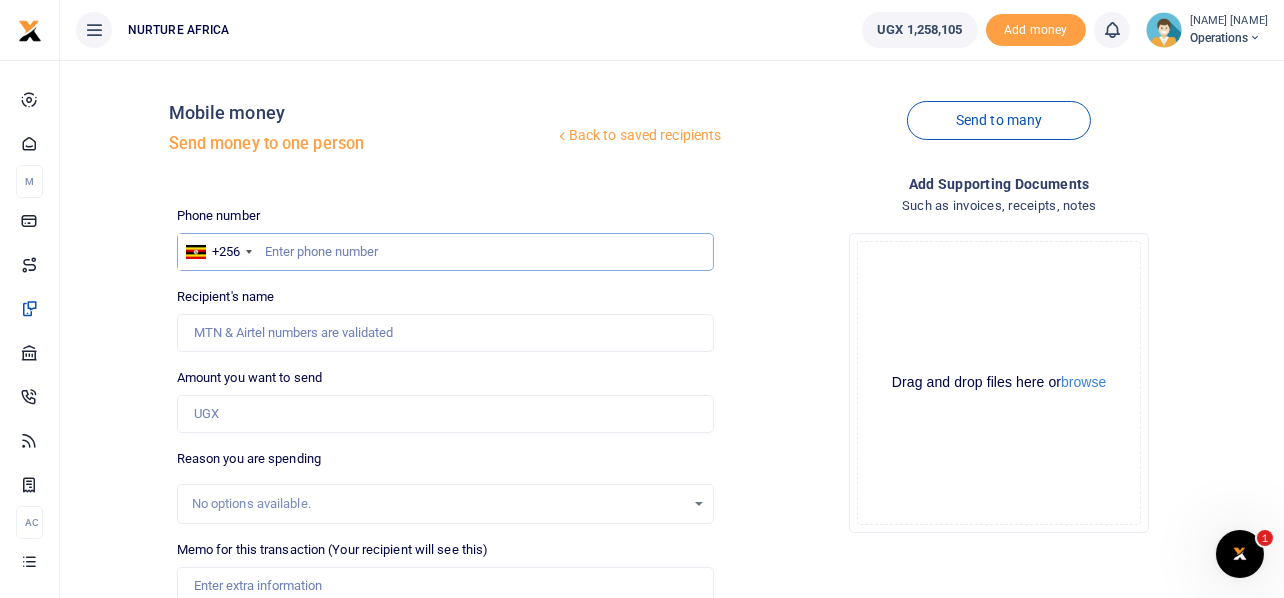 click at bounding box center [446, 252] 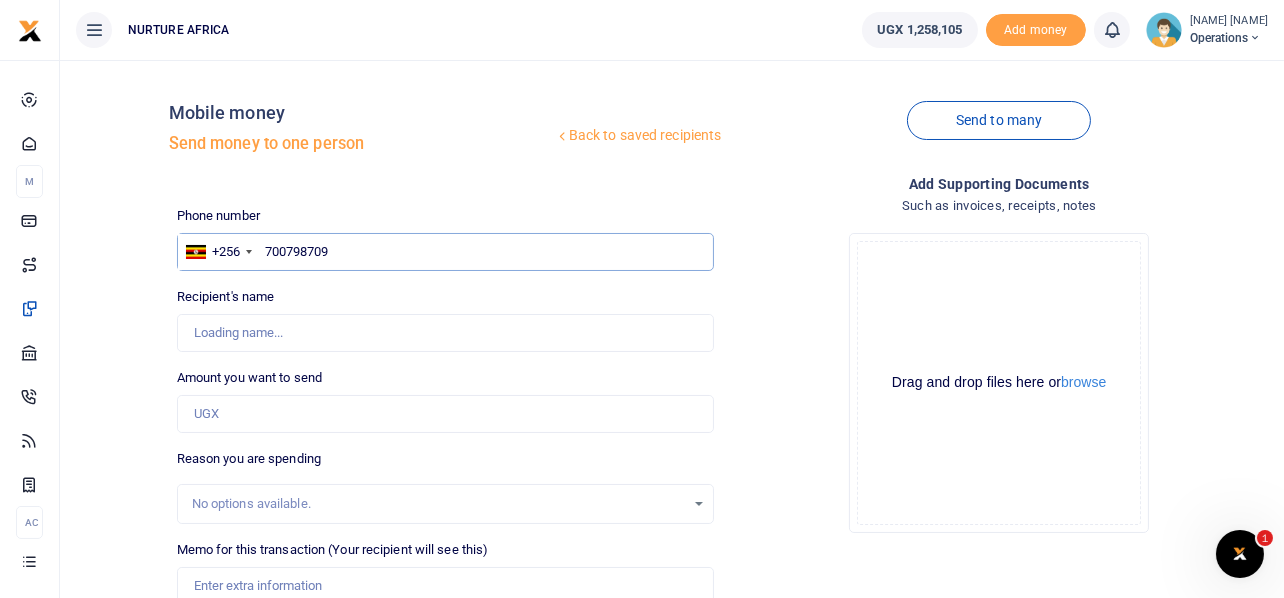 type on "700798709" 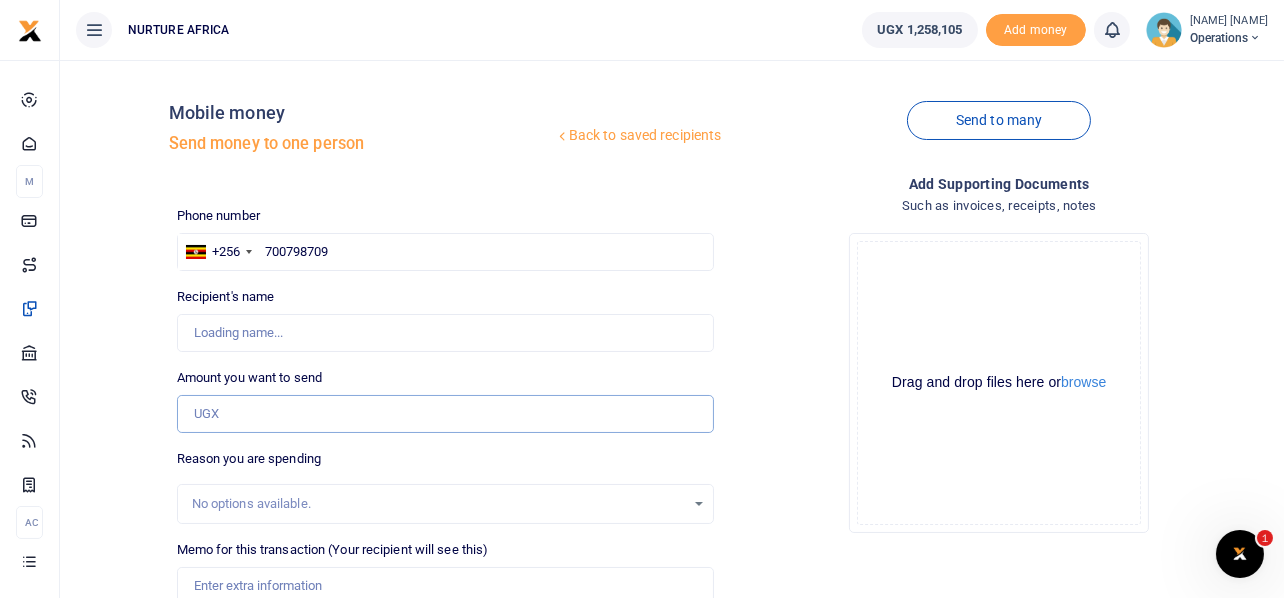 click on "Amount you want to send" at bounding box center (446, 414) 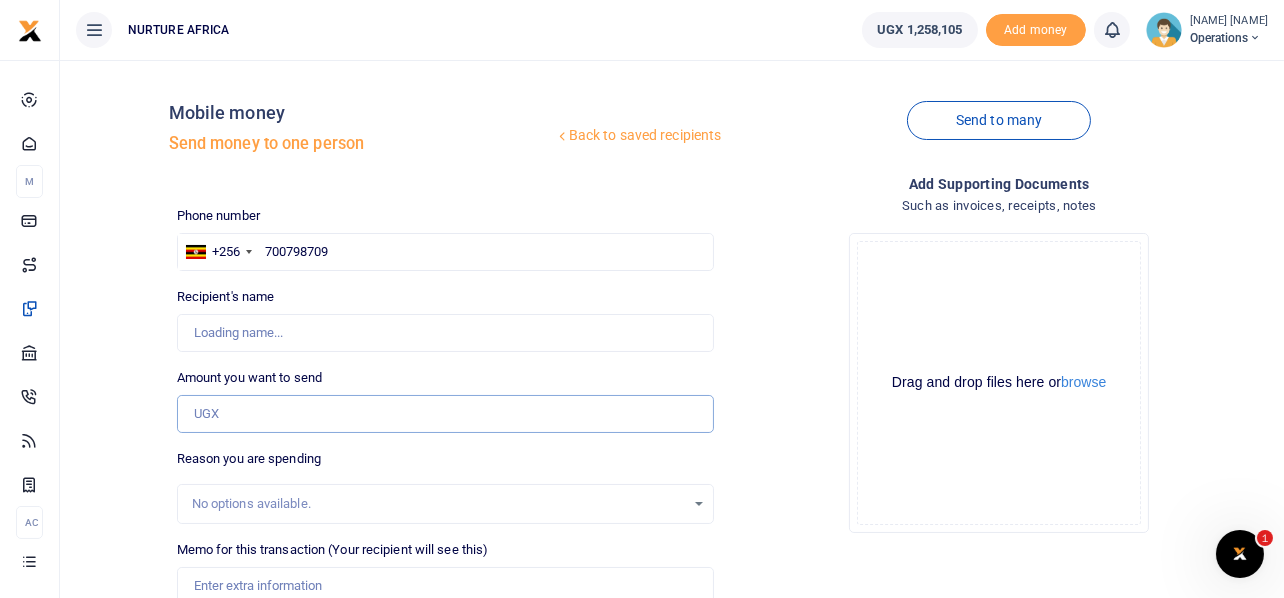 type on "5" 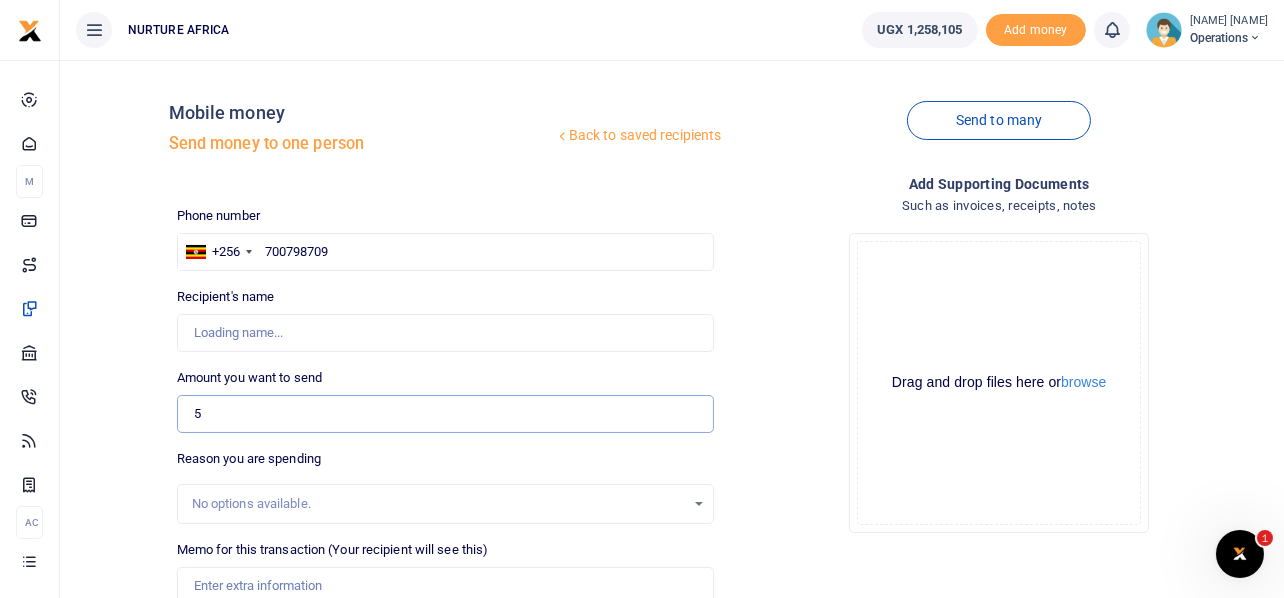 type on "[NAME] [NAME]" 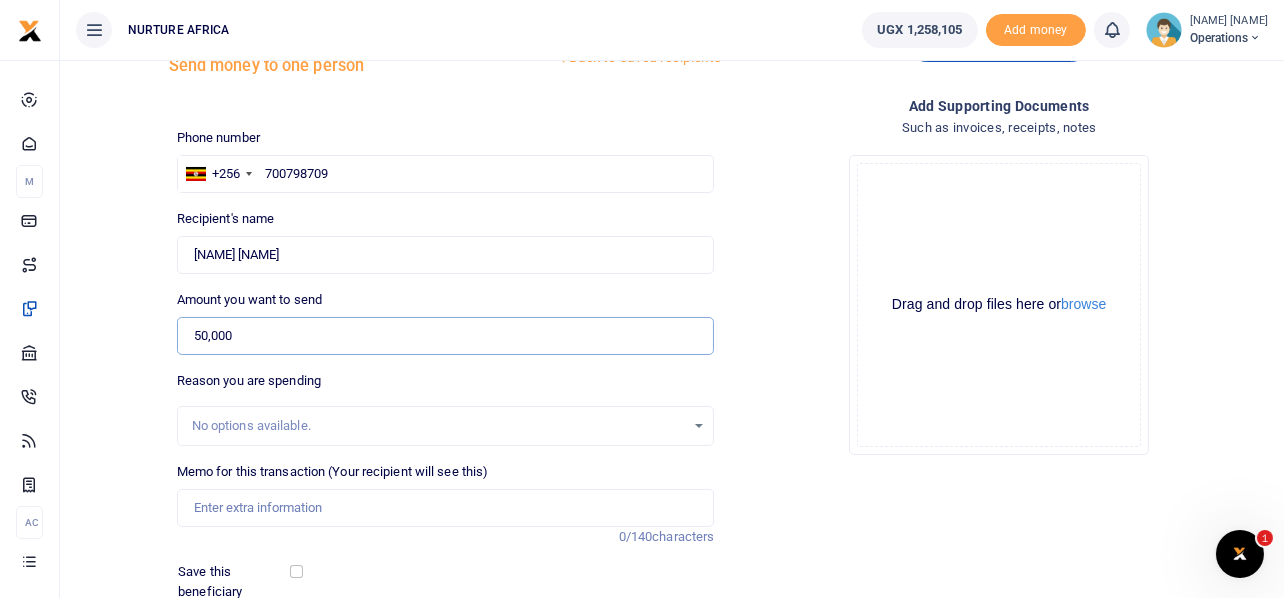 scroll, scrollTop: 199, scrollLeft: 0, axis: vertical 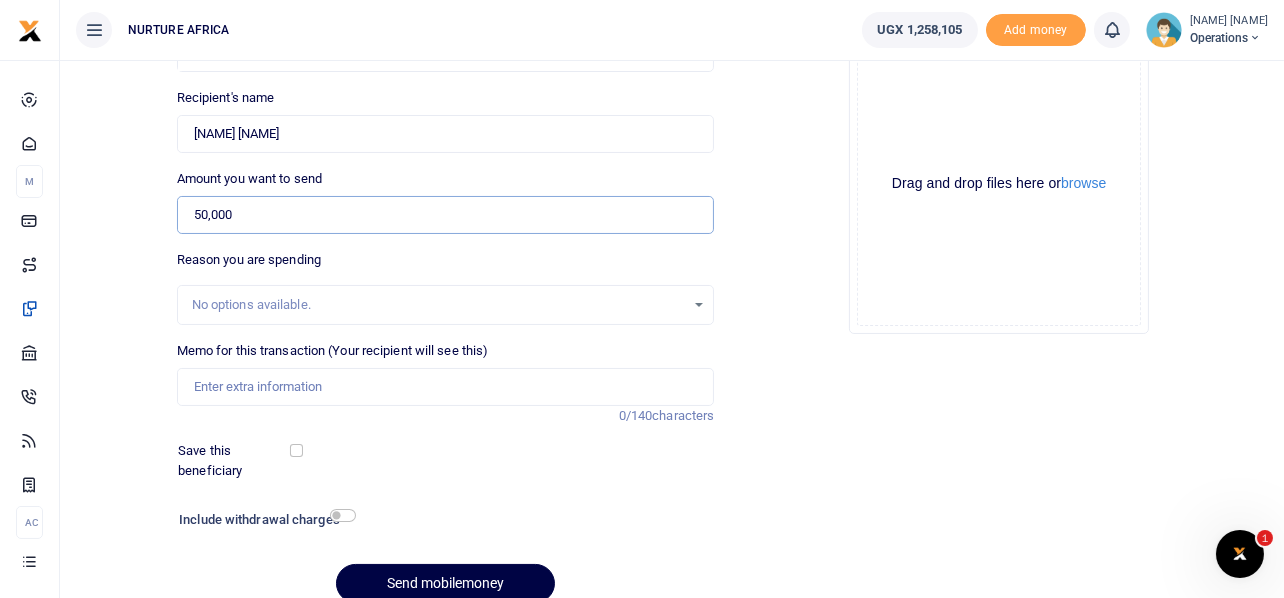 type on "50,000" 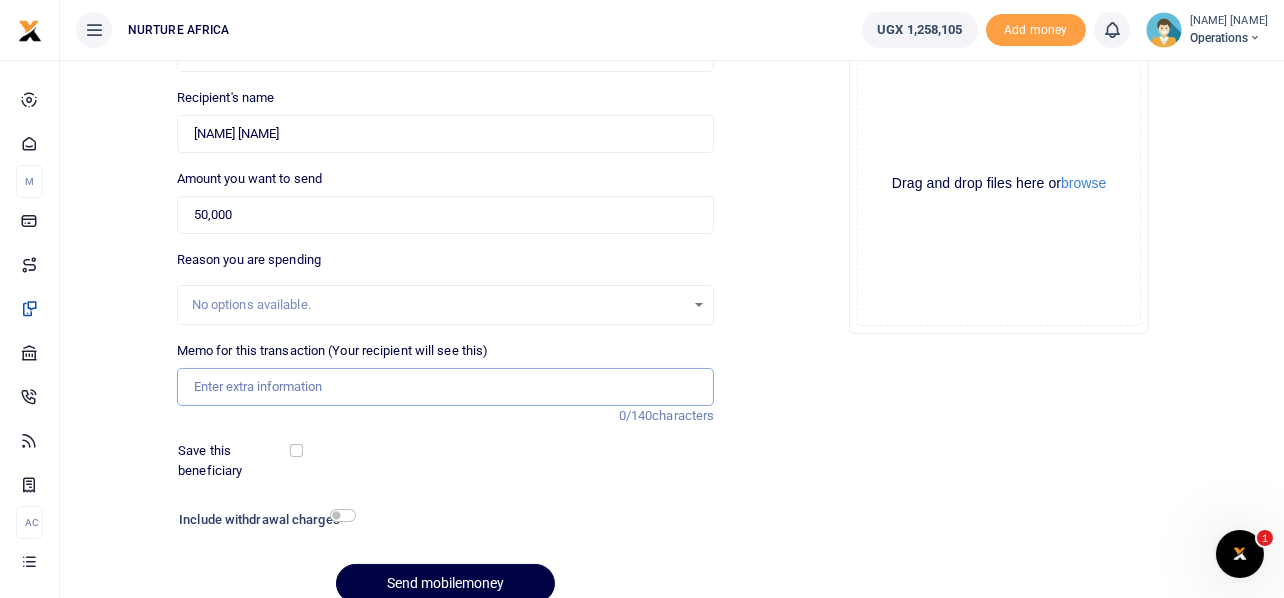click on "Memo for this transaction (Your recipient will see this)" at bounding box center [446, 387] 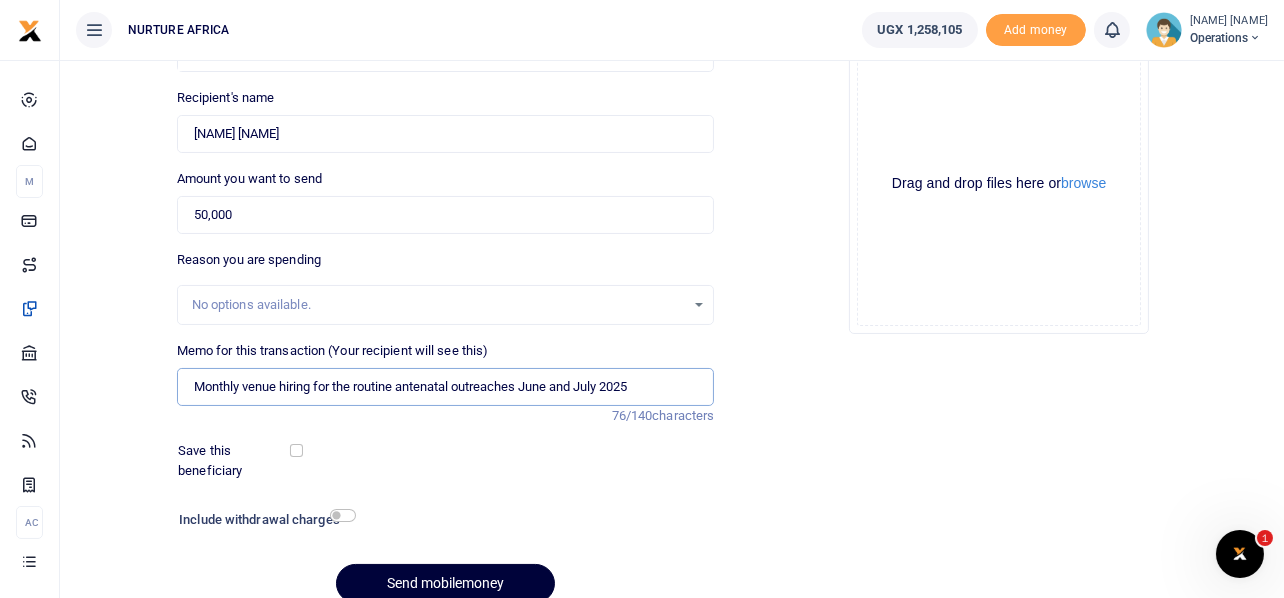 type on "Monthly venue hiring for the routine antenatal outreaches June and July 2025" 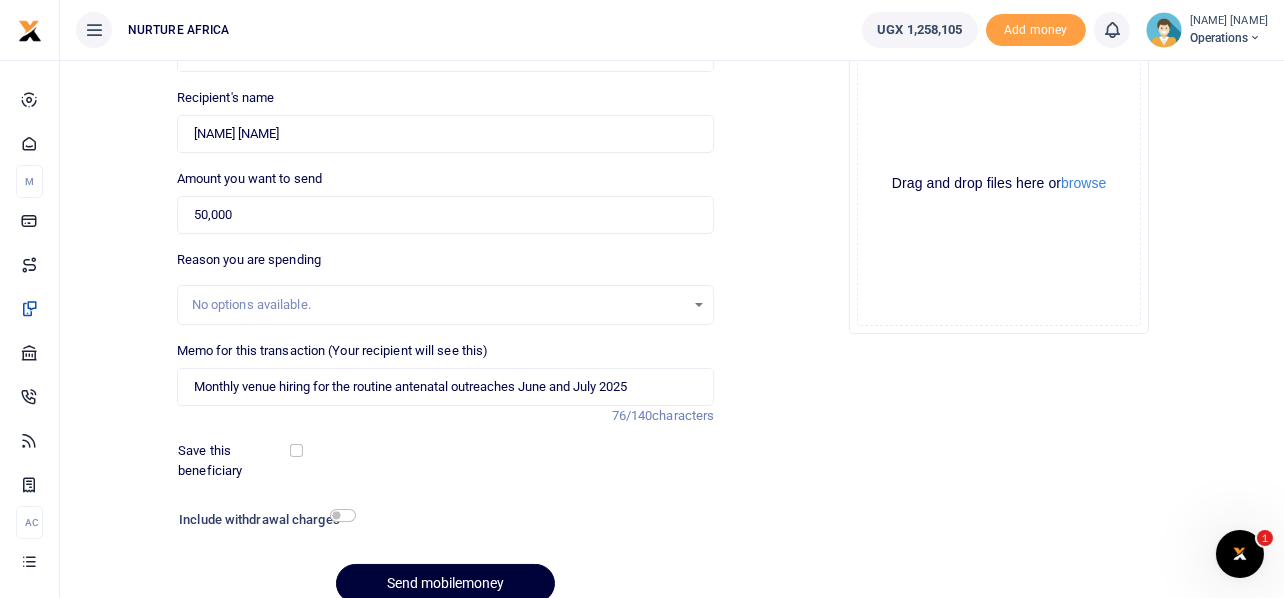 click on "Send mobilemoney" at bounding box center [445, 583] 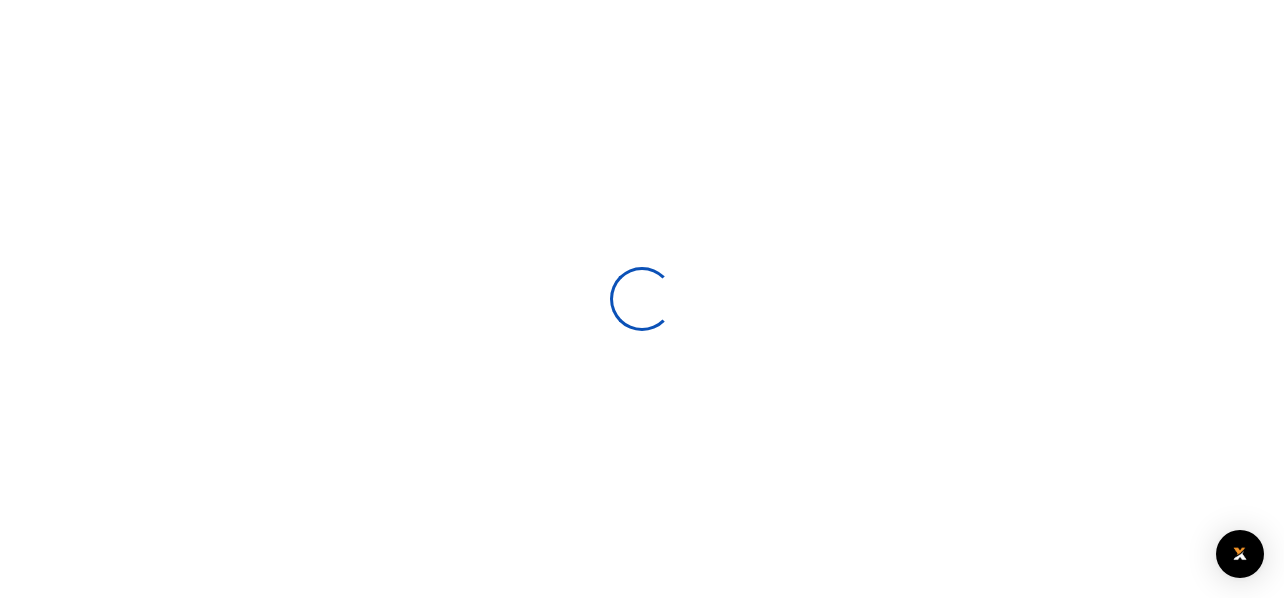scroll, scrollTop: 199, scrollLeft: 0, axis: vertical 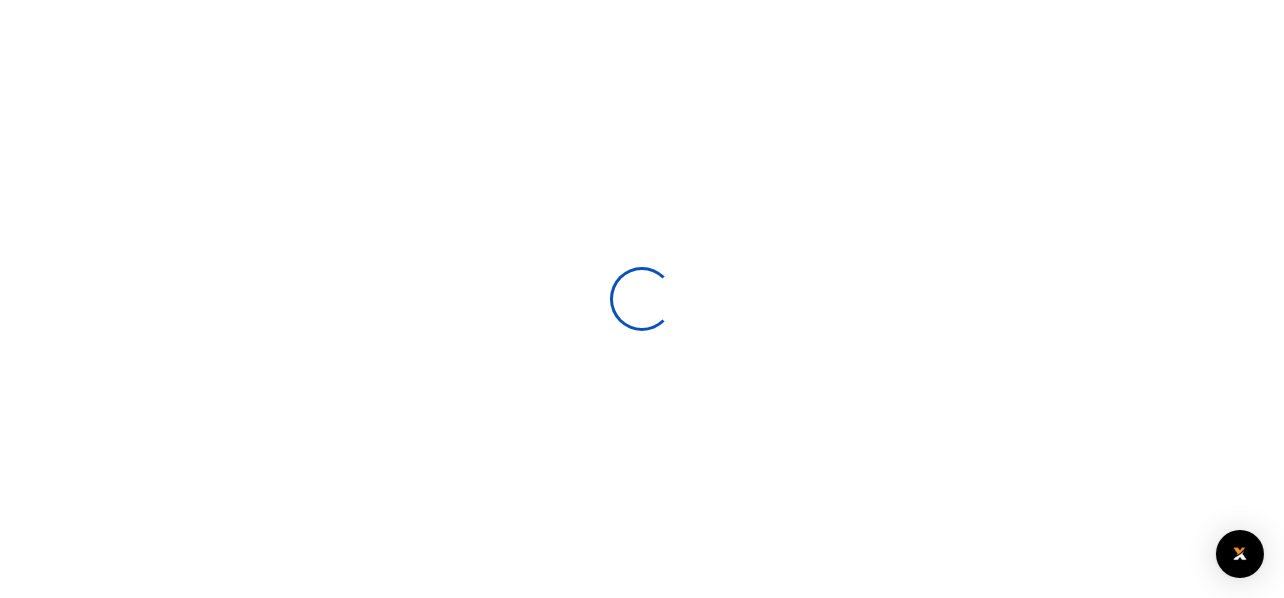select 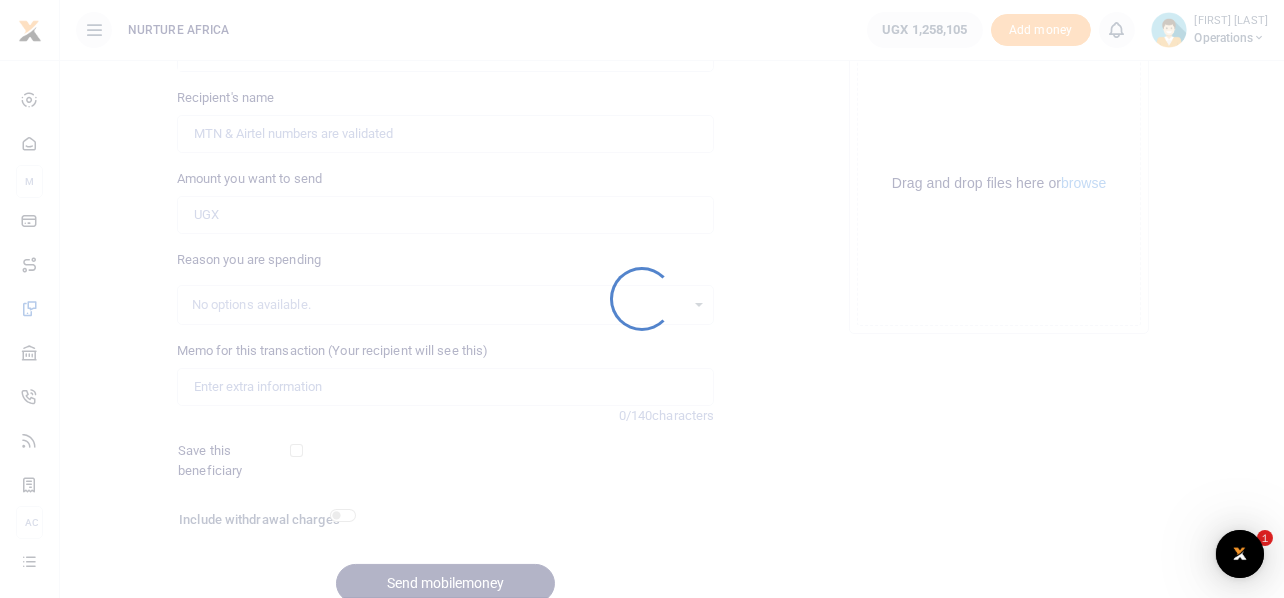 scroll, scrollTop: 0, scrollLeft: 0, axis: both 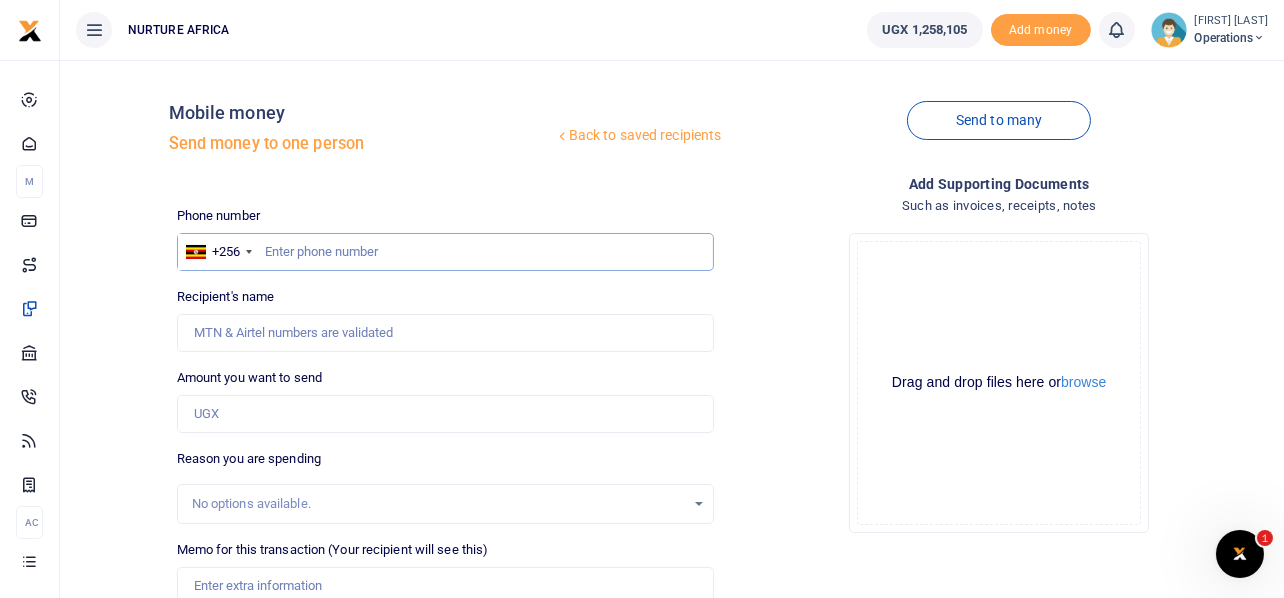 click at bounding box center (446, 252) 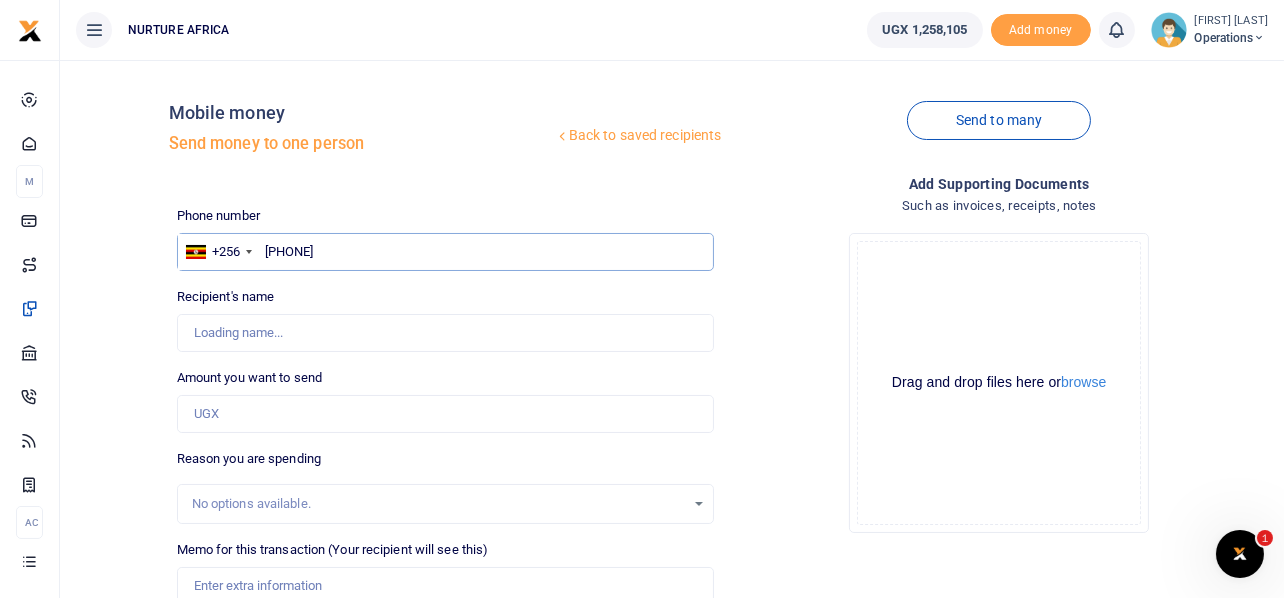 type on "[PHONE]" 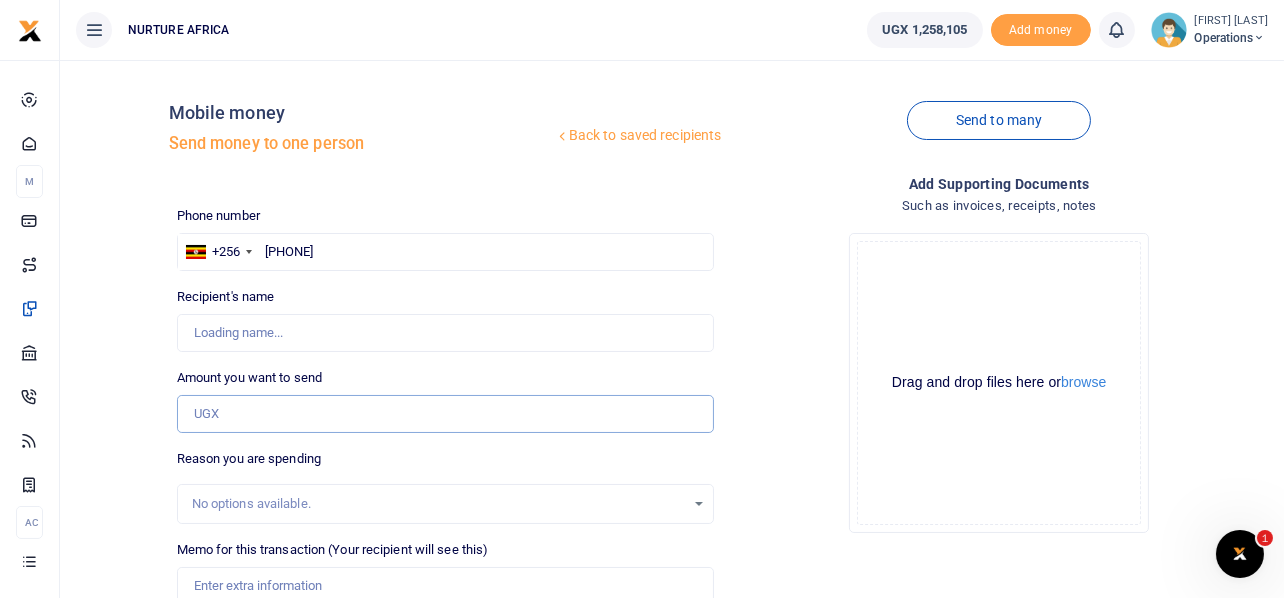 click on "Amount you want to send" at bounding box center [446, 414] 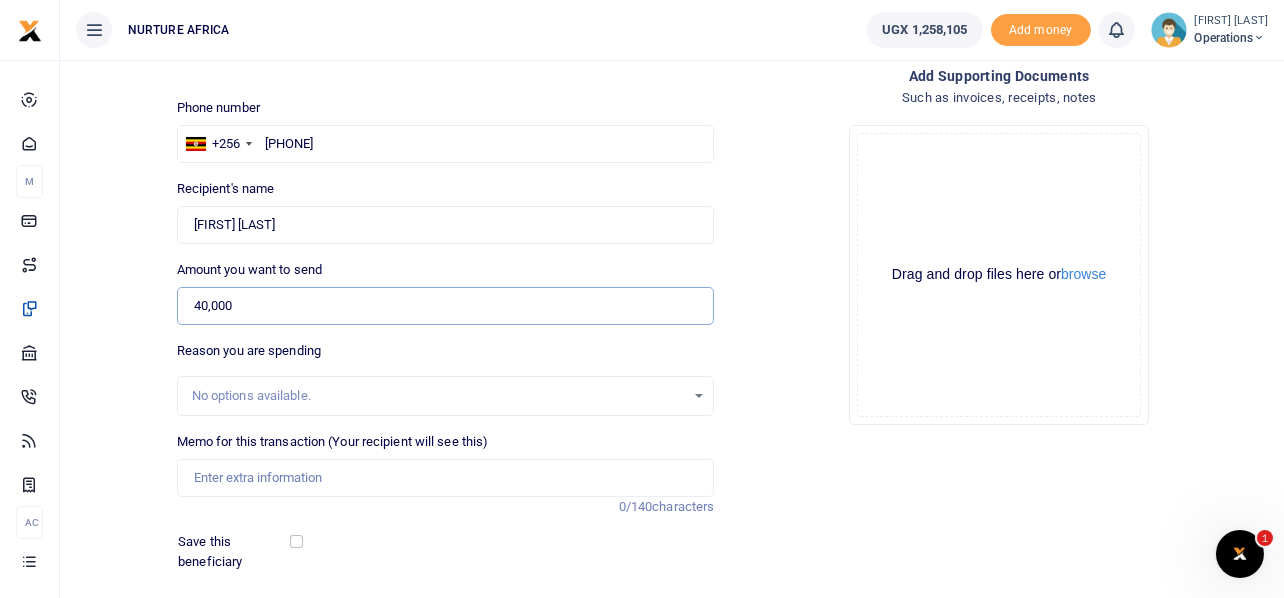 scroll, scrollTop: 287, scrollLeft: 0, axis: vertical 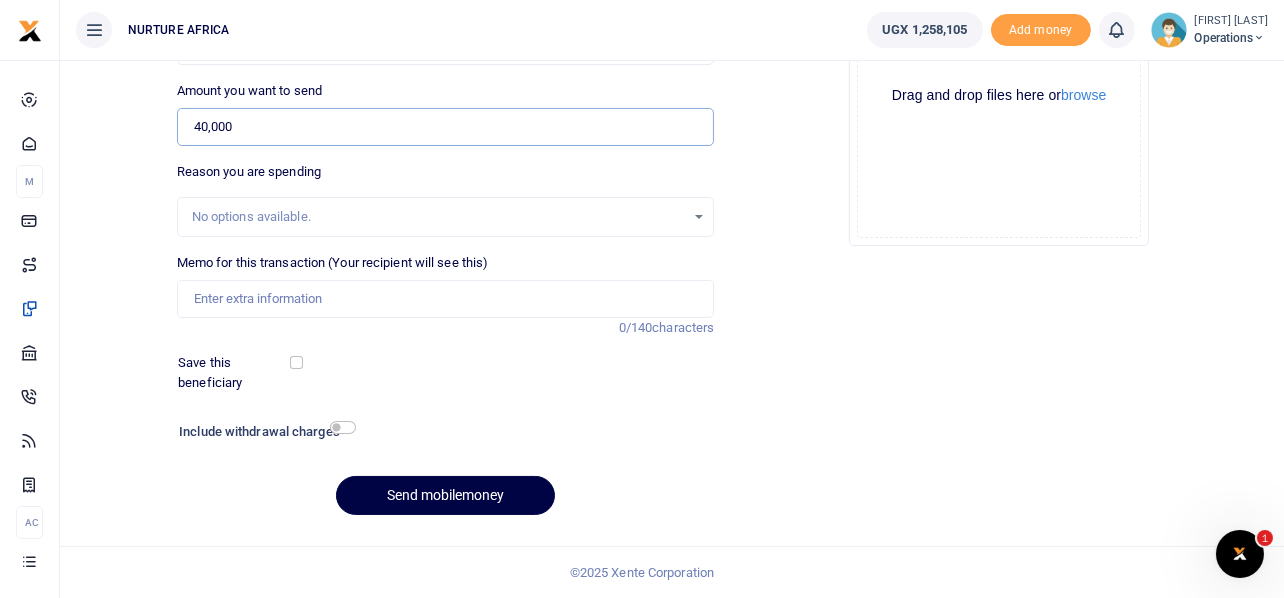 type on "40,000" 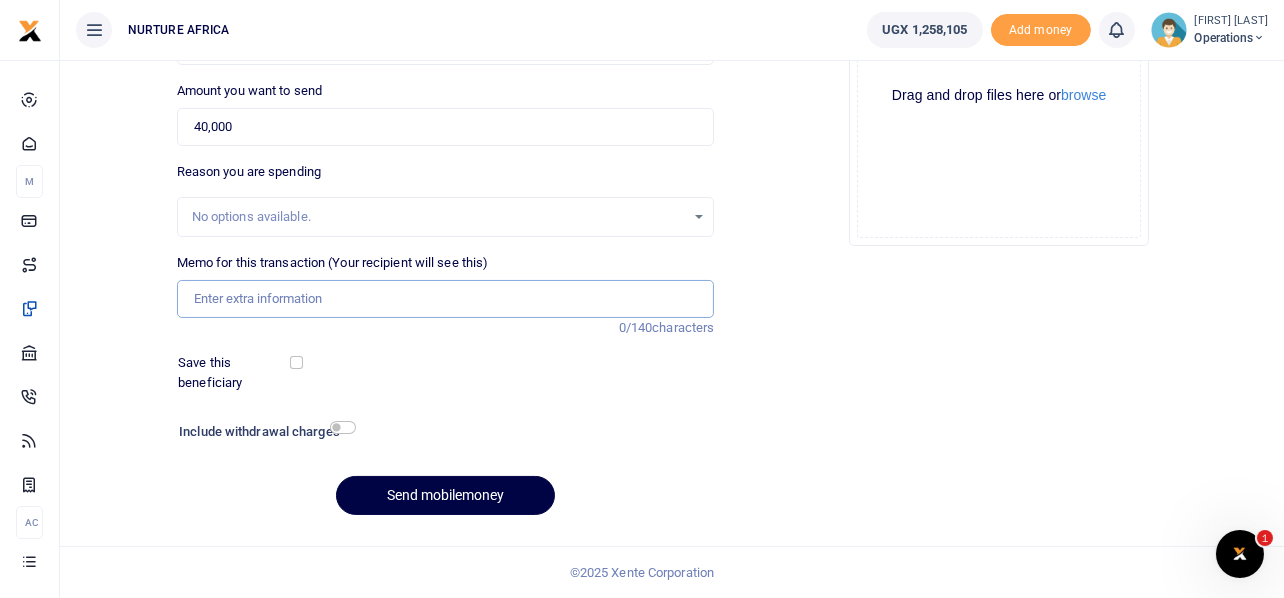 click on "Memo for this transaction (Your recipient will see this)" at bounding box center (446, 299) 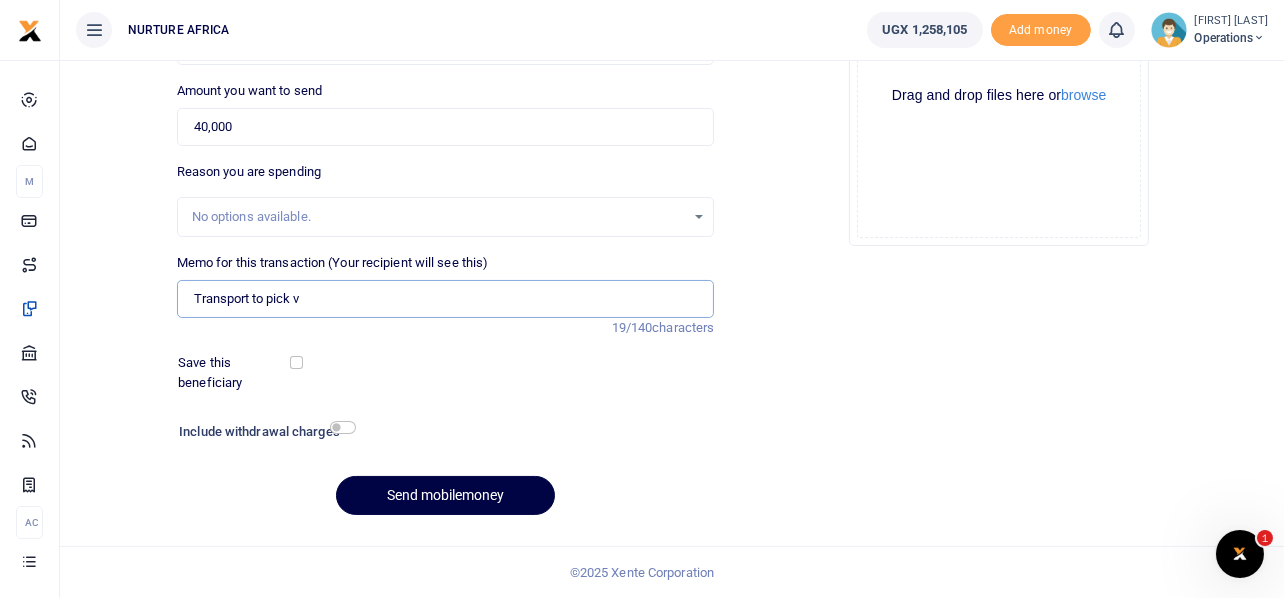 click on "Transport to pick v" at bounding box center [446, 299] 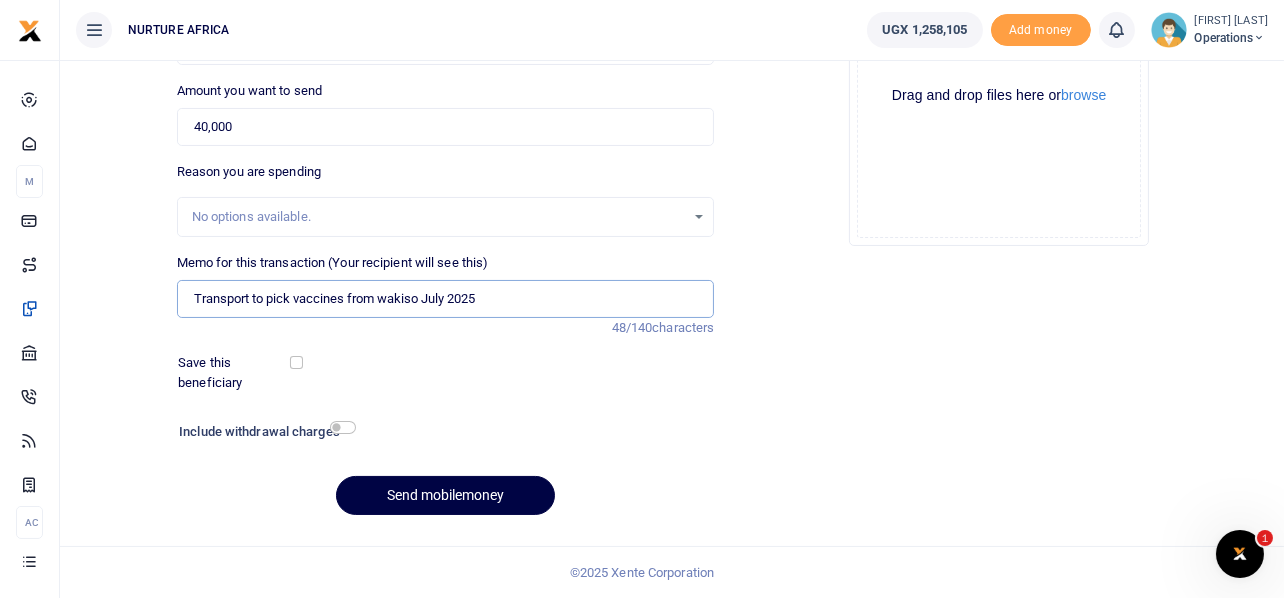 type on "Transport to pick vaccines from wakiso July 2025" 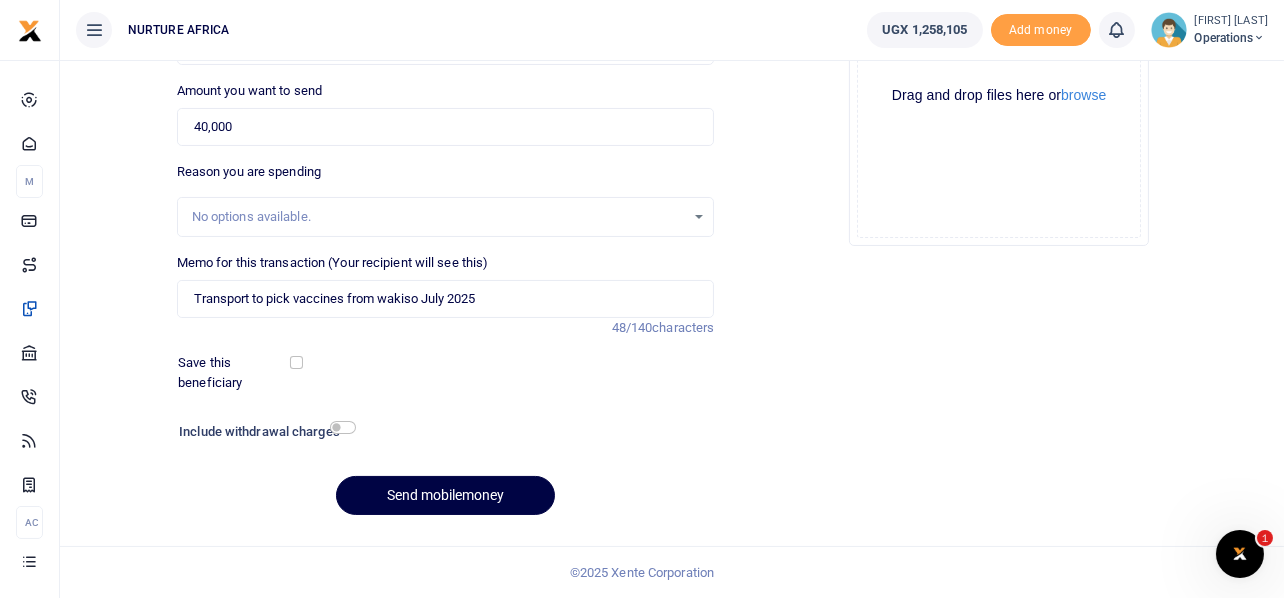 click on "Include withdrawal charges" at bounding box center [263, 432] 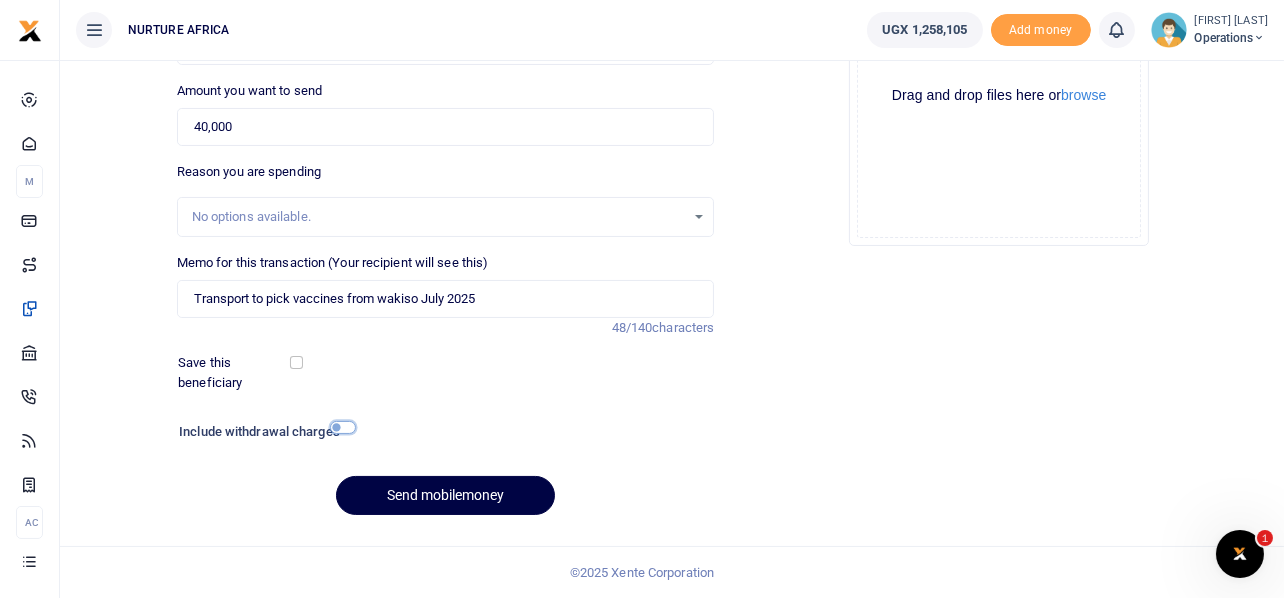 click at bounding box center [343, 427] 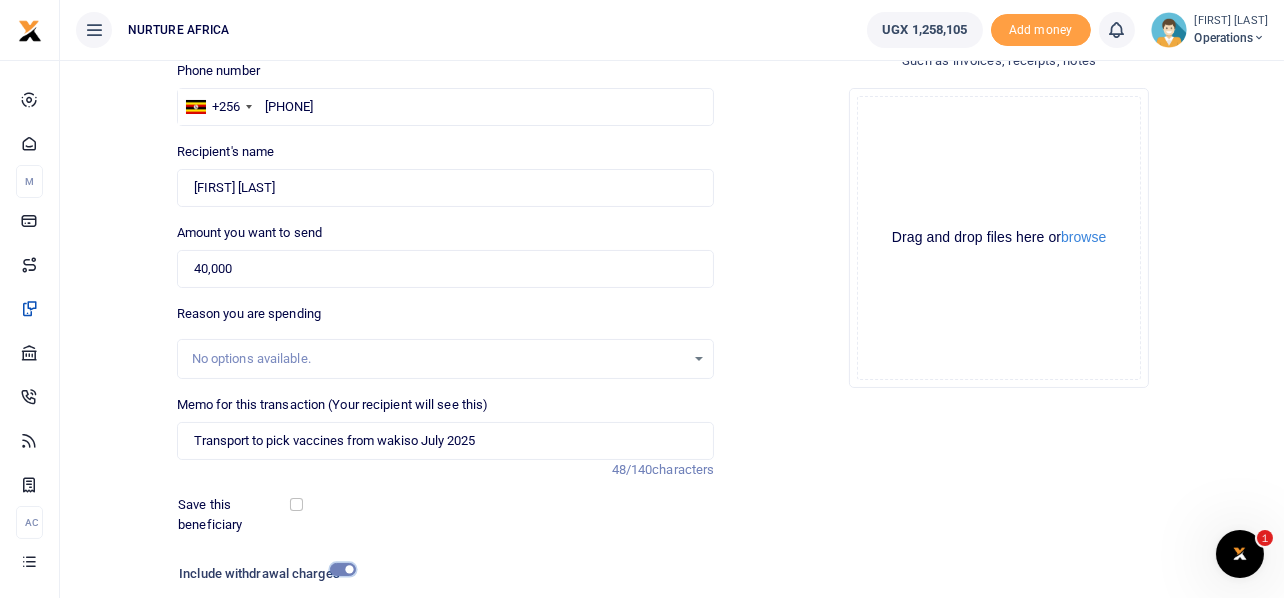 scroll, scrollTop: 342, scrollLeft: 0, axis: vertical 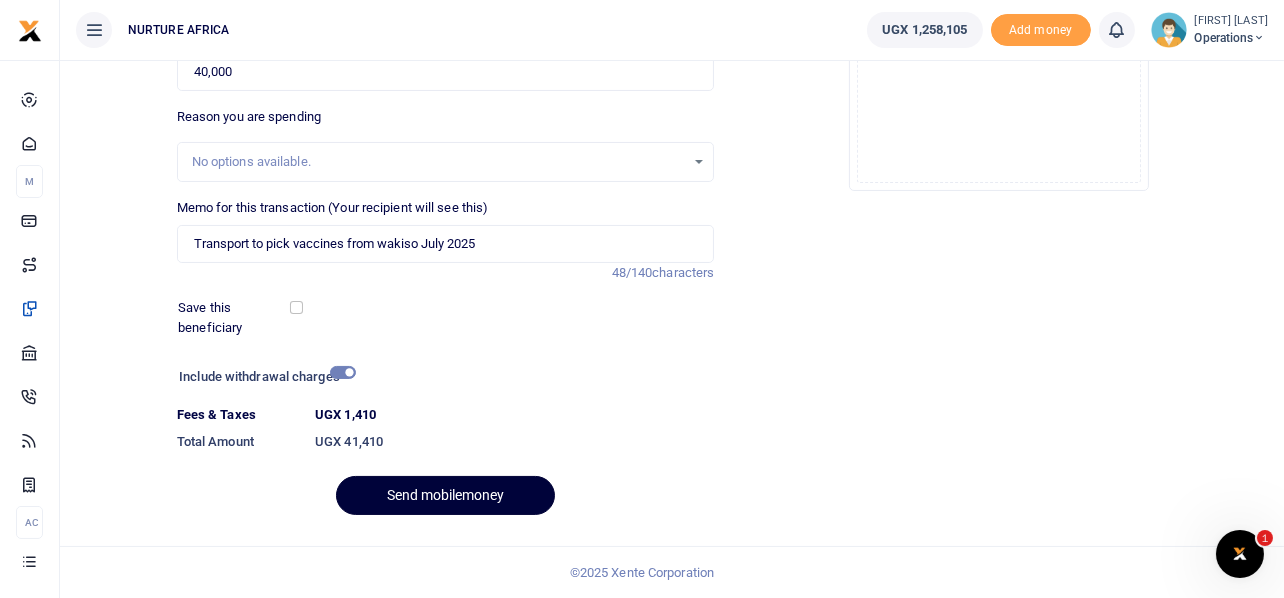 click on "Send mobilemoney" at bounding box center (445, 495) 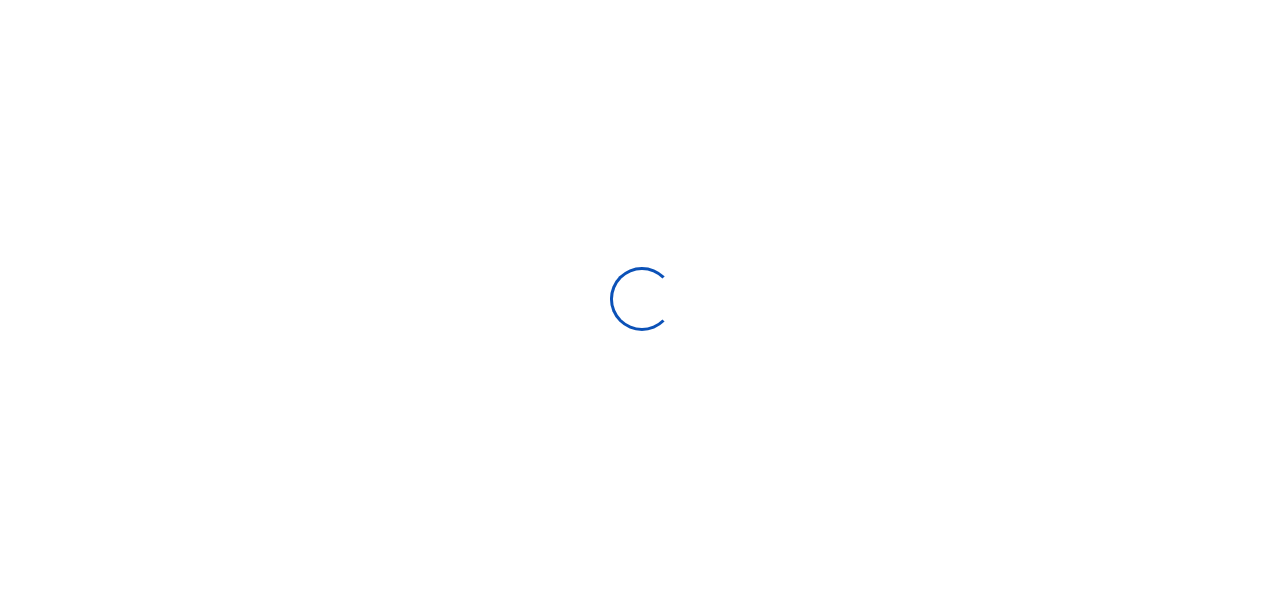 select on "Loading bundles" 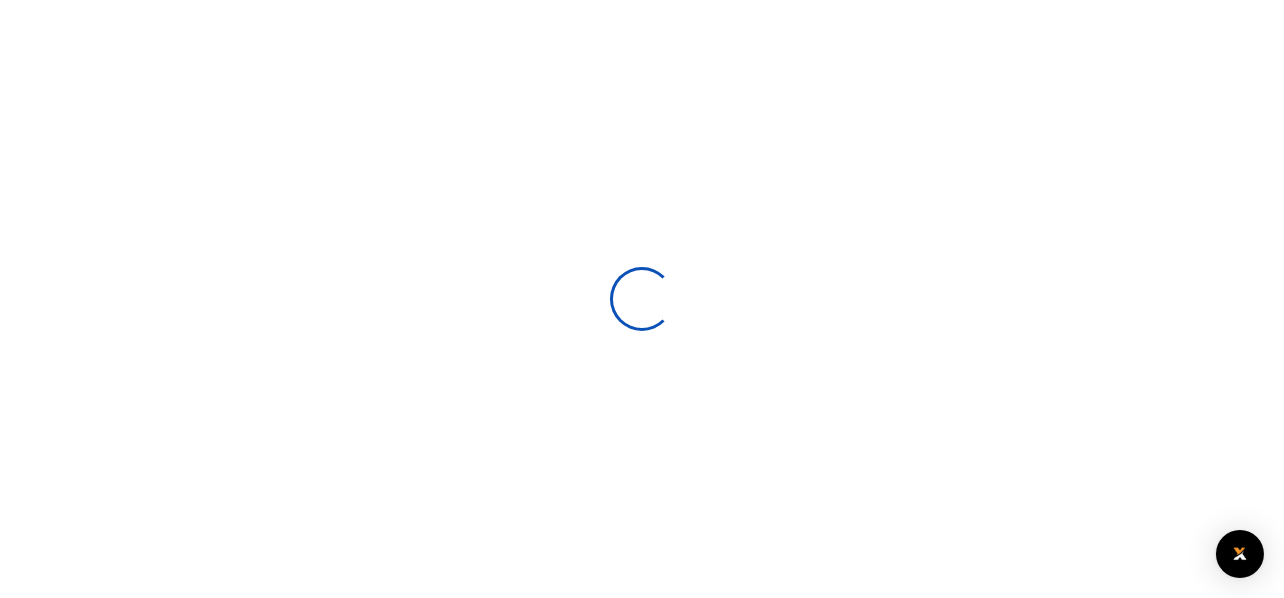 select 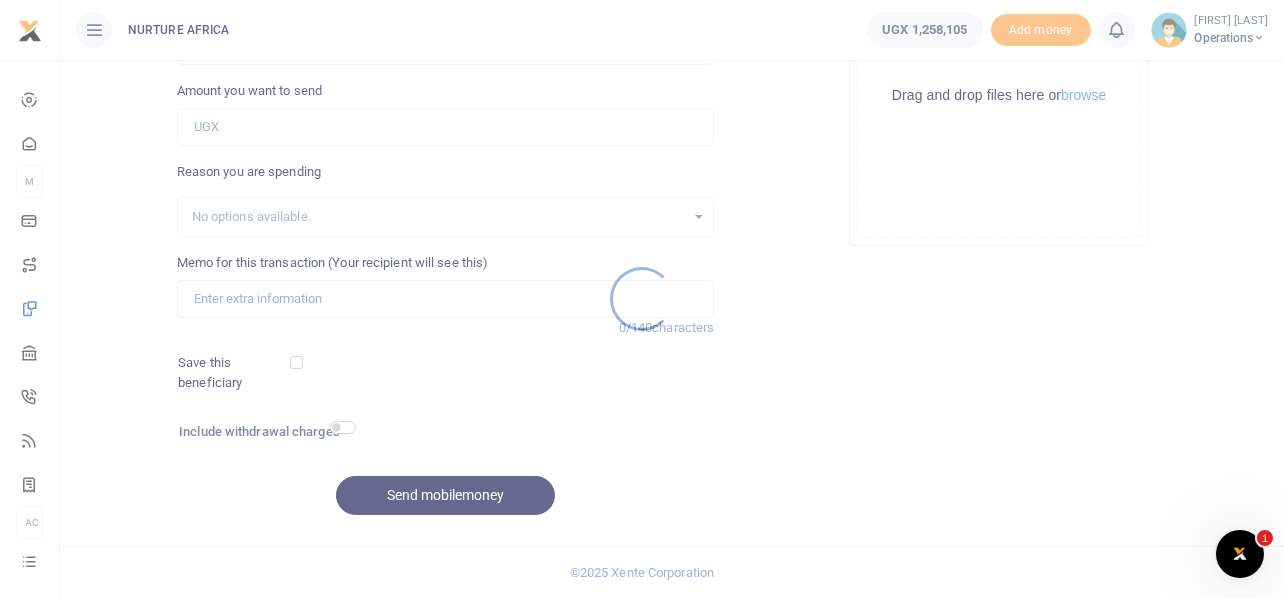 scroll, scrollTop: 0, scrollLeft: 0, axis: both 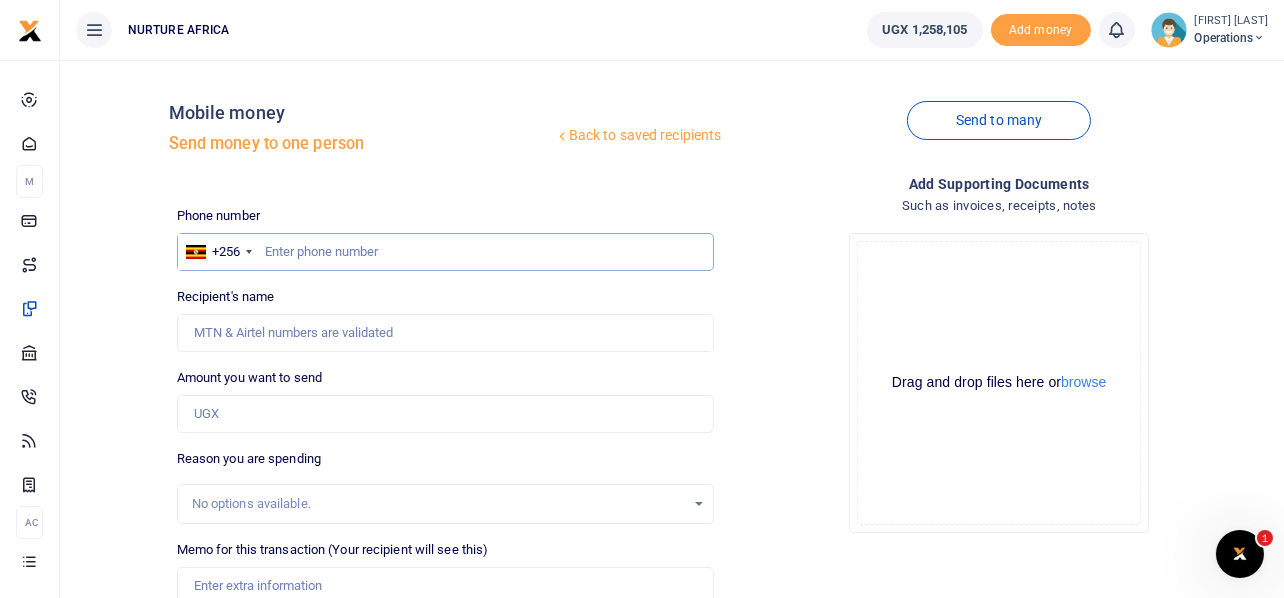 click at bounding box center [446, 252] 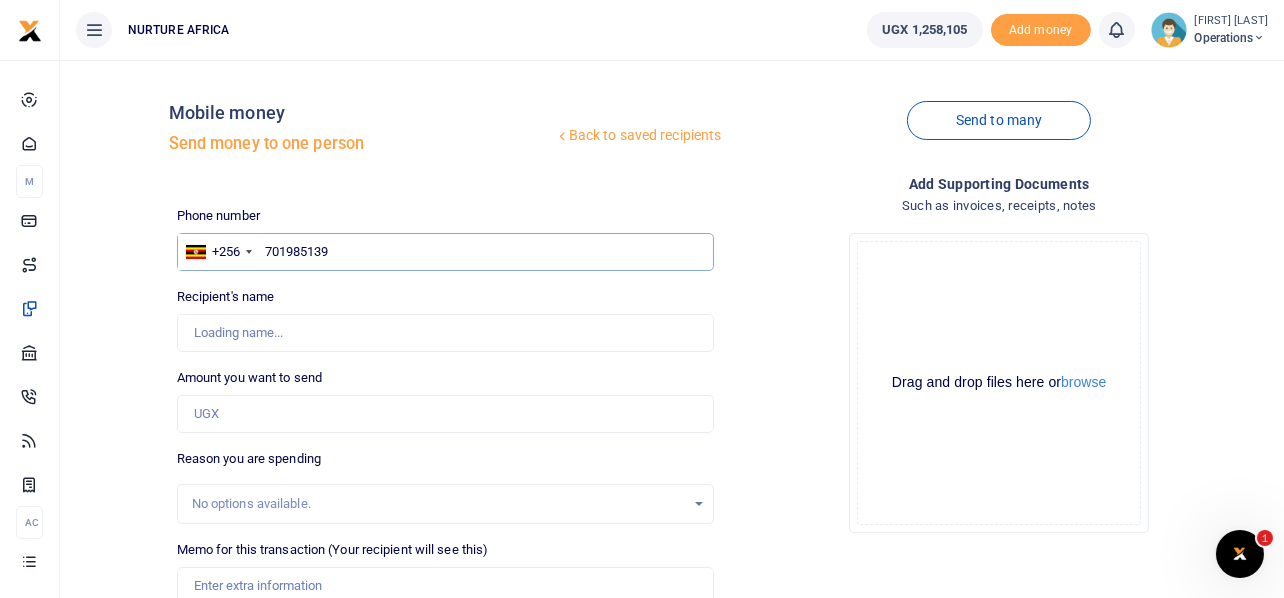 type on "701985139" 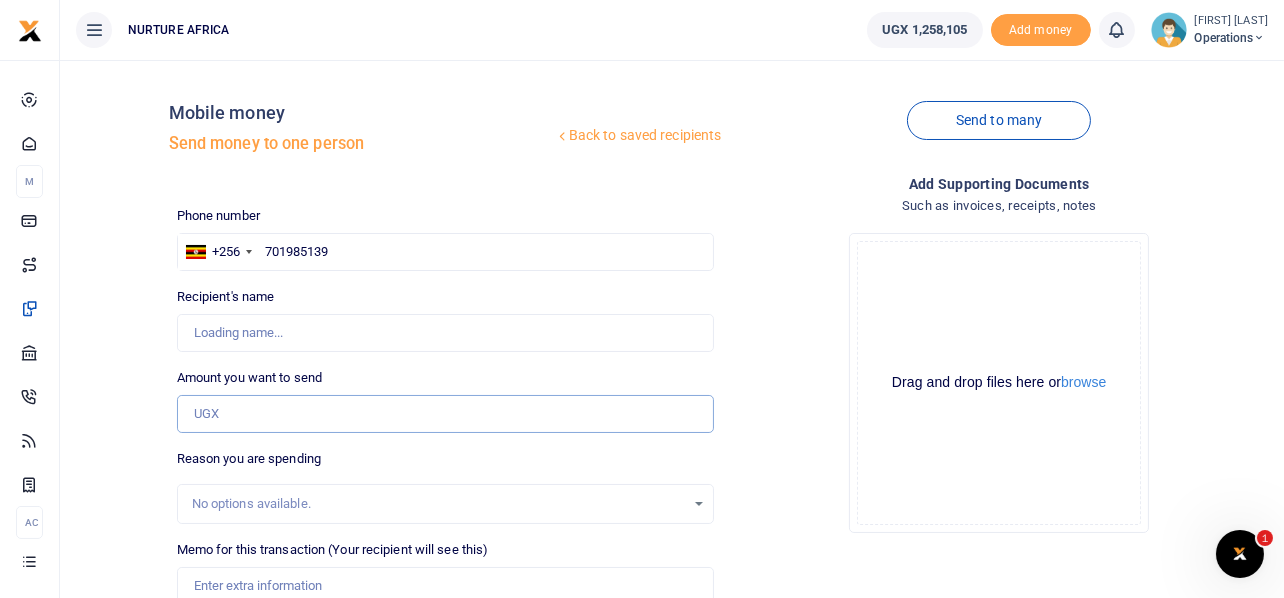 click on "Amount you want to send" at bounding box center (446, 414) 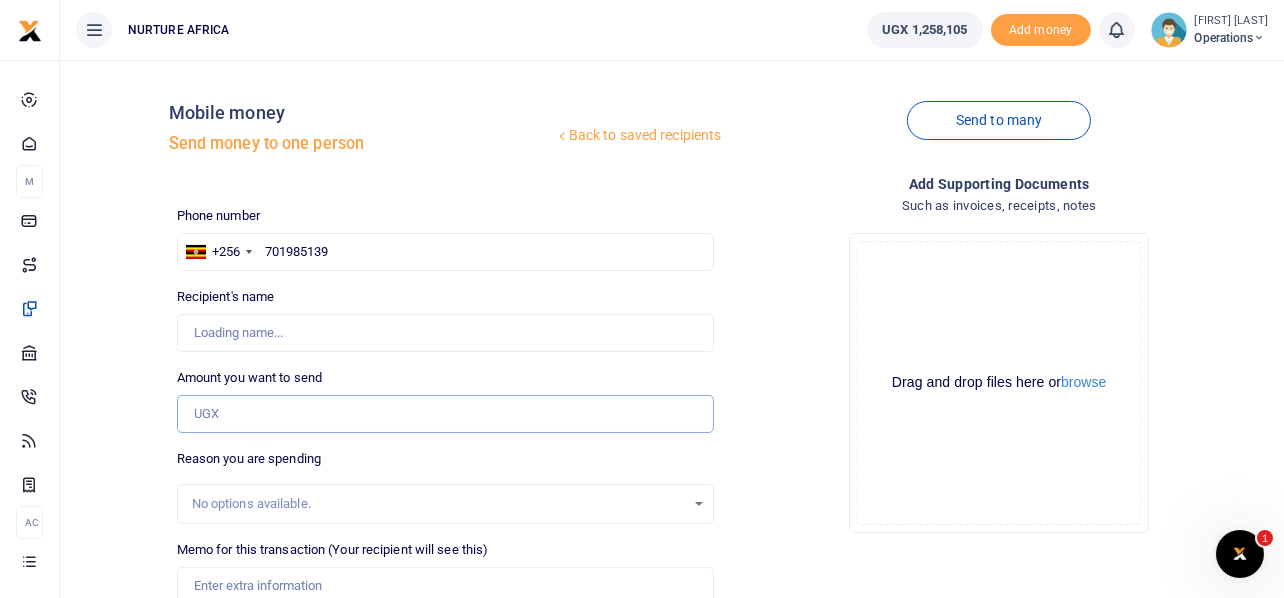 type on "[FIRST] [LAST]" 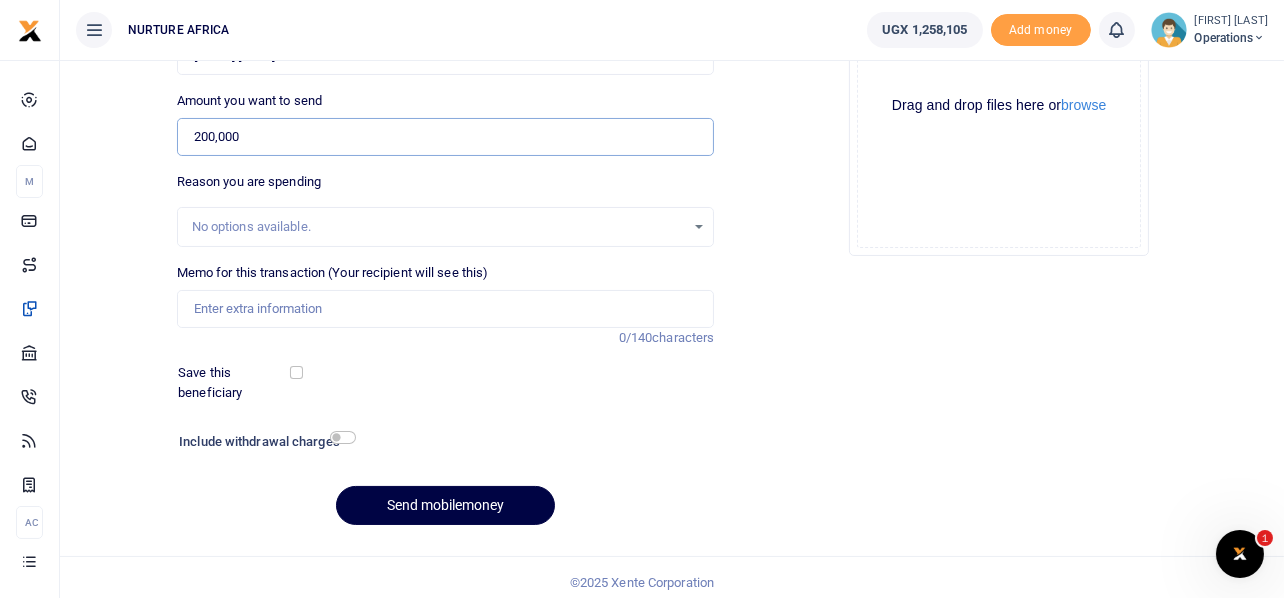scroll, scrollTop: 287, scrollLeft: 0, axis: vertical 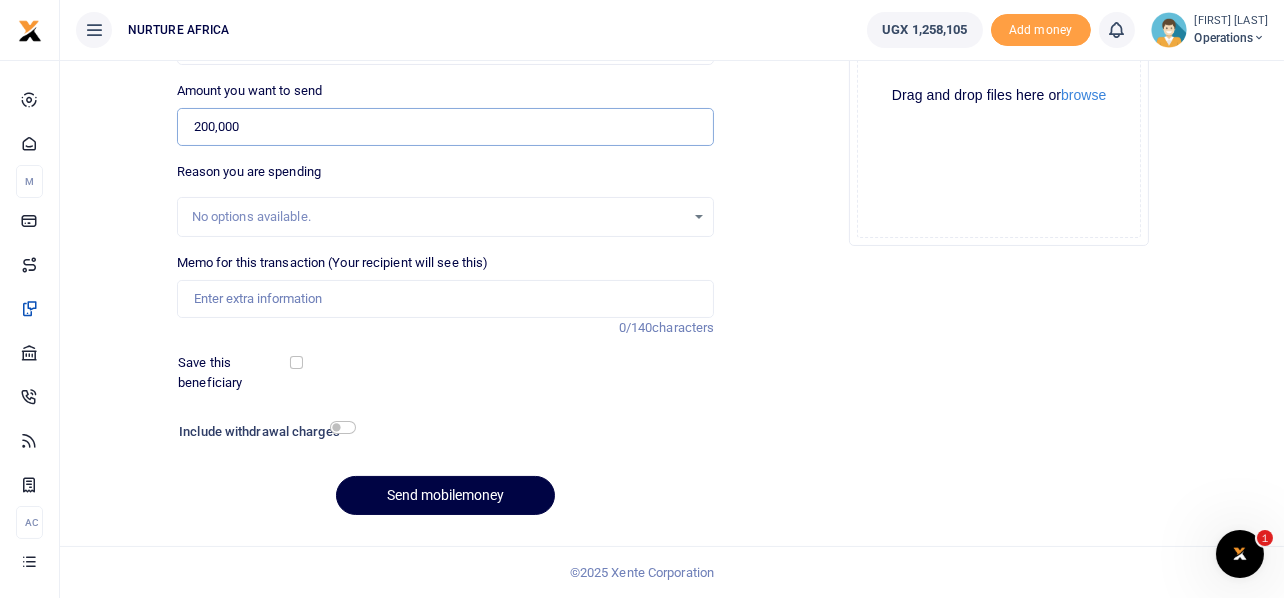 type on "200,000" 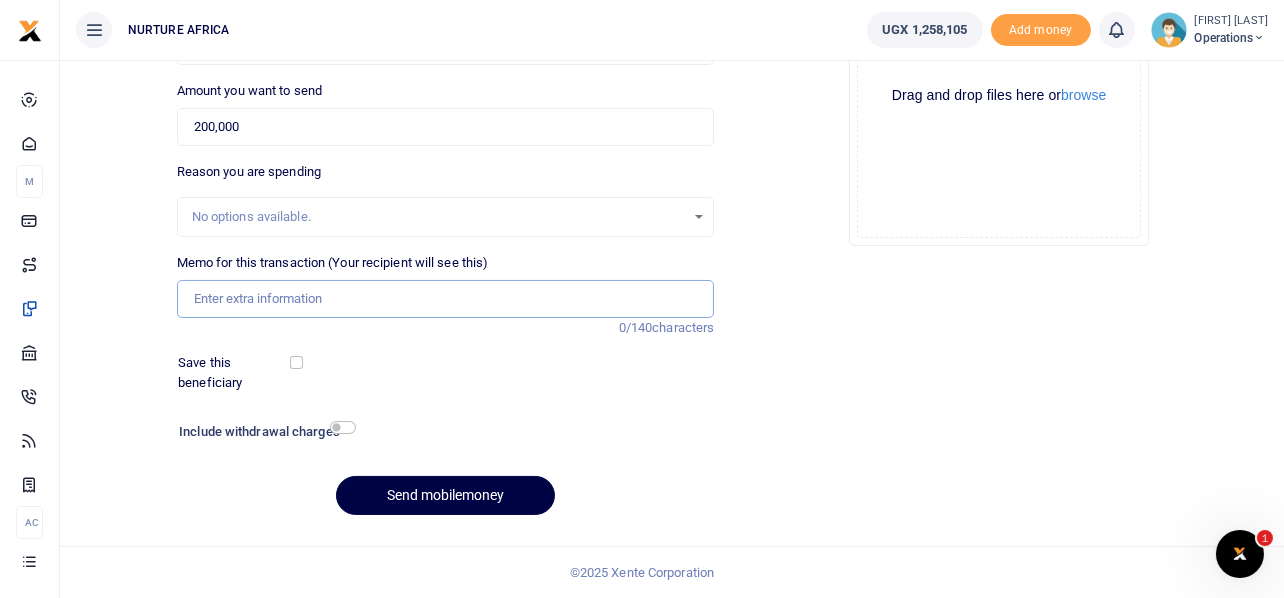 click on "Memo for this transaction (Your recipient will see this)" at bounding box center (446, 299) 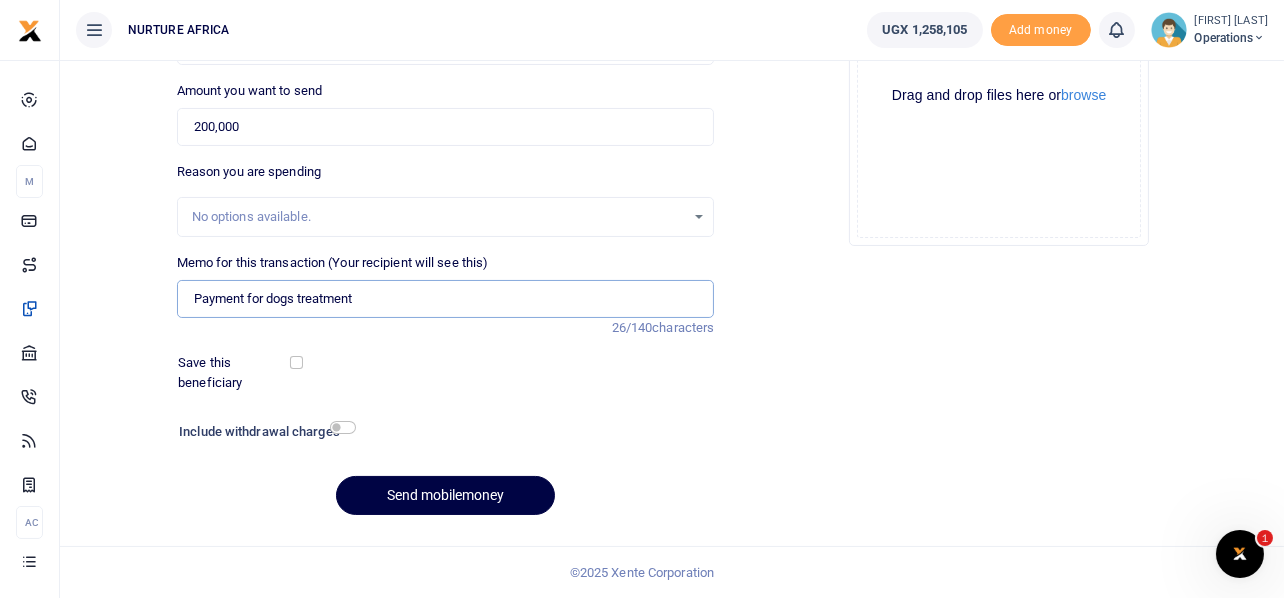 click on "Payment for dogs treatment" at bounding box center (446, 299) 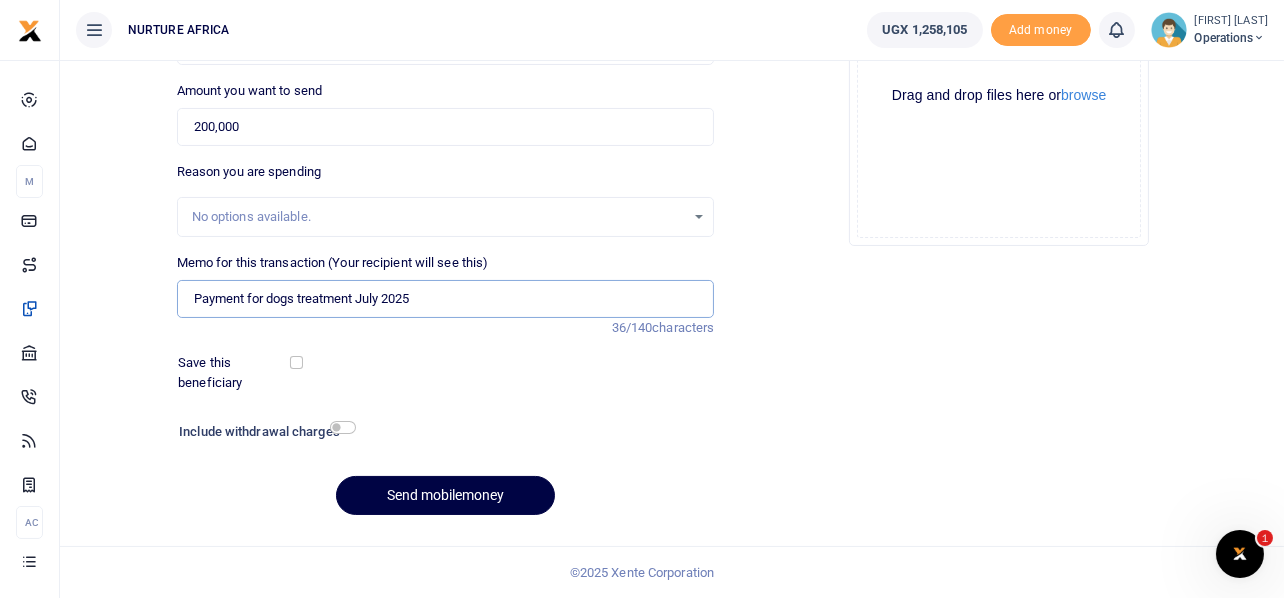 type on "Payment for dogs treatment July 2025" 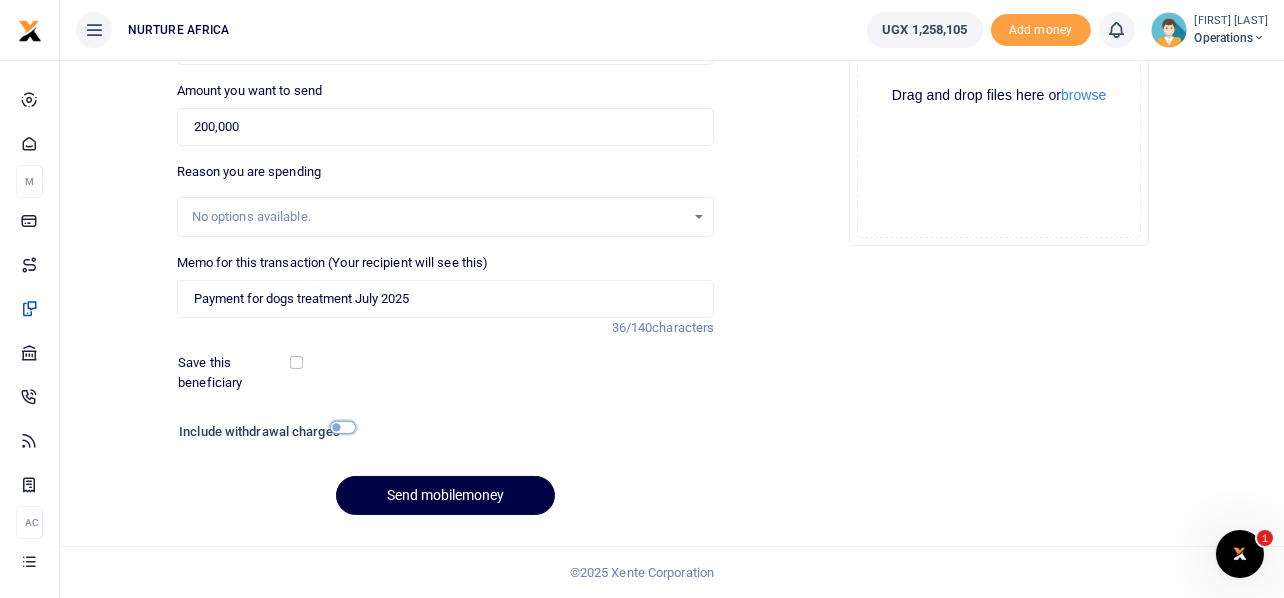 click at bounding box center [343, 427] 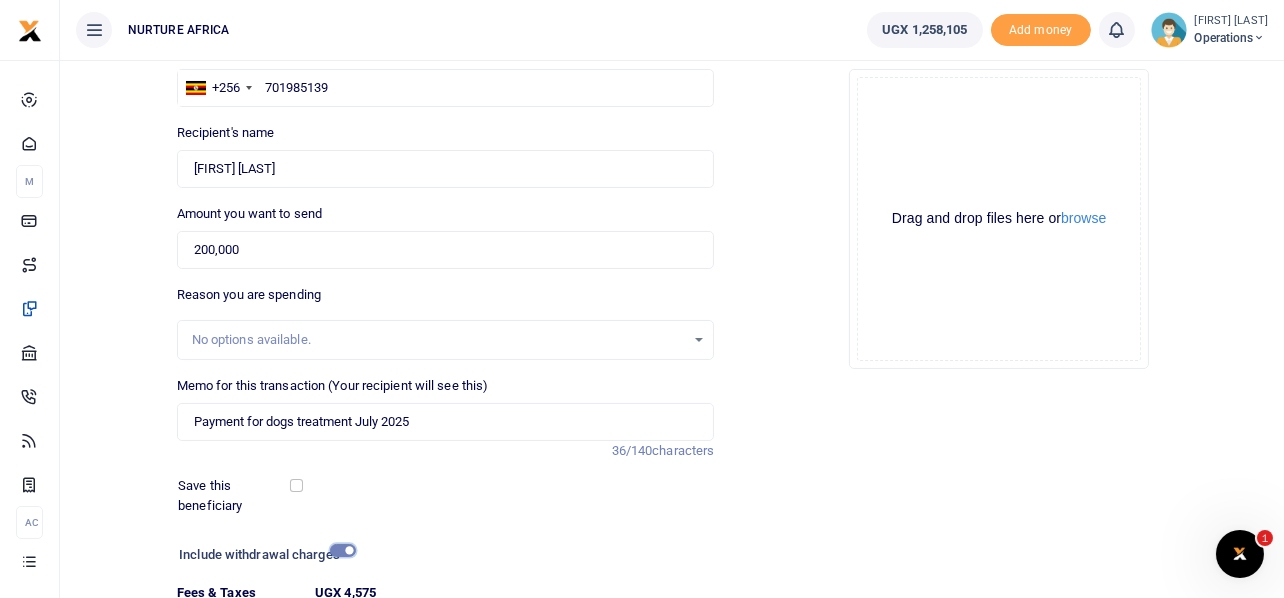 scroll, scrollTop: 342, scrollLeft: 0, axis: vertical 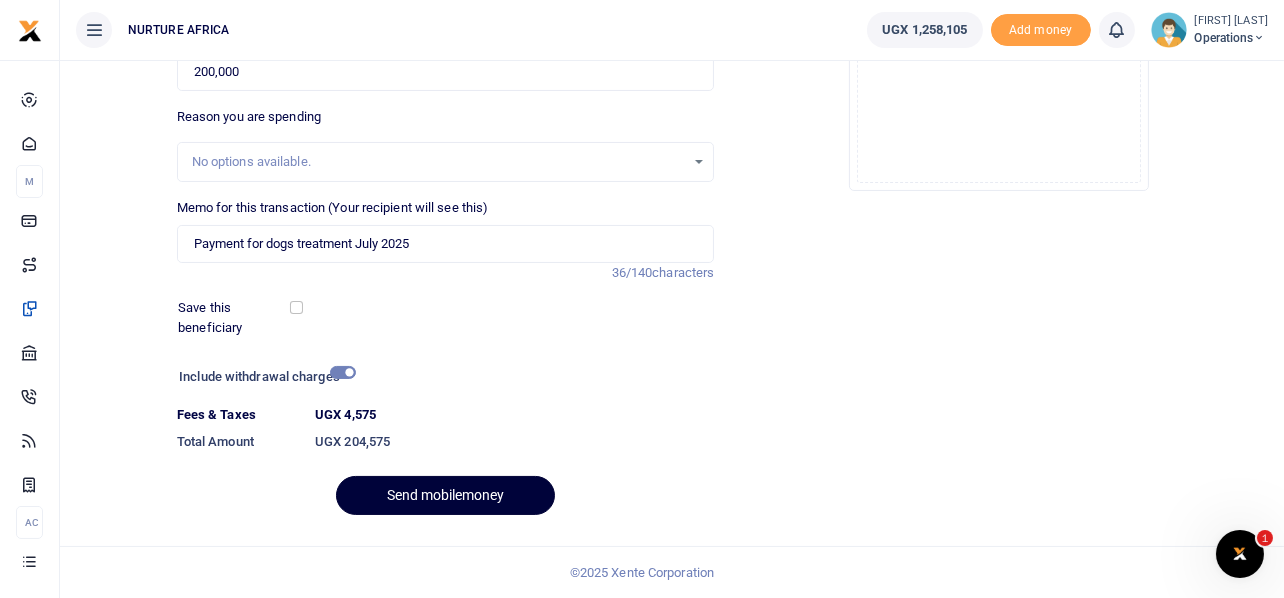 click on "Send mobilemoney" at bounding box center (445, 495) 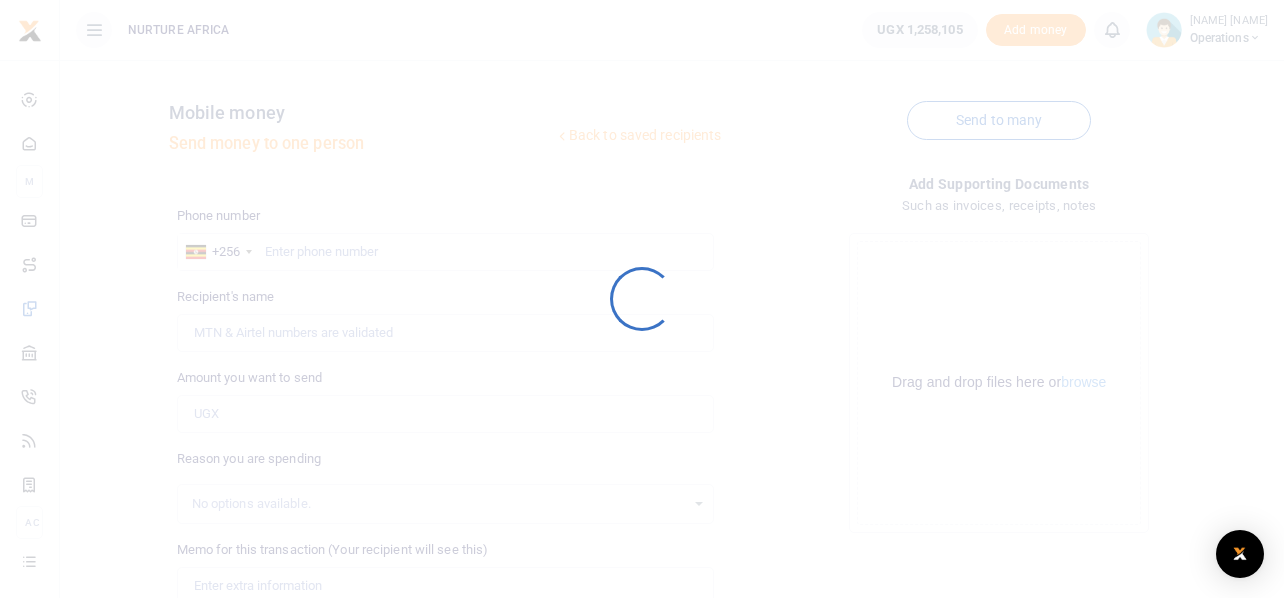 scroll, scrollTop: 287, scrollLeft: 0, axis: vertical 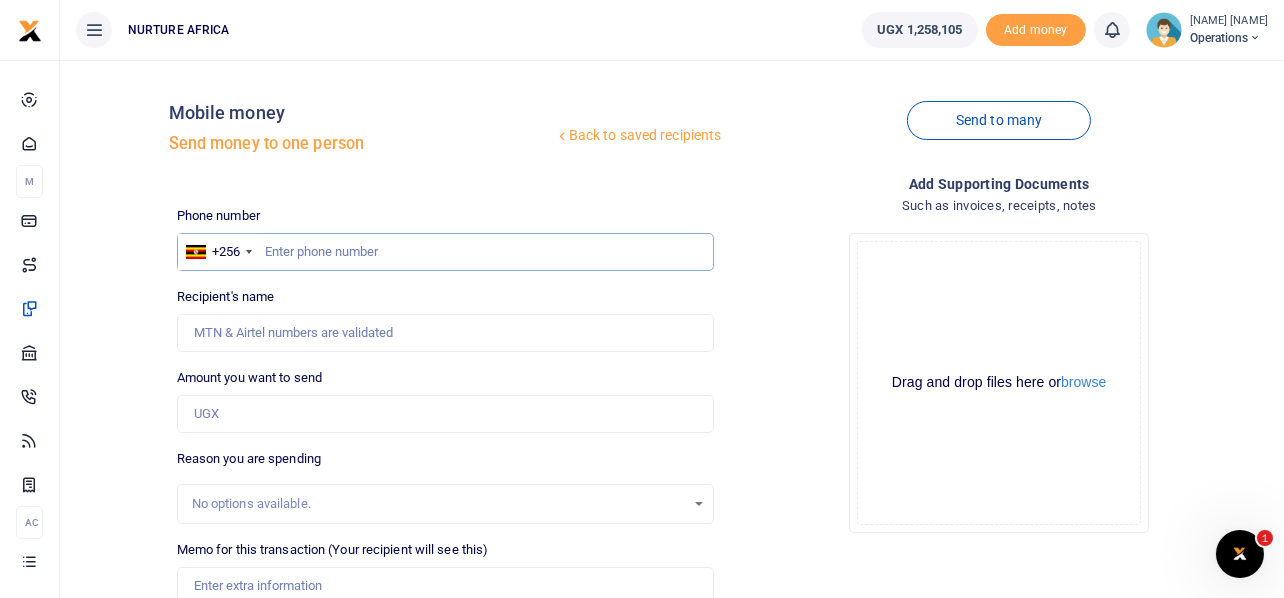 click at bounding box center [446, 252] 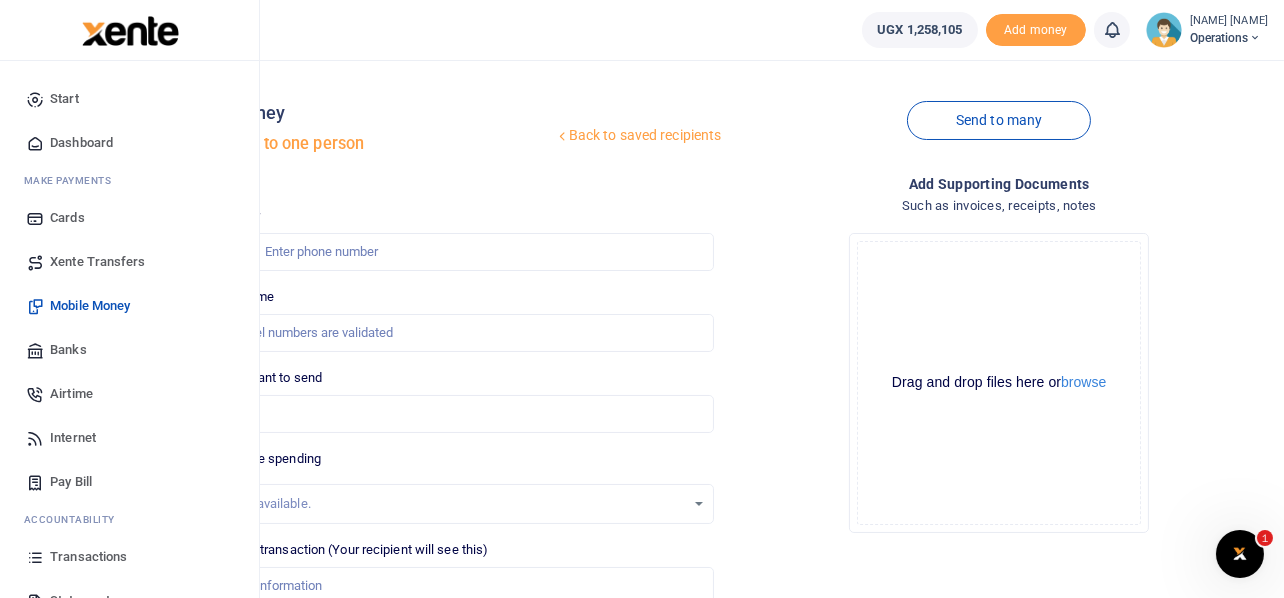 click on "Mobile Money" at bounding box center (90, 306) 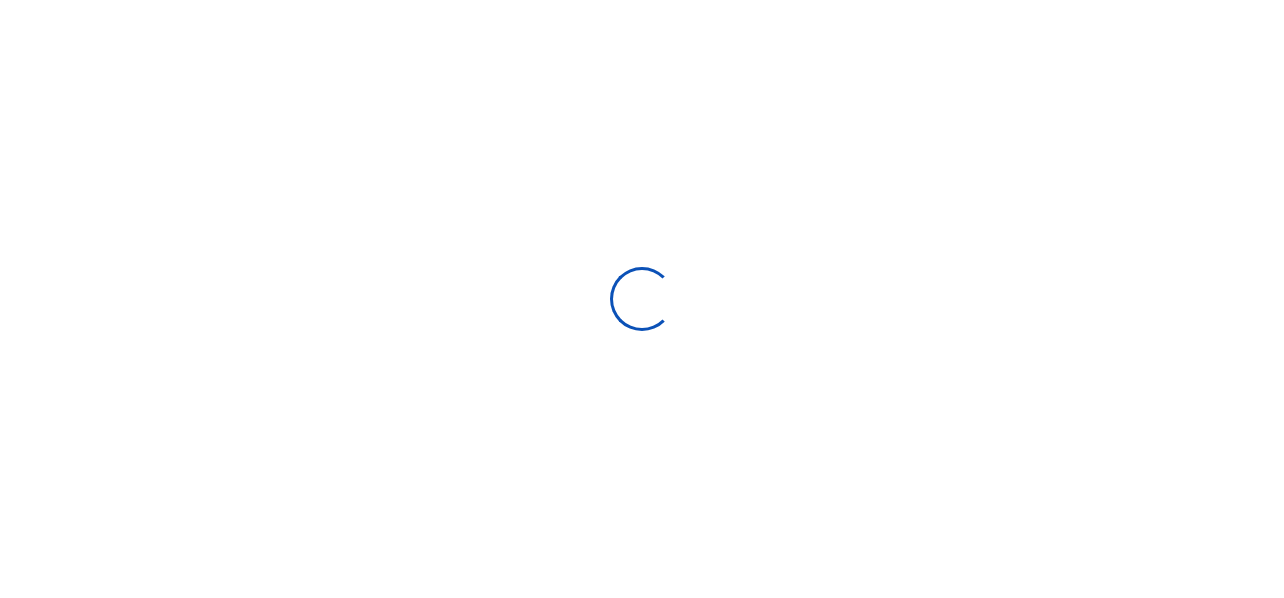 scroll, scrollTop: 0, scrollLeft: 0, axis: both 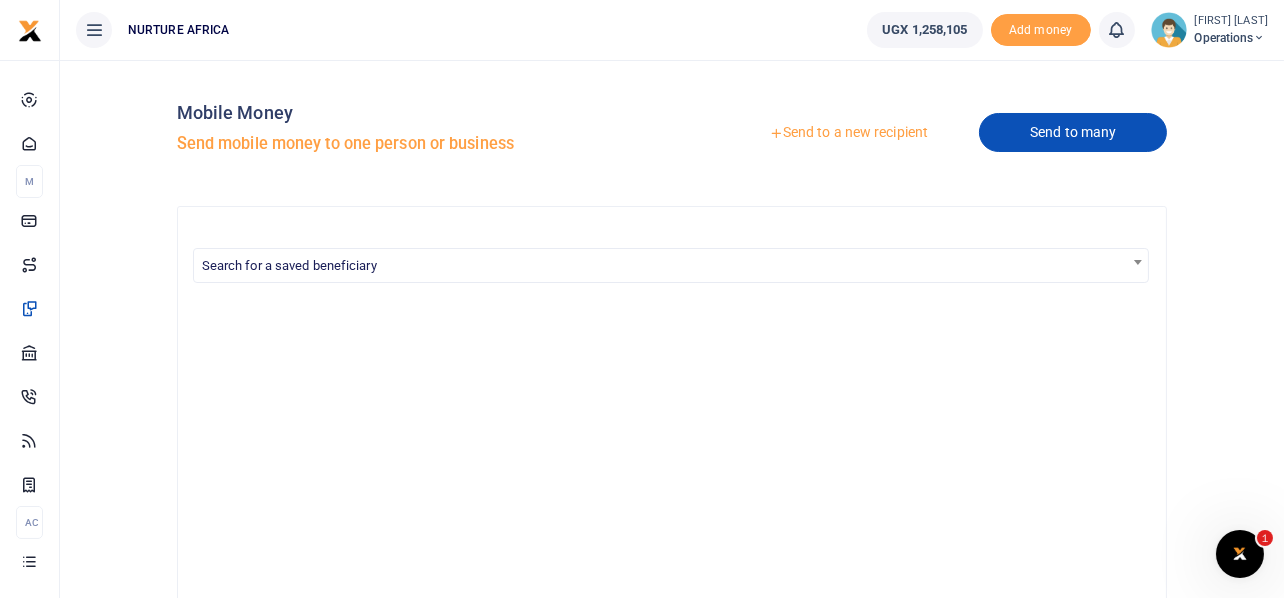 click on "Send to many" at bounding box center [1073, 132] 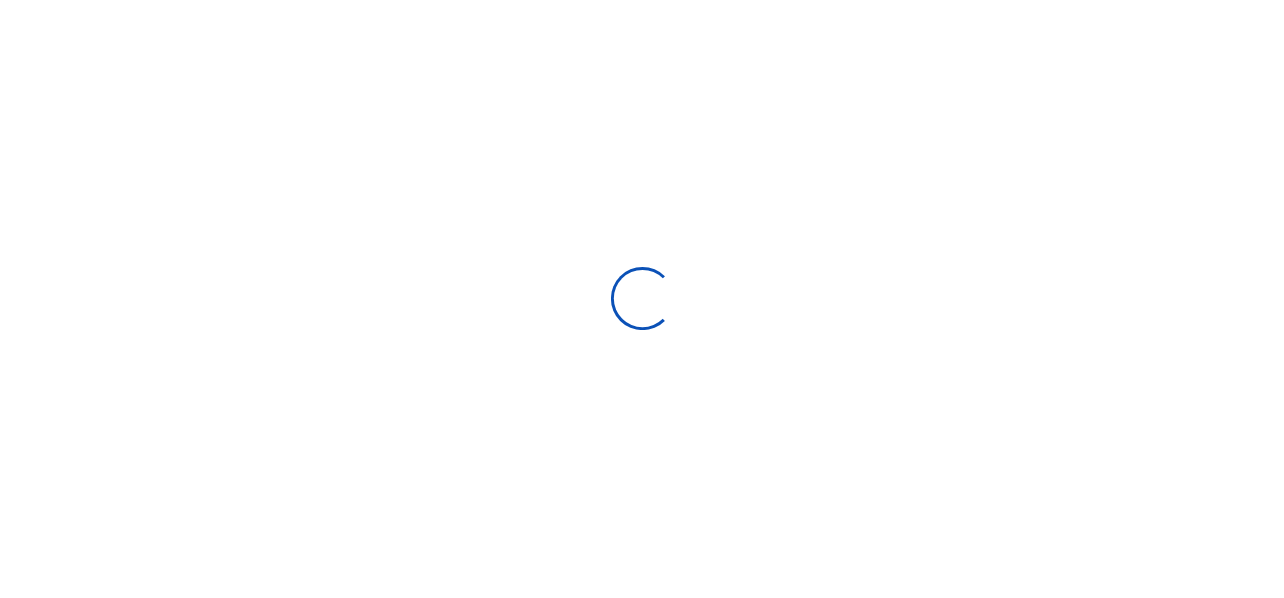 scroll, scrollTop: 0, scrollLeft: 0, axis: both 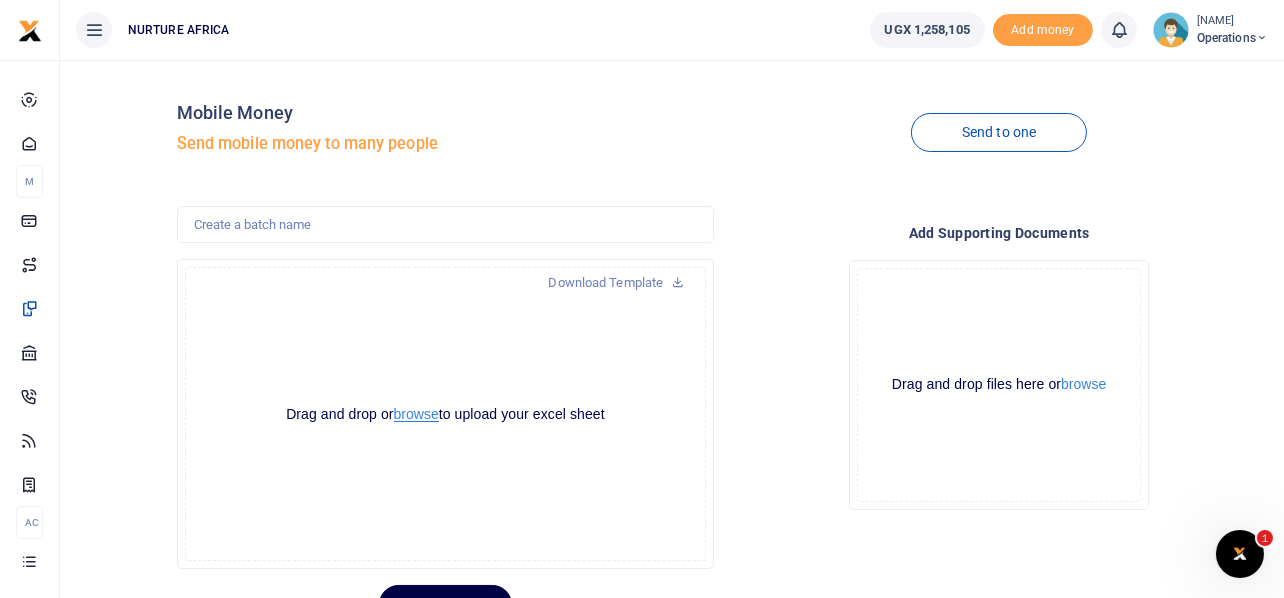 click on "browse" at bounding box center [416, 414] 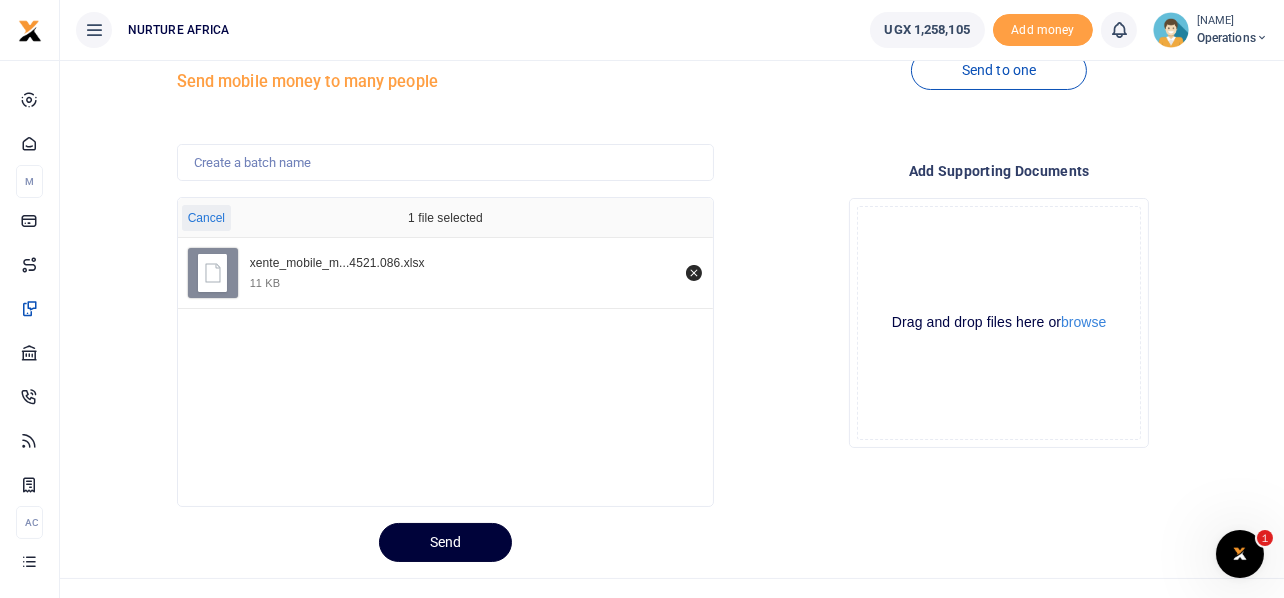 scroll, scrollTop: 94, scrollLeft: 0, axis: vertical 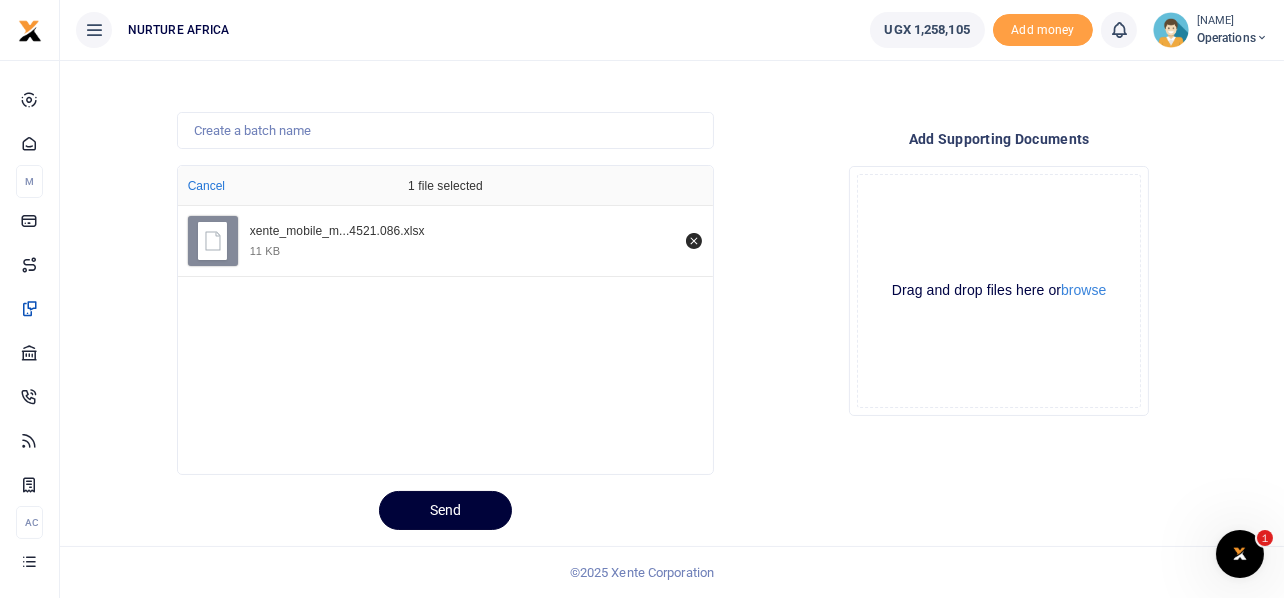 click on "Send" at bounding box center (445, 510) 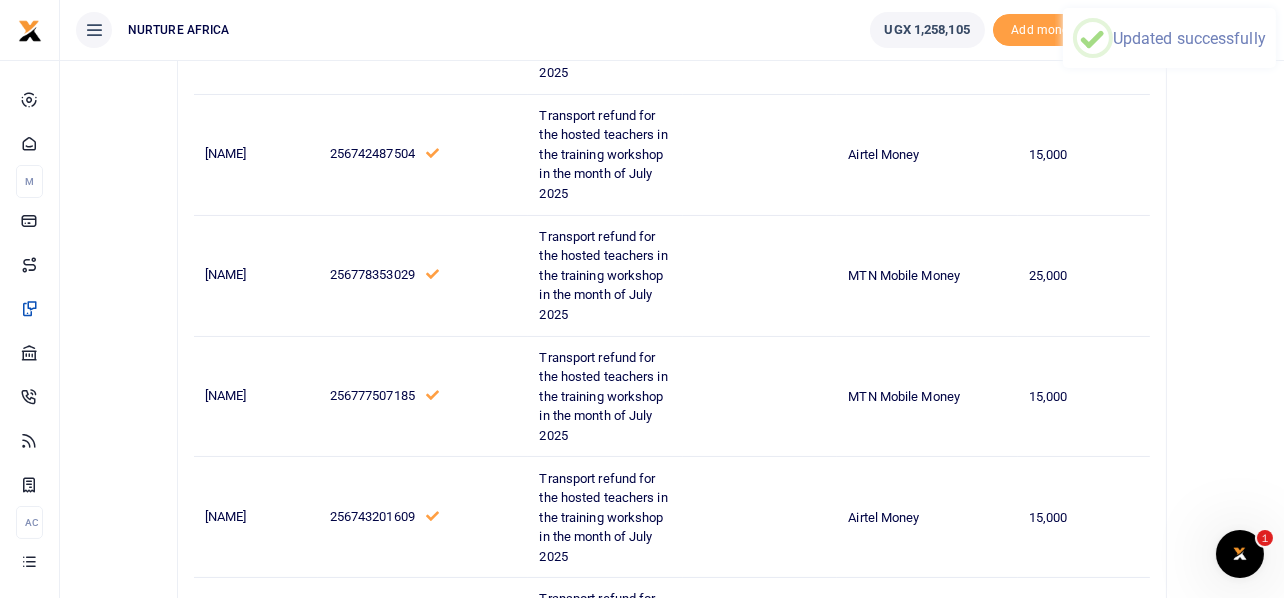 scroll, scrollTop: 0, scrollLeft: 0, axis: both 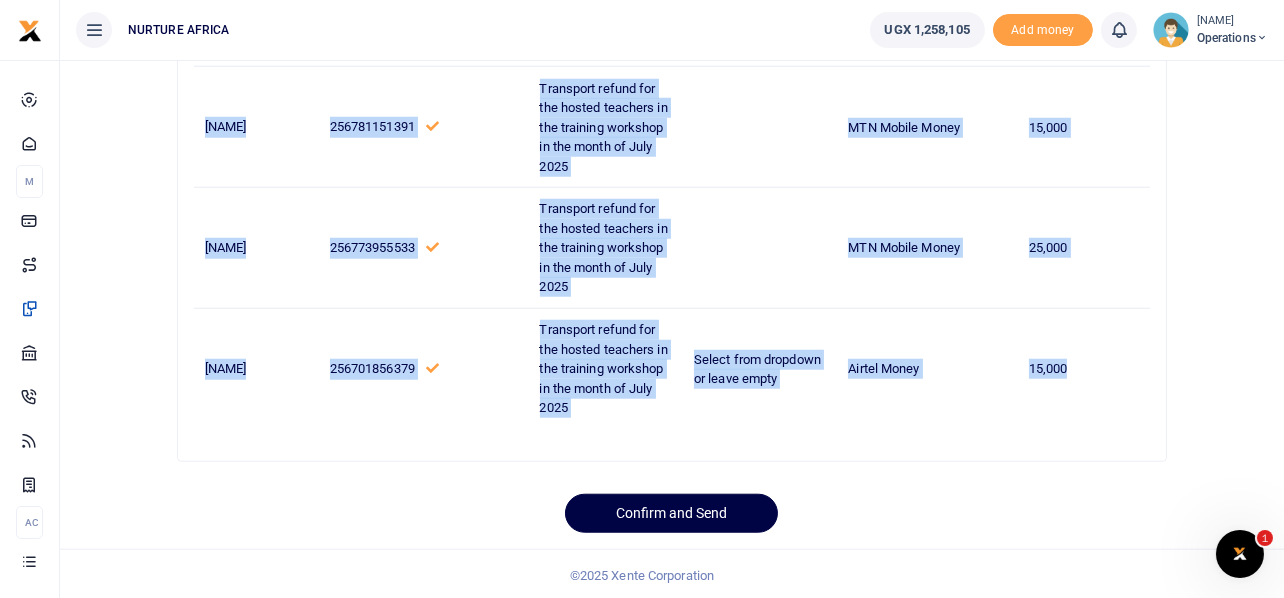 drag, startPoint x: 205, startPoint y: 344, endPoint x: 1104, endPoint y: 365, distance: 899.24524 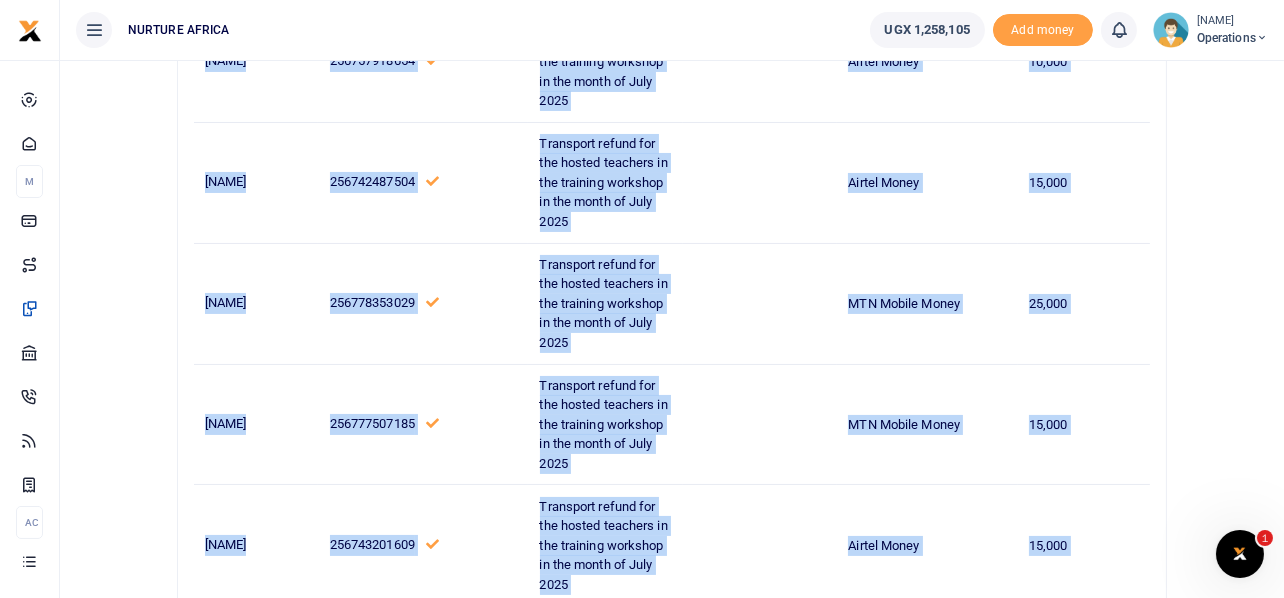 scroll, scrollTop: 0, scrollLeft: 0, axis: both 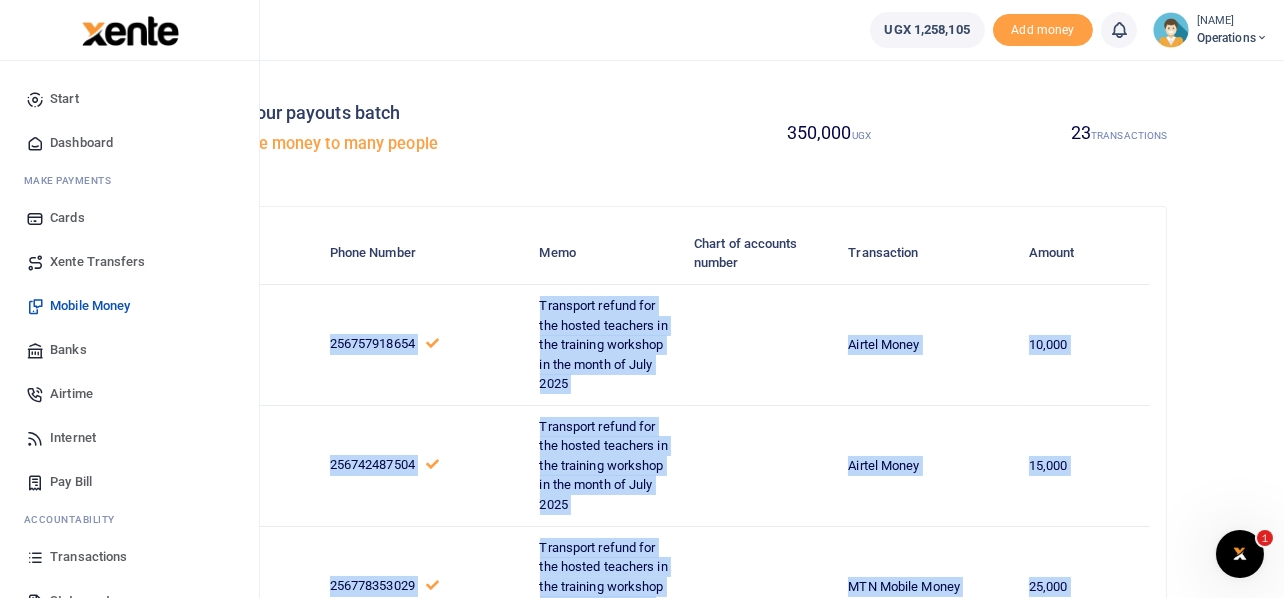 click on "Mobile Money" at bounding box center (90, 306) 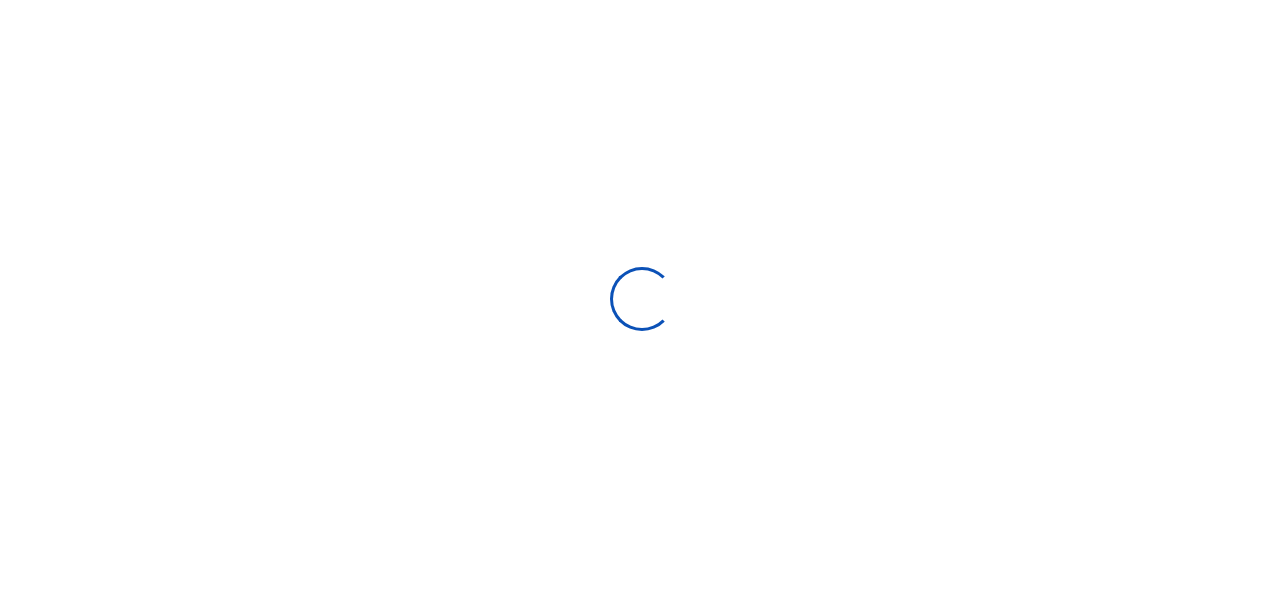 scroll, scrollTop: 0, scrollLeft: 0, axis: both 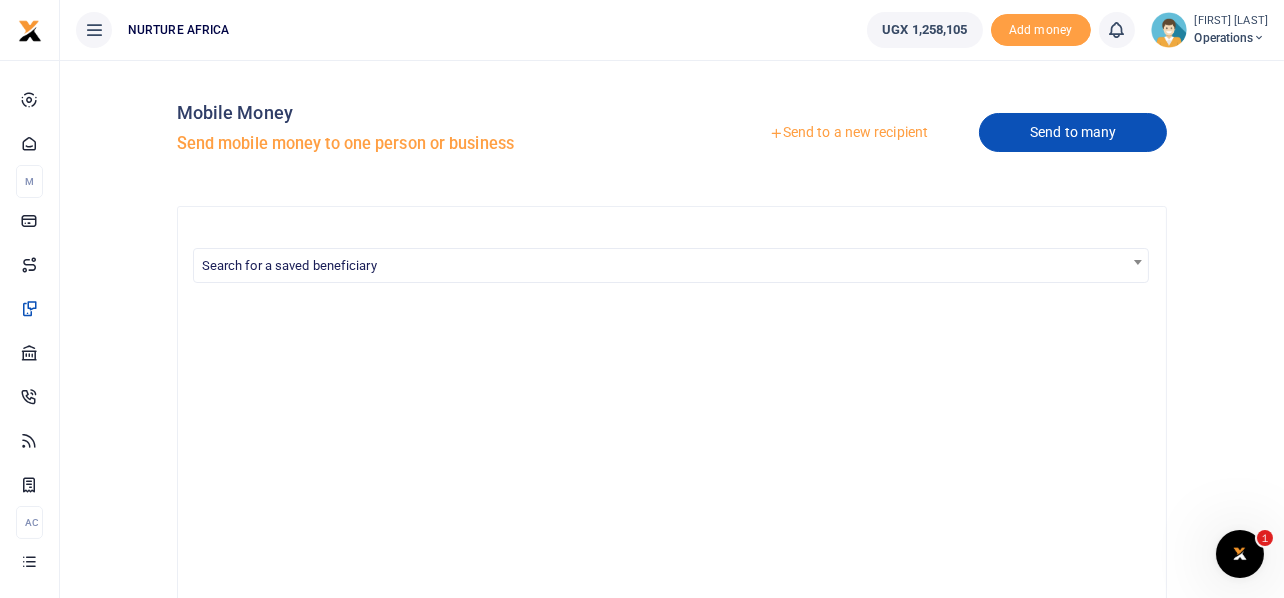 click on "Send to many" at bounding box center (1073, 132) 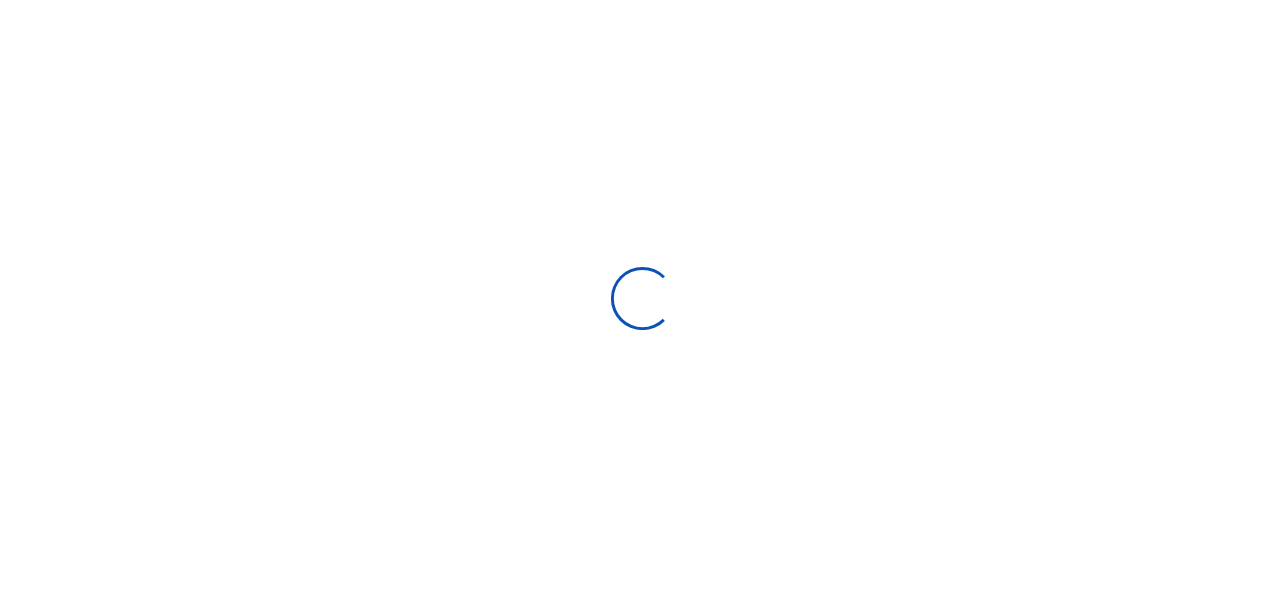 scroll, scrollTop: 0, scrollLeft: 0, axis: both 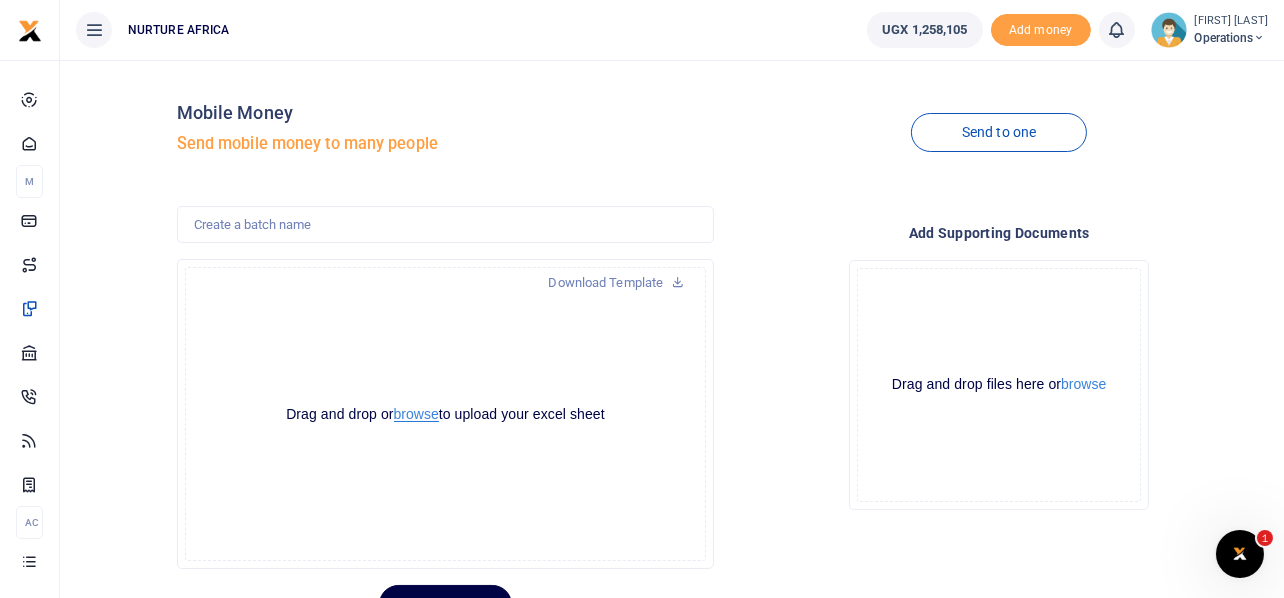 click on "browse" at bounding box center (416, 414) 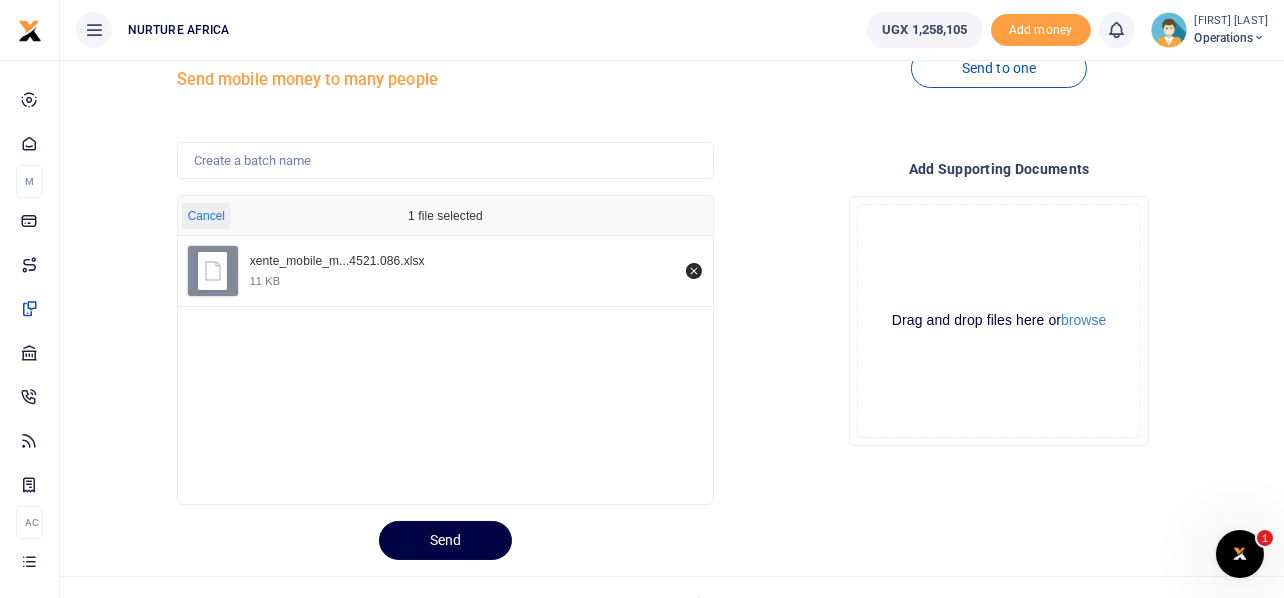 scroll, scrollTop: 94, scrollLeft: 0, axis: vertical 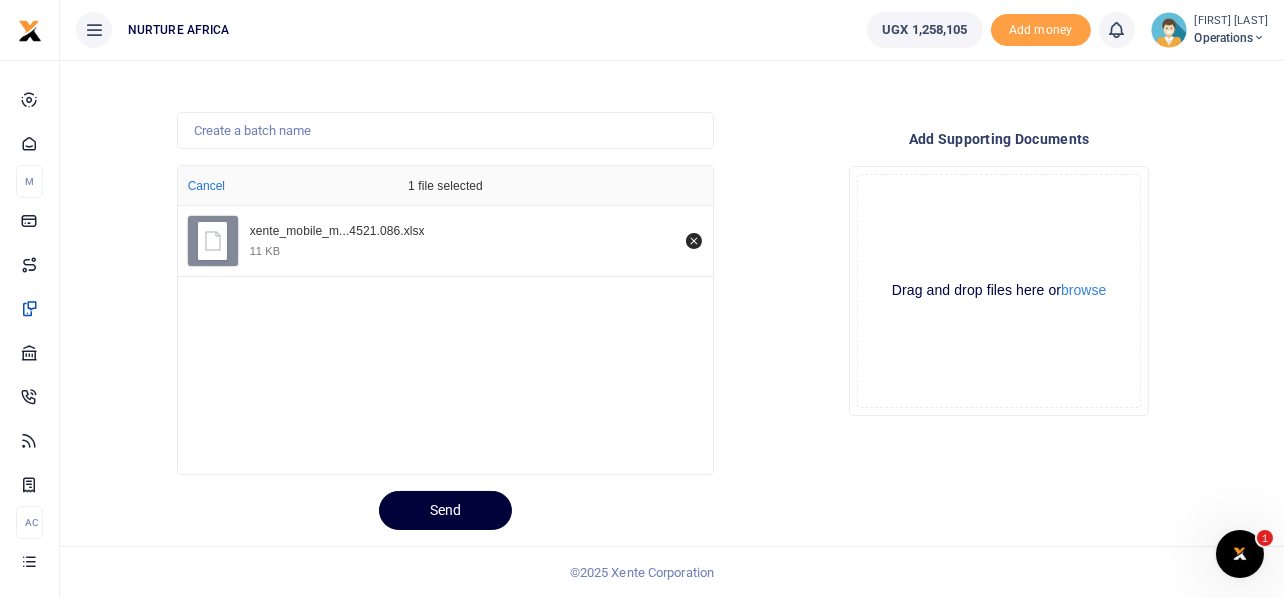 click on "Send" at bounding box center (445, 510) 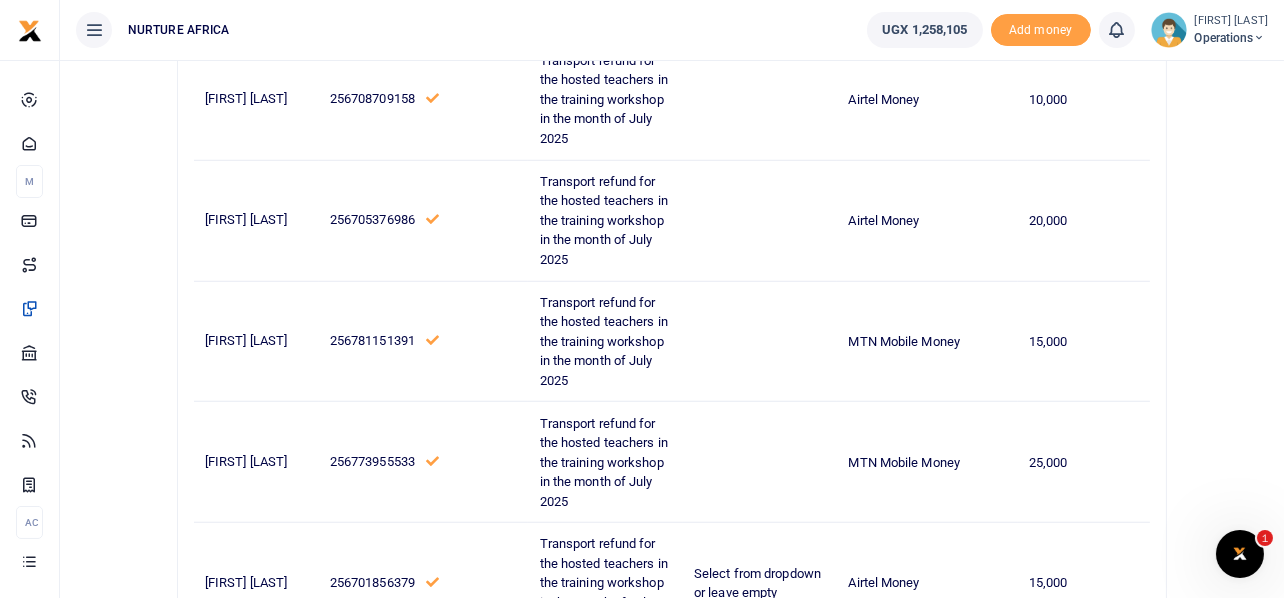 scroll, scrollTop: 2515, scrollLeft: 0, axis: vertical 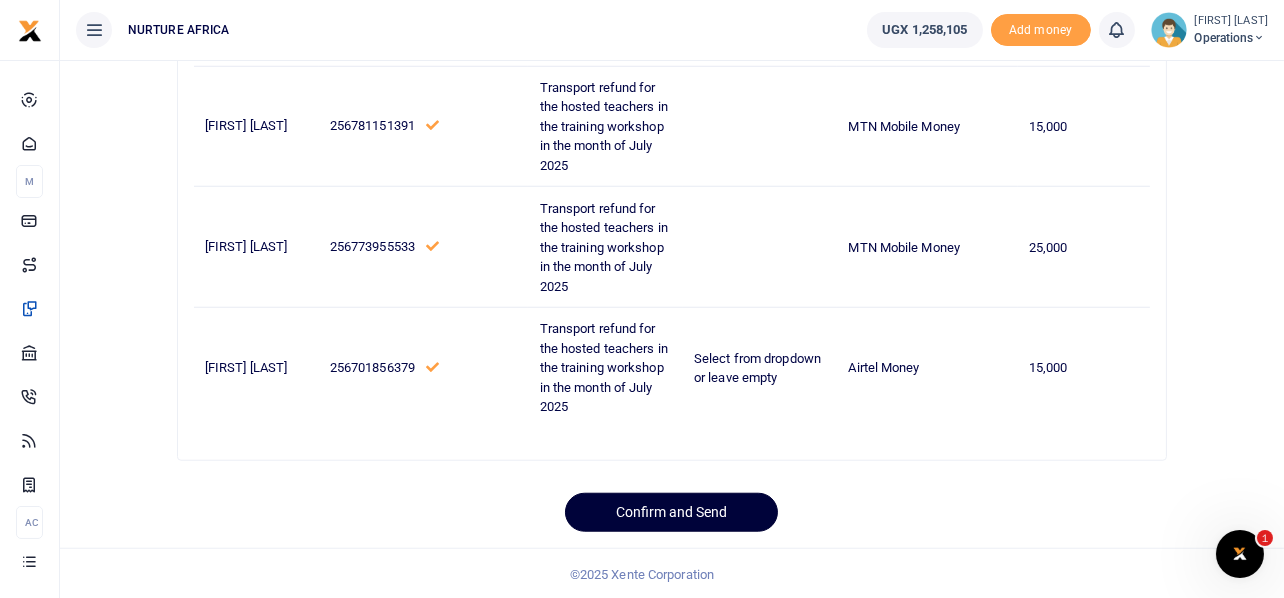 click on "Confirm and Send" at bounding box center [671, 512] 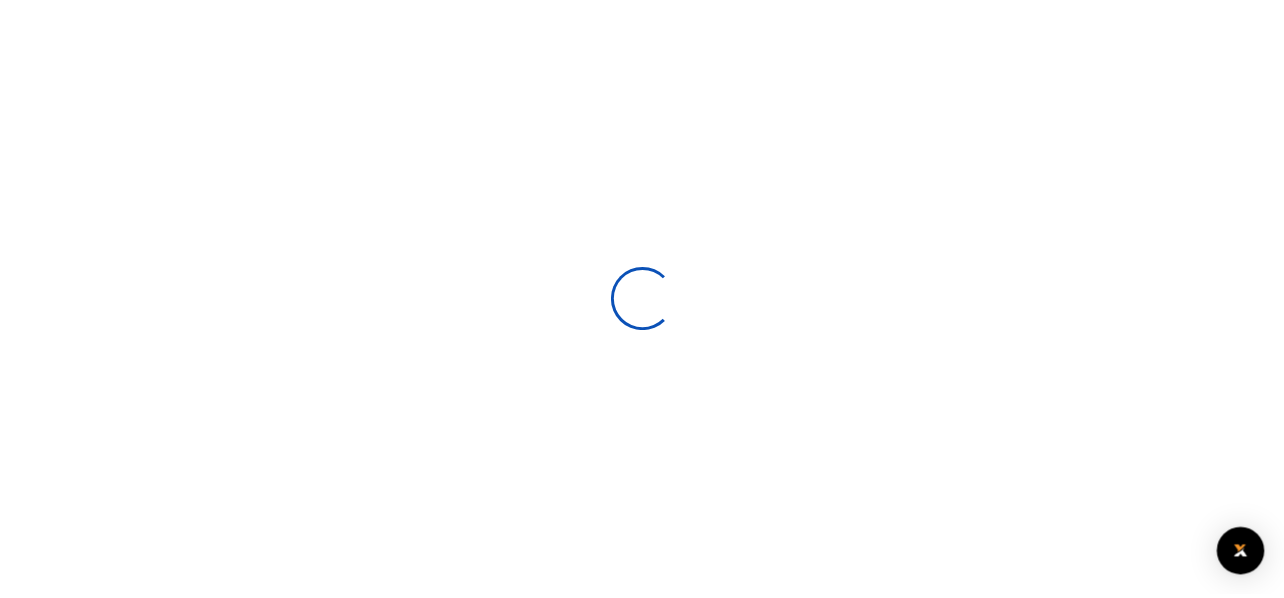 scroll, scrollTop: 94, scrollLeft: 0, axis: vertical 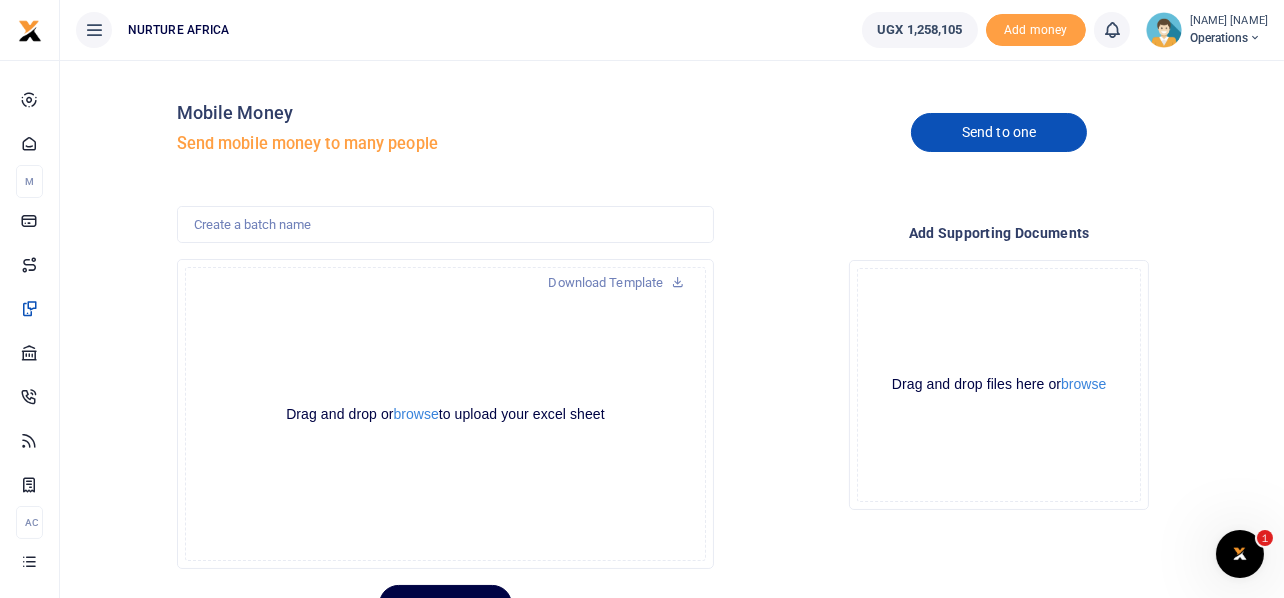 click on "Send to one" at bounding box center (999, 132) 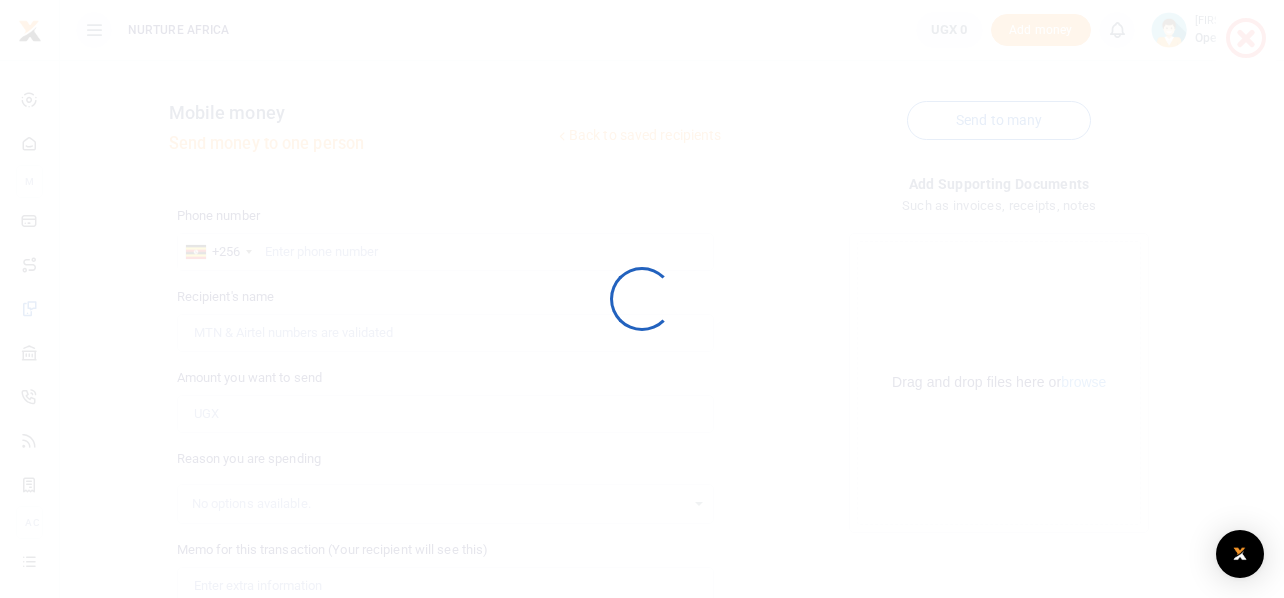 scroll, scrollTop: 0, scrollLeft: 0, axis: both 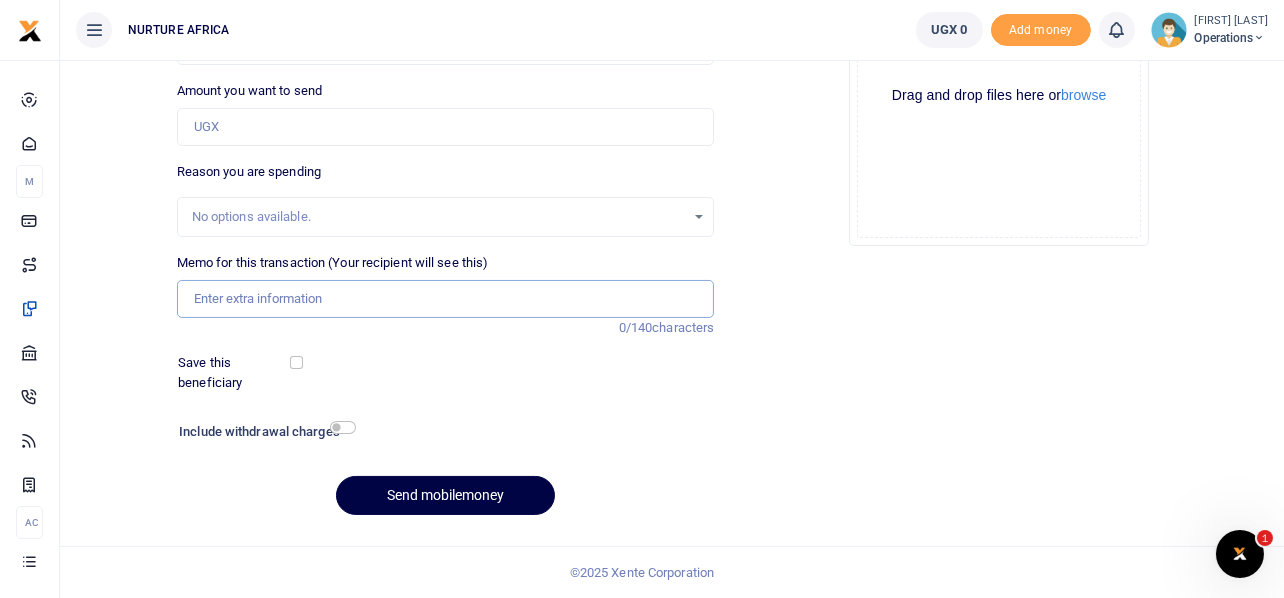 click on "Memo for this transaction (Your recipient will see this)" at bounding box center [446, 299] 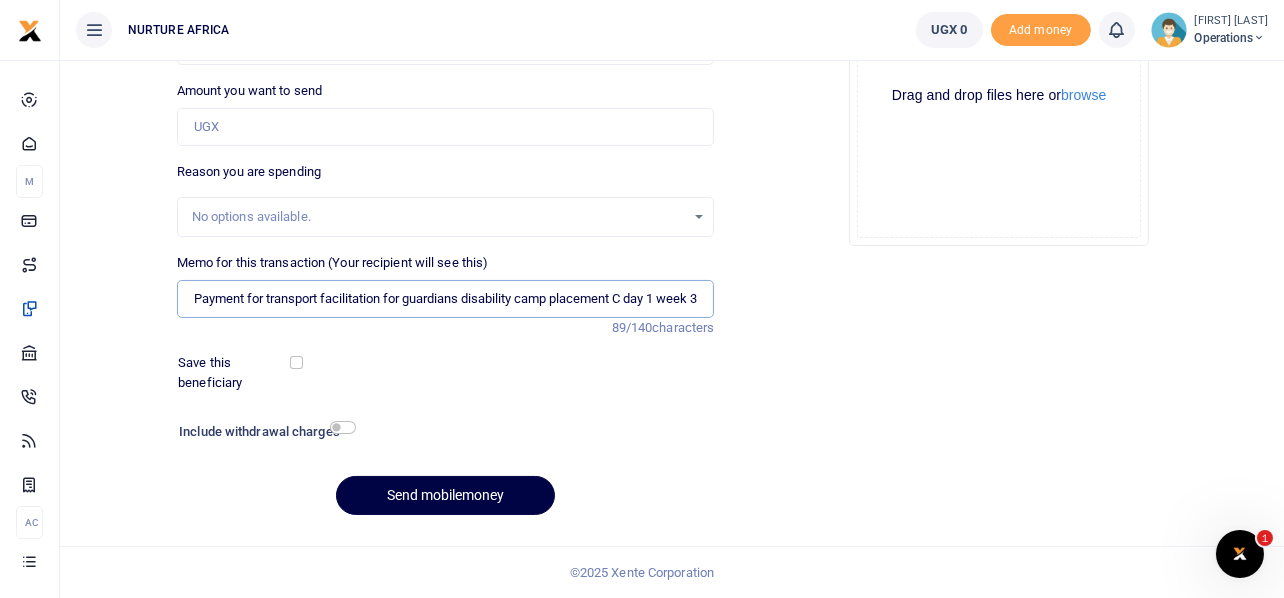 scroll, scrollTop: 0, scrollLeft: 11, axis: horizontal 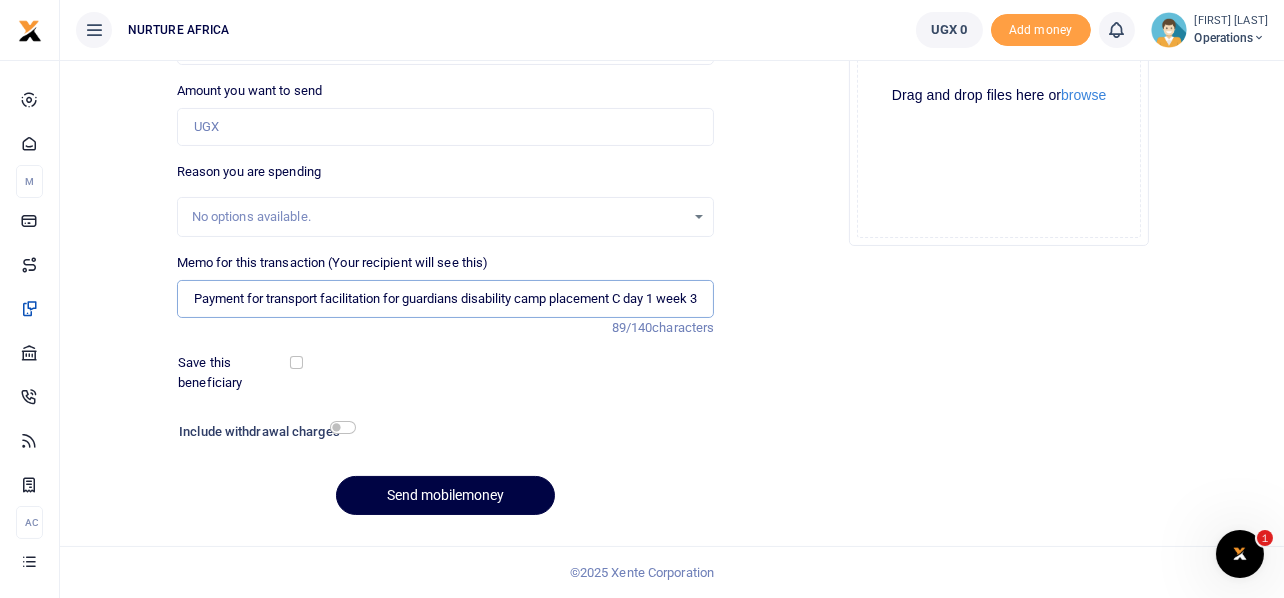 click on "Payment for transport facilitation for guardians disability camp placement C day 1 week 3" at bounding box center (446, 299) 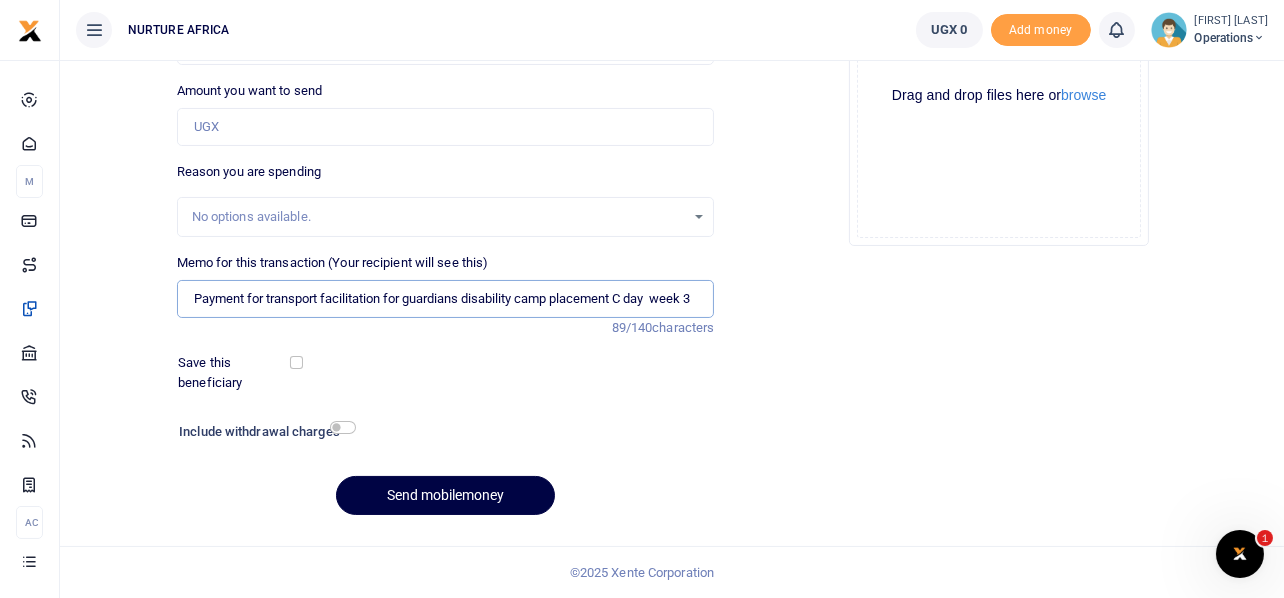 scroll, scrollTop: 0, scrollLeft: 4, axis: horizontal 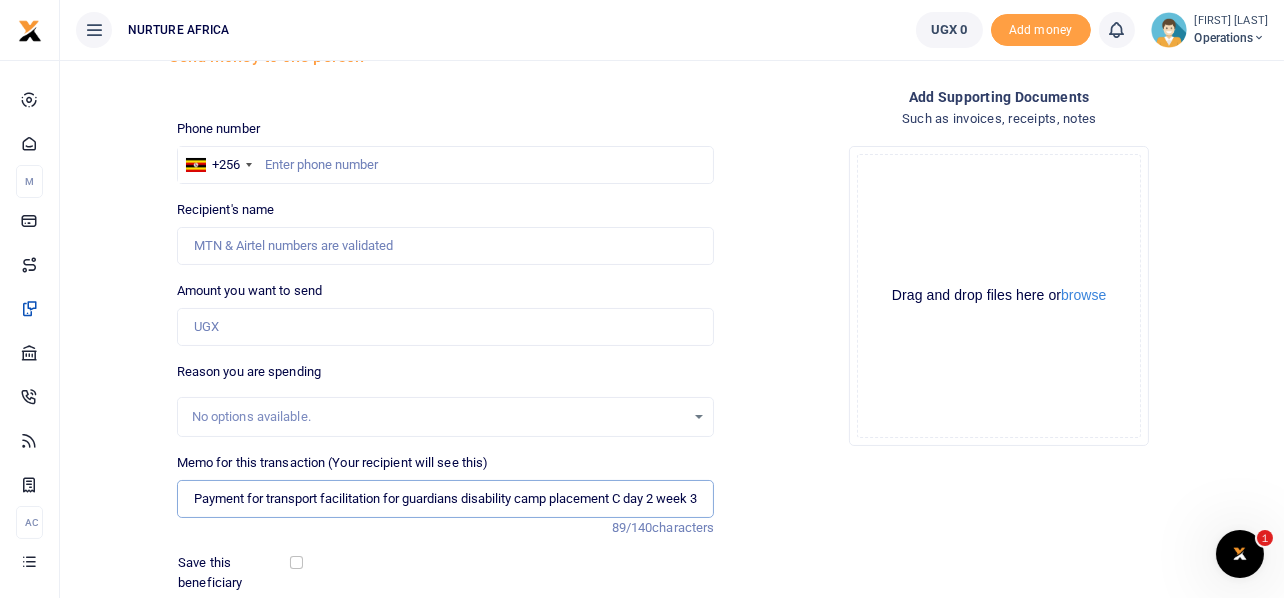 type on "Payment for transport facilitation for guardians disability camp placement C day 2 week 3" 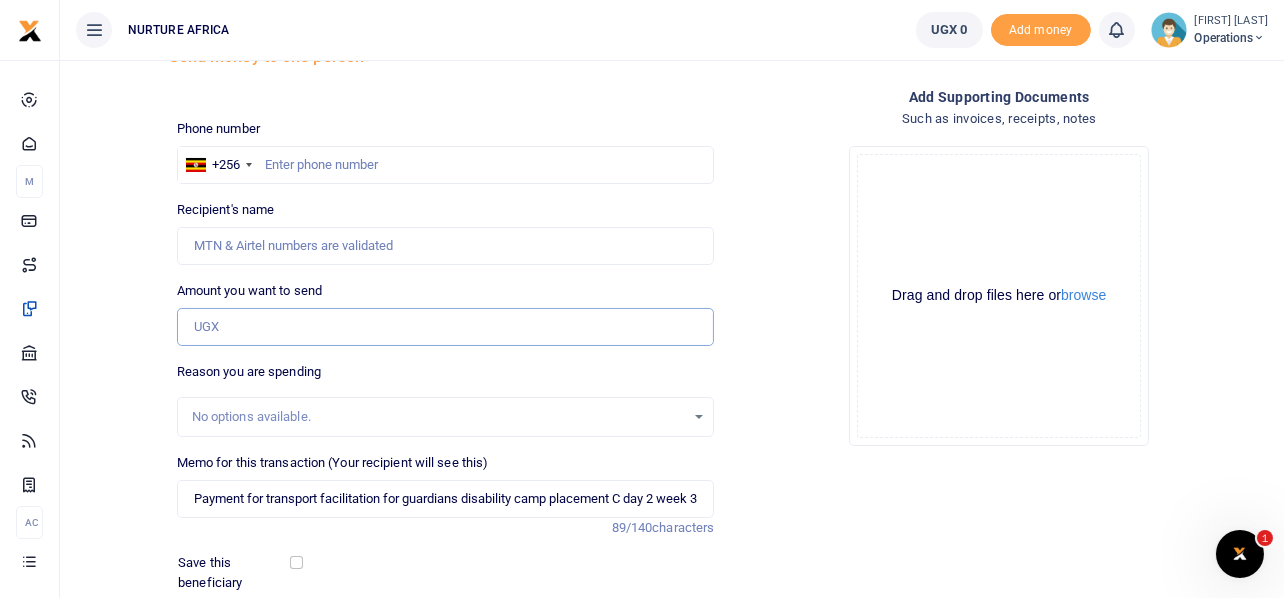 scroll, scrollTop: 0, scrollLeft: 0, axis: both 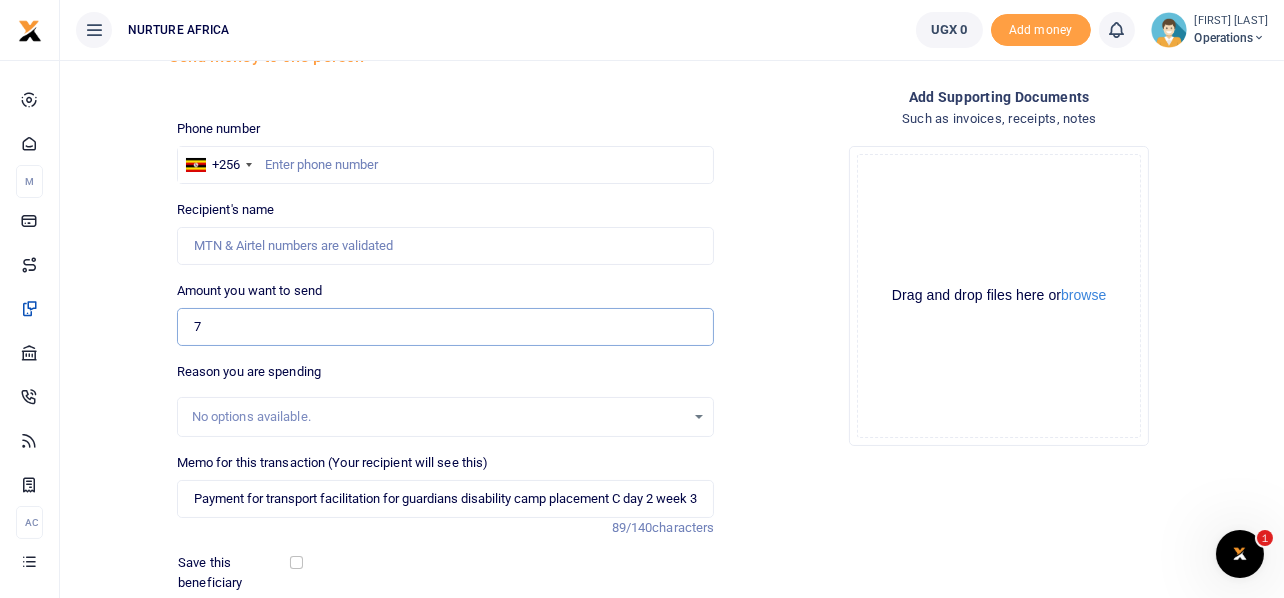 type on "7" 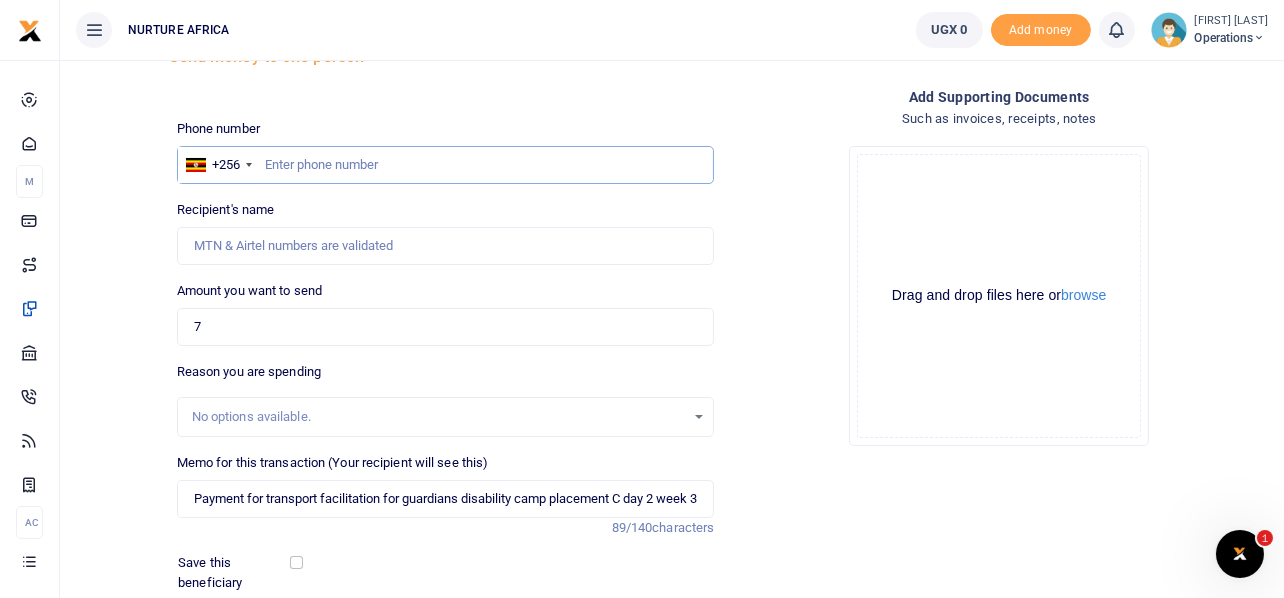 click at bounding box center (446, 165) 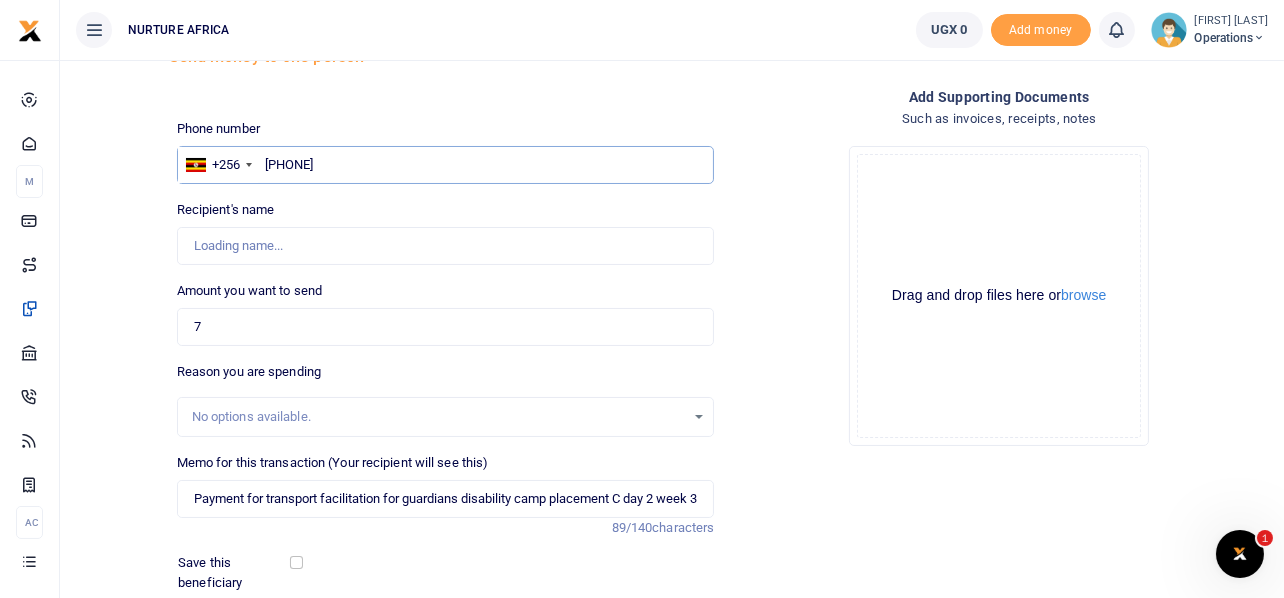 type on "701943725" 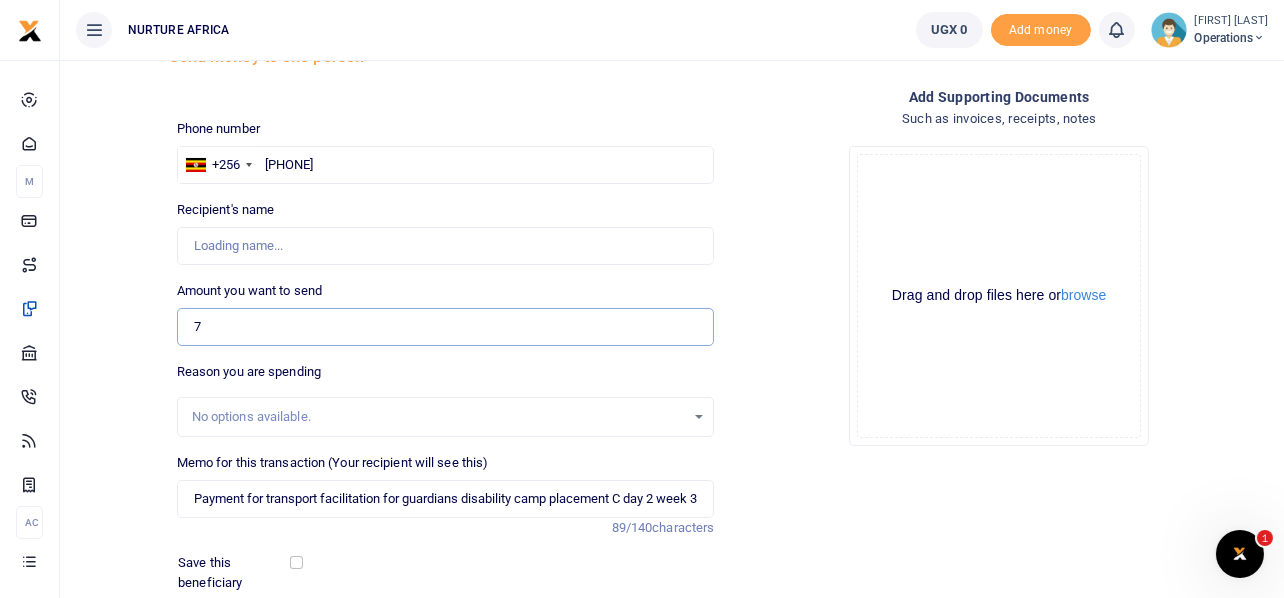 click on "7" at bounding box center [446, 327] 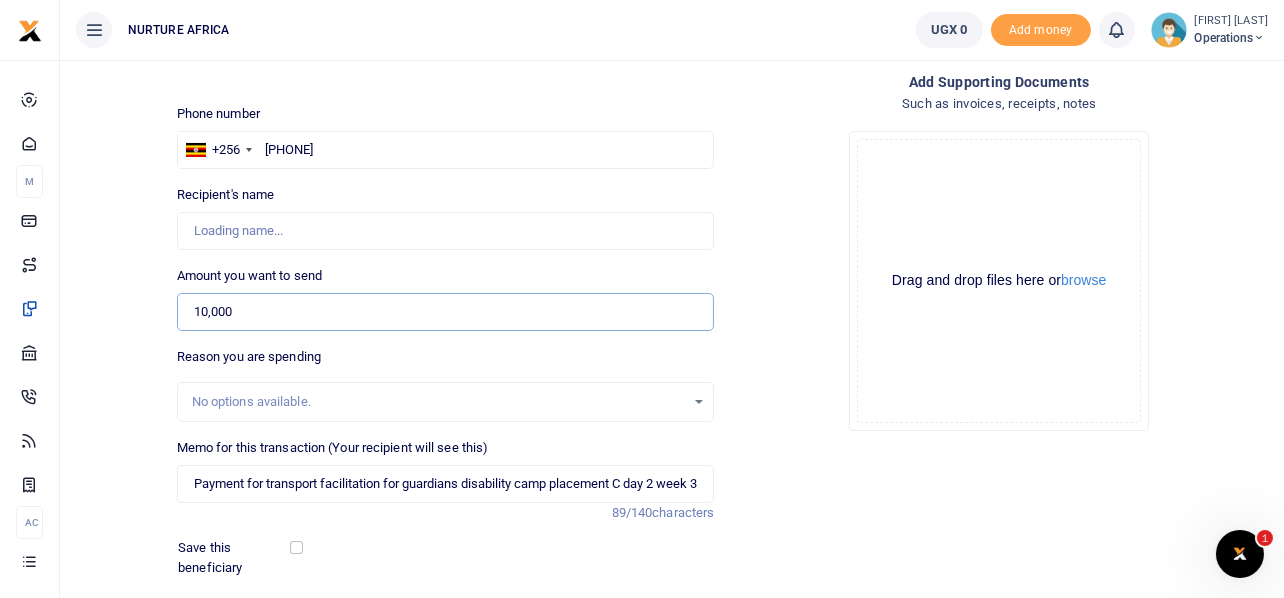 scroll, scrollTop: 87, scrollLeft: 0, axis: vertical 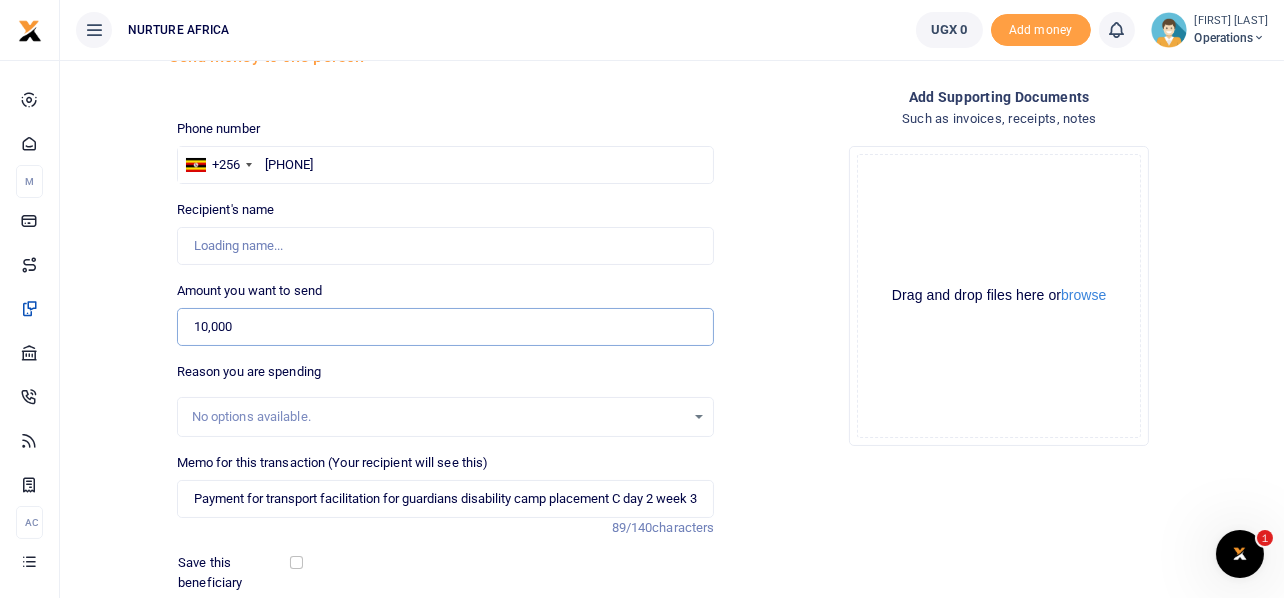 type on "10,000" 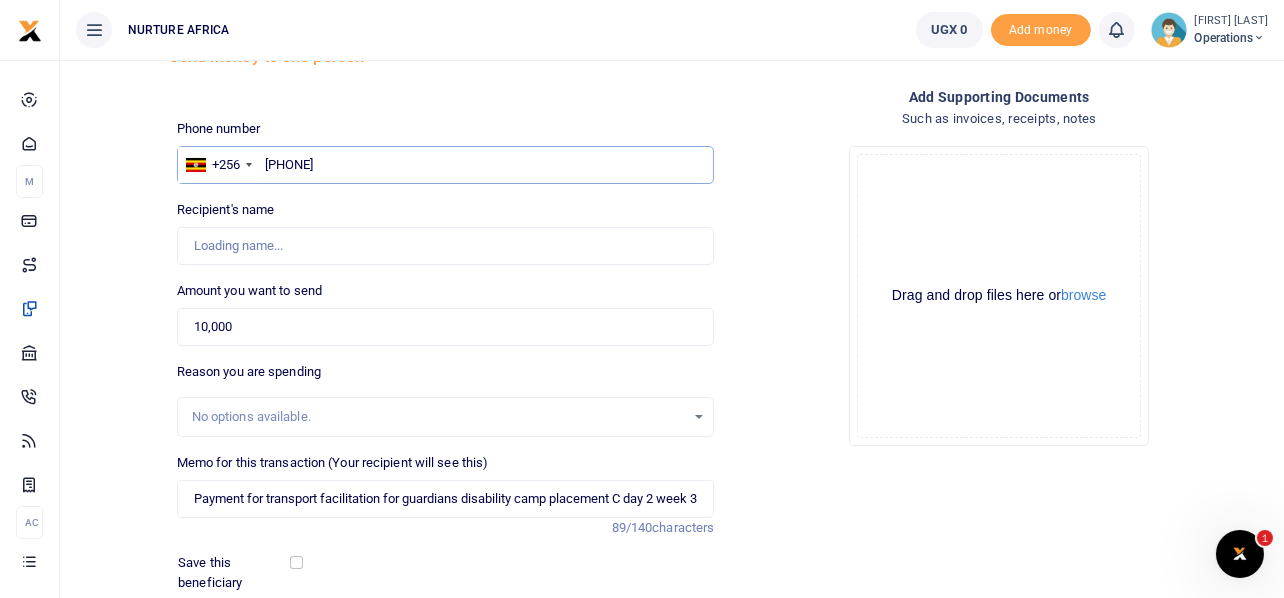 click on "701943725" at bounding box center [446, 165] 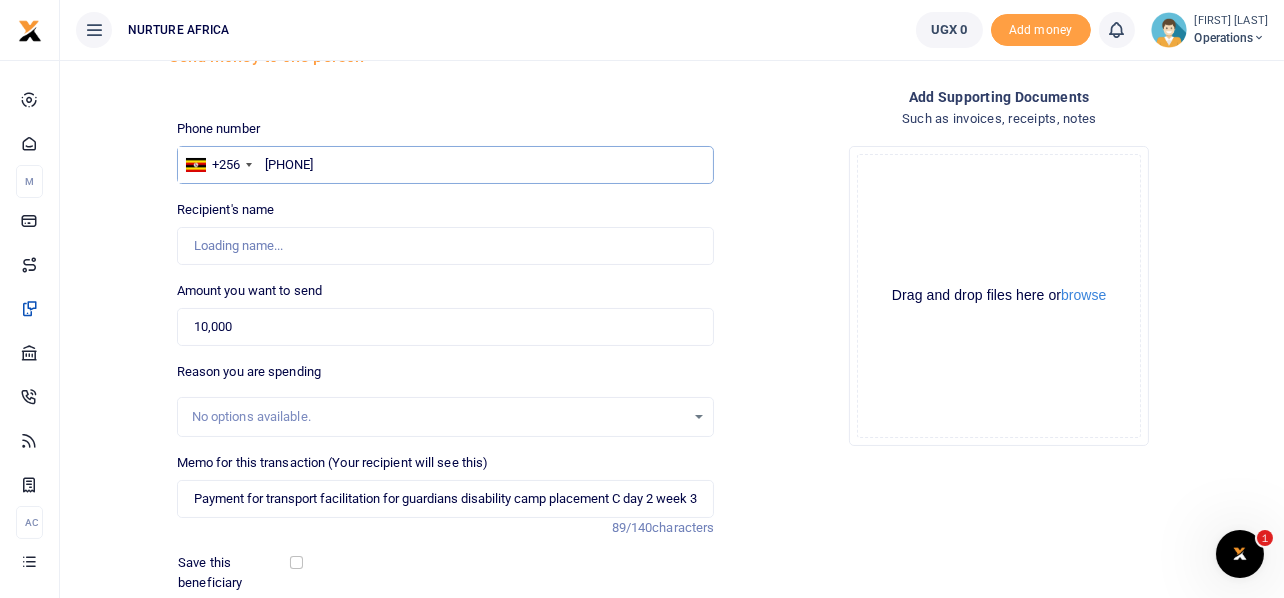 type on "701943726" 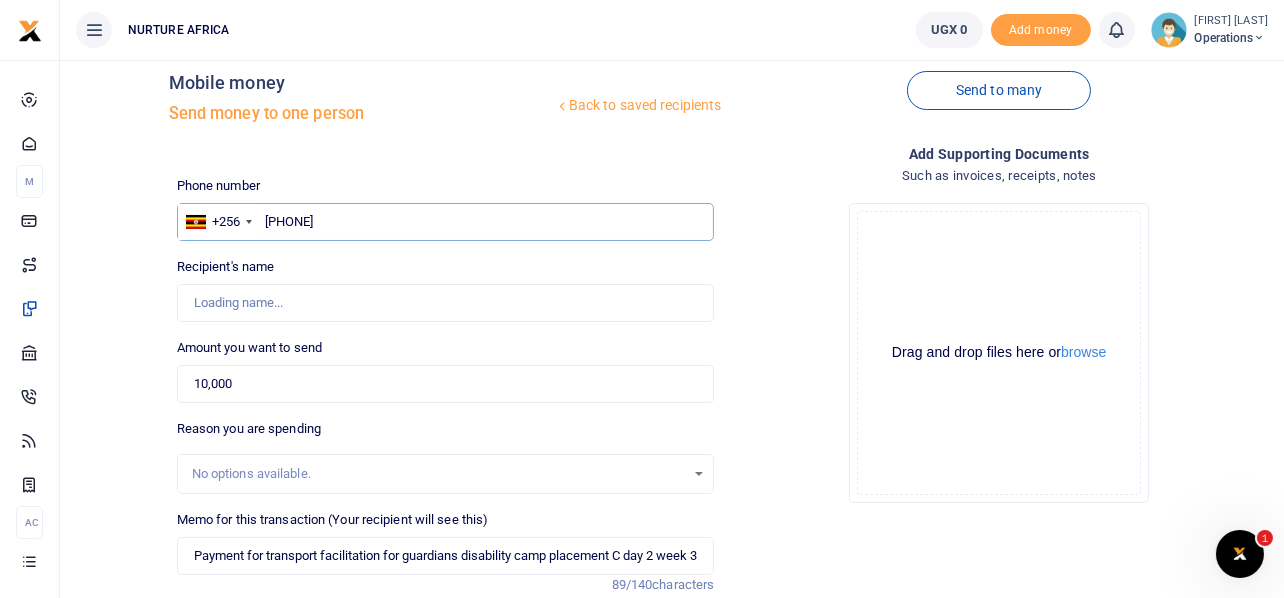 scroll, scrollTop: 0, scrollLeft: 0, axis: both 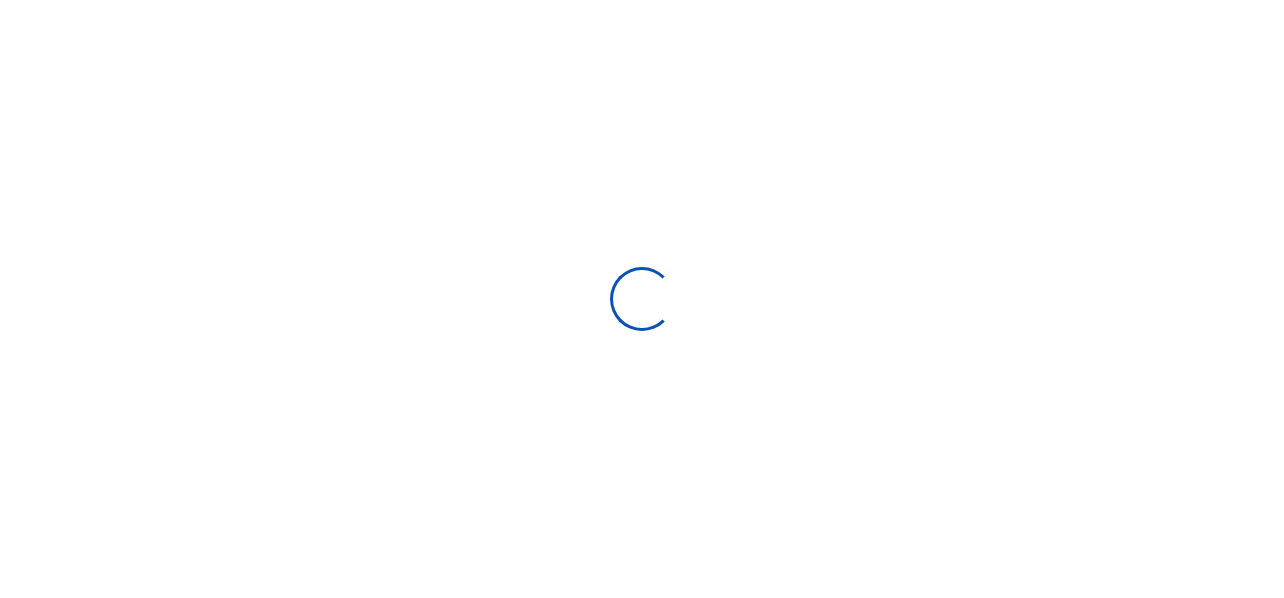 select 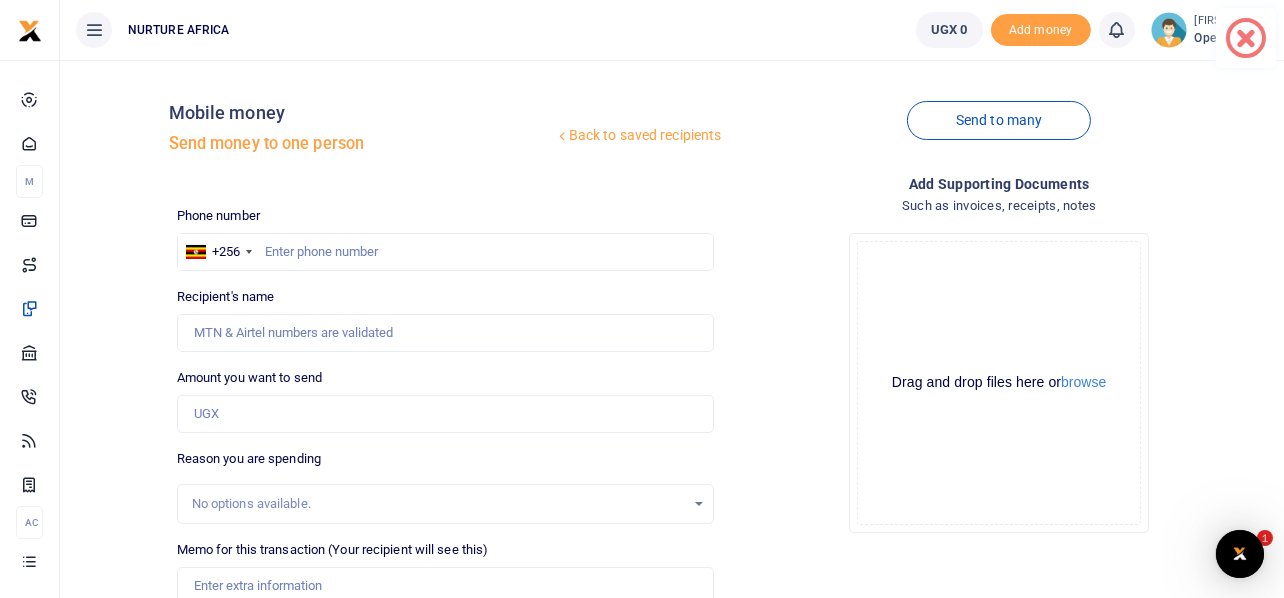 scroll, scrollTop: 0, scrollLeft: 0, axis: both 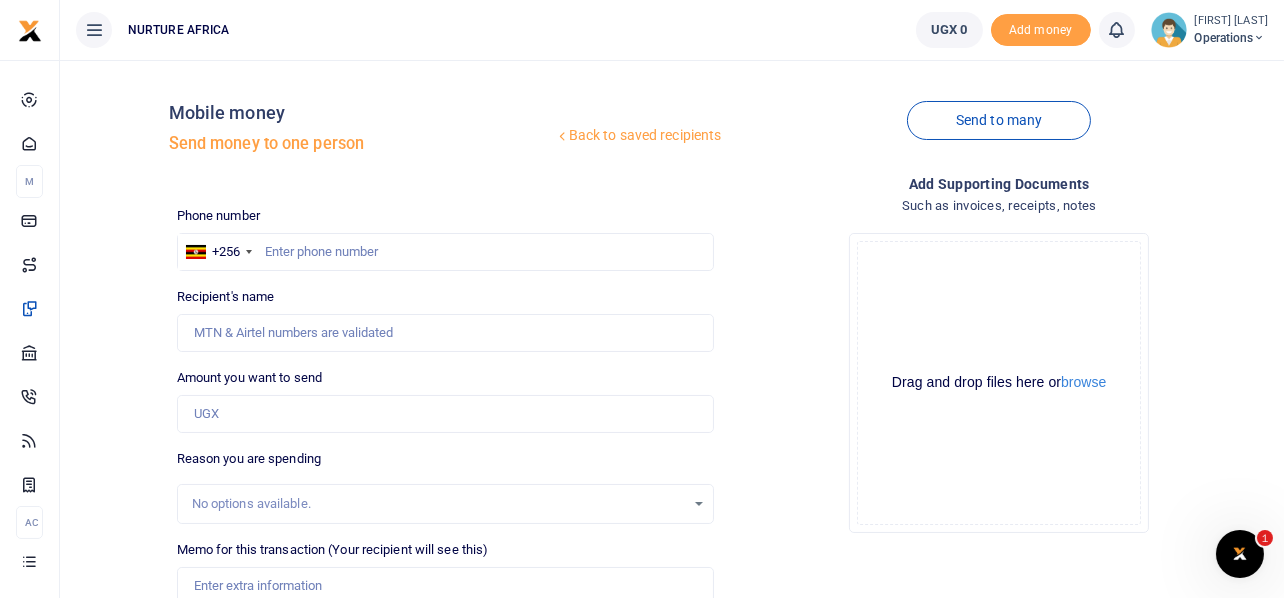 click at bounding box center [1260, 38] 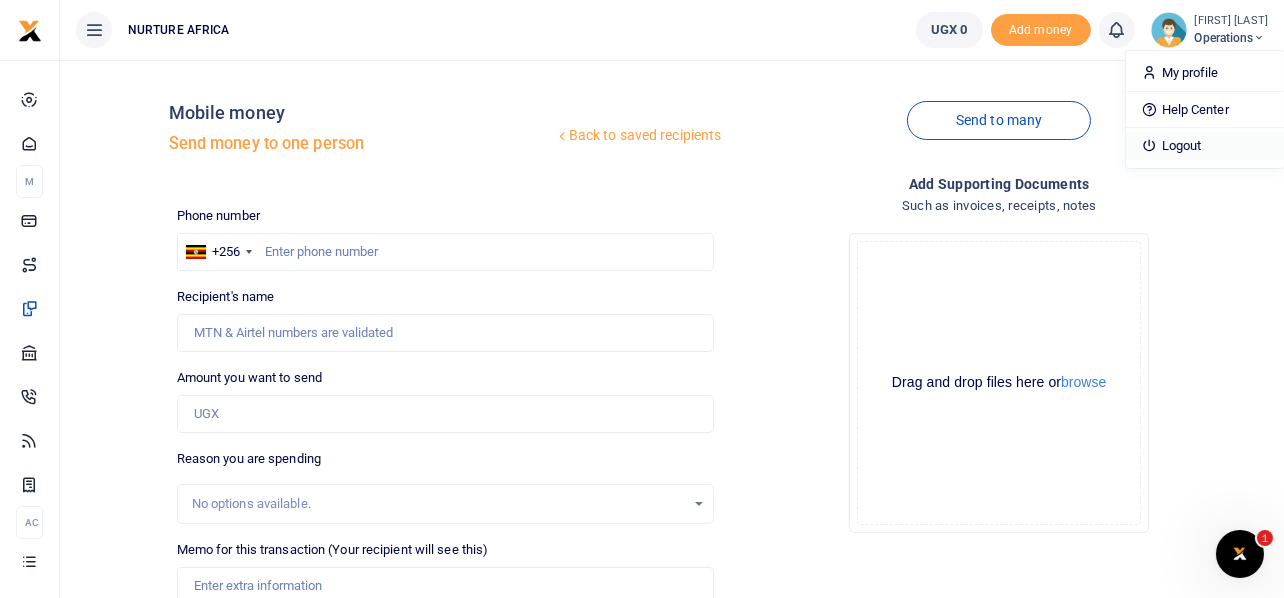 click on "Logout" at bounding box center [1205, 146] 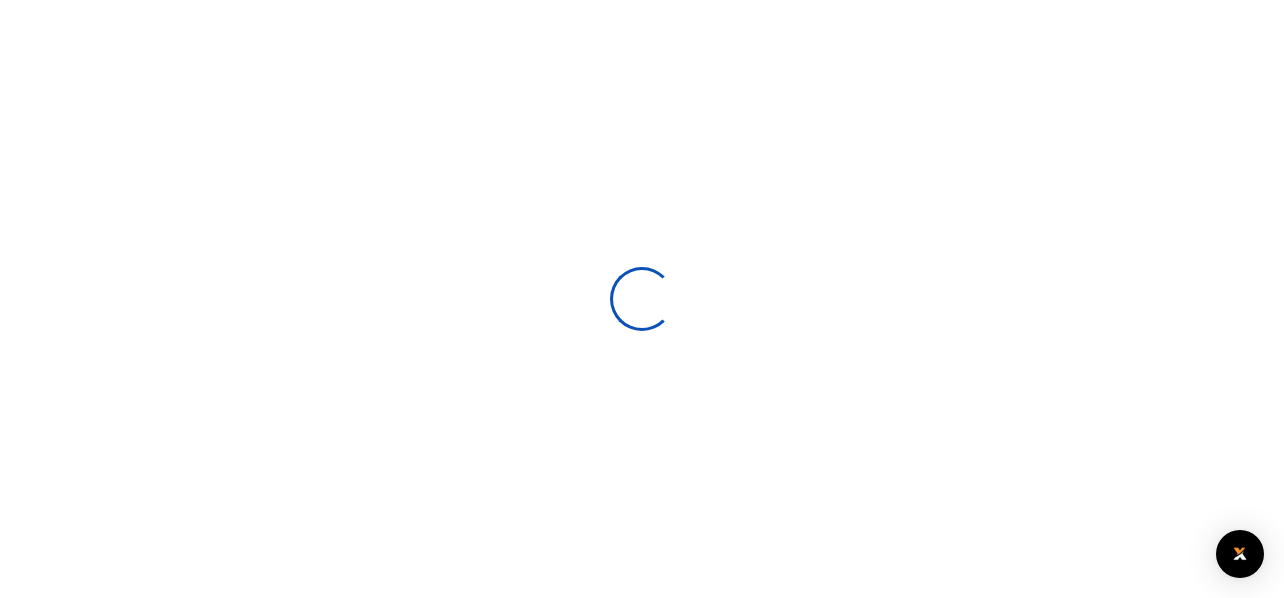 scroll, scrollTop: 0, scrollLeft: 0, axis: both 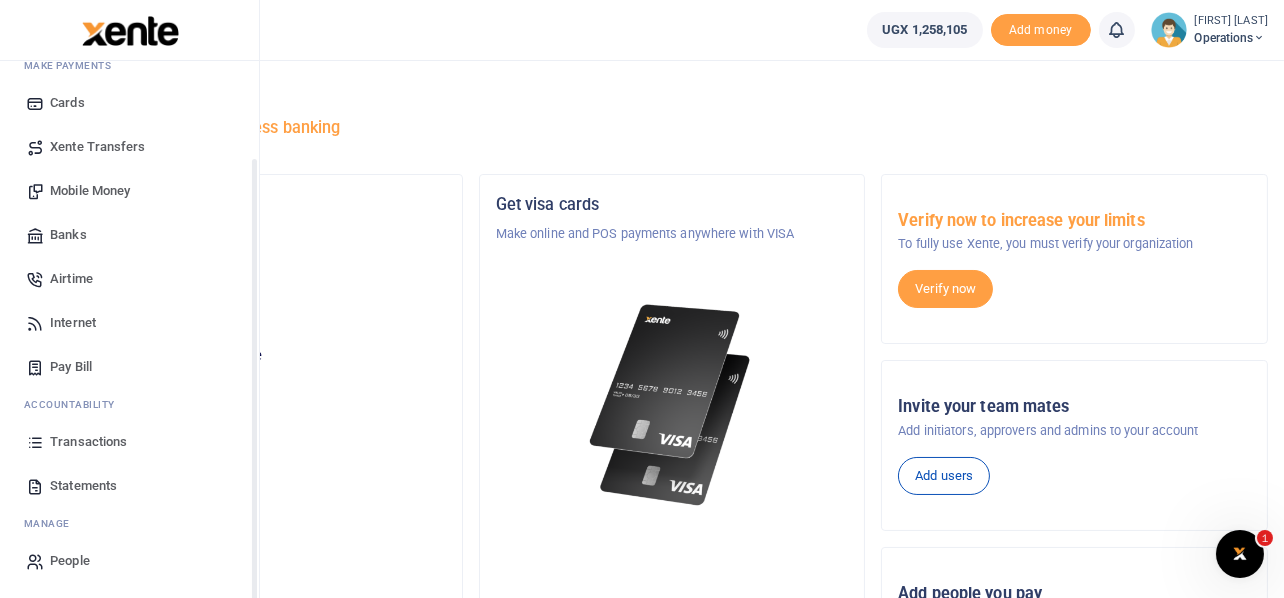 click on "Transactions" at bounding box center (88, 442) 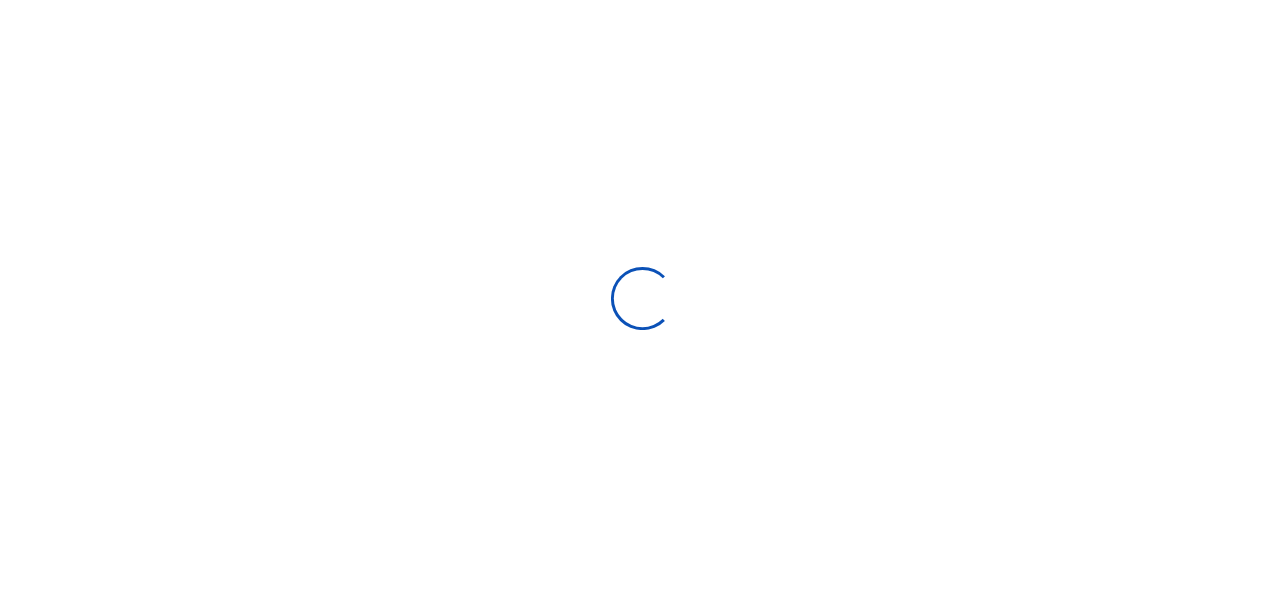 scroll, scrollTop: 0, scrollLeft: 0, axis: both 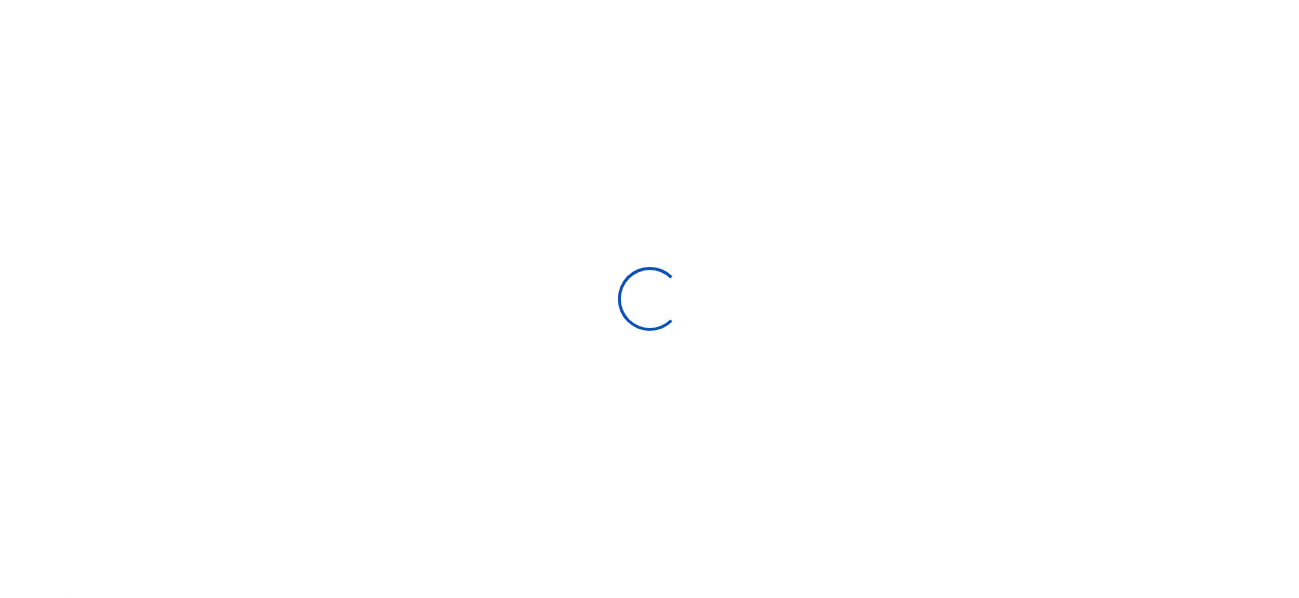 select 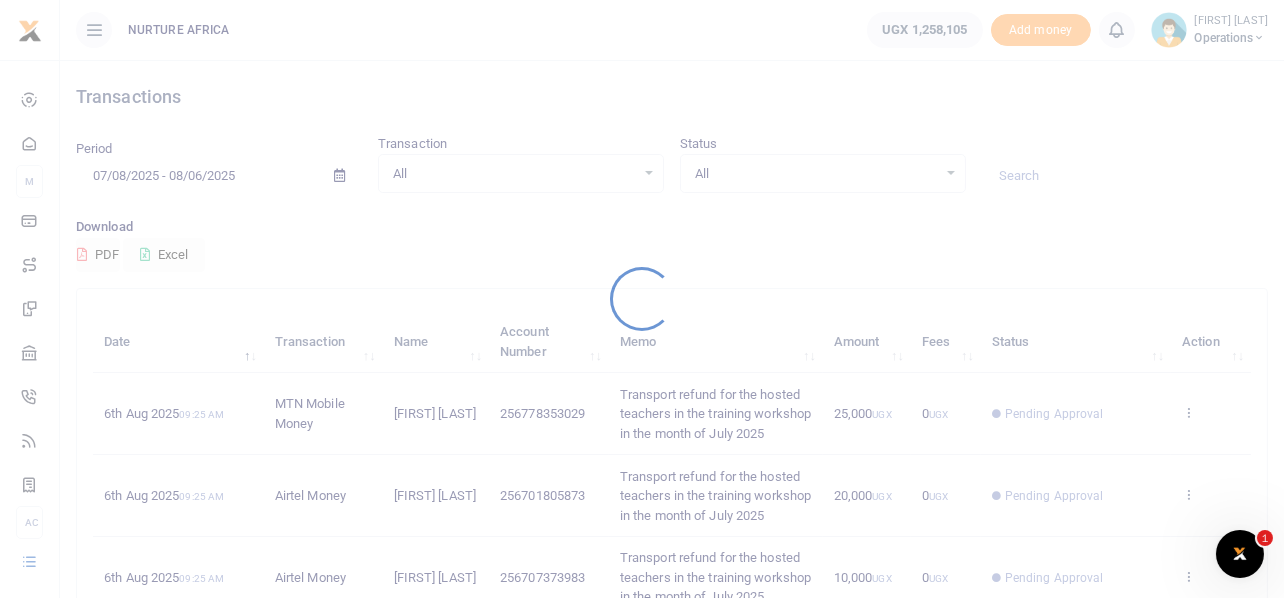 scroll, scrollTop: 0, scrollLeft: 0, axis: both 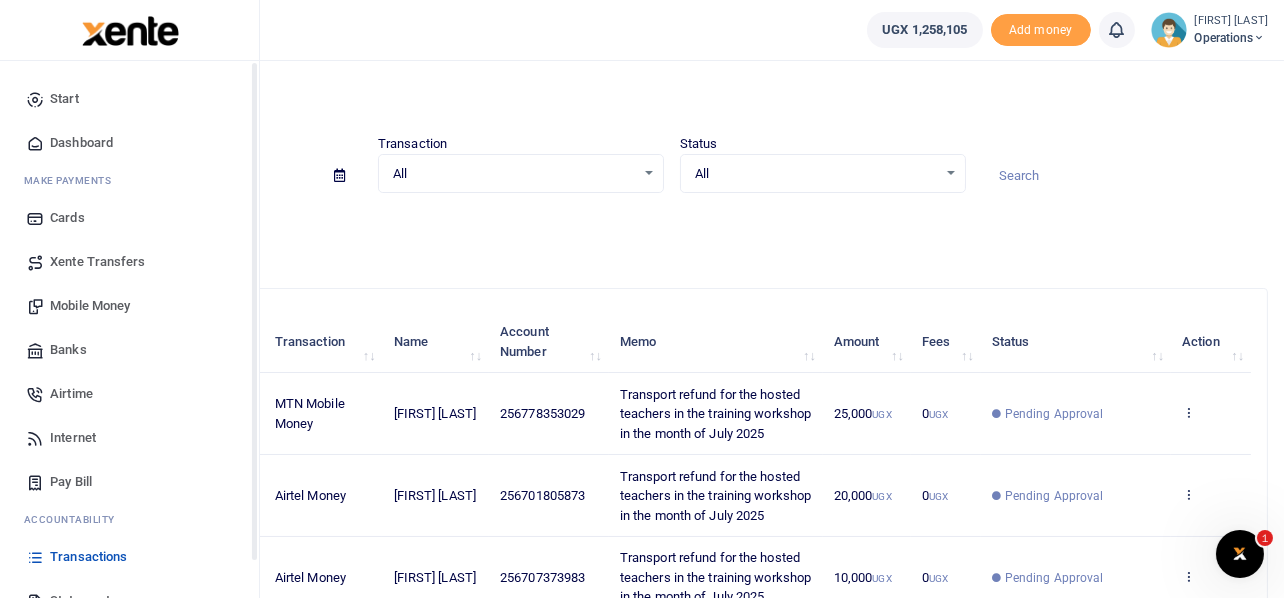 click on "Mobile Money" at bounding box center (90, 306) 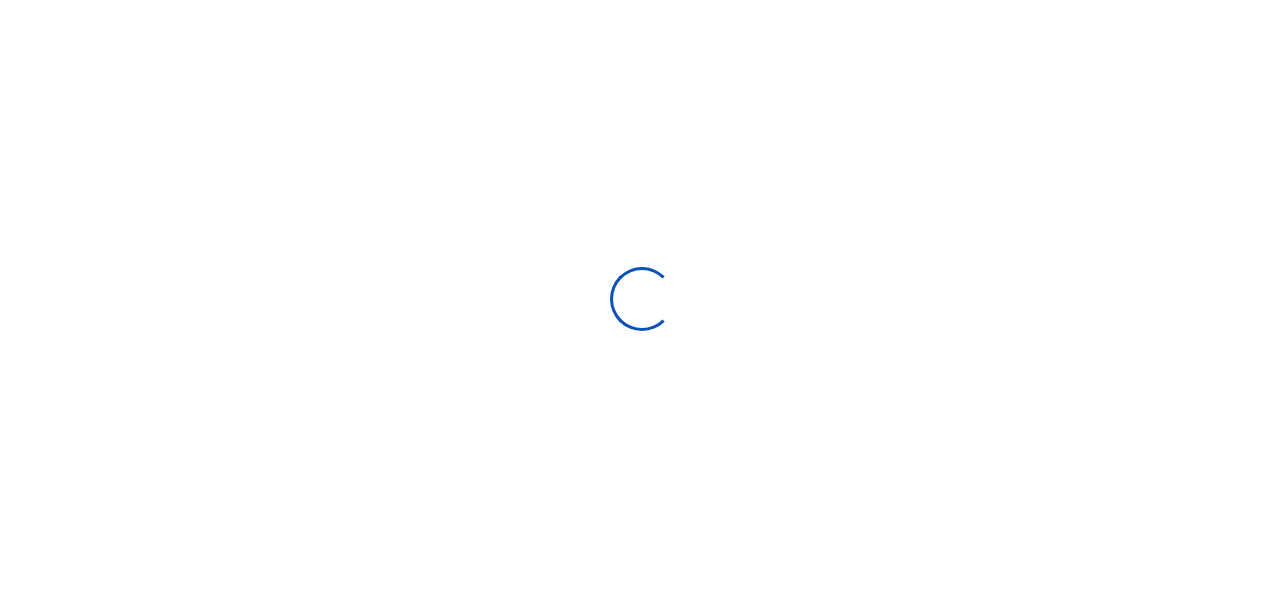 scroll, scrollTop: 0, scrollLeft: 0, axis: both 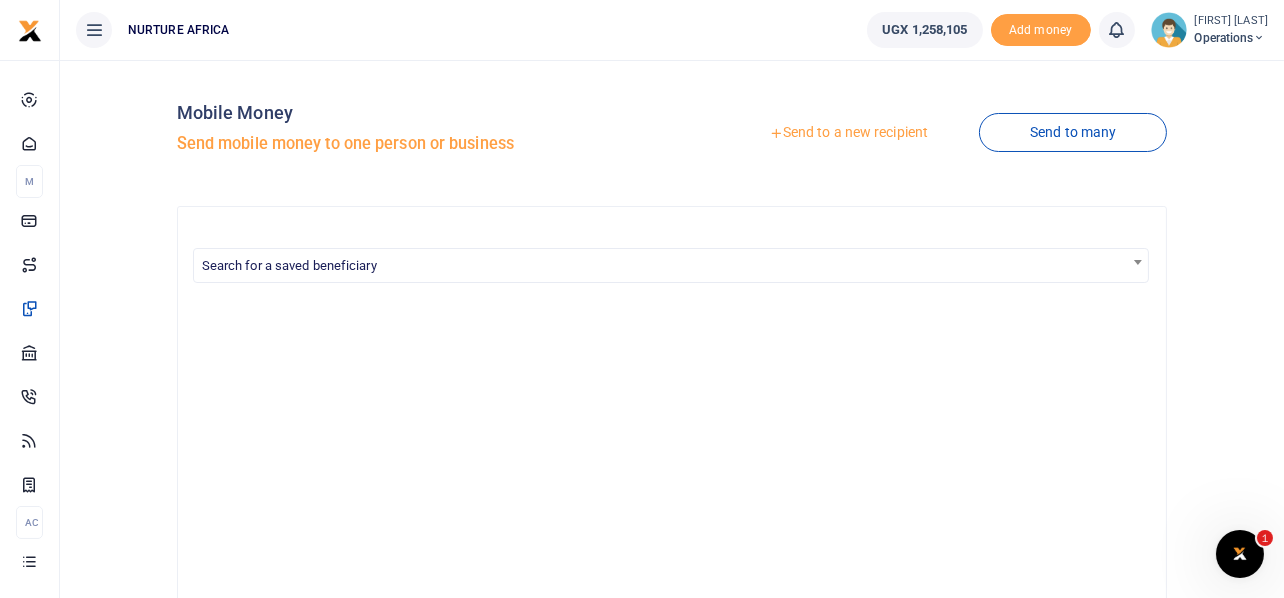 click on "Send to a new recipient" at bounding box center (848, 133) 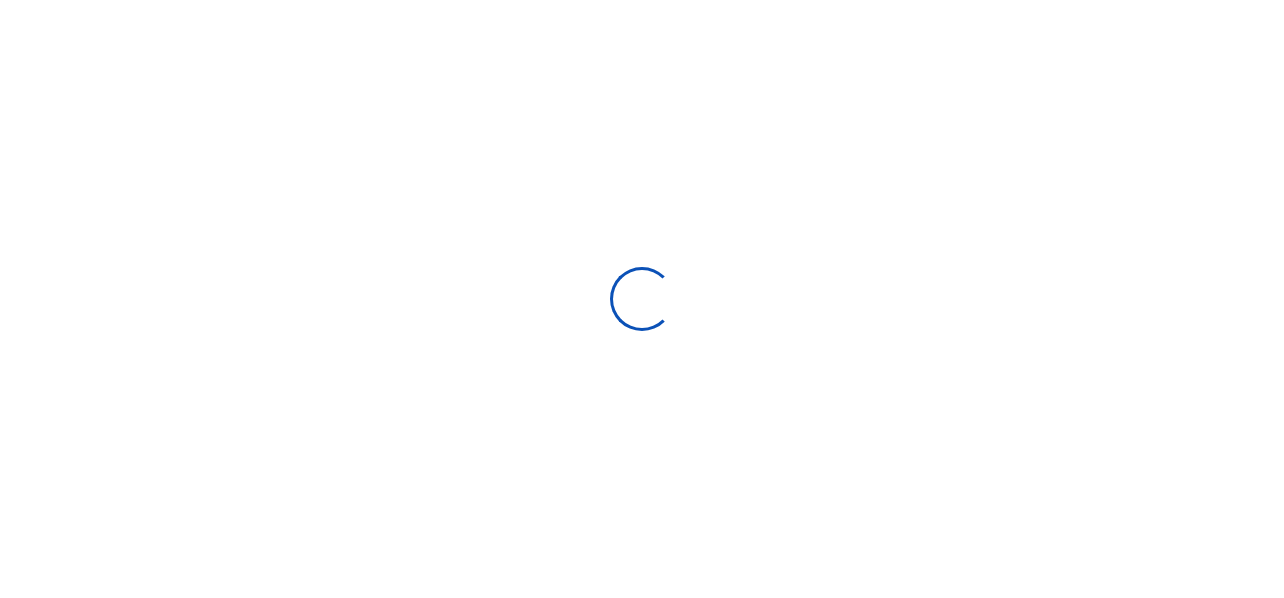 scroll, scrollTop: 0, scrollLeft: 0, axis: both 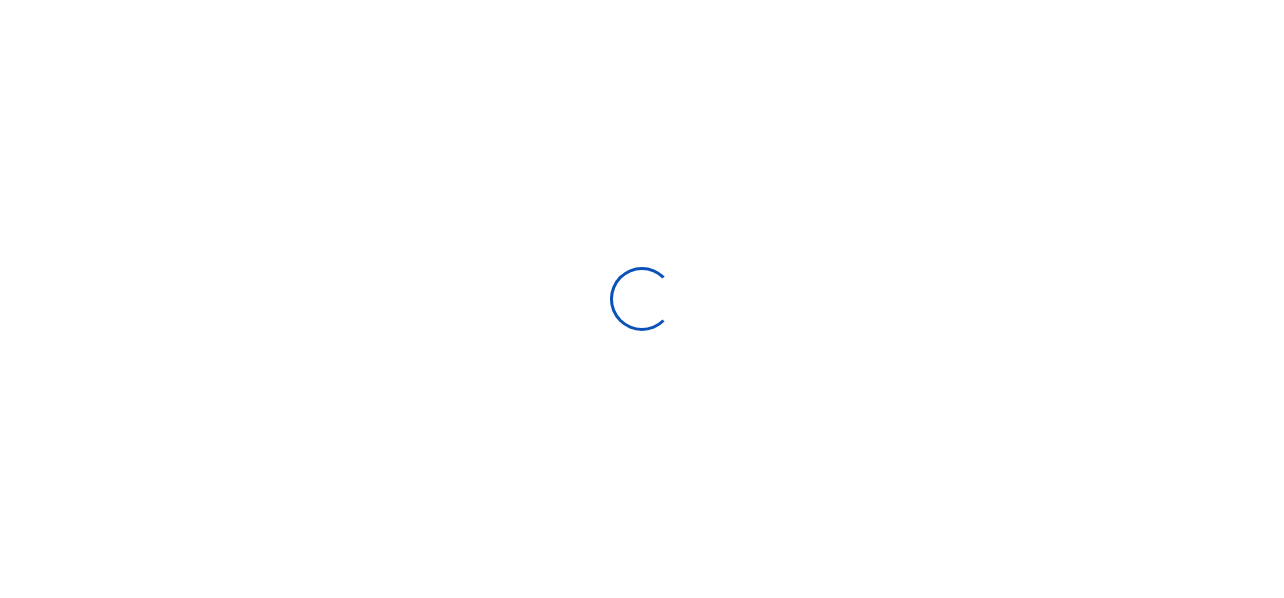 select 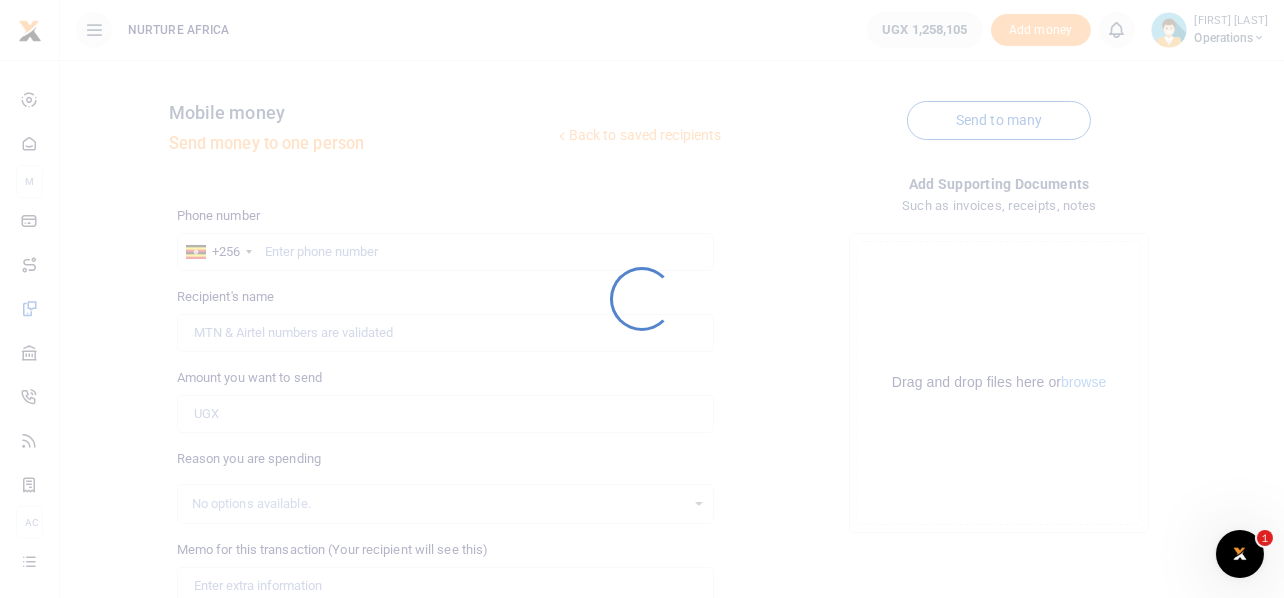 scroll, scrollTop: 0, scrollLeft: 0, axis: both 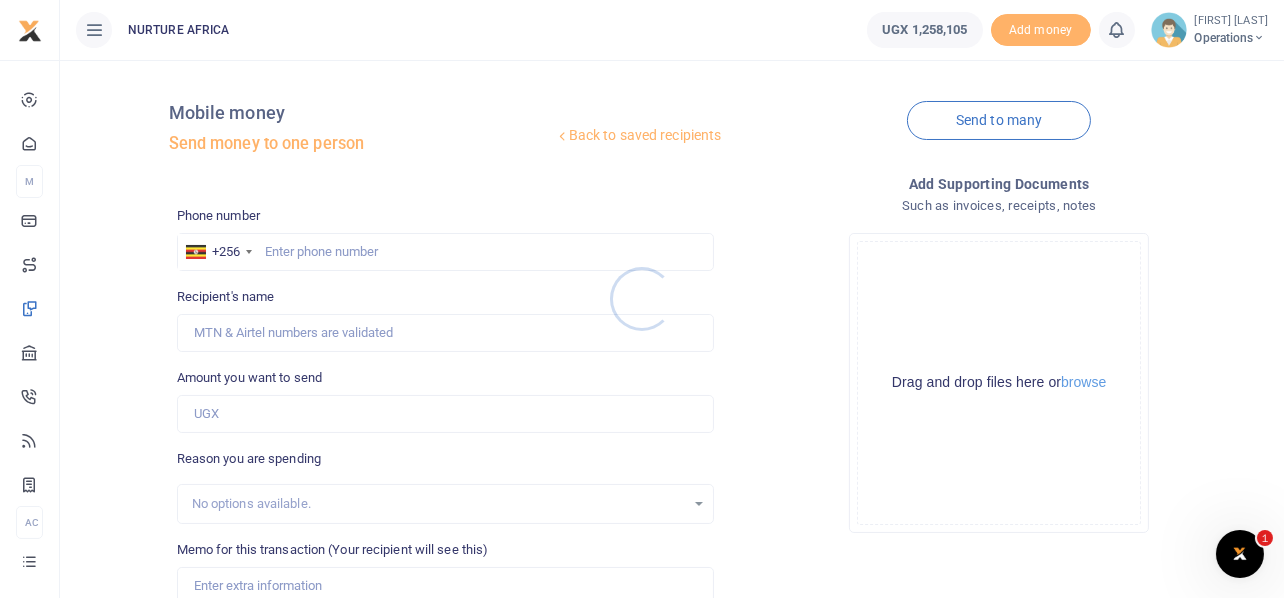 click at bounding box center (642, 299) 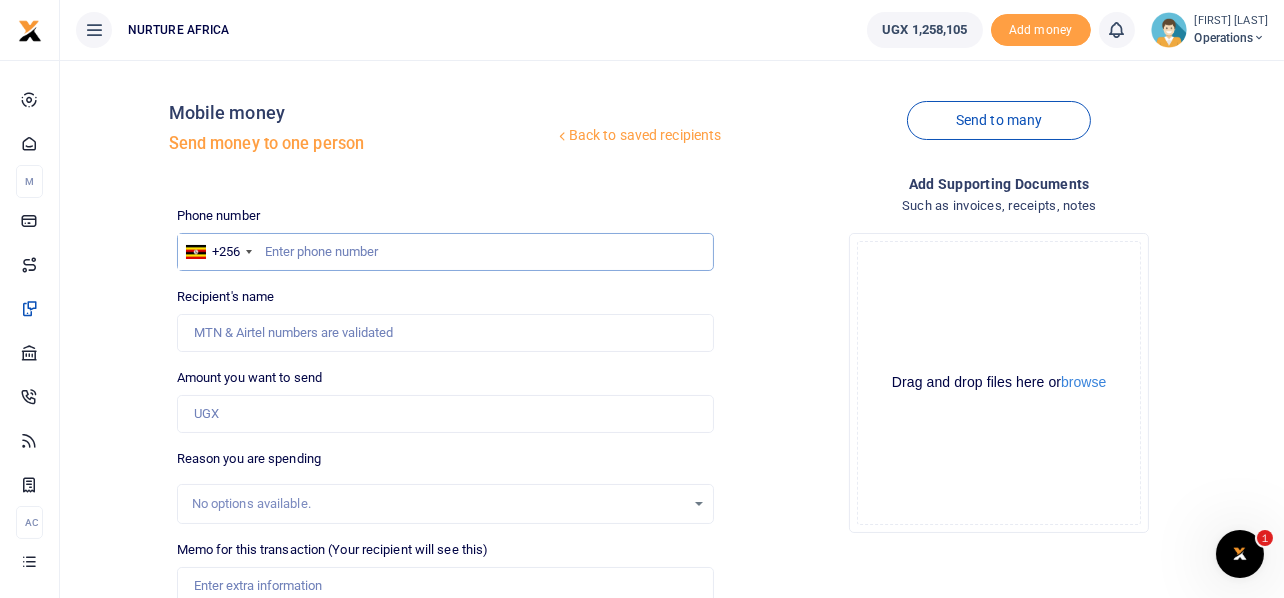 click at bounding box center (446, 252) 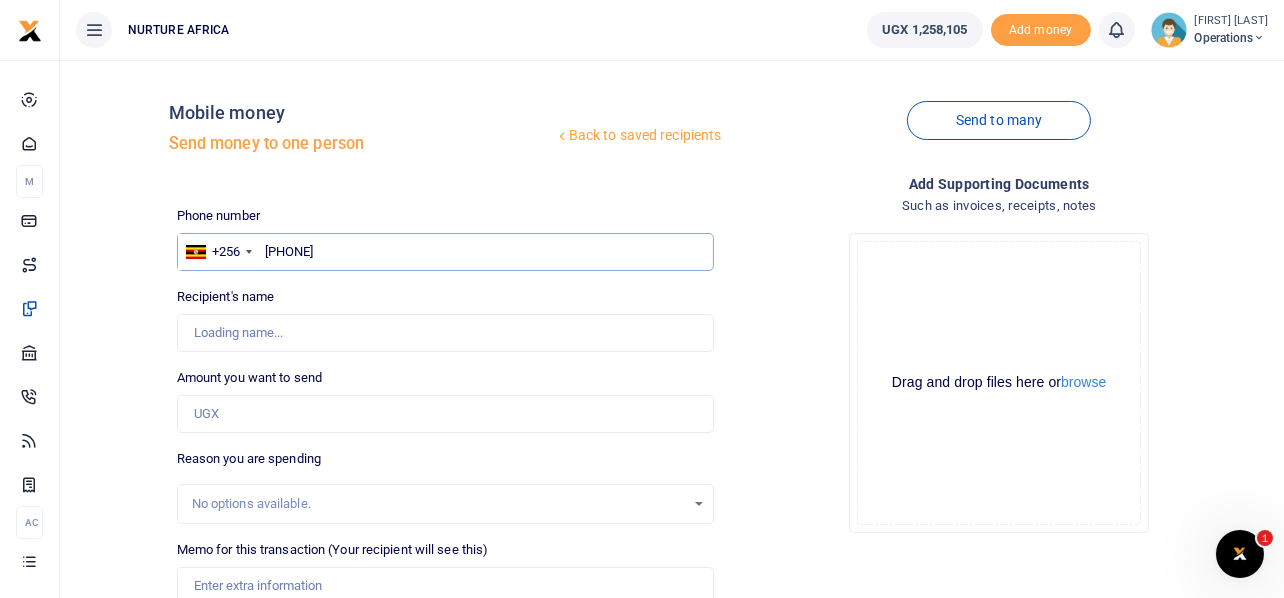 type on "701943725" 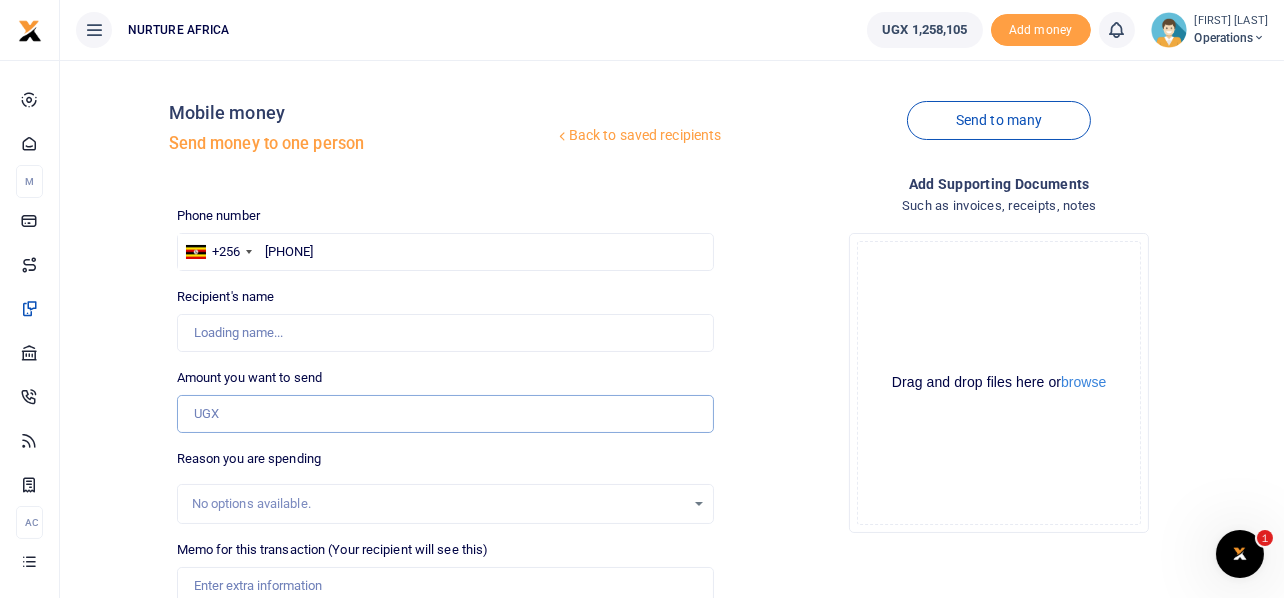 click on "Amount you want to send" at bounding box center (446, 414) 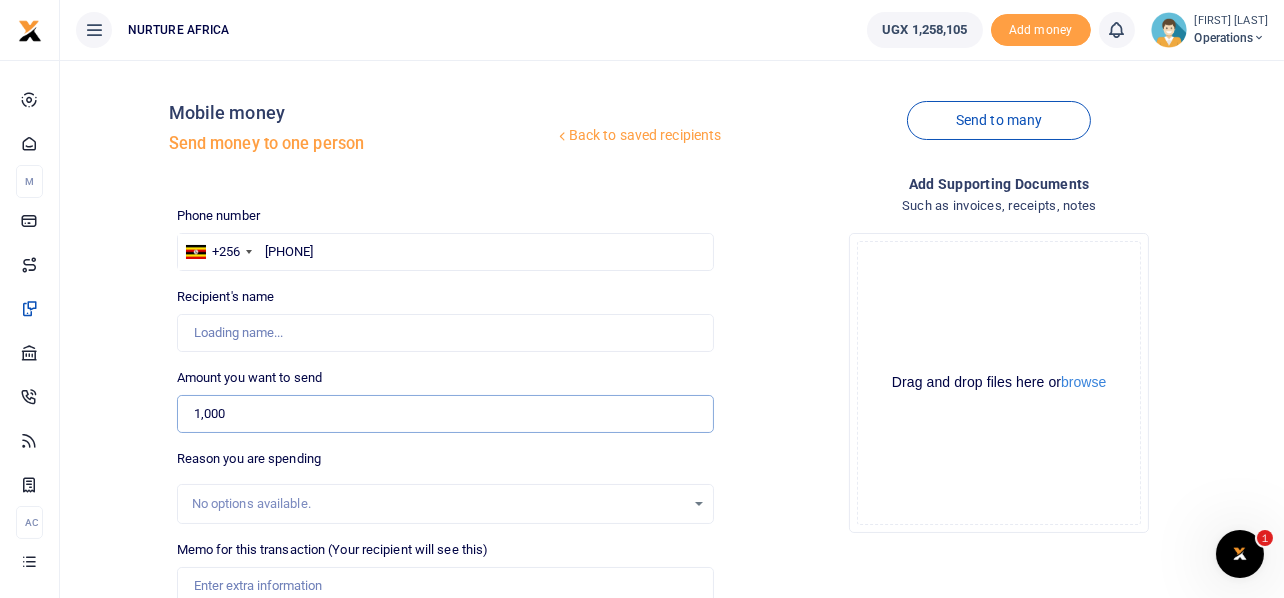 type on "1,0000" 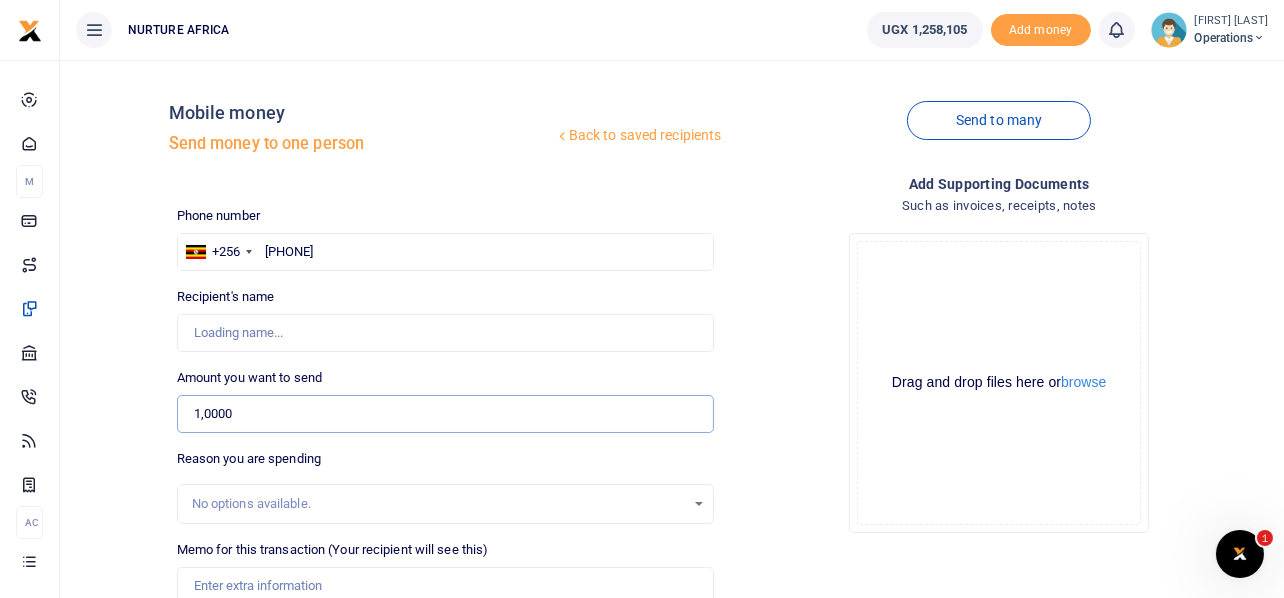 type on "Juliet Nabireka" 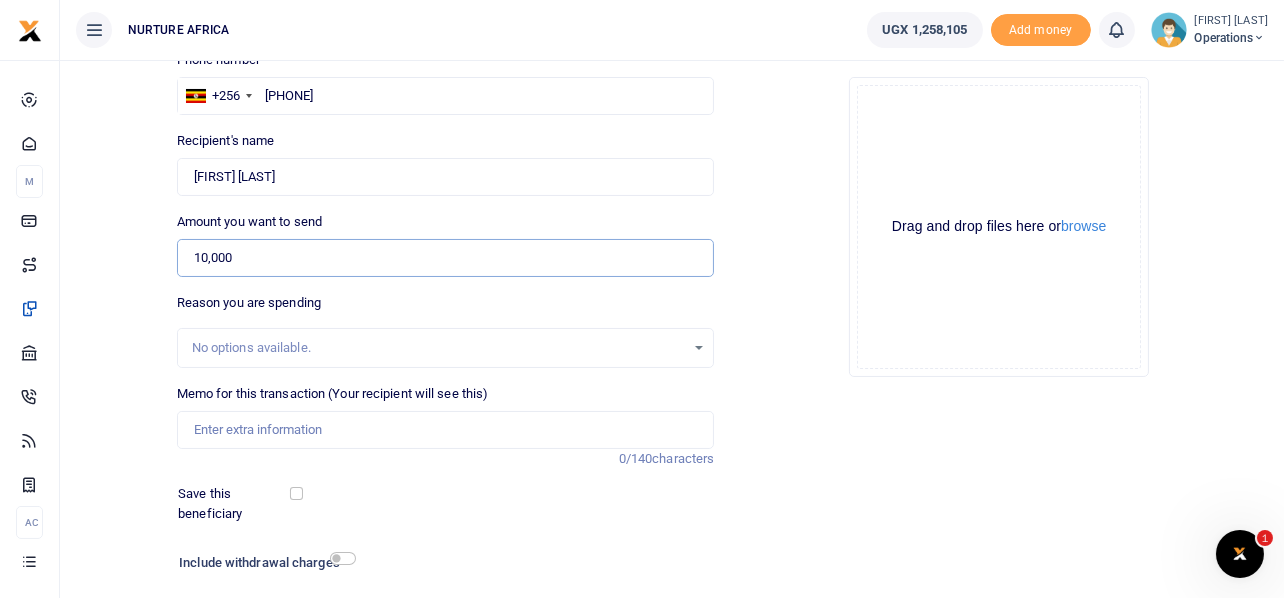 scroll, scrollTop: 157, scrollLeft: 0, axis: vertical 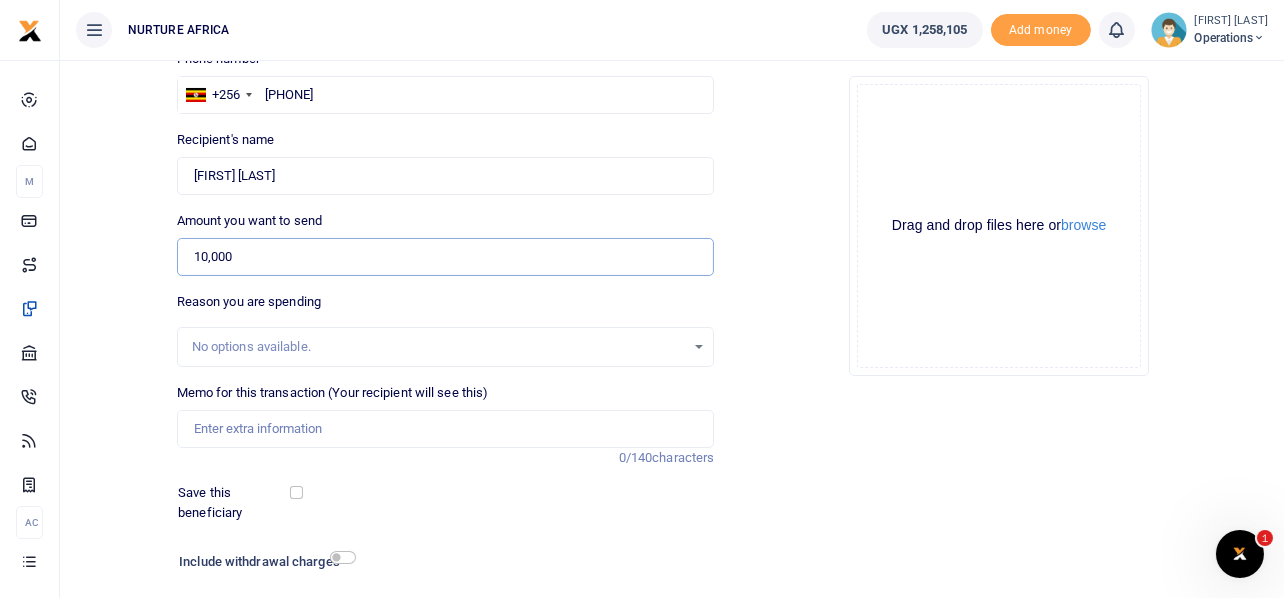 type on "10,000" 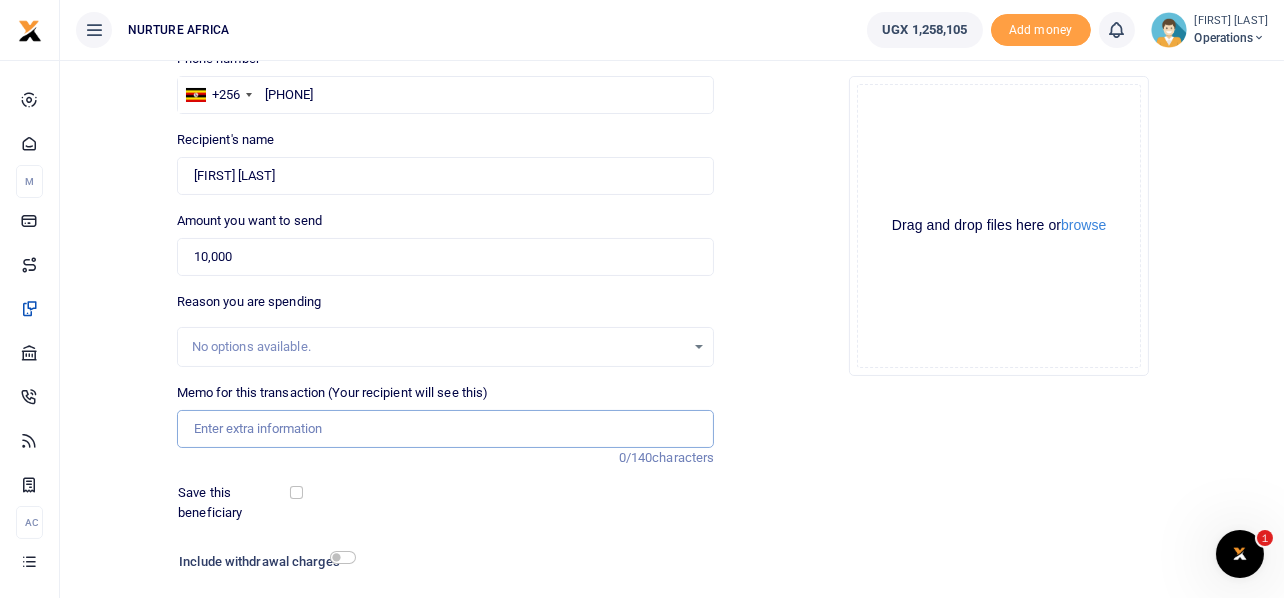 click on "Memo for this transaction (Your recipient will see this)" at bounding box center [446, 429] 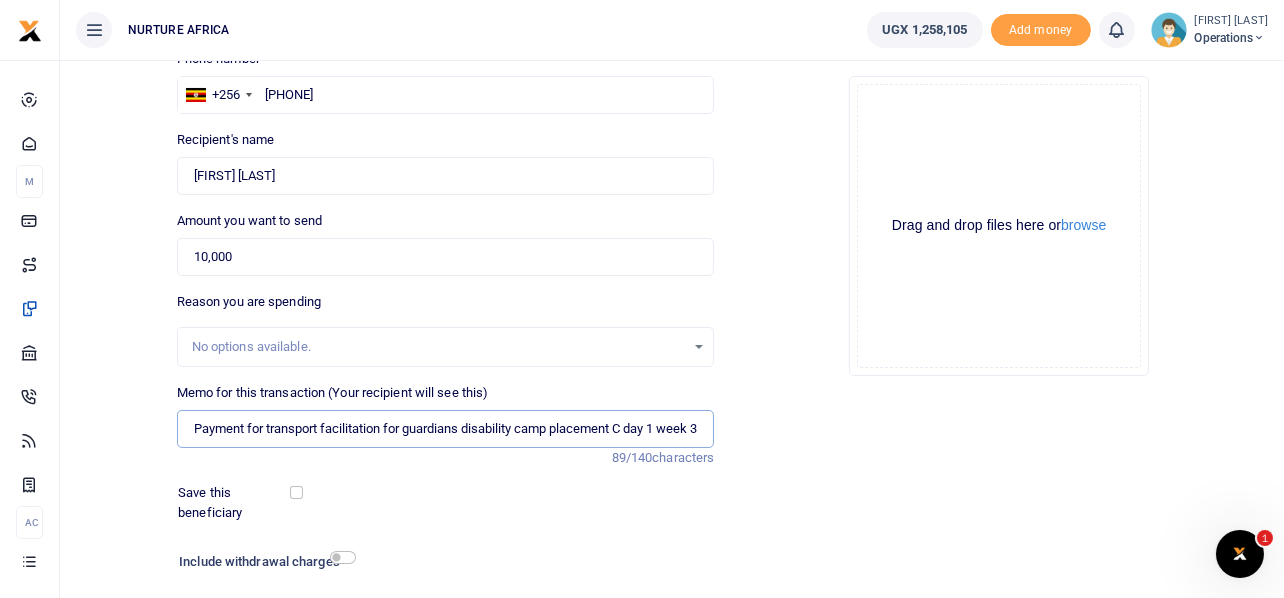 scroll, scrollTop: 0, scrollLeft: 0, axis: both 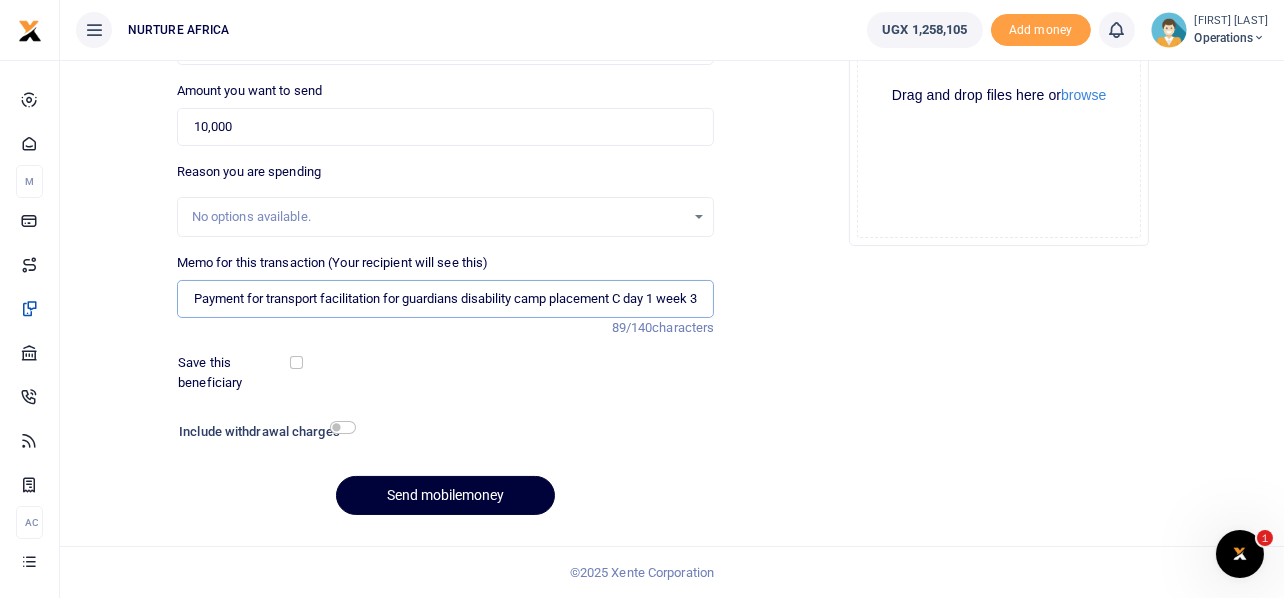 type on "Payment for transport facilitation for guardians disability camp placement C day 1 week 3" 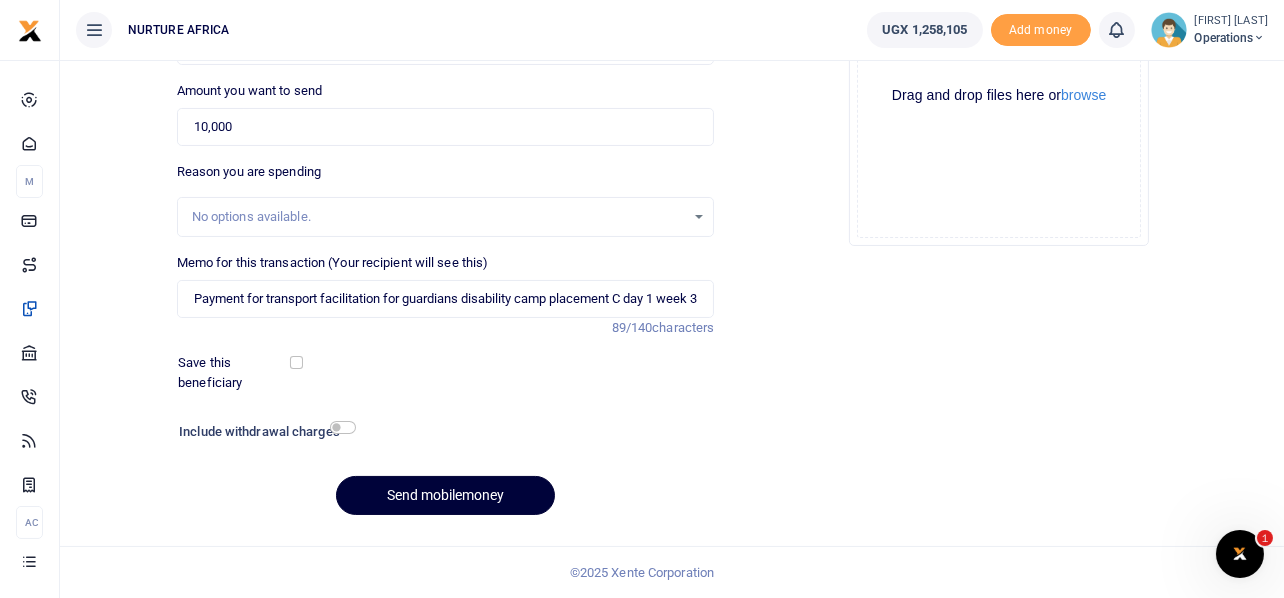 click on "Send mobilemoney" at bounding box center (445, 495) 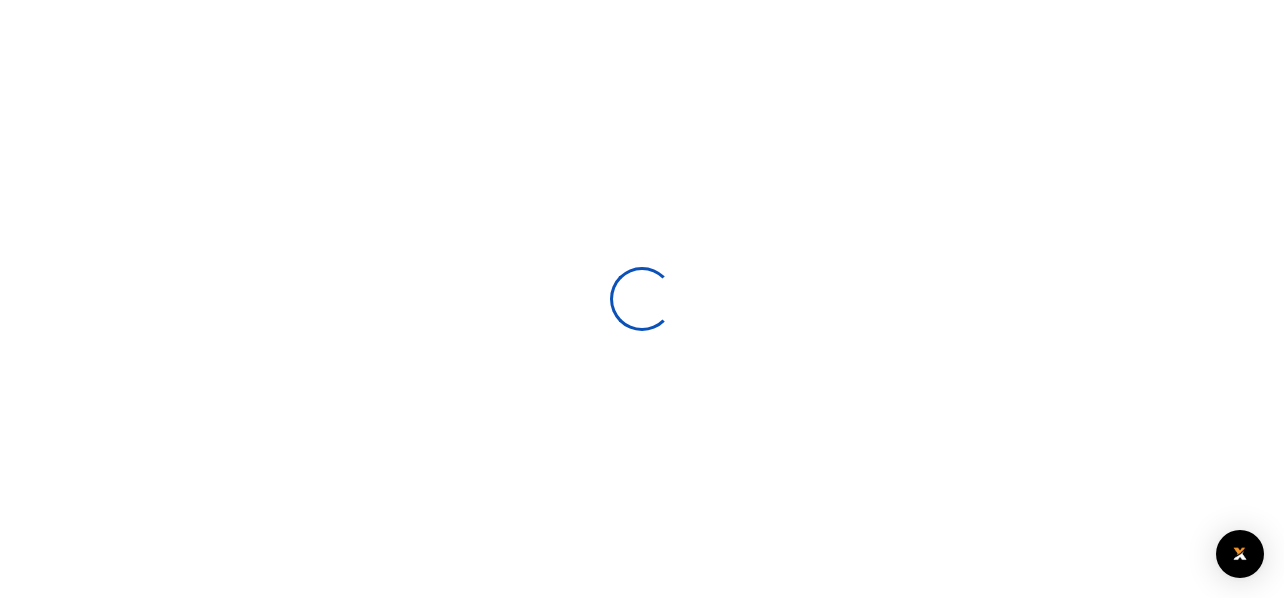 scroll, scrollTop: 285, scrollLeft: 0, axis: vertical 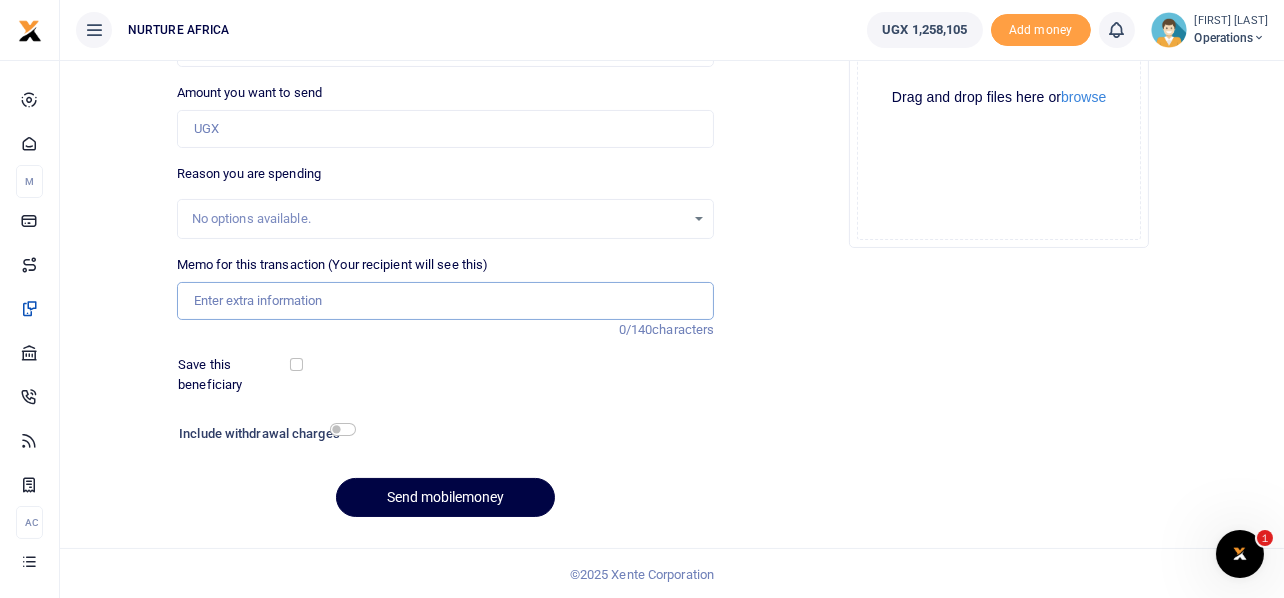 click on "Memo for this transaction (Your recipient will see this)" at bounding box center [446, 301] 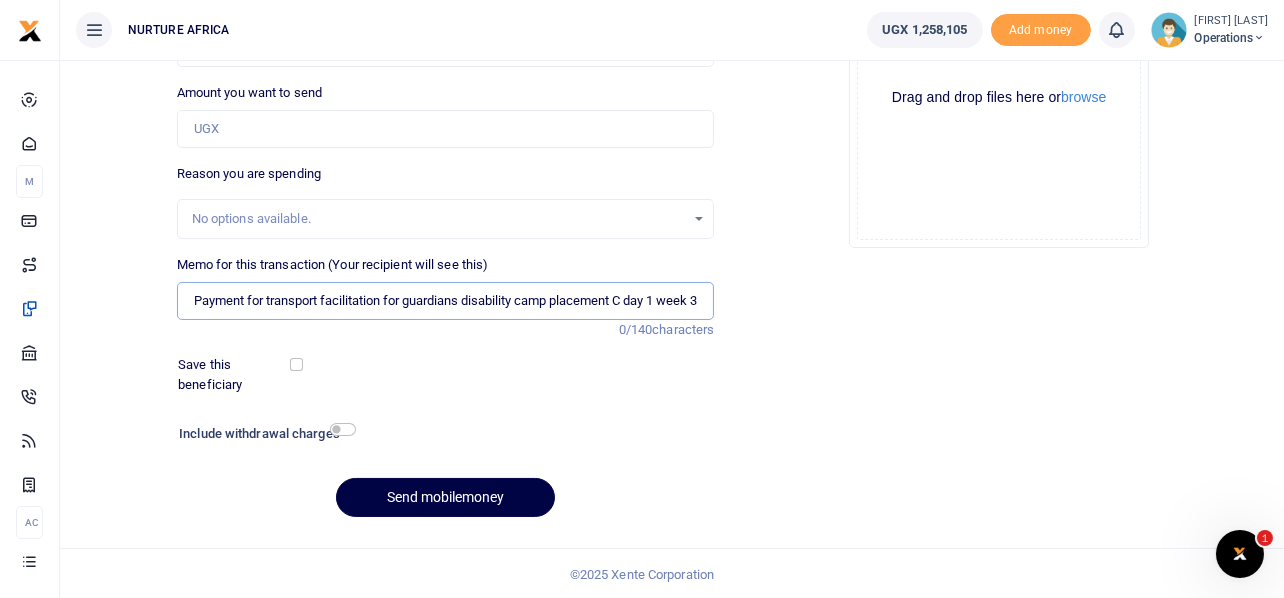 scroll, scrollTop: 0, scrollLeft: 11, axis: horizontal 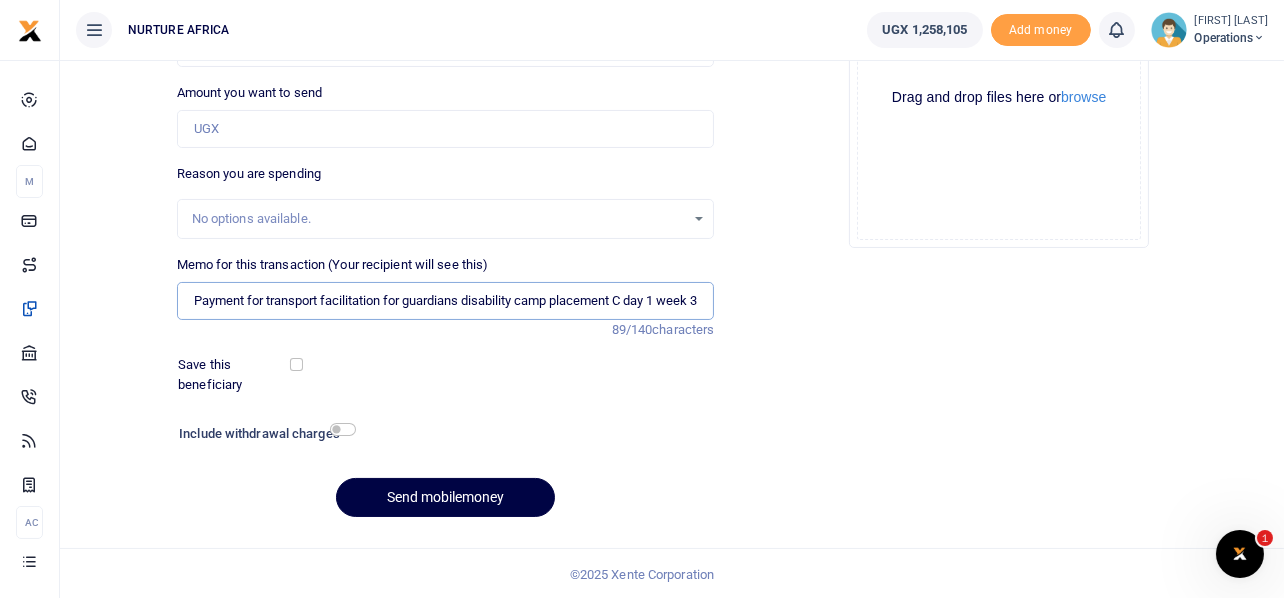 type on "Payment for transport facilitation for guardians disability camp placement C day 1 week 3" 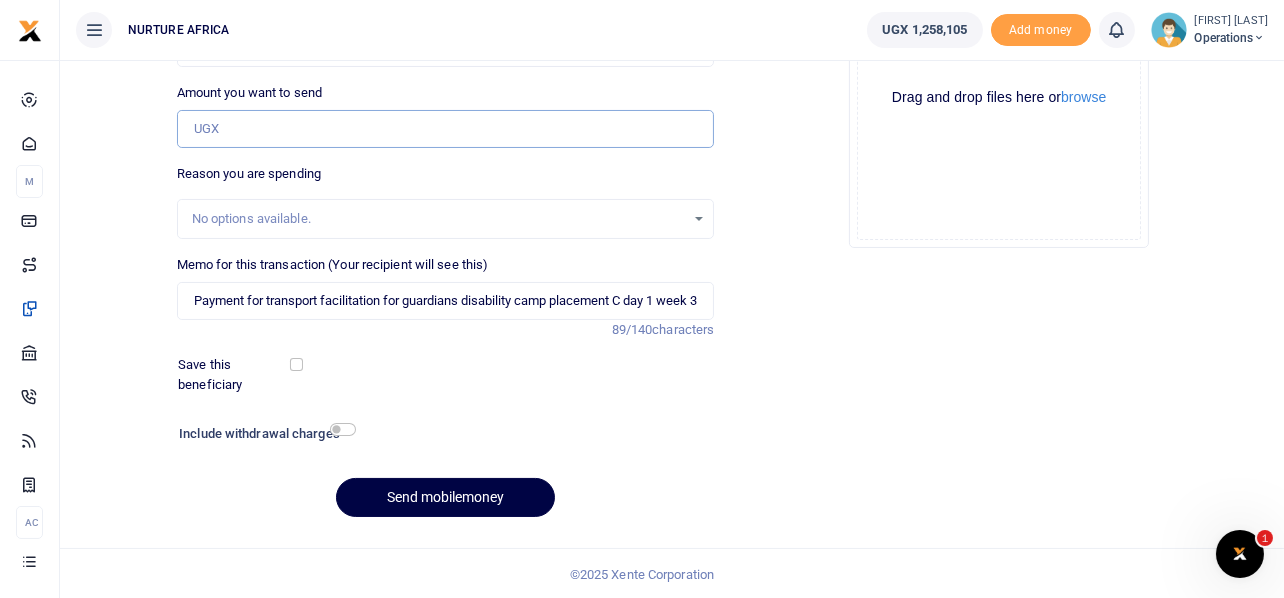 click on "Amount you want to send" at bounding box center [446, 129] 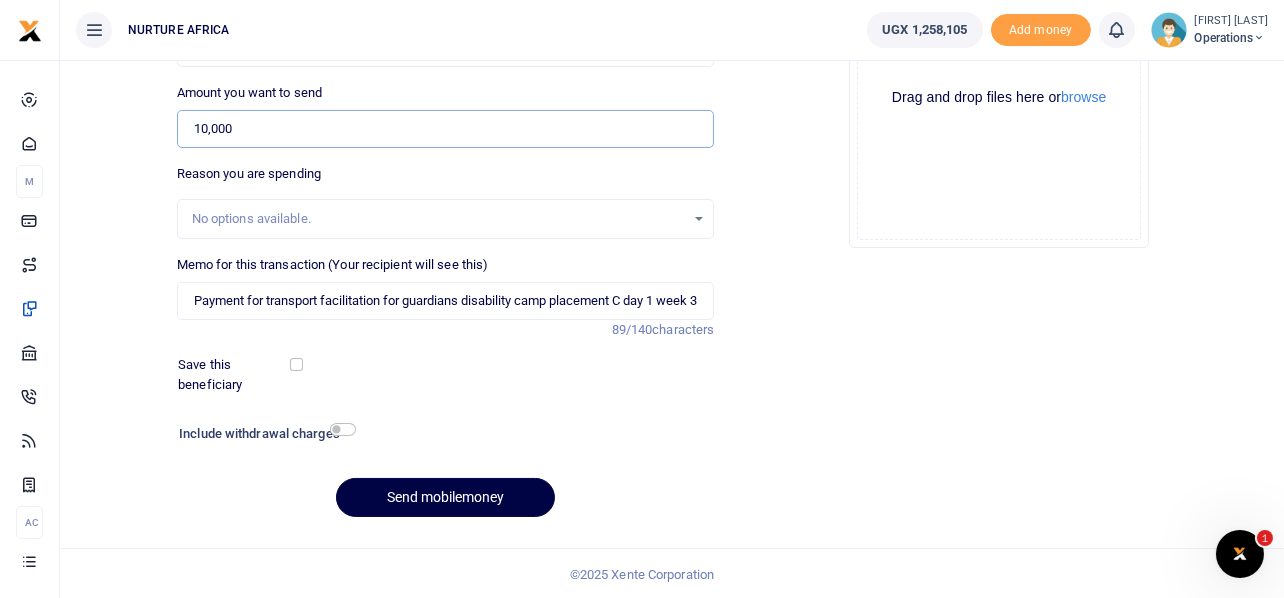 scroll, scrollTop: 0, scrollLeft: 0, axis: both 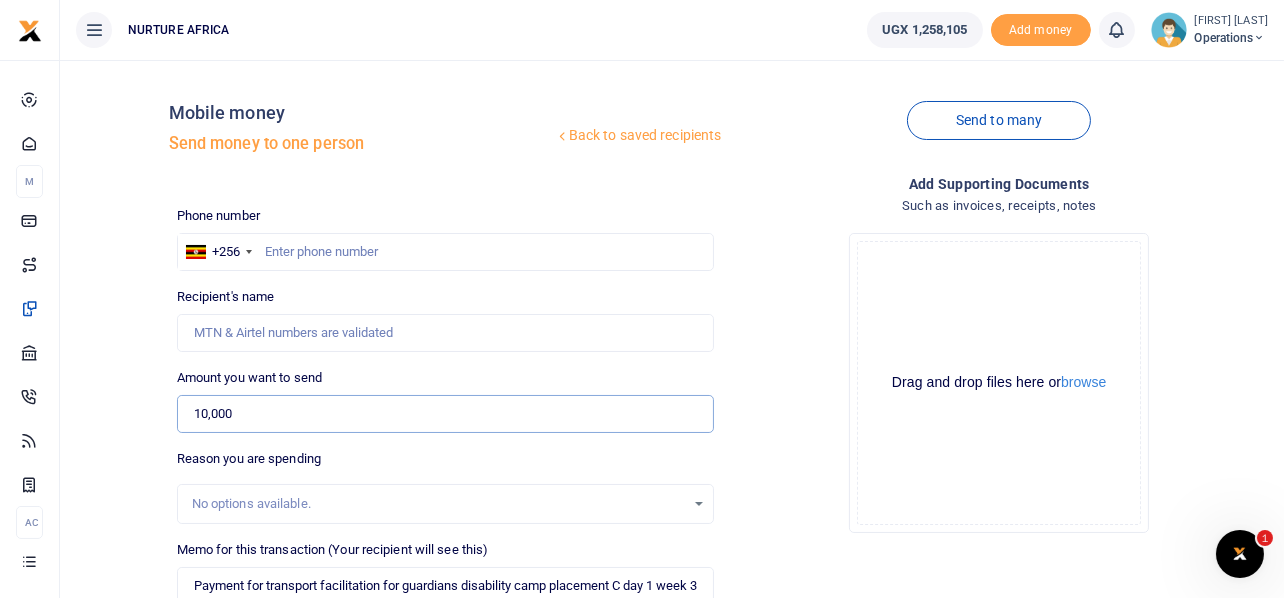 type on "10,000" 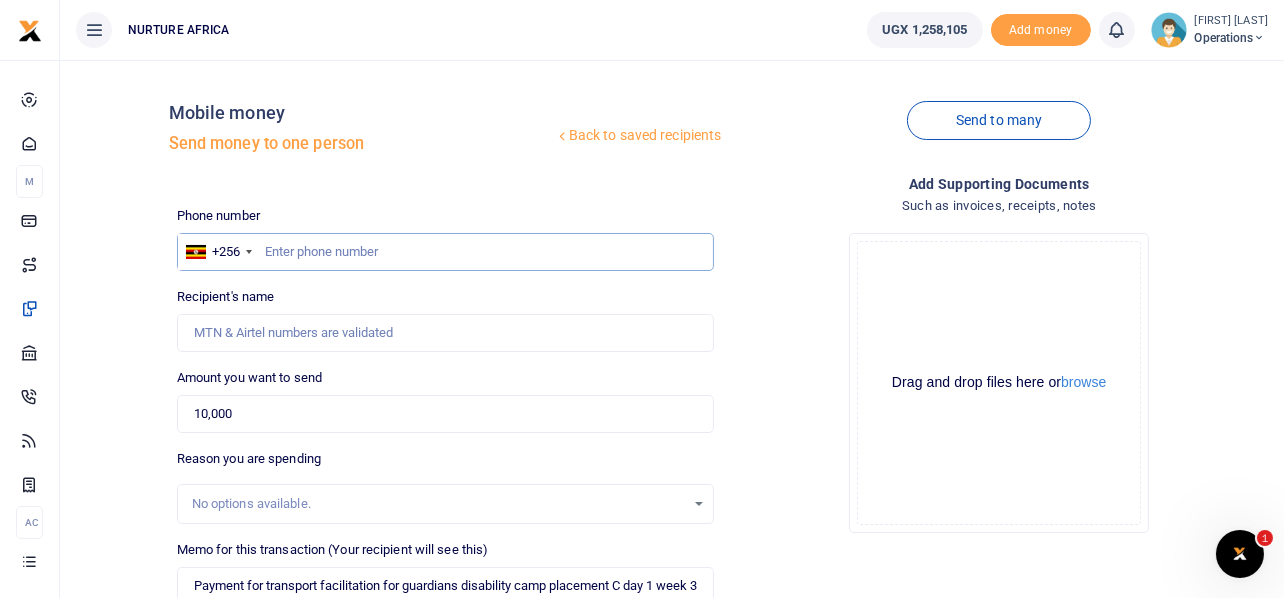 click at bounding box center (446, 252) 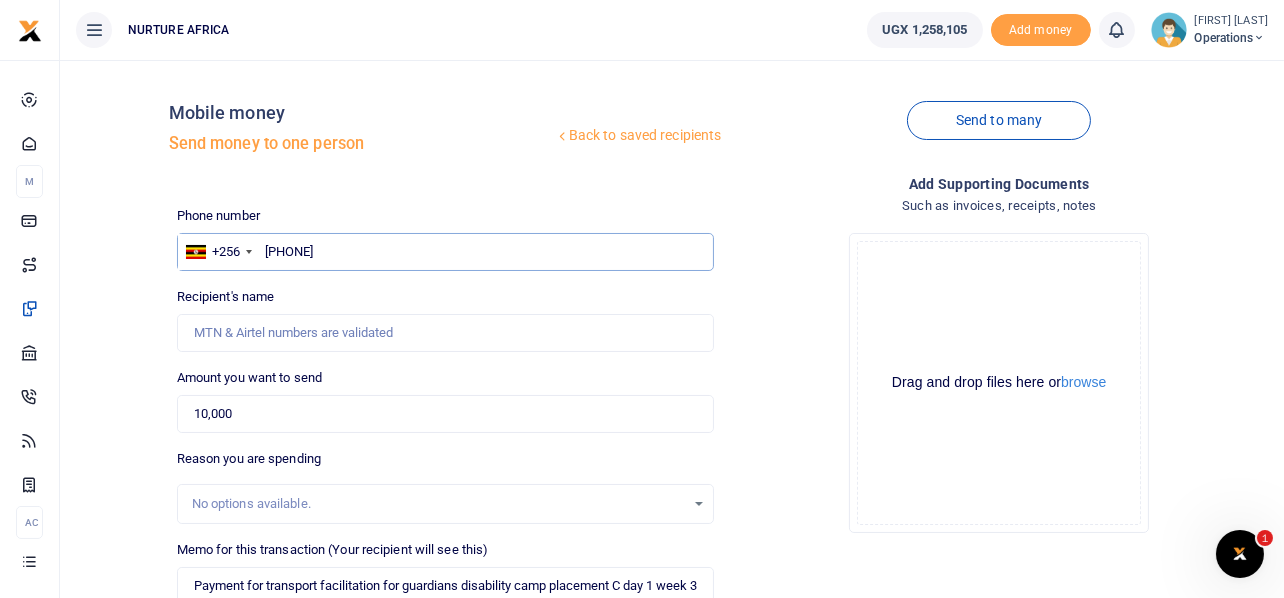 type on "786942741" 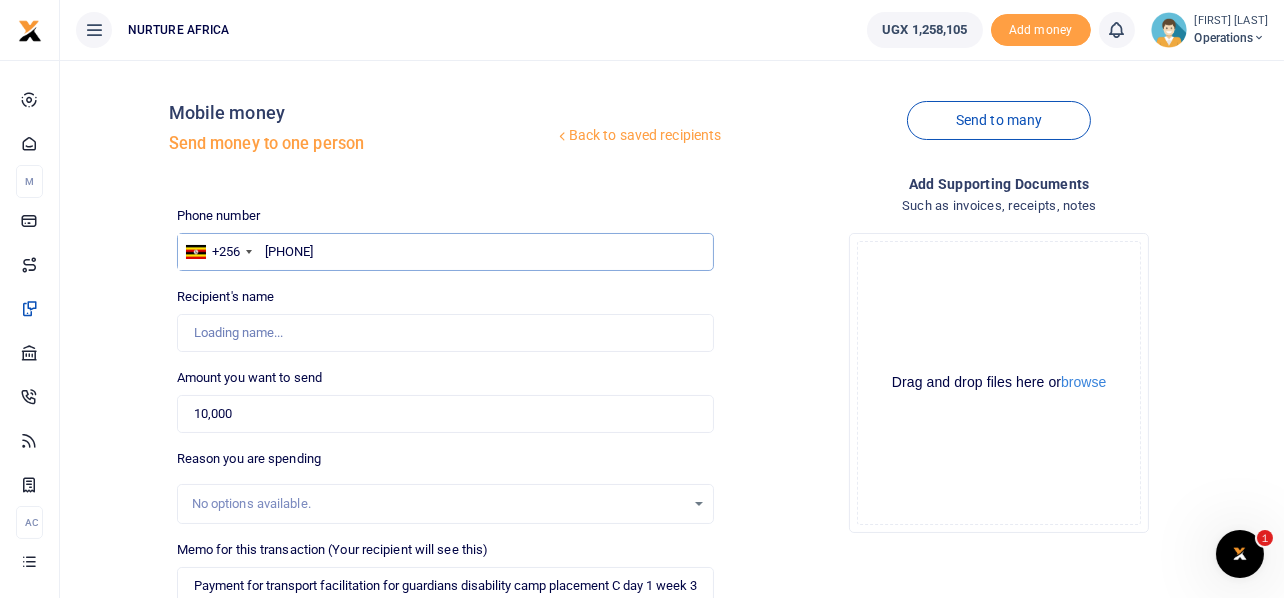 type on "Steven Jemba" 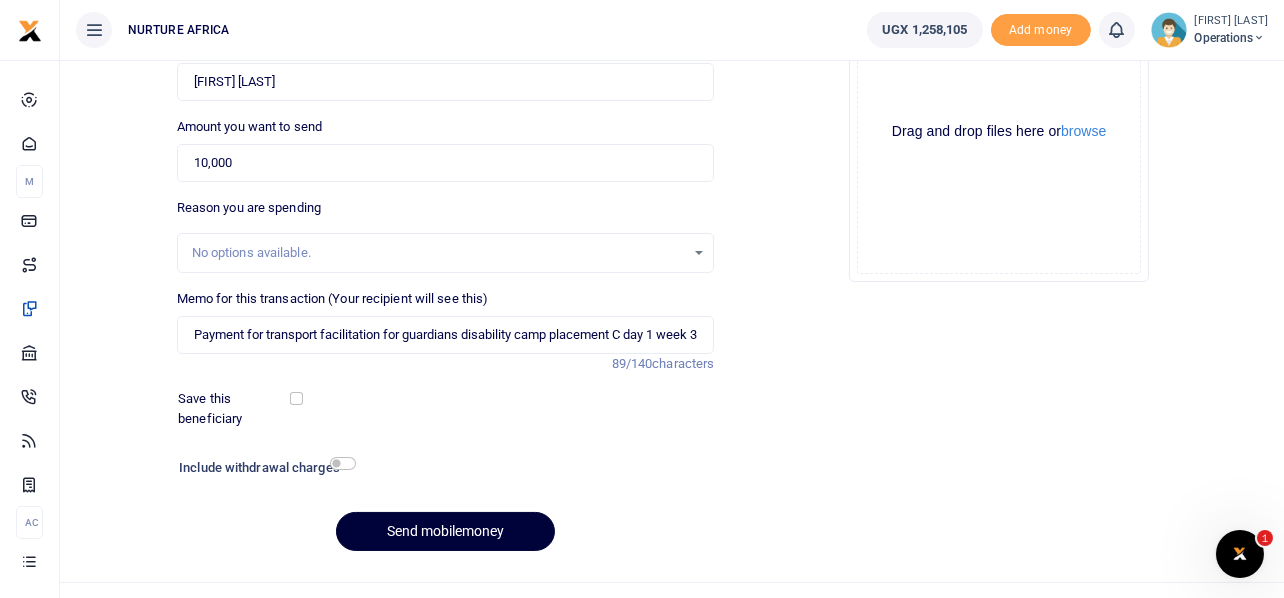 scroll, scrollTop: 287, scrollLeft: 0, axis: vertical 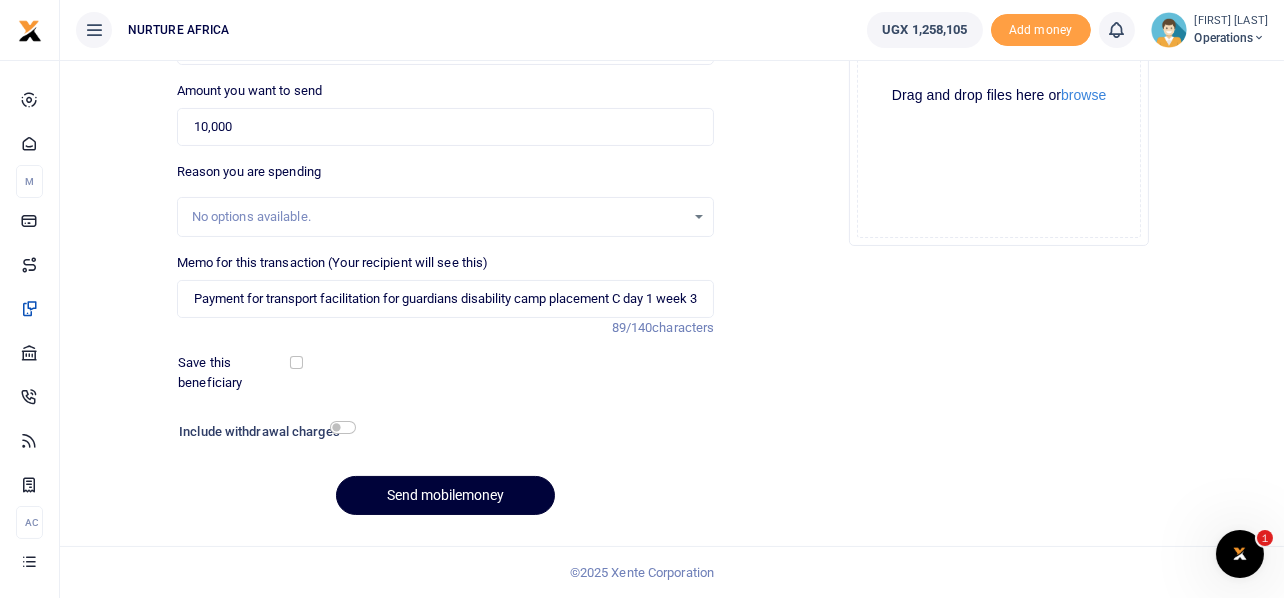 type on "786942741" 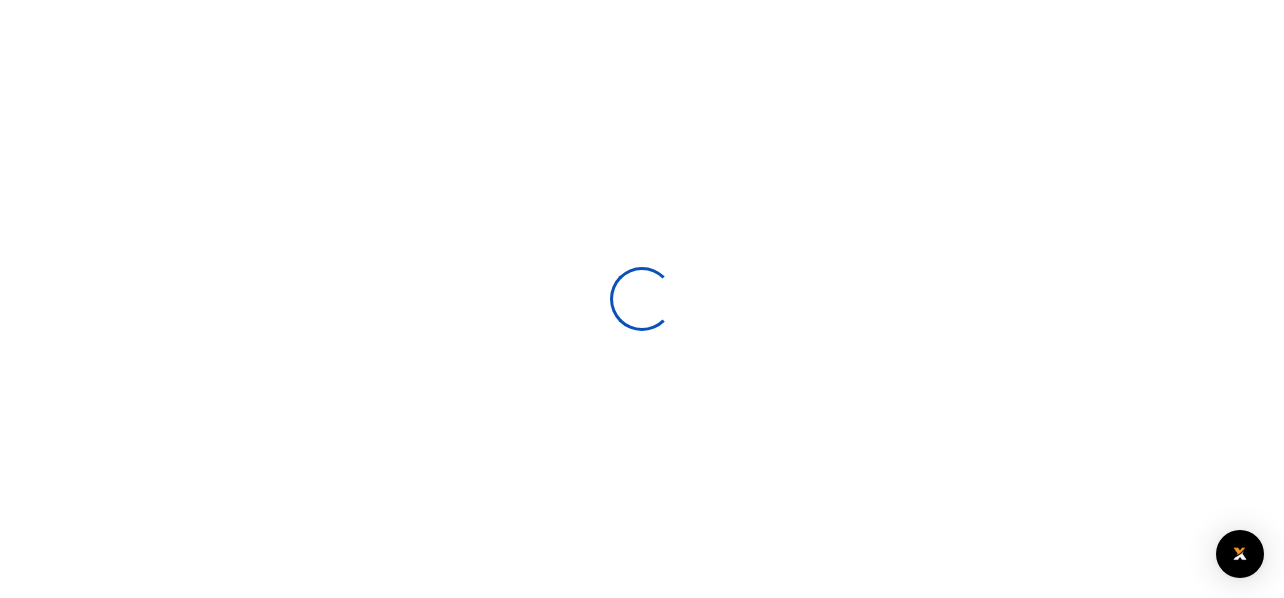 scroll, scrollTop: 285, scrollLeft: 0, axis: vertical 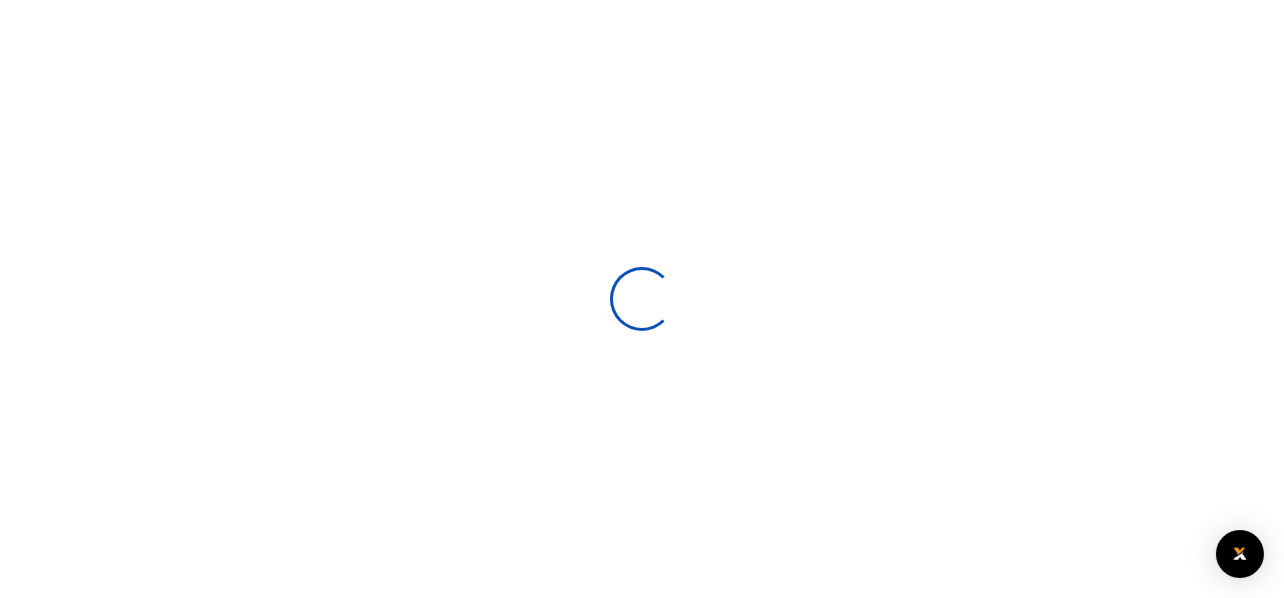 select 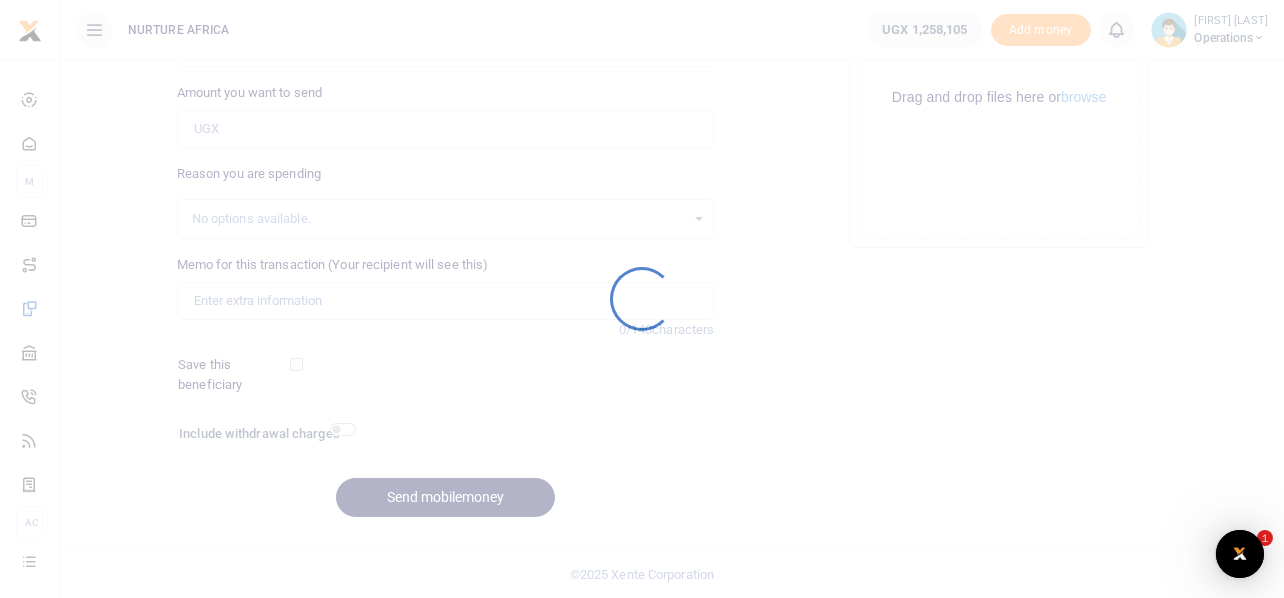 scroll, scrollTop: 0, scrollLeft: 0, axis: both 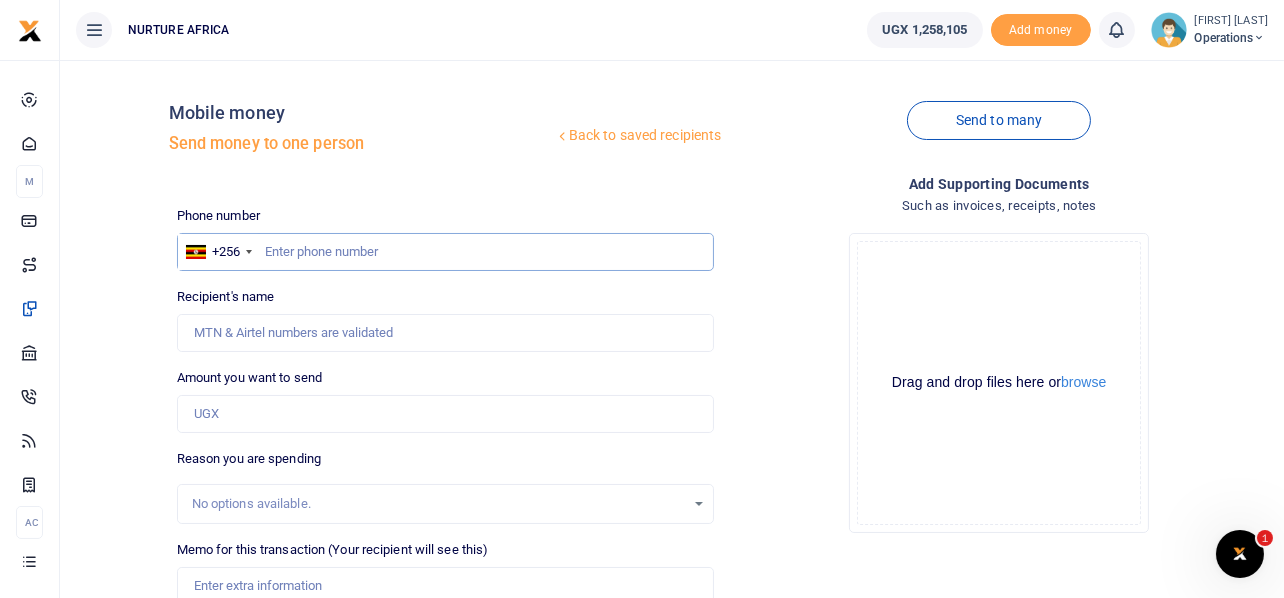 click at bounding box center (446, 252) 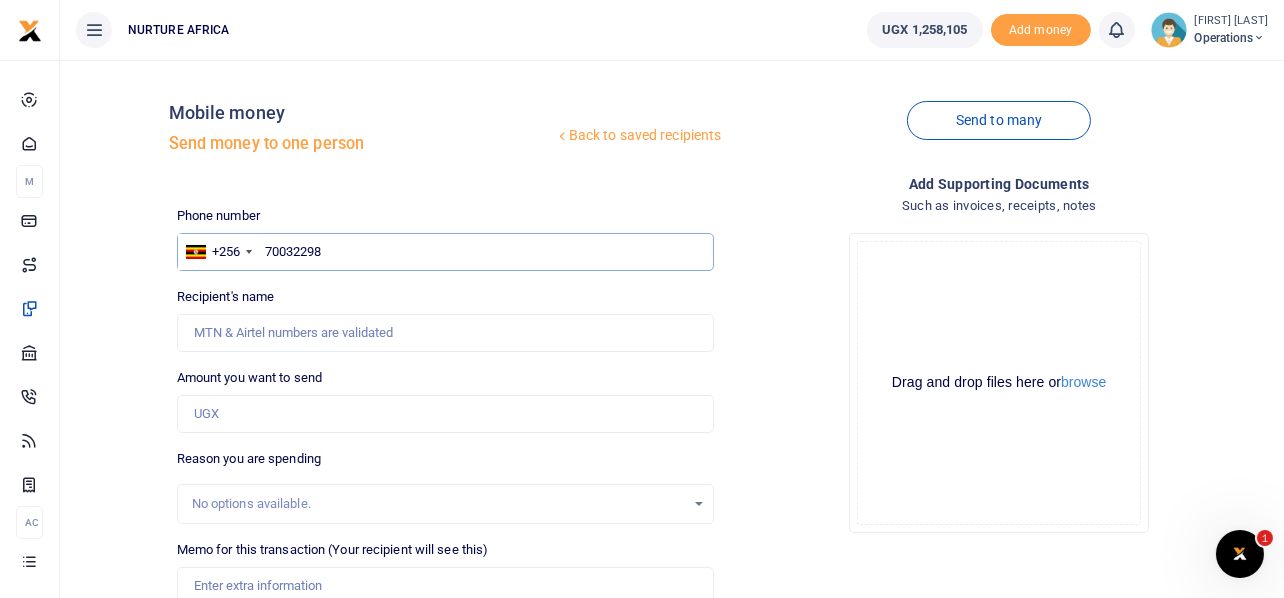 type on "700322981" 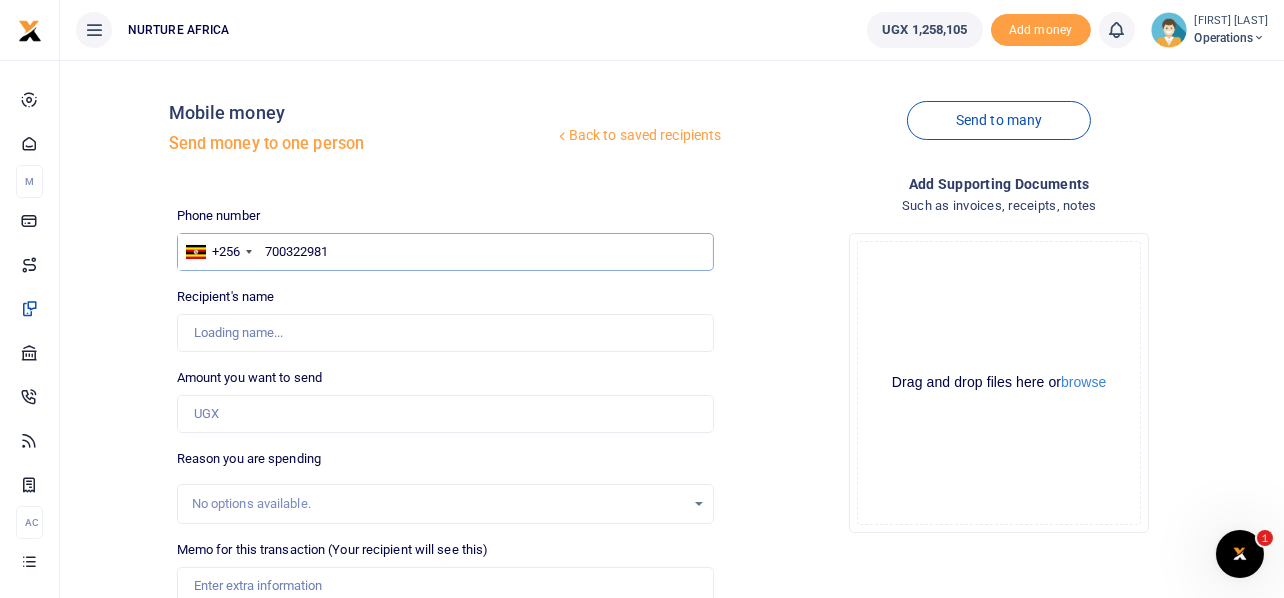 type on "[FIRST] [LAST]" 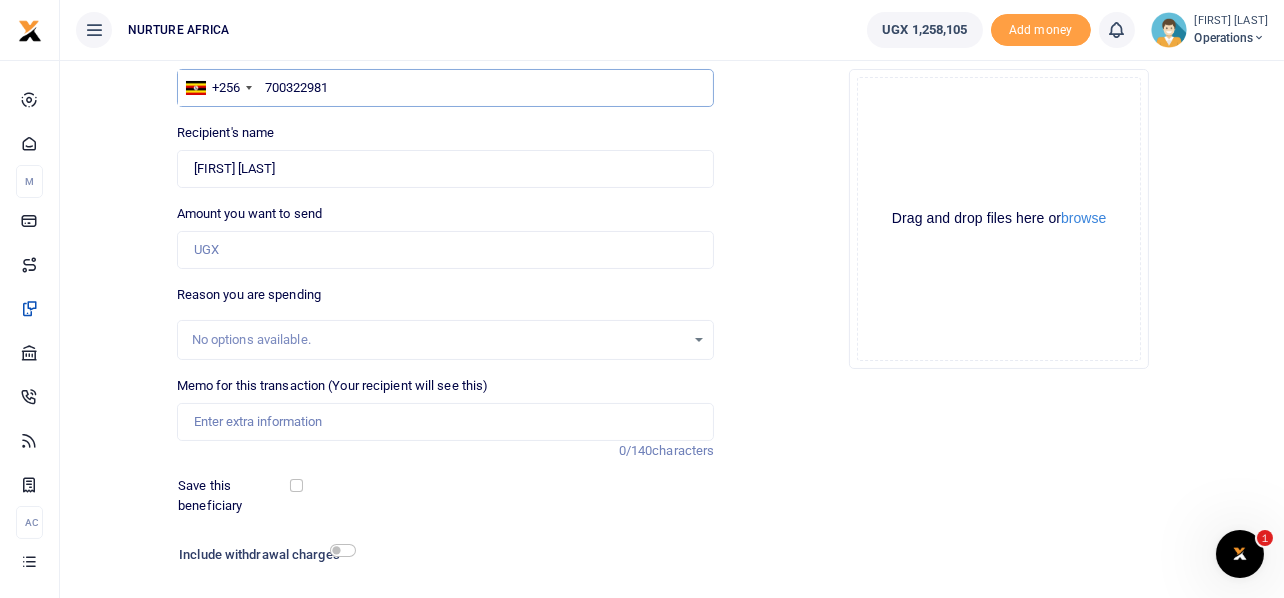 scroll, scrollTop: 199, scrollLeft: 0, axis: vertical 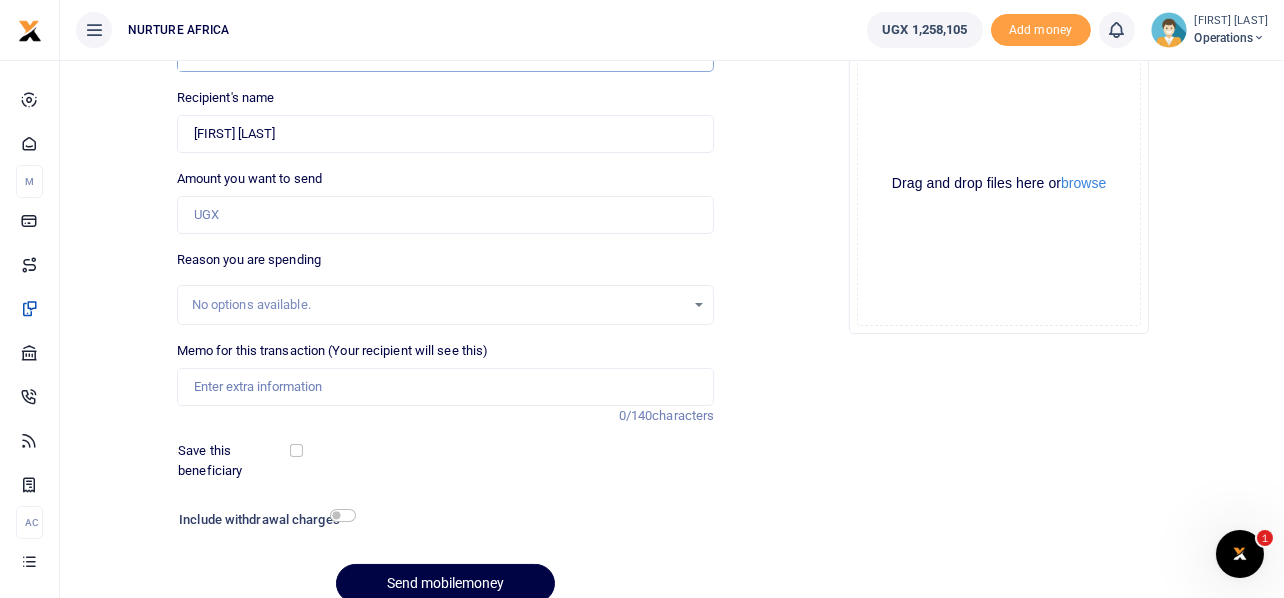 type on "700322981" 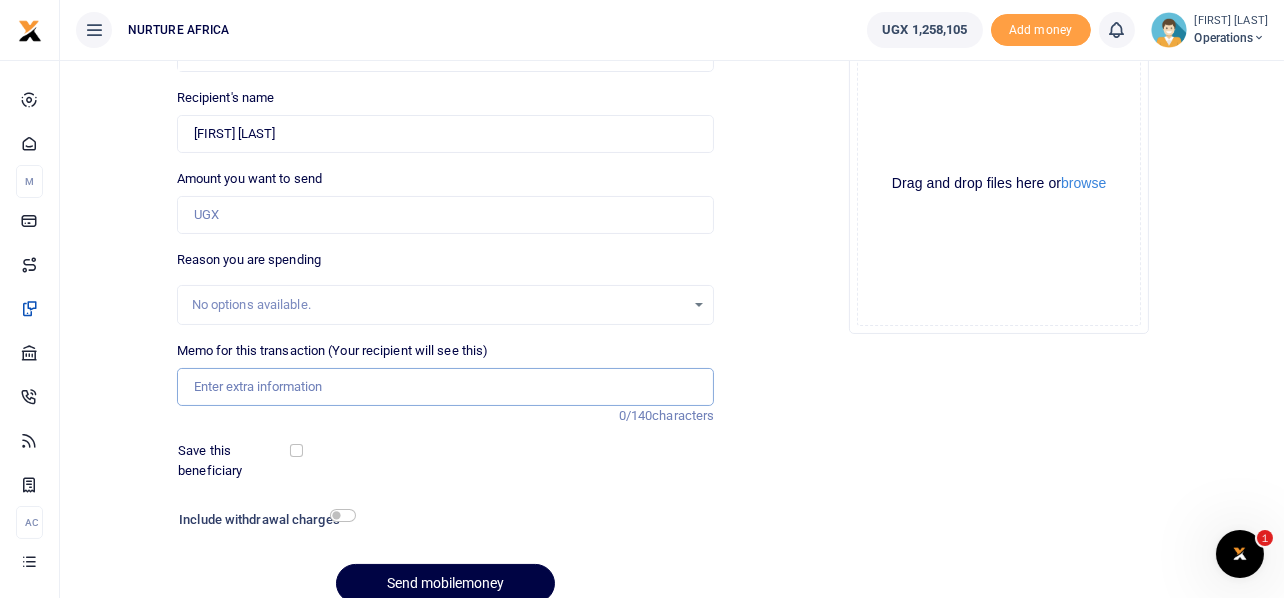 click on "Memo for this transaction (Your recipient will see this)" at bounding box center [446, 387] 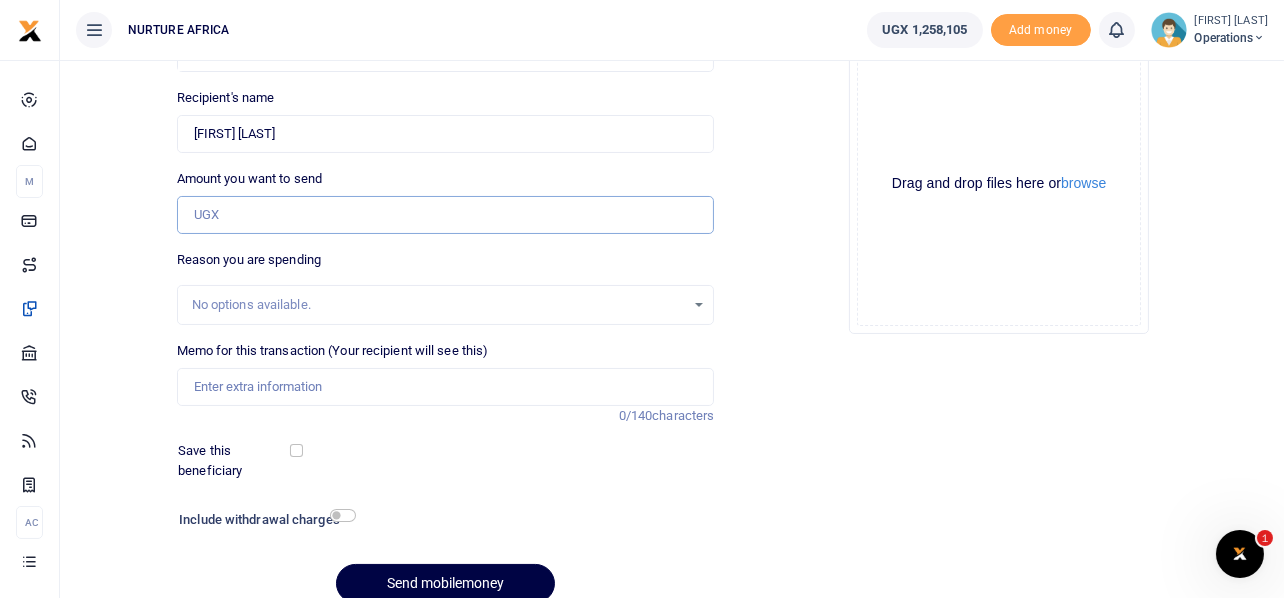 click on "Amount you want to send" at bounding box center (446, 215) 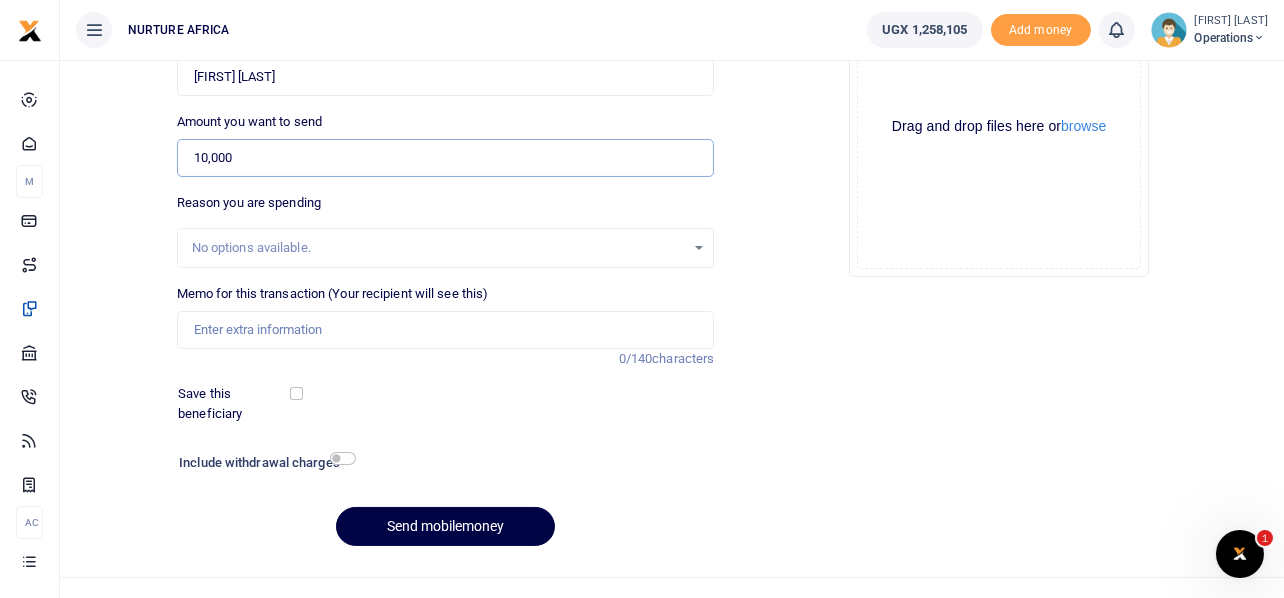 scroll, scrollTop: 287, scrollLeft: 0, axis: vertical 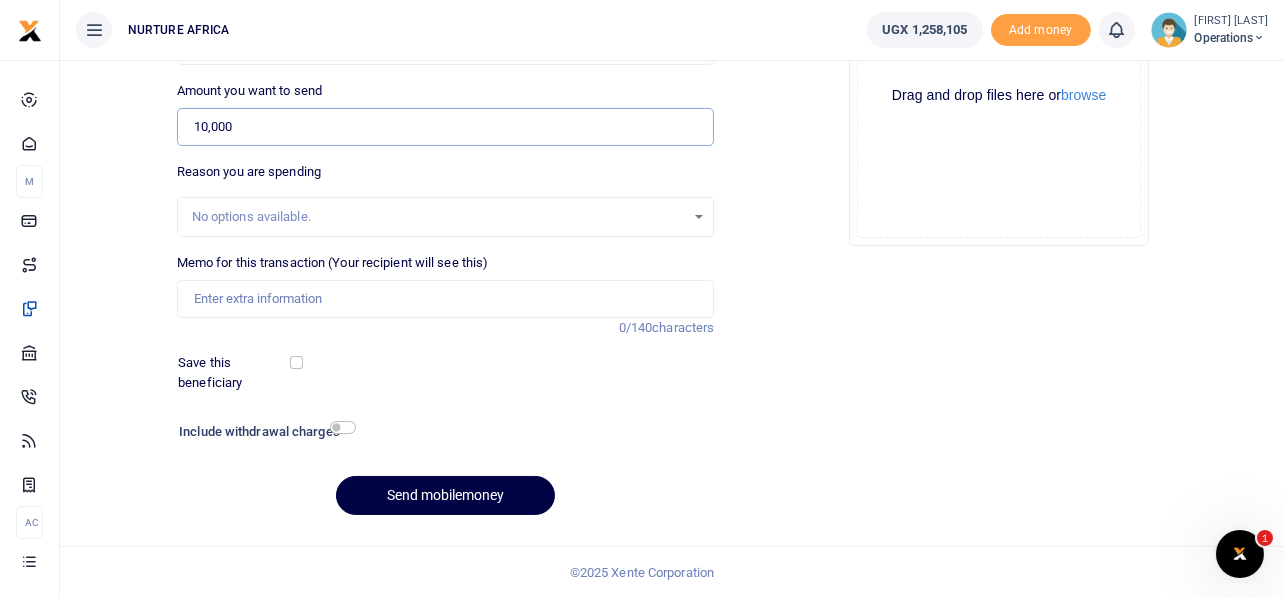 type on "10,000" 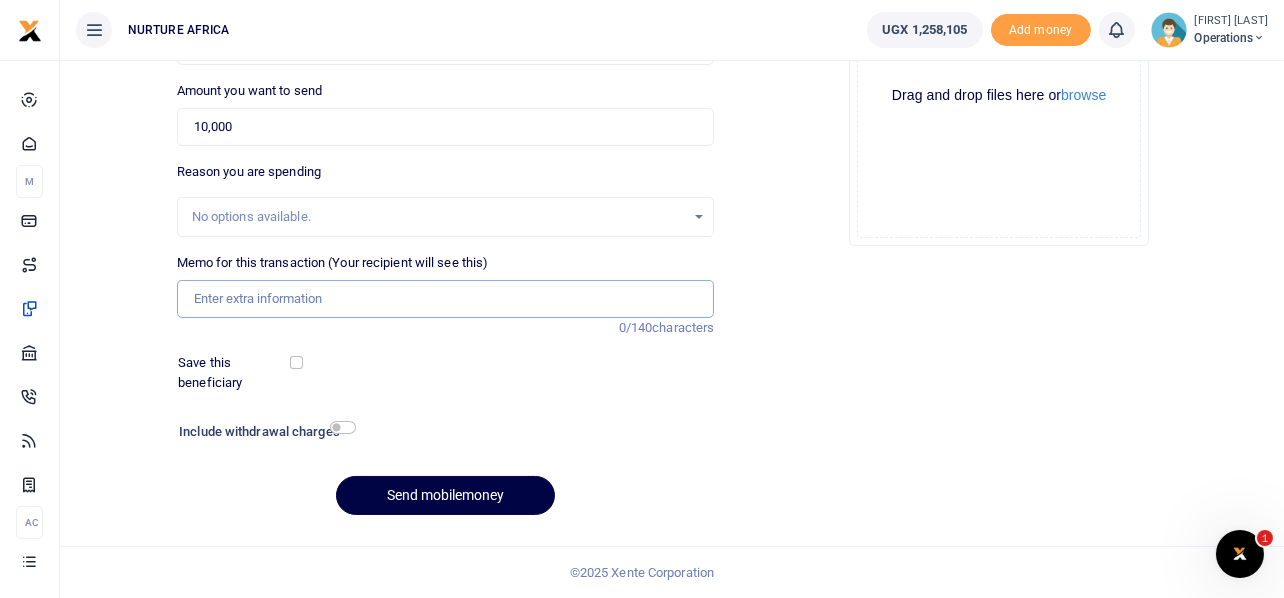 click on "Memo for this transaction (Your recipient will see this)" at bounding box center [446, 299] 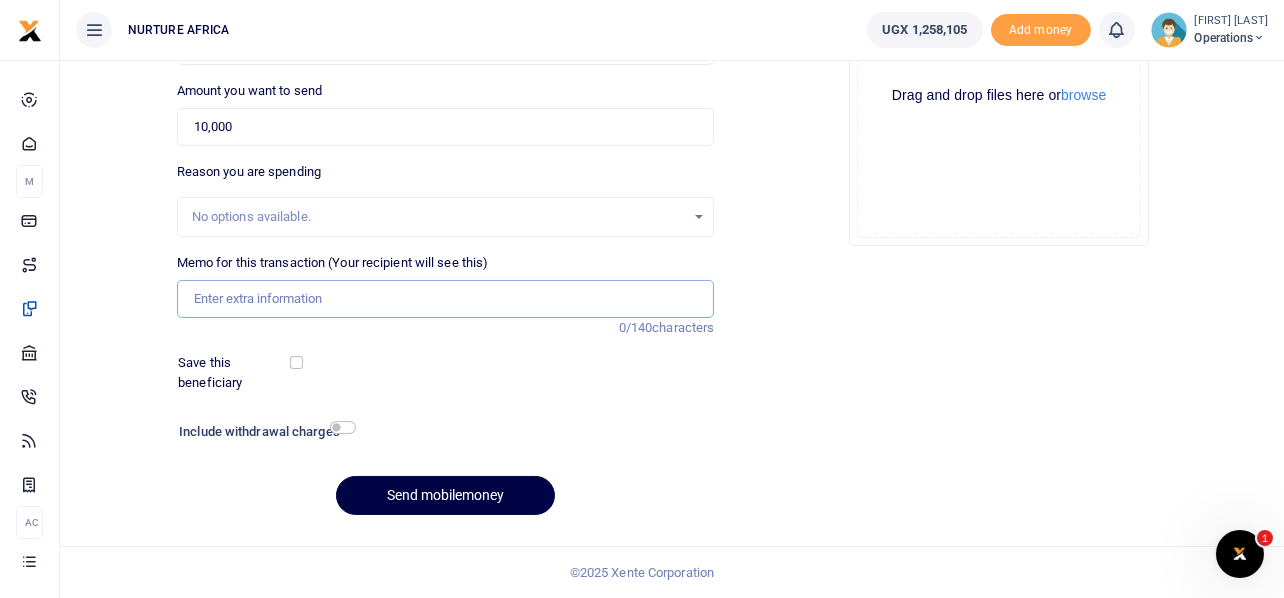paste on "Payment for transport facilitation for guardians disability camp placement C day 1 week 3" 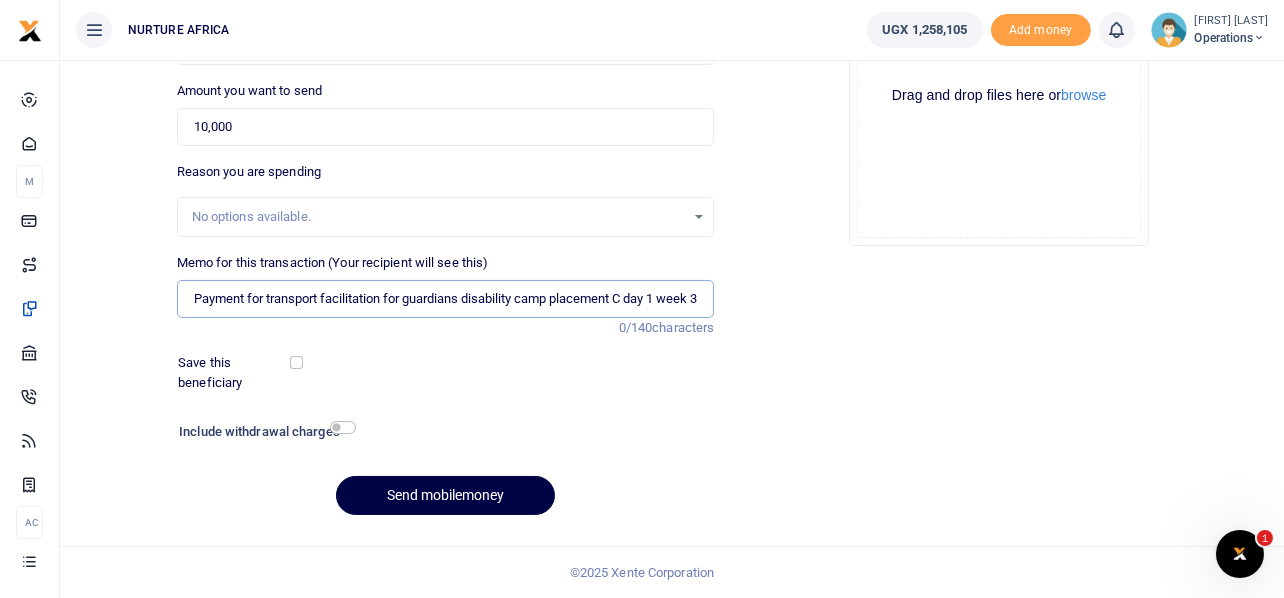 scroll, scrollTop: 0, scrollLeft: 11, axis: horizontal 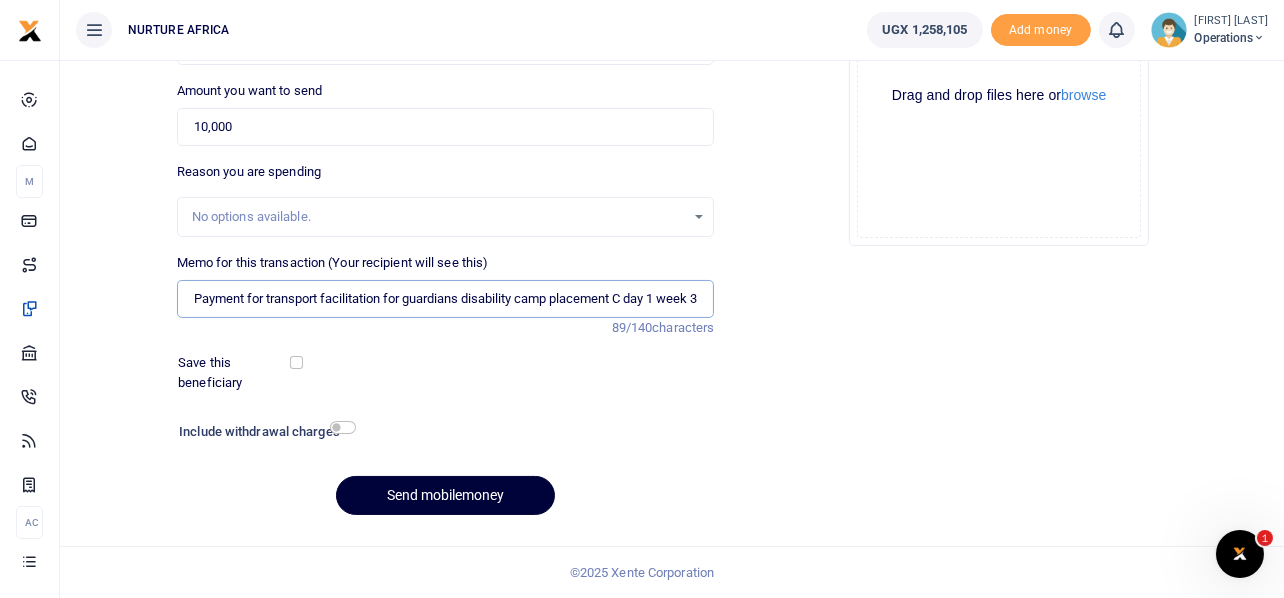 type on "Payment for transport facilitation for guardians disability camp placement C day 1 week 3" 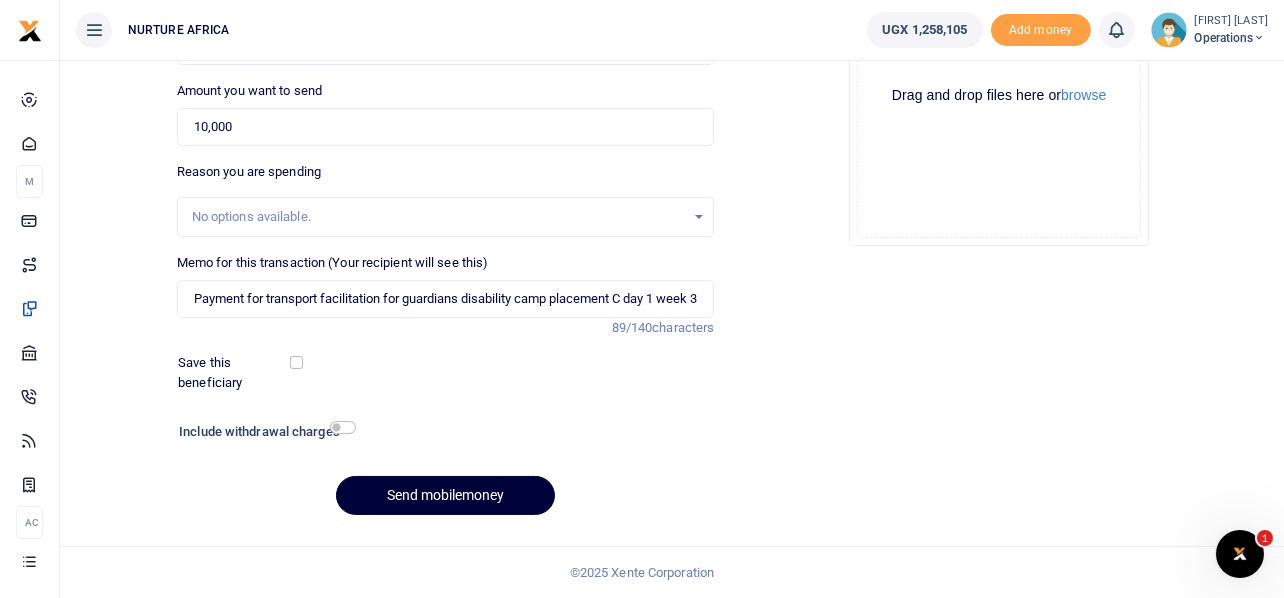 scroll, scrollTop: 0, scrollLeft: 0, axis: both 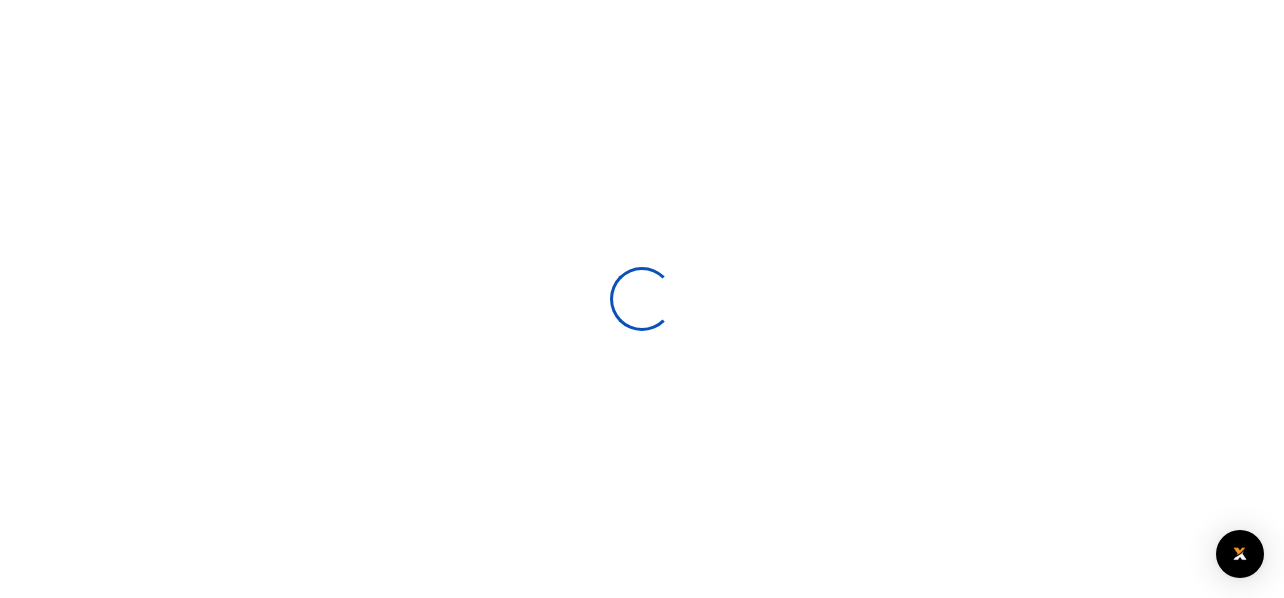 select 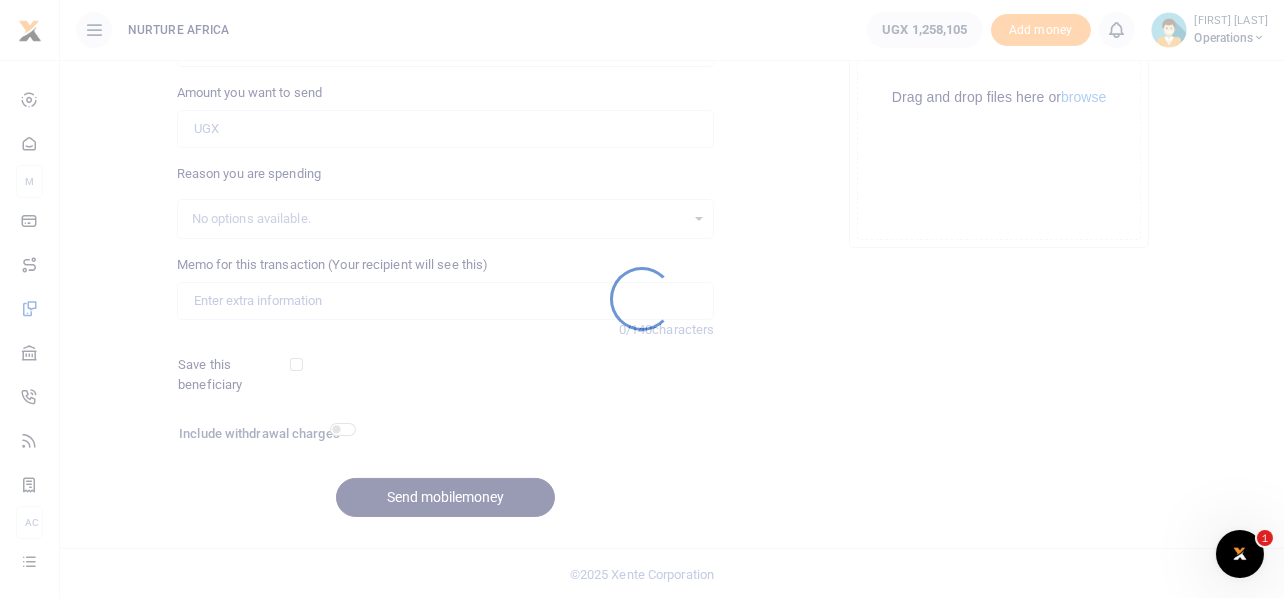 scroll, scrollTop: 0, scrollLeft: 0, axis: both 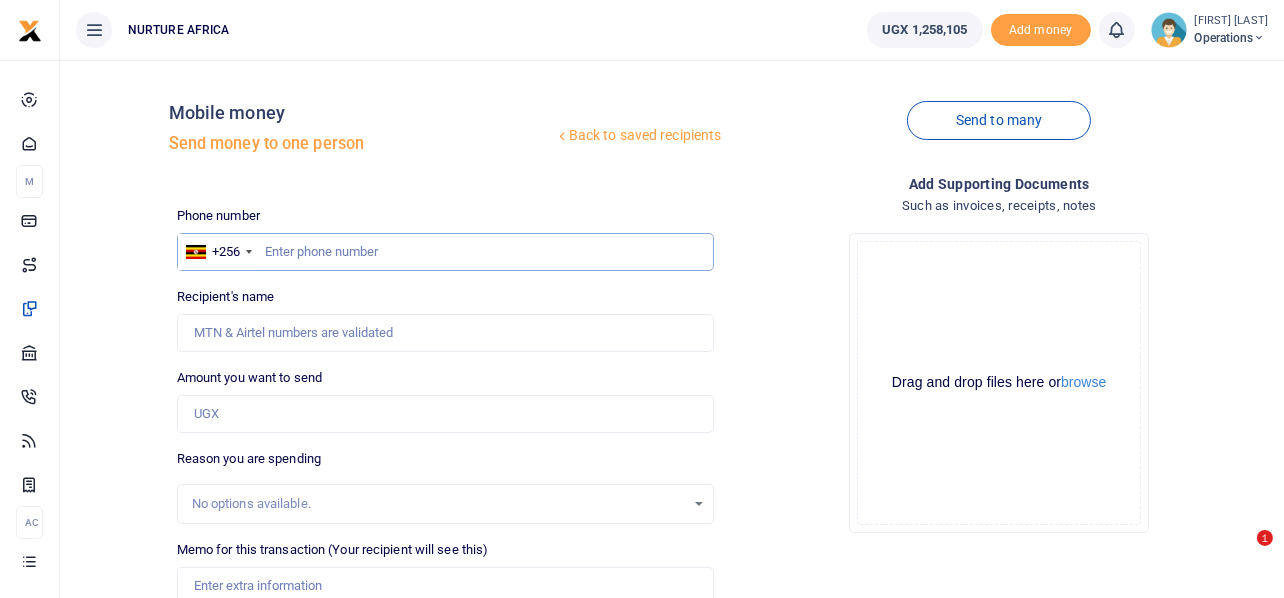 drag, startPoint x: 400, startPoint y: 242, endPoint x: 380, endPoint y: 247, distance: 20.615528 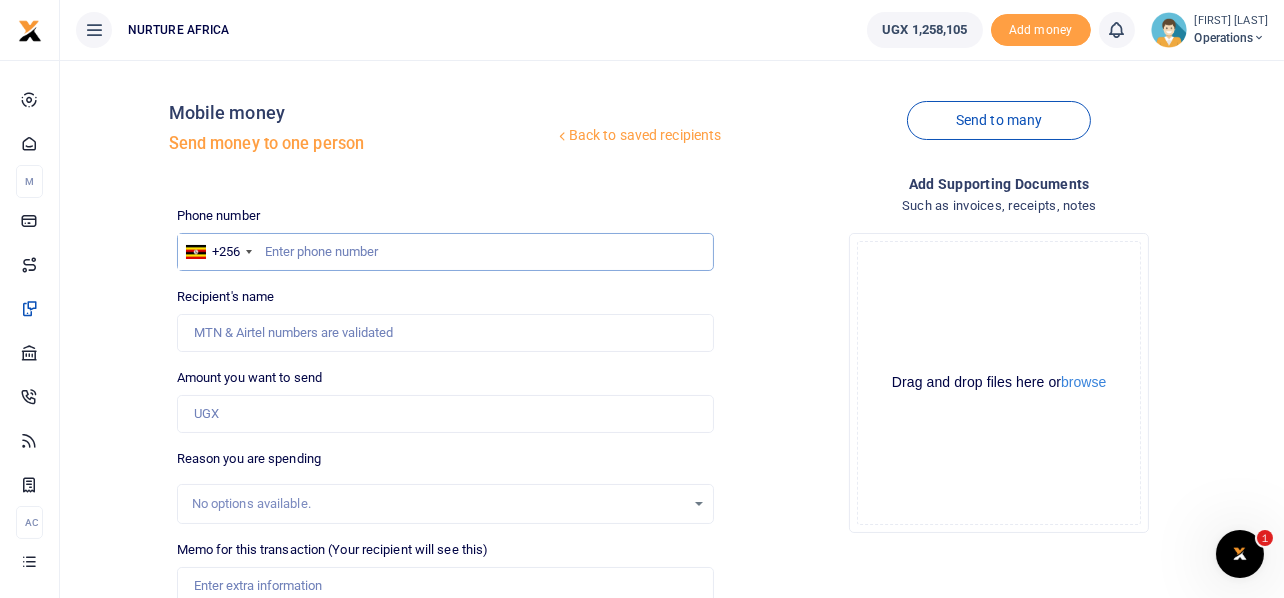 scroll, scrollTop: 0, scrollLeft: 0, axis: both 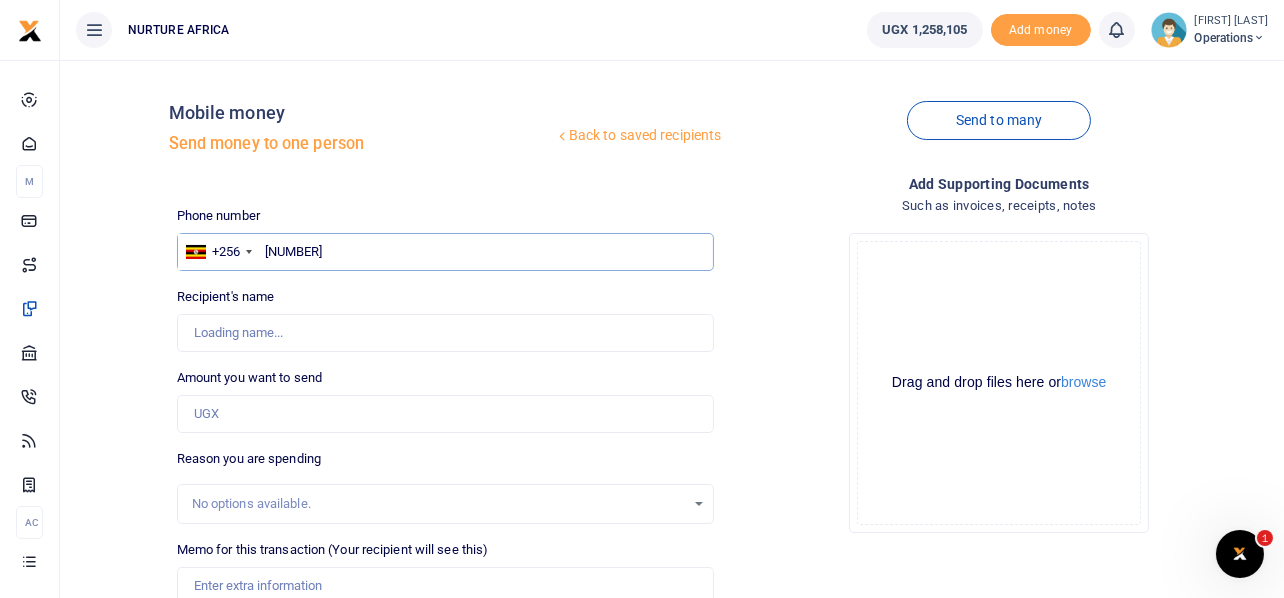 type on "[PHONE]" 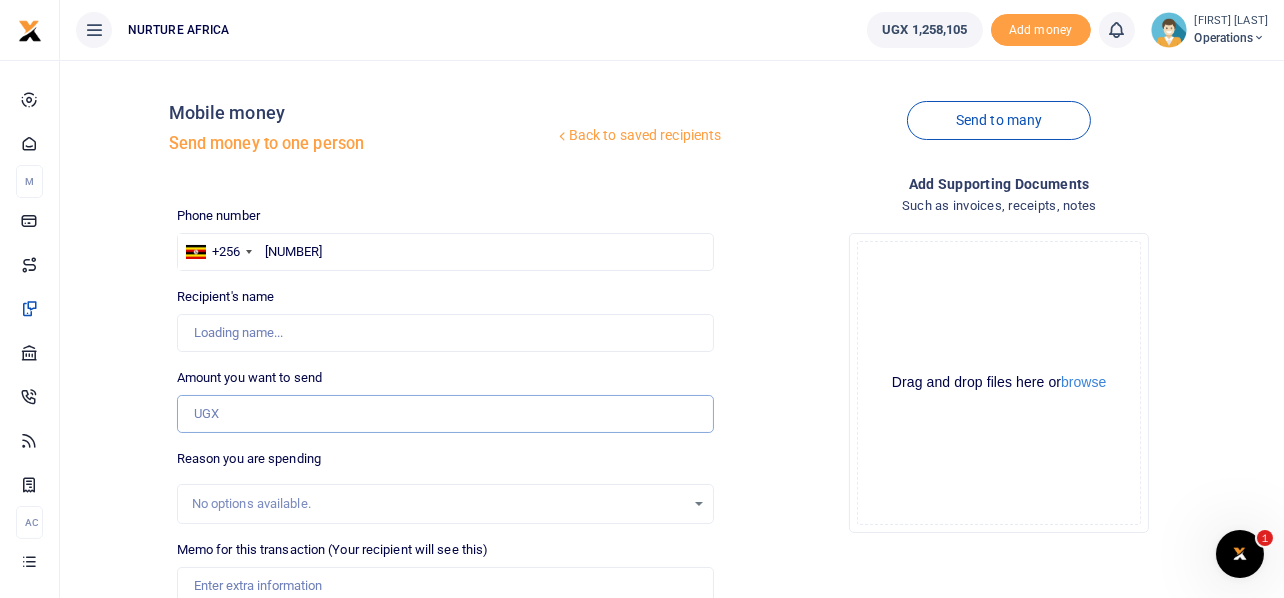 click on "Amount you want to send" at bounding box center (446, 414) 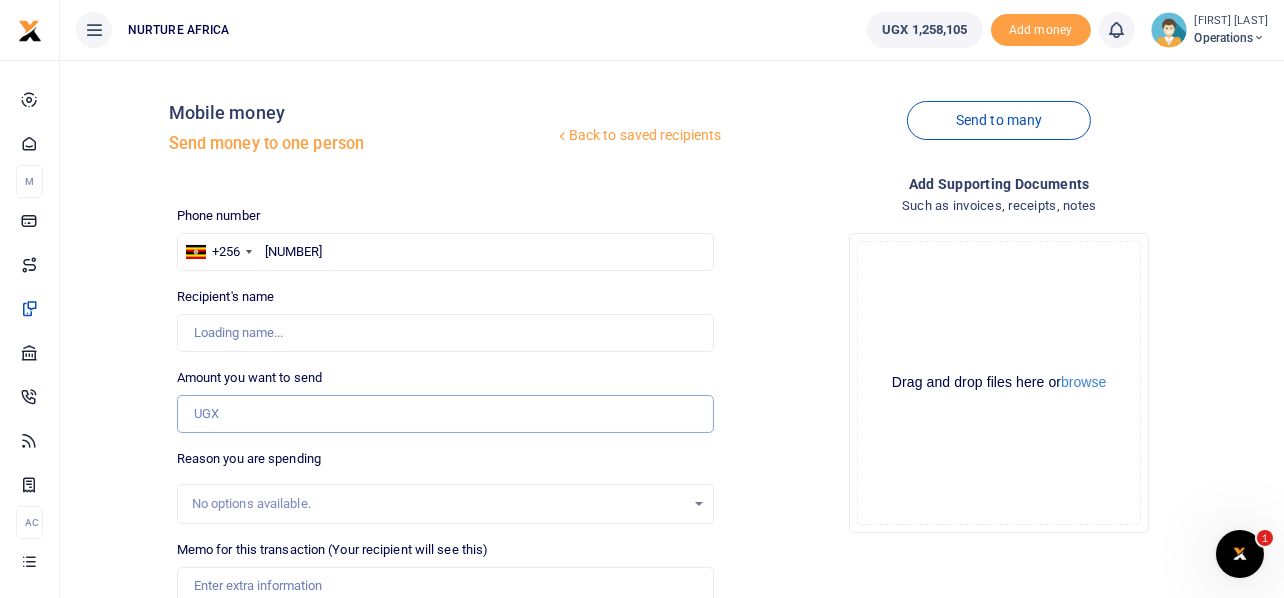 type on "[FIRST] [LAST]" 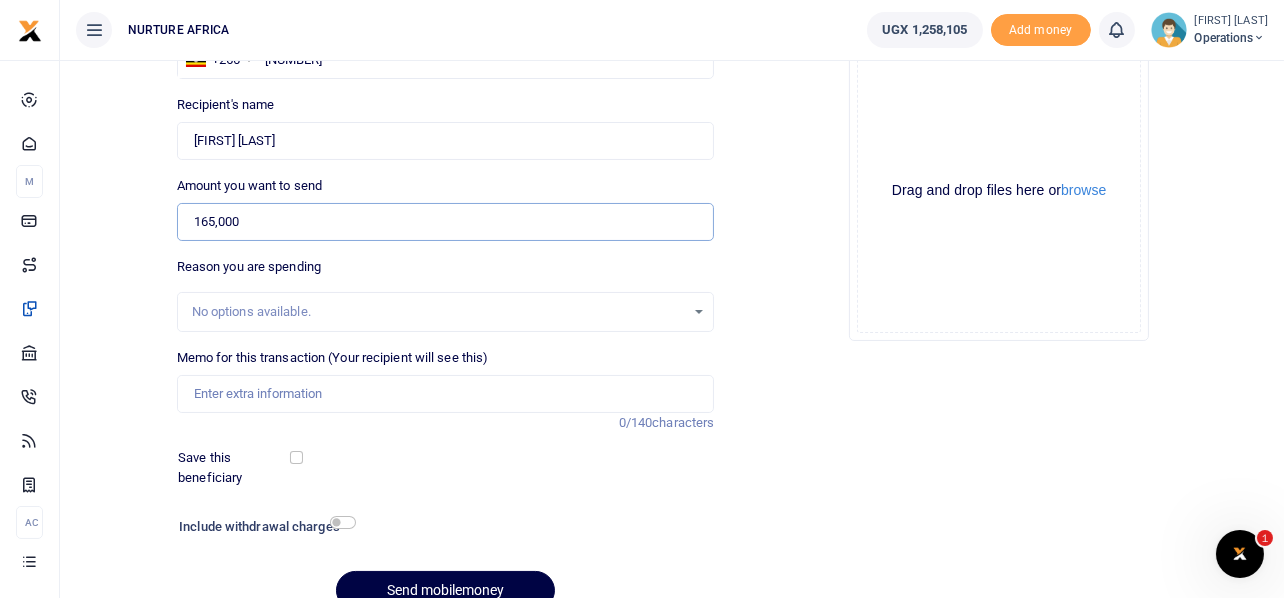 scroll, scrollTop: 287, scrollLeft: 0, axis: vertical 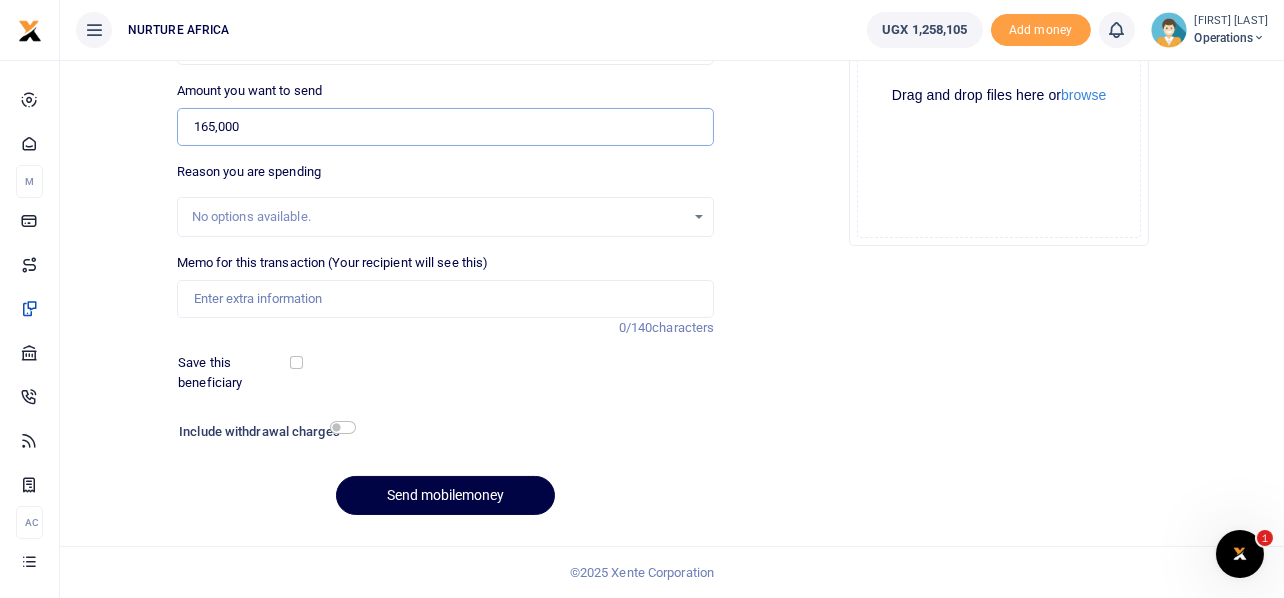 type on "165,000" 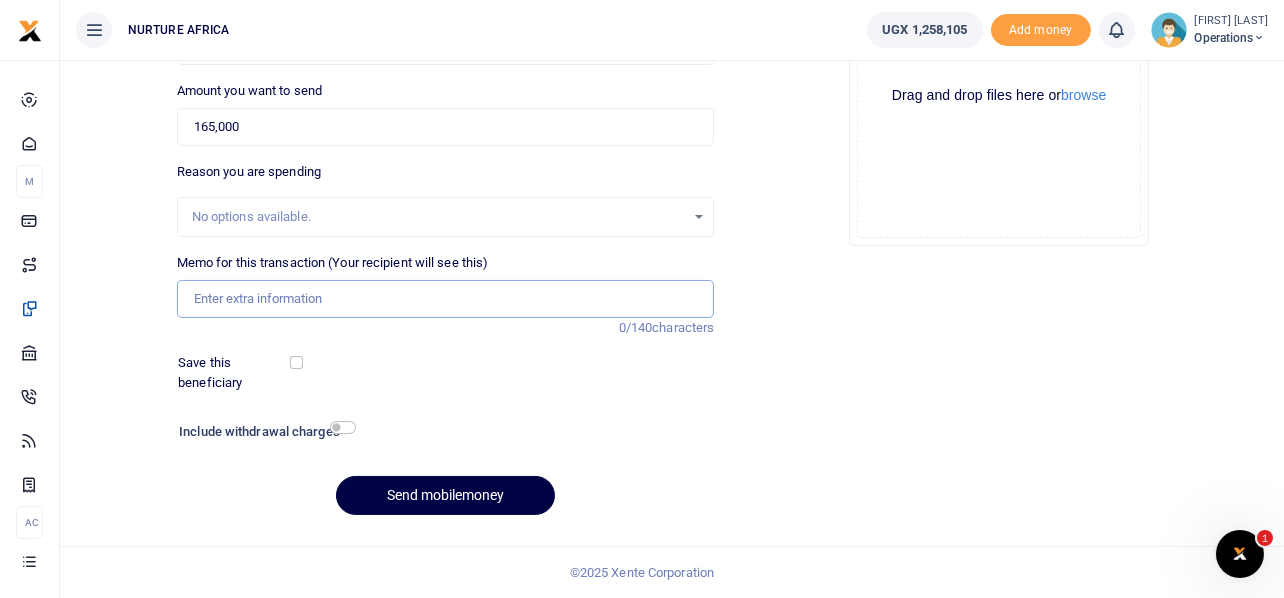 click on "Memo for this transaction (Your recipient will see this)" at bounding box center (446, 299) 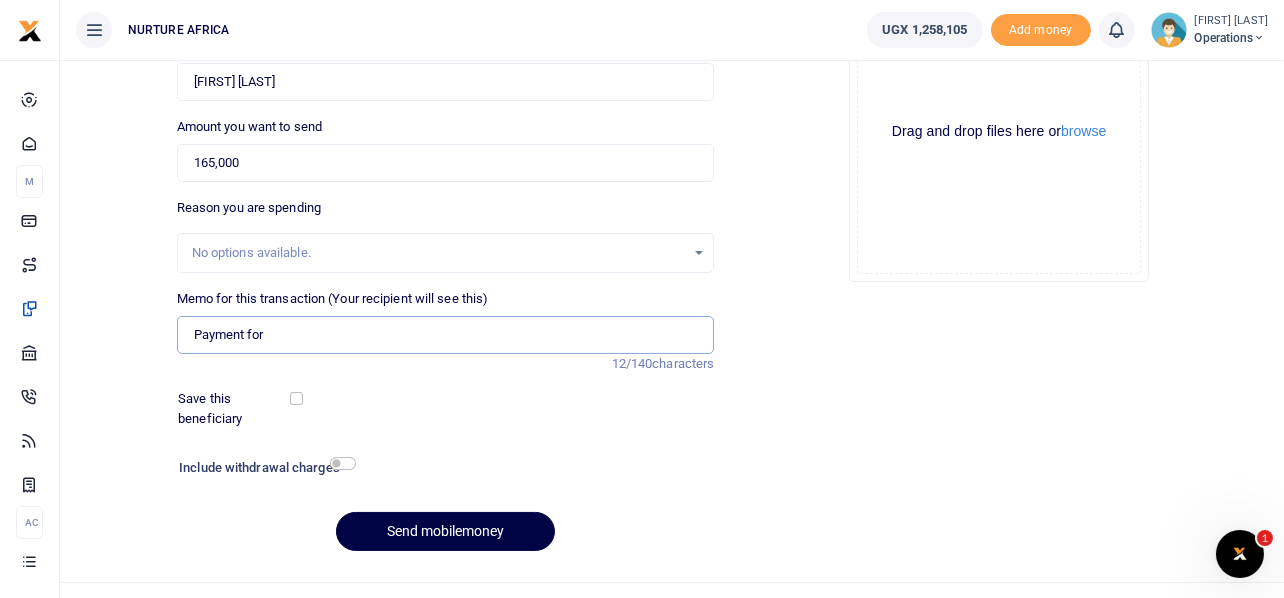 scroll, scrollTop: 287, scrollLeft: 0, axis: vertical 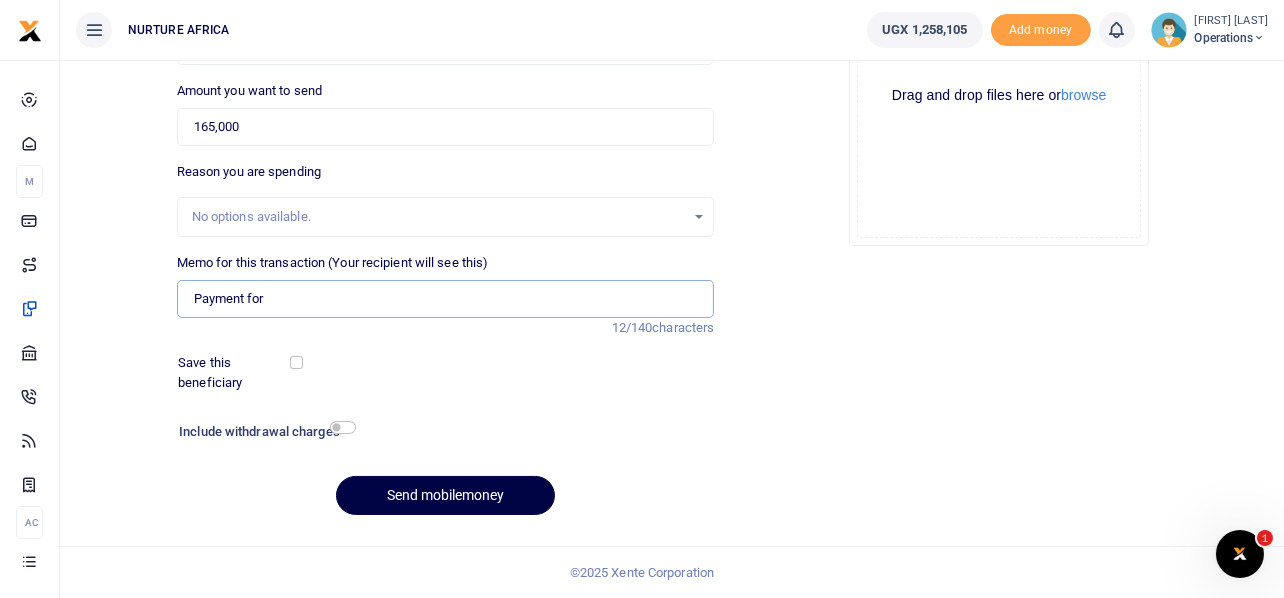 click on "Payment for" at bounding box center [446, 299] 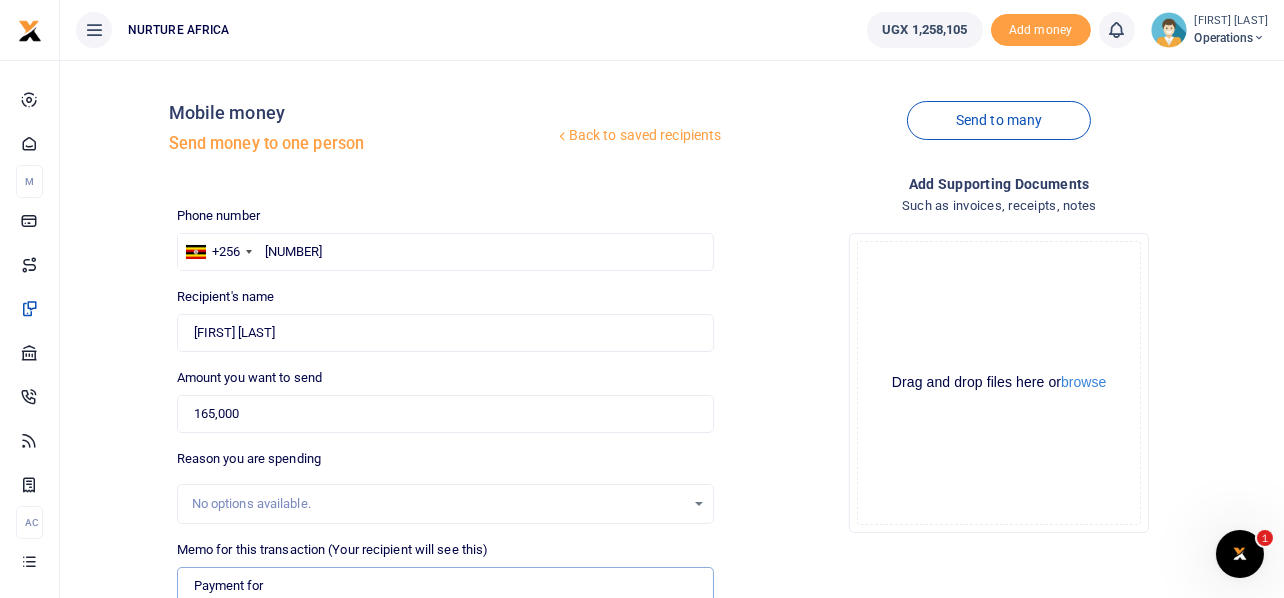 type on "Payment for" 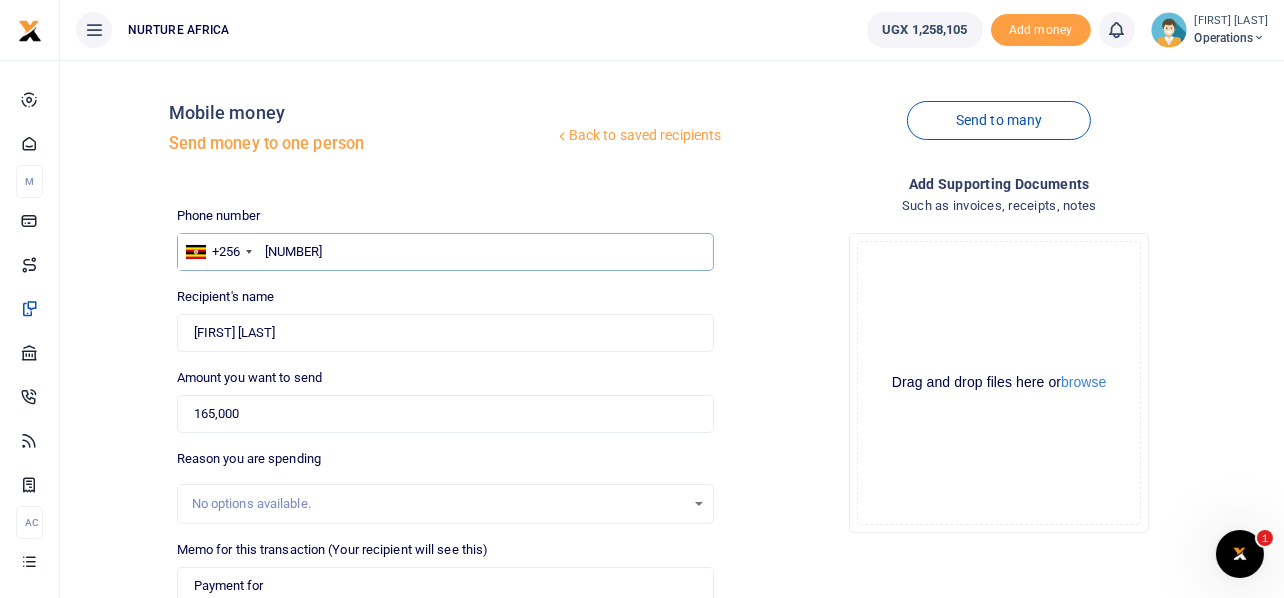 click on "708793883" at bounding box center (446, 252) 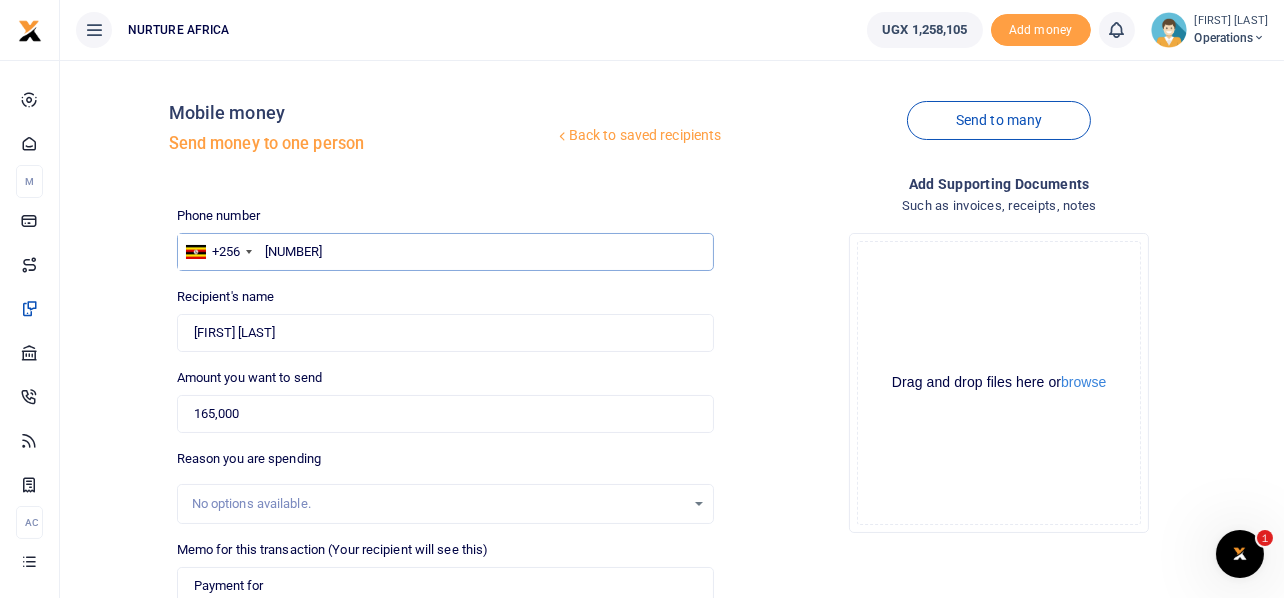 type on "707738057" 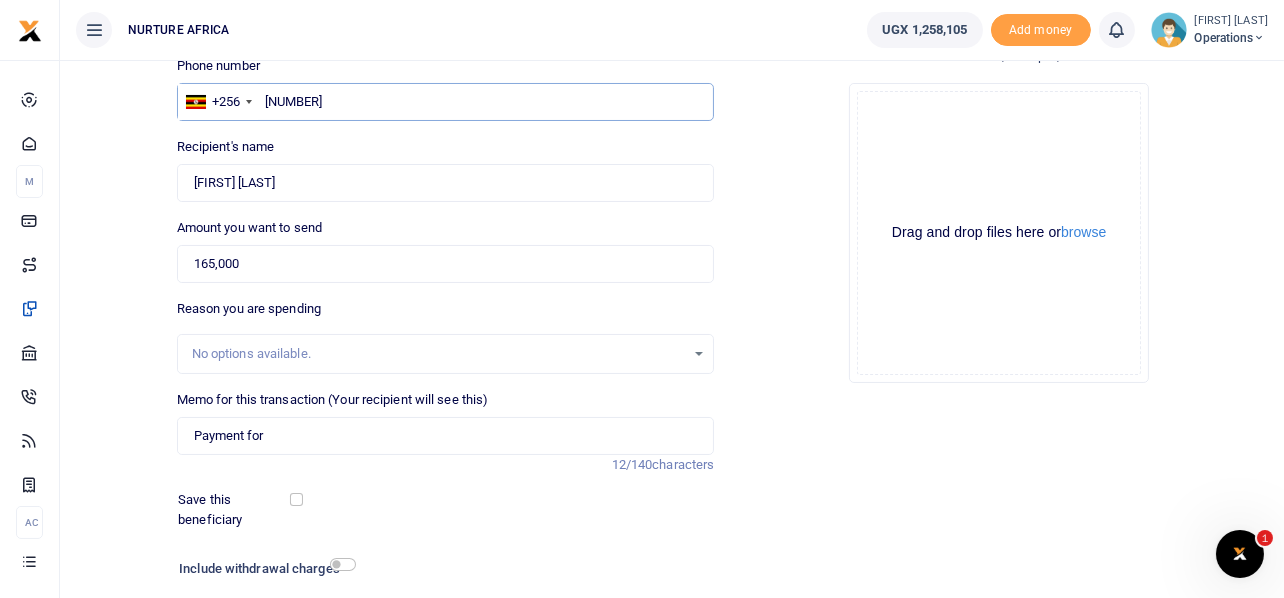 scroll, scrollTop: 199, scrollLeft: 0, axis: vertical 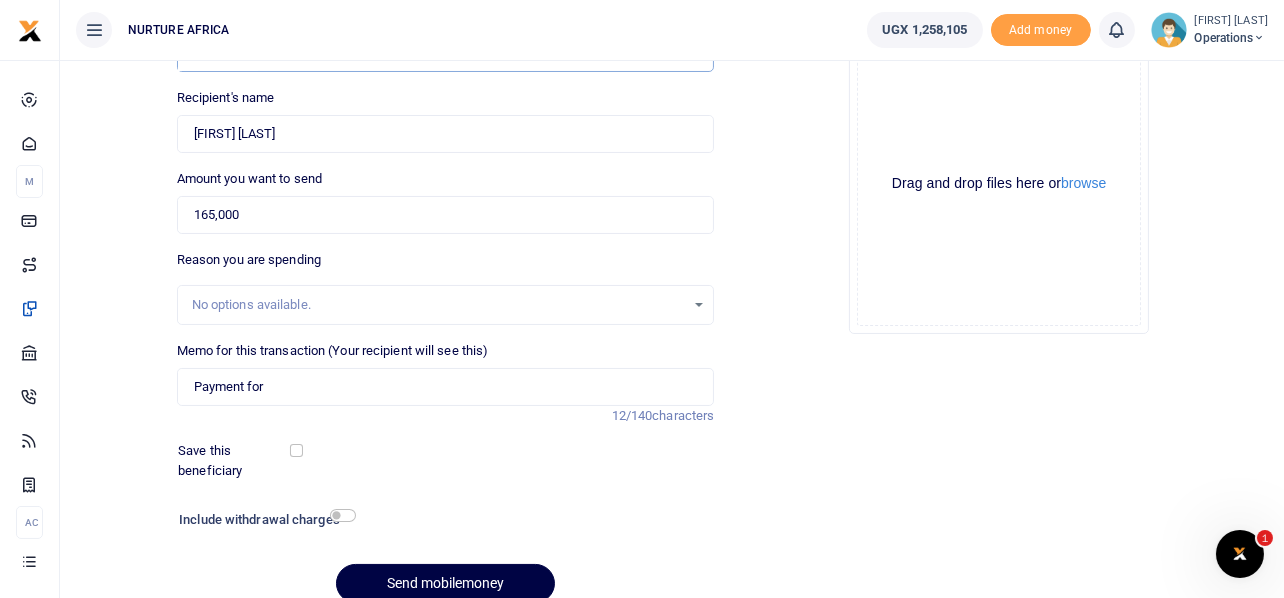 type on "707738057" 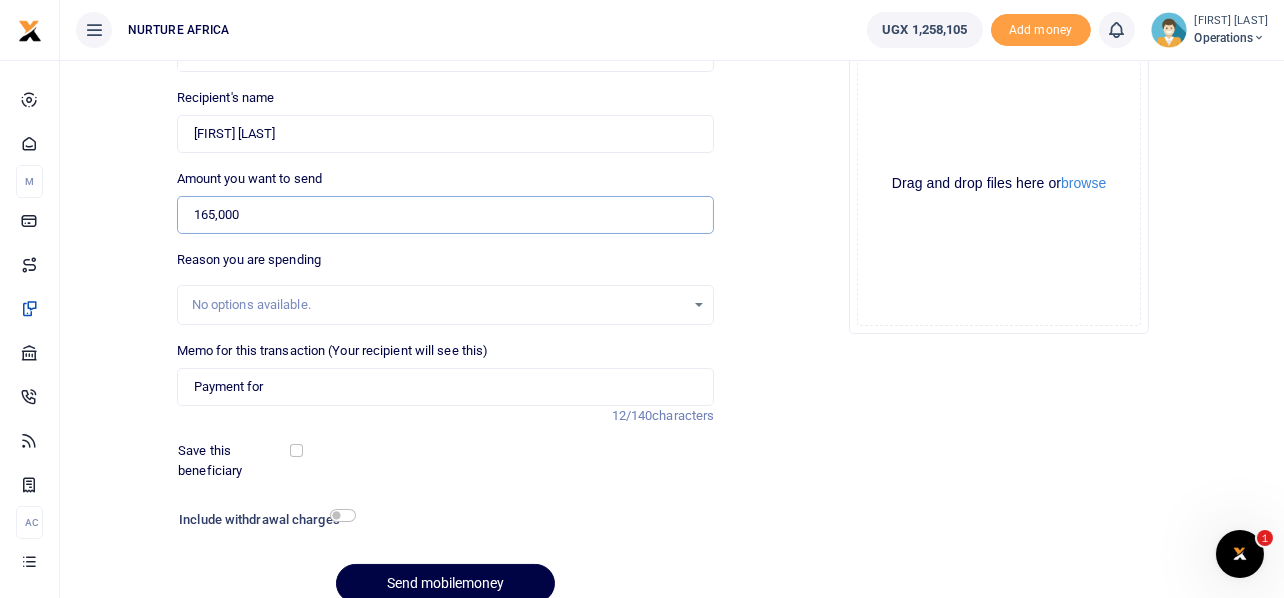 click on "165,000" at bounding box center [446, 215] 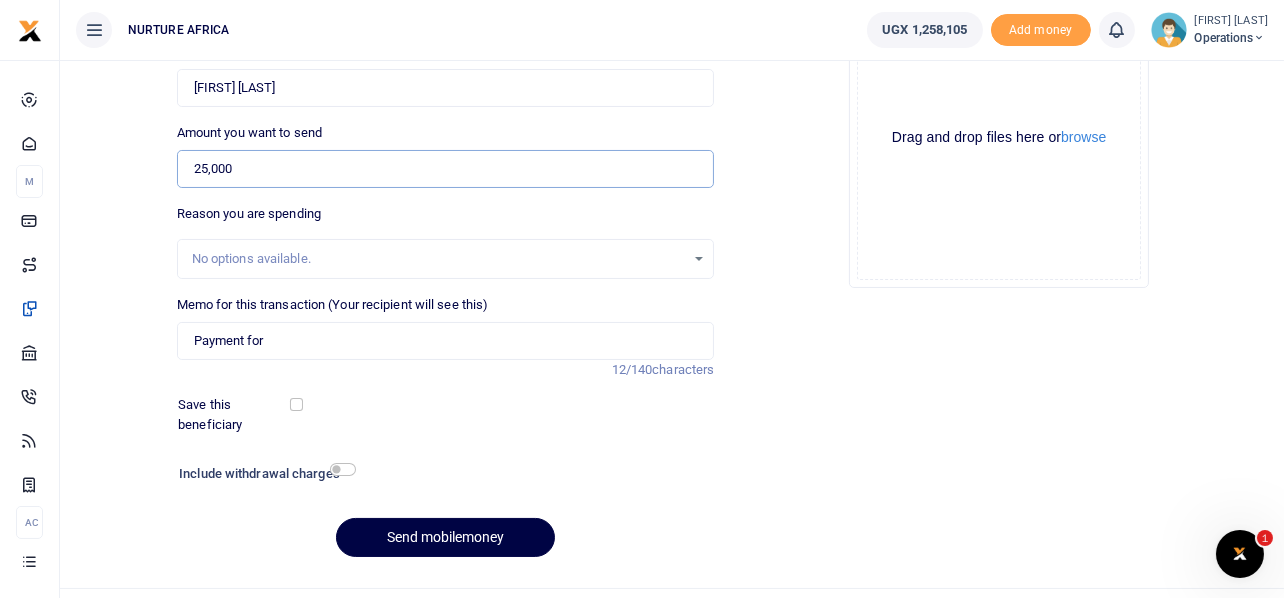scroll, scrollTop: 287, scrollLeft: 0, axis: vertical 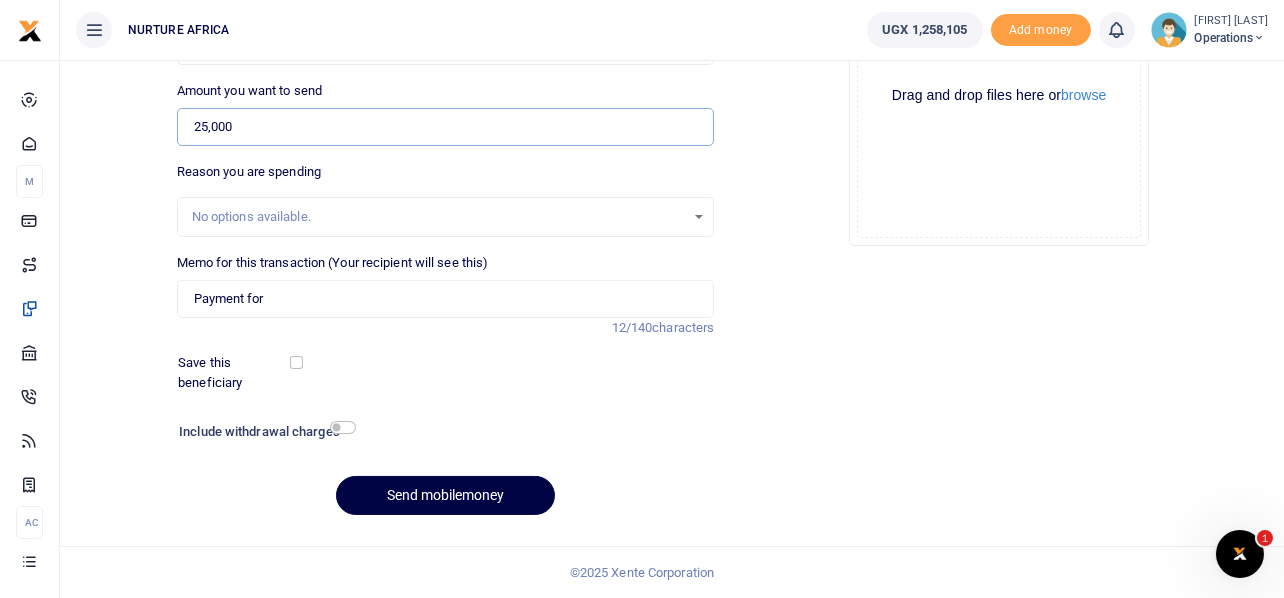 type on "25,000" 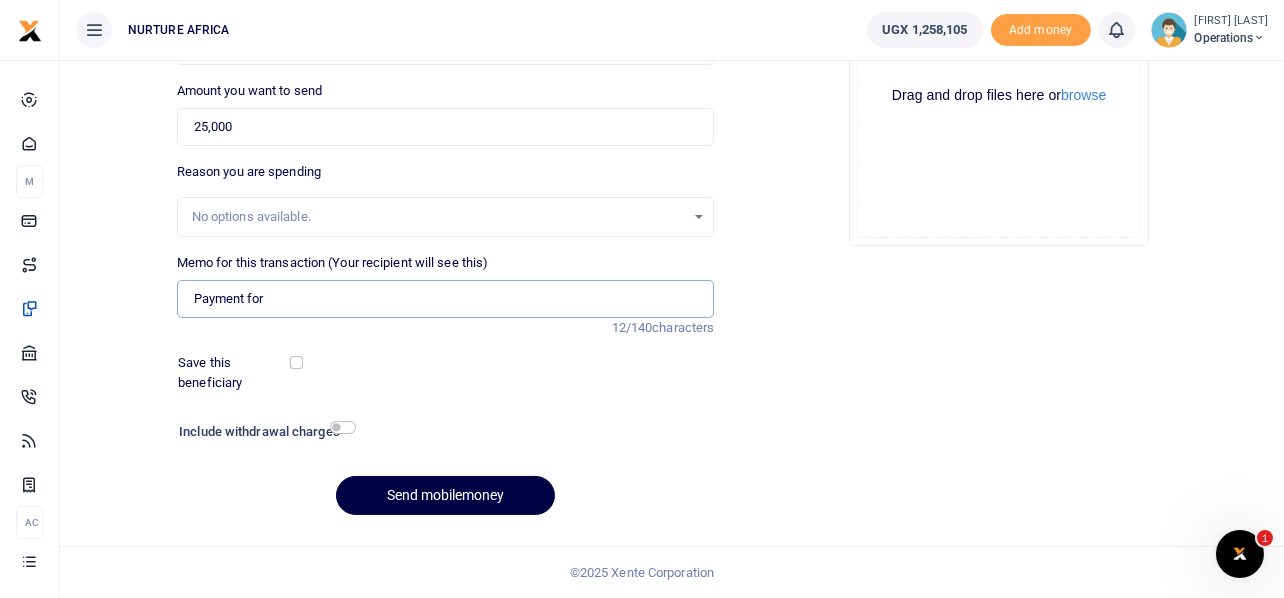 click on "Payment for" at bounding box center (446, 299) 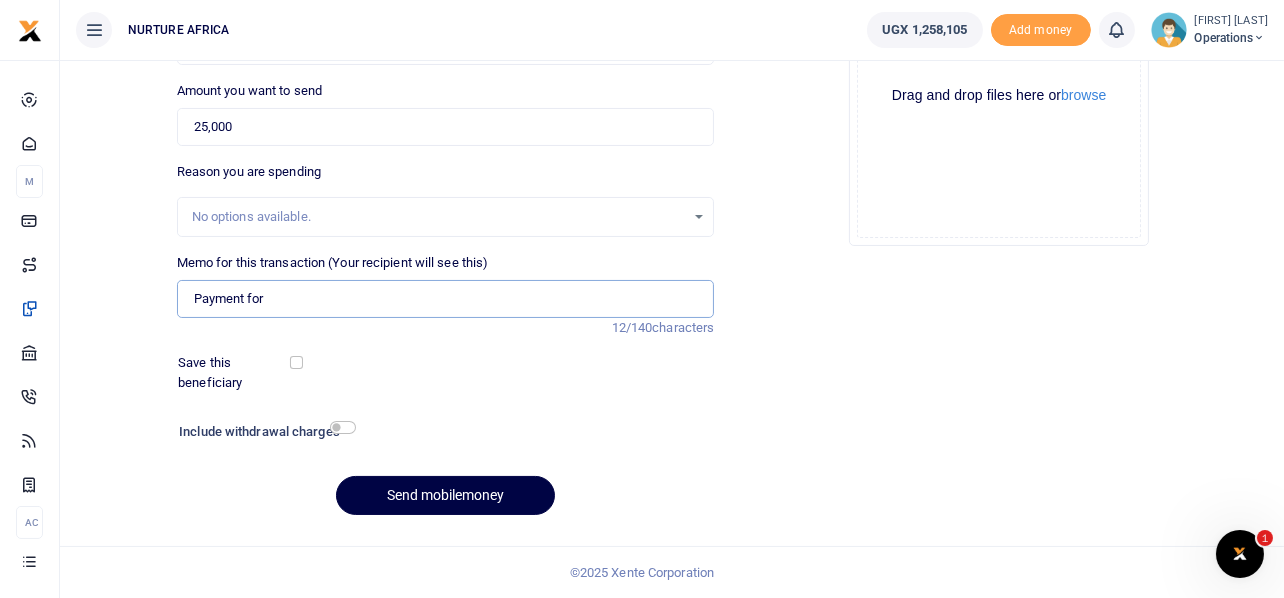 click on "Payment for" at bounding box center [446, 299] 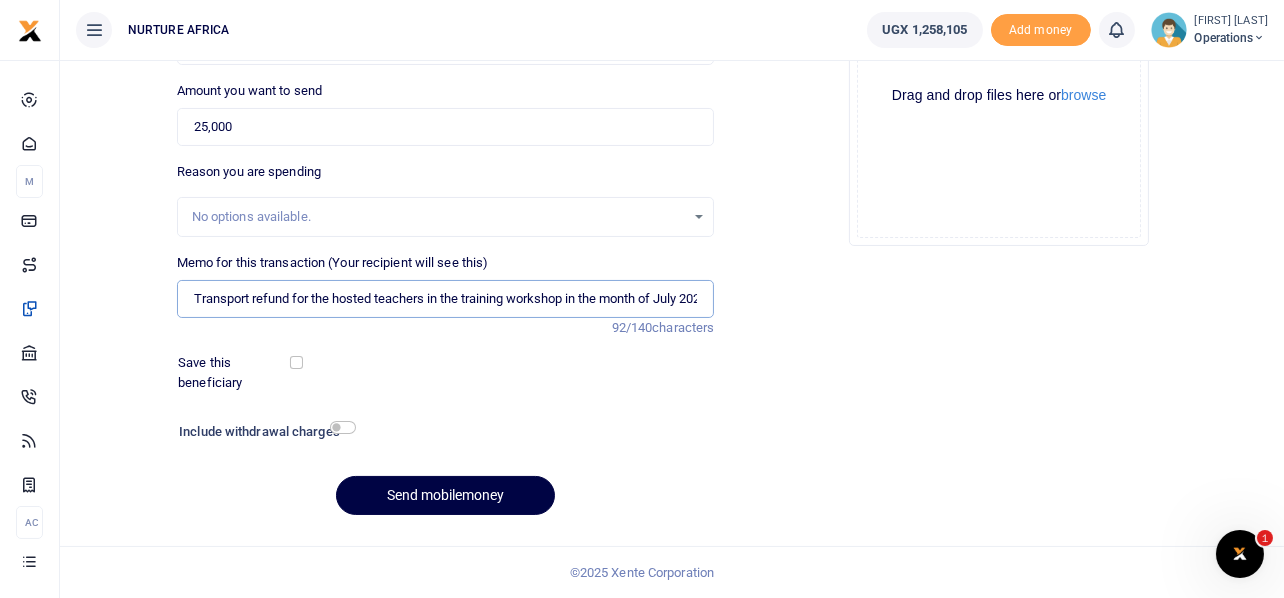 scroll, scrollTop: 0, scrollLeft: 24, axis: horizontal 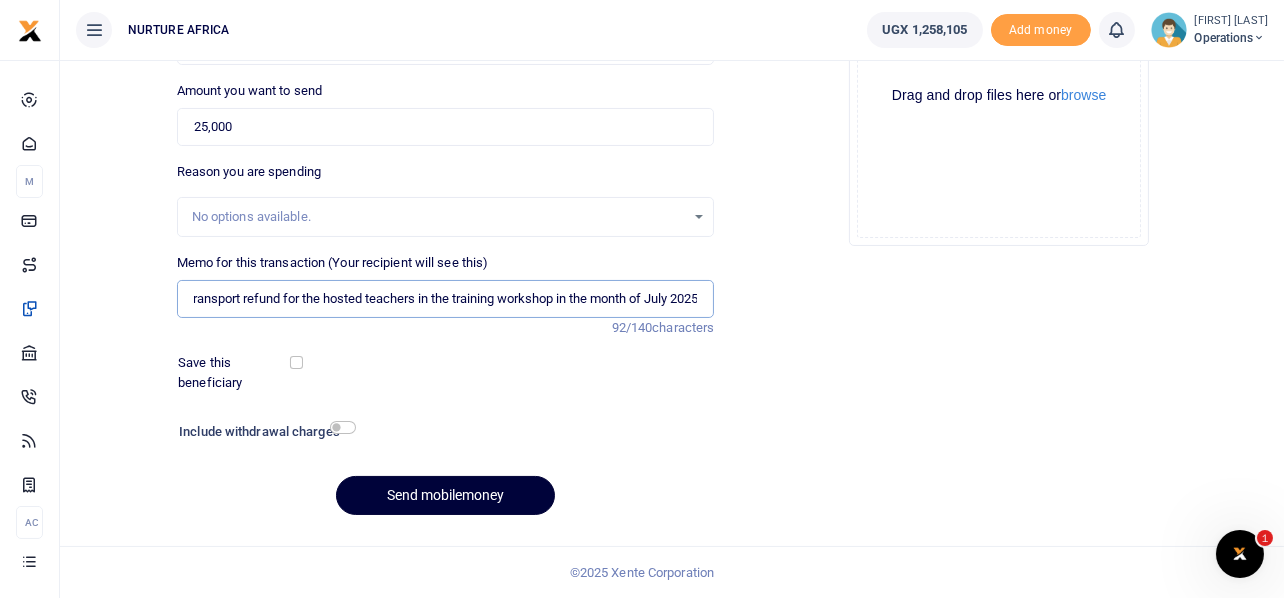 type on "Transport refund for the hosted teachers in the training workshop in the month of July 2025" 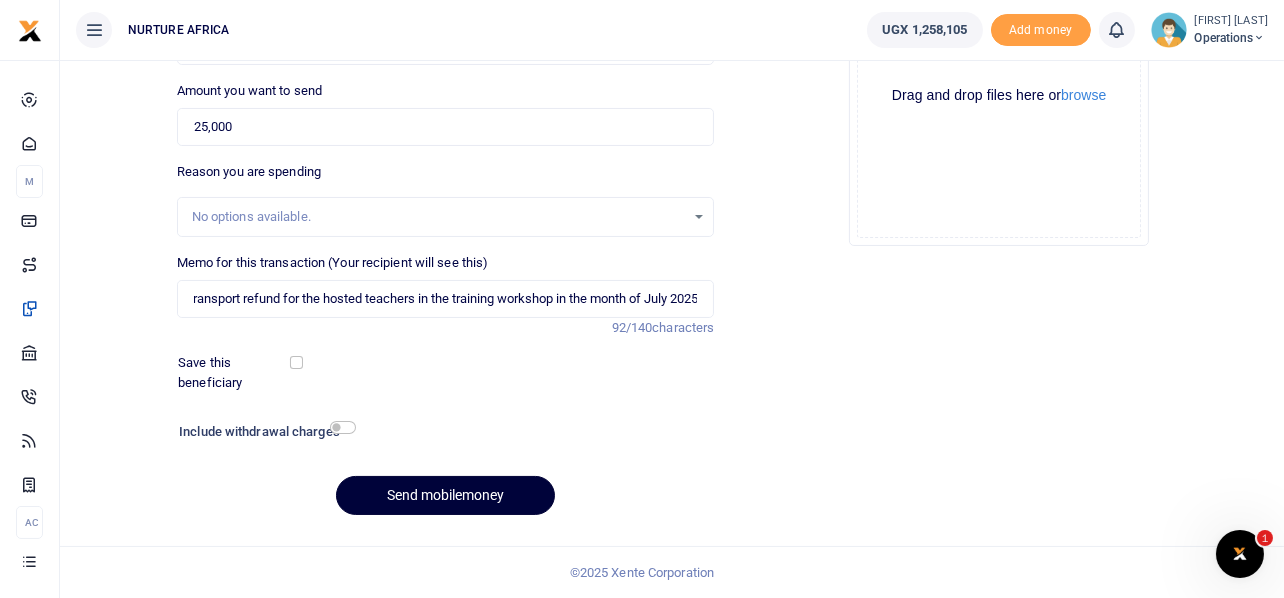 click on "Send mobilemoney" at bounding box center (445, 495) 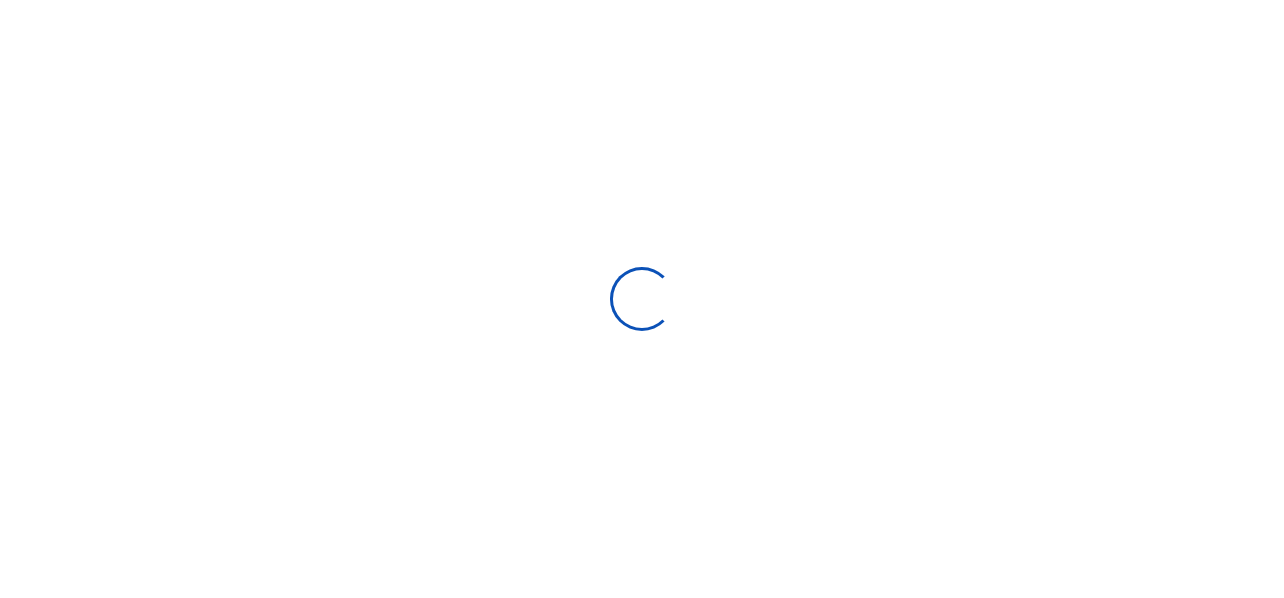 select 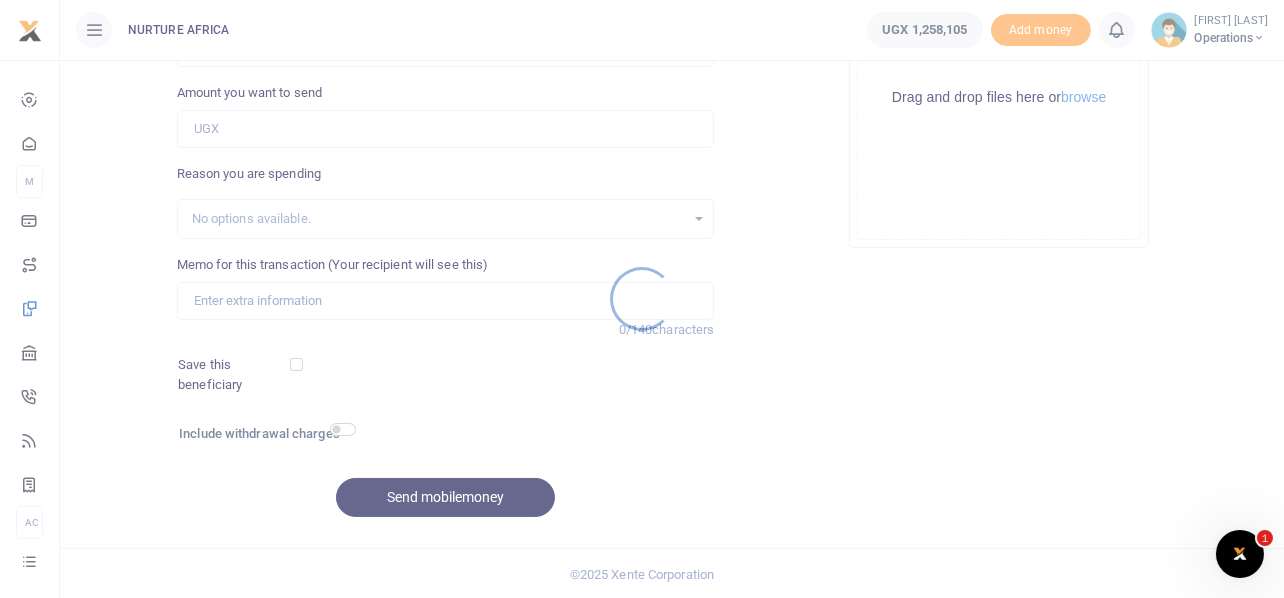 scroll, scrollTop: 0, scrollLeft: 0, axis: both 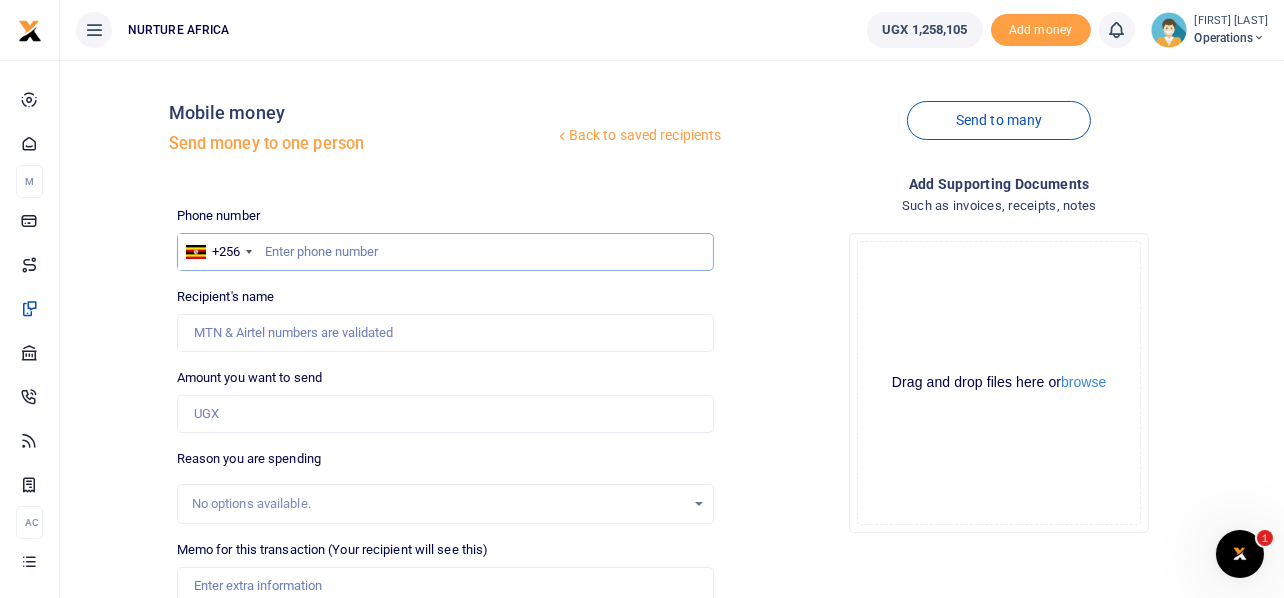 click at bounding box center (446, 252) 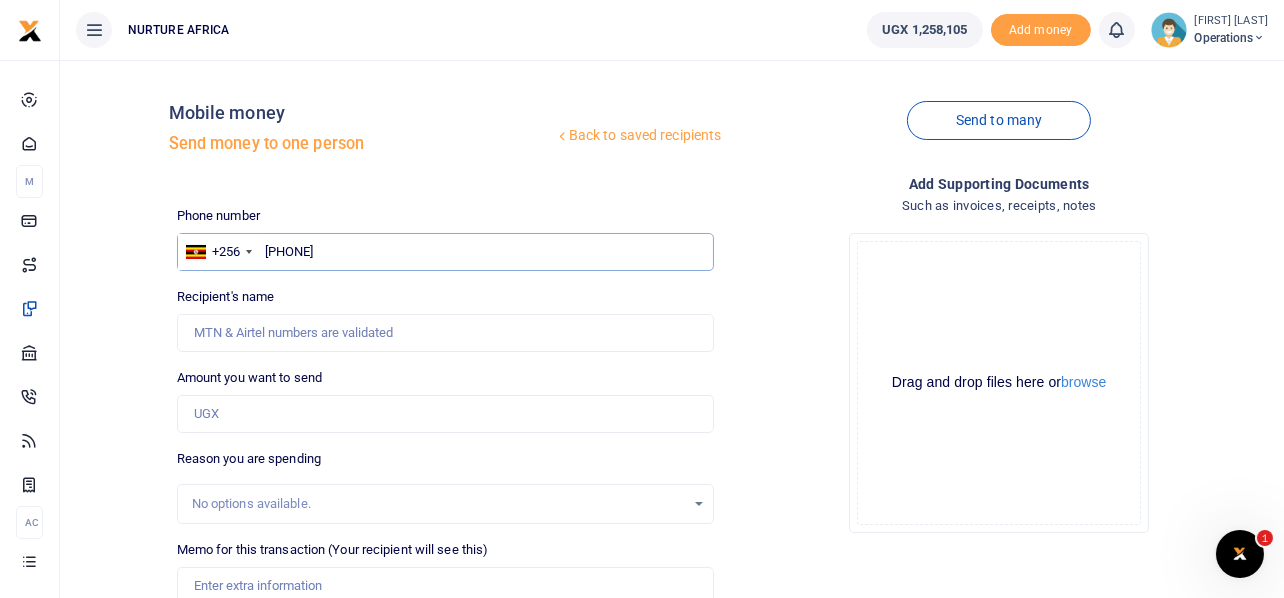 type on "[PHONE]" 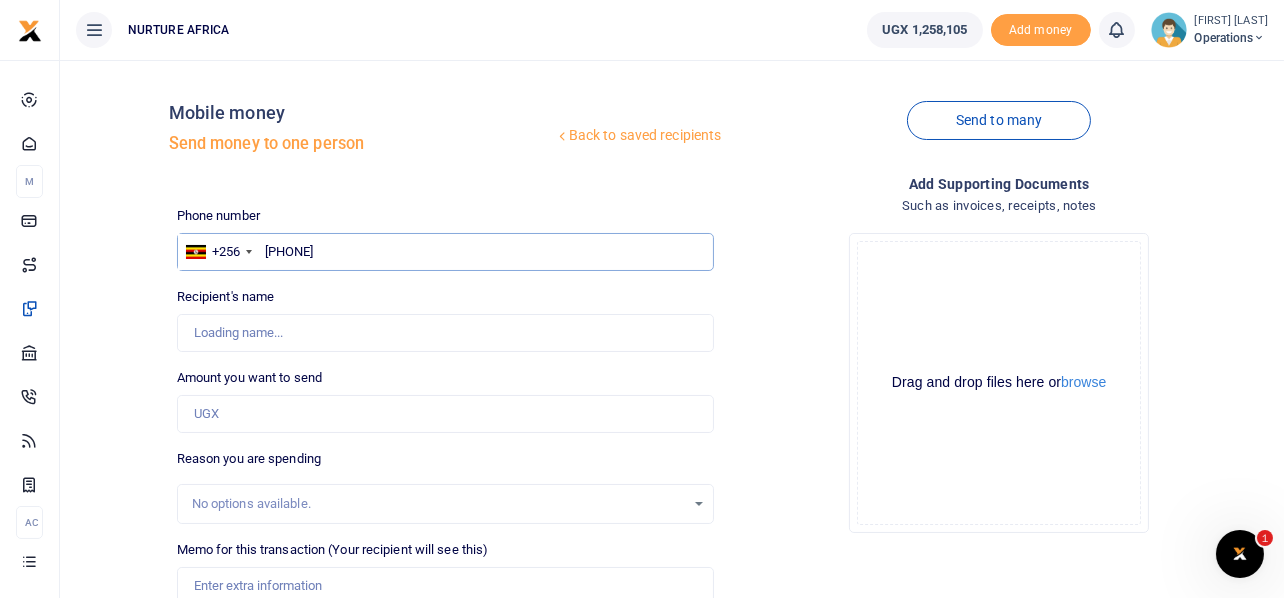 type on "[FIRST] [LAST]" 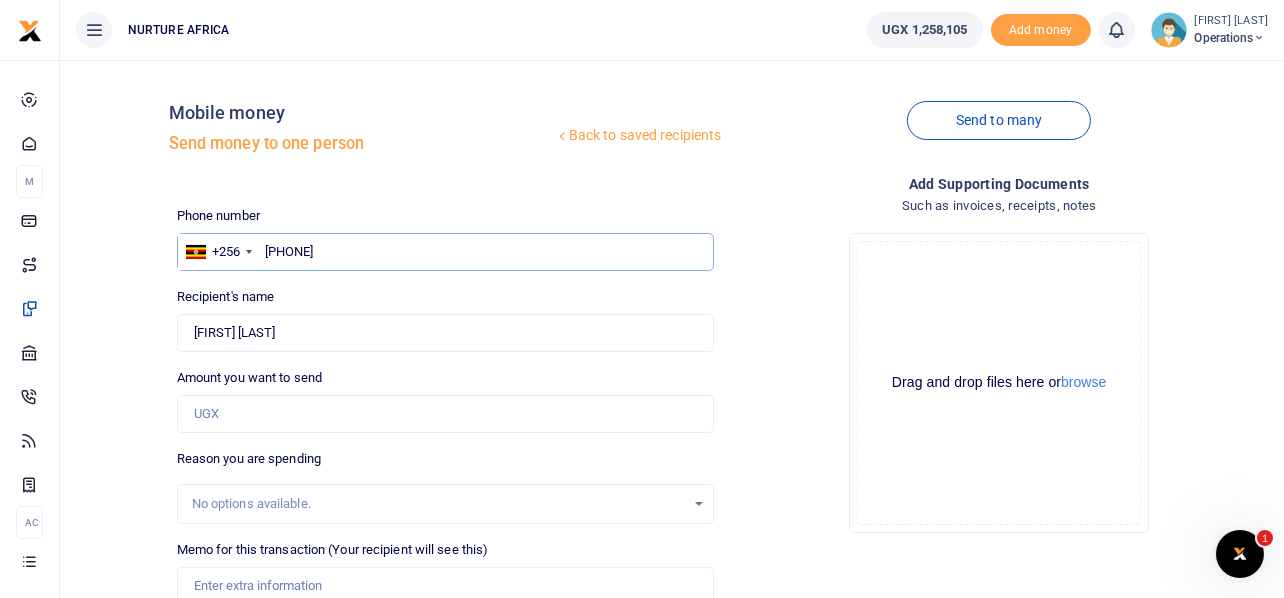 type on "[PHONE]" 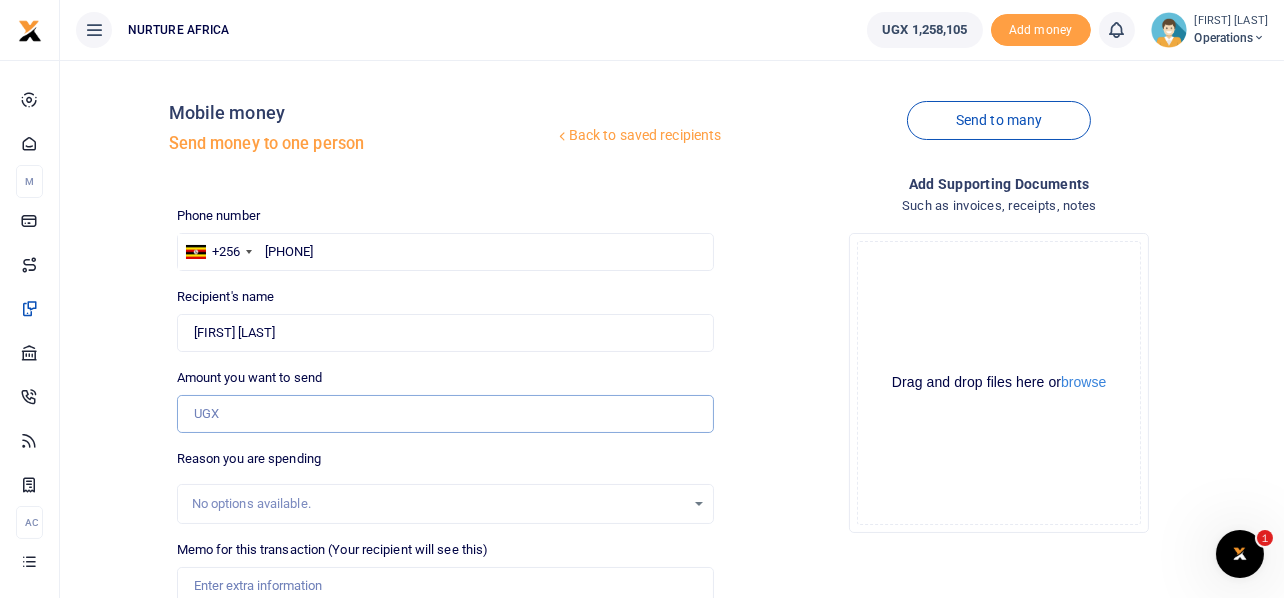click on "Amount you want to send" at bounding box center [446, 414] 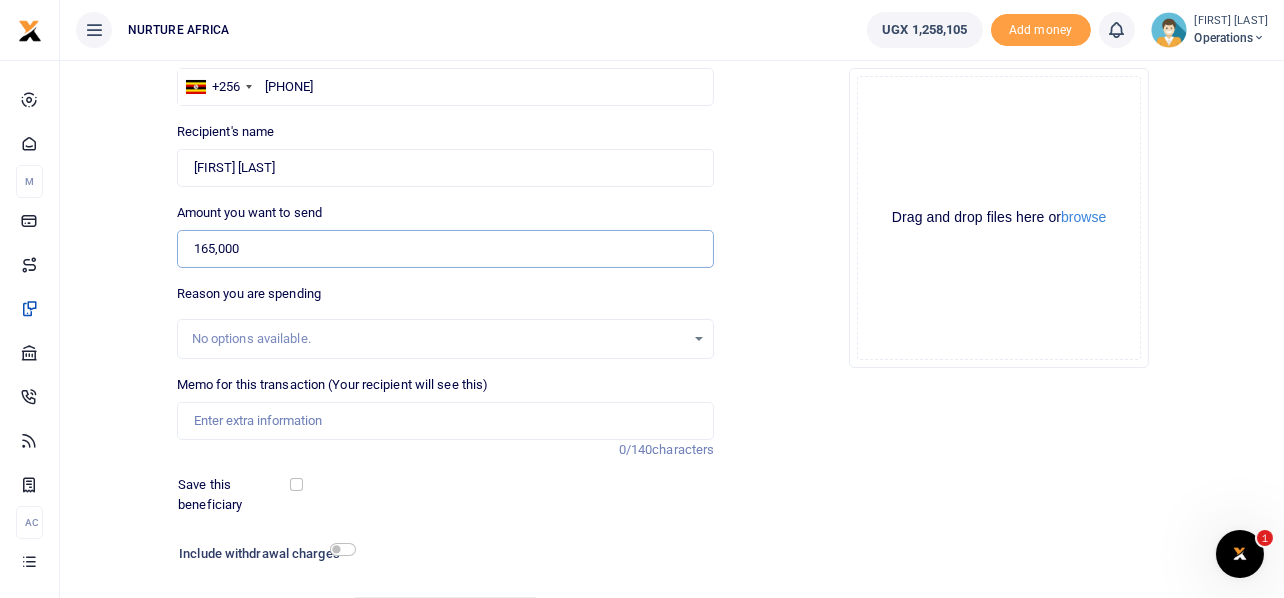 scroll, scrollTop: 199, scrollLeft: 0, axis: vertical 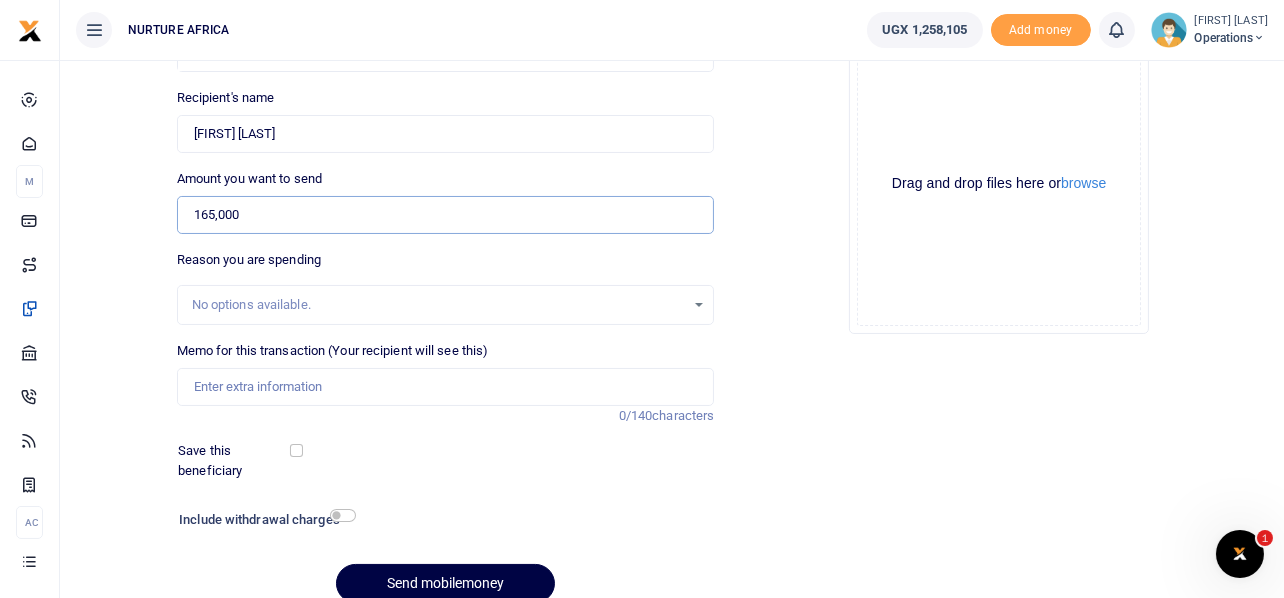 type on "165,000" 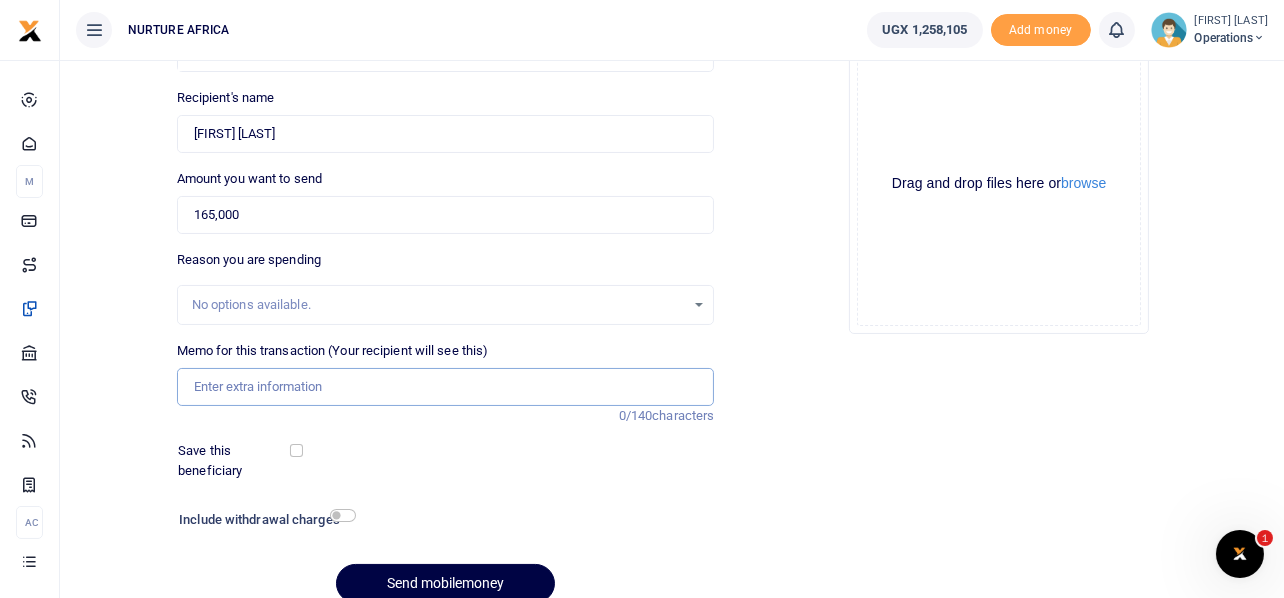 click on "Memo for this transaction (Your recipient will see this)" at bounding box center (446, 387) 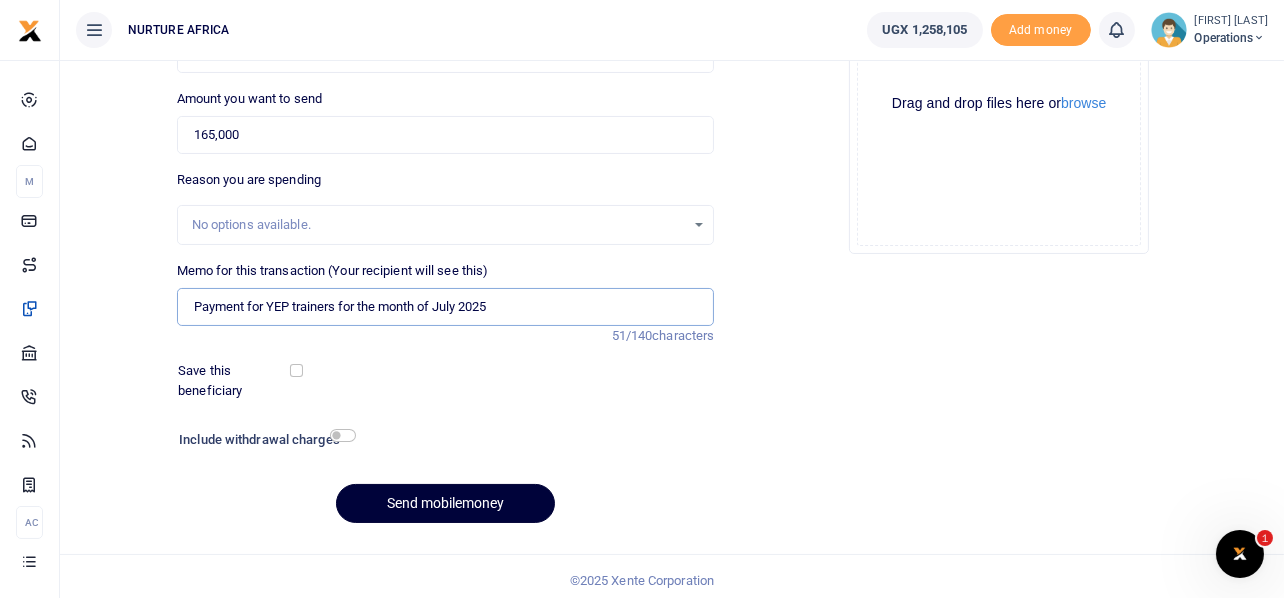 scroll, scrollTop: 287, scrollLeft: 0, axis: vertical 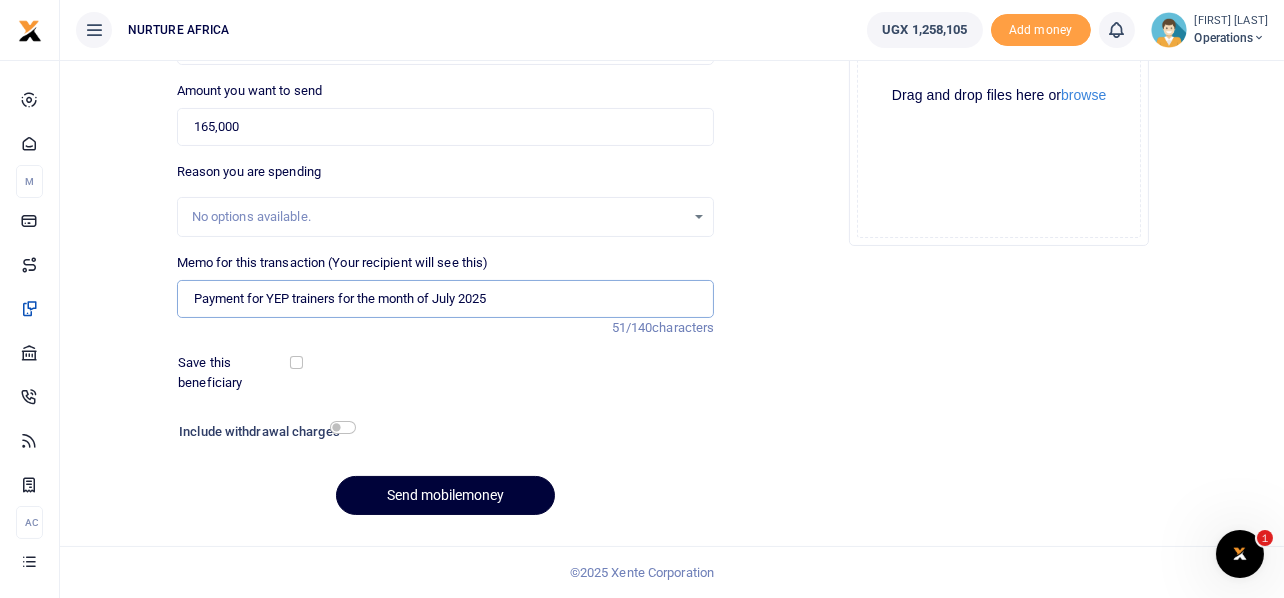 type on "Payment for YEP trainers for the month of July 2025" 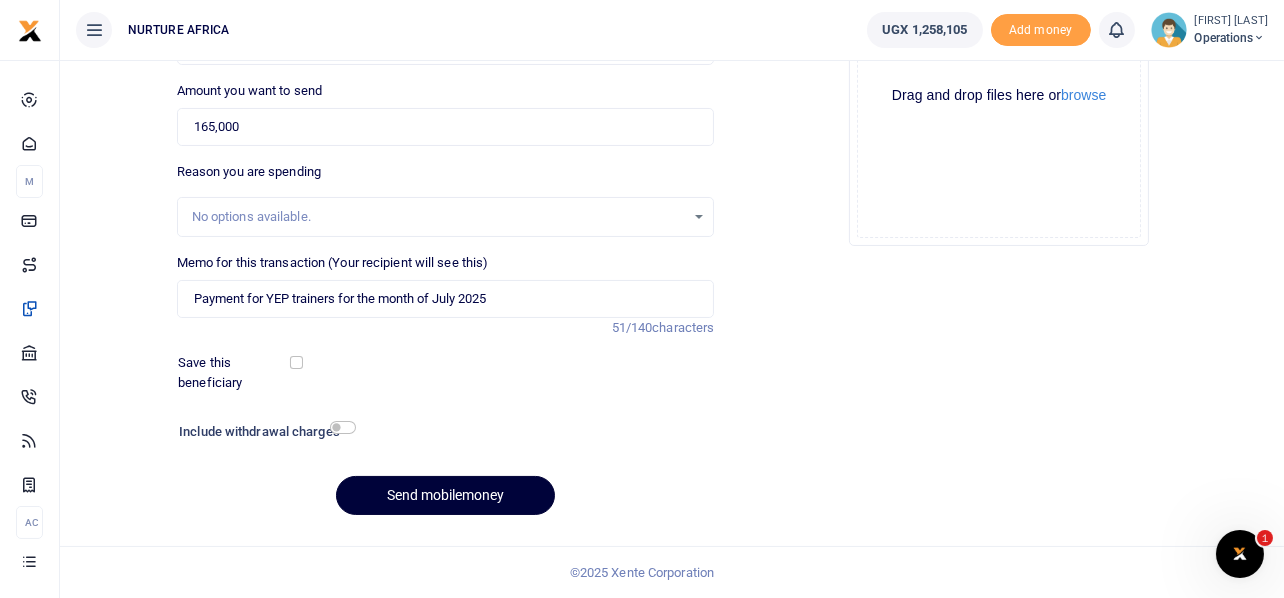 click on "Send mobilemoney" at bounding box center [445, 495] 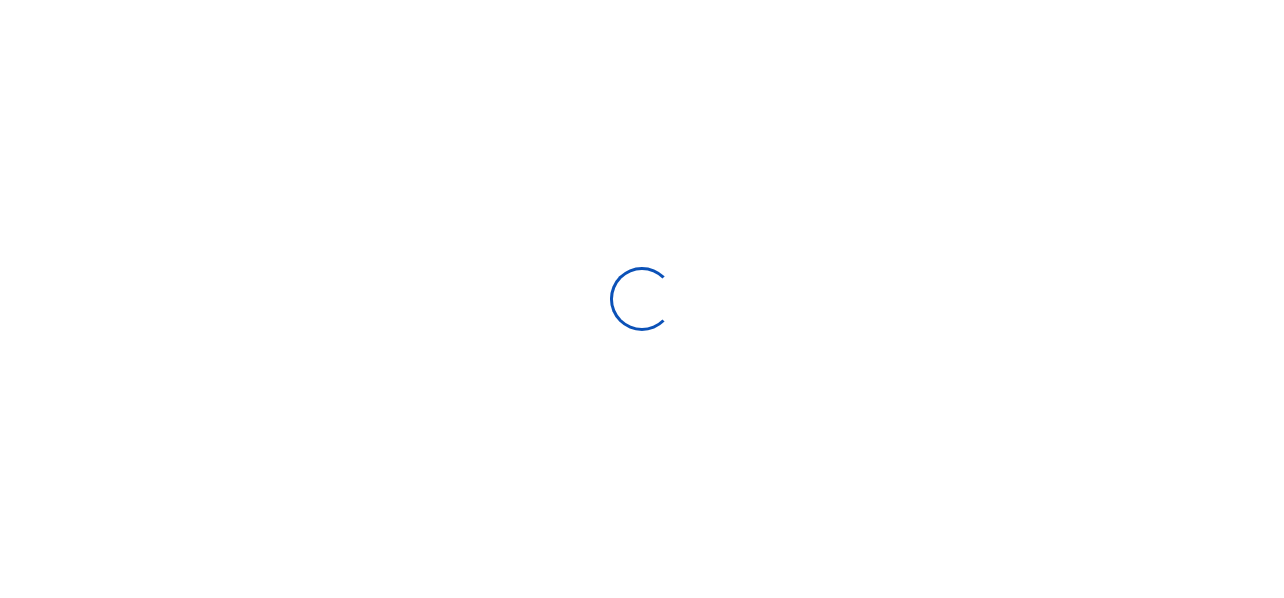 select 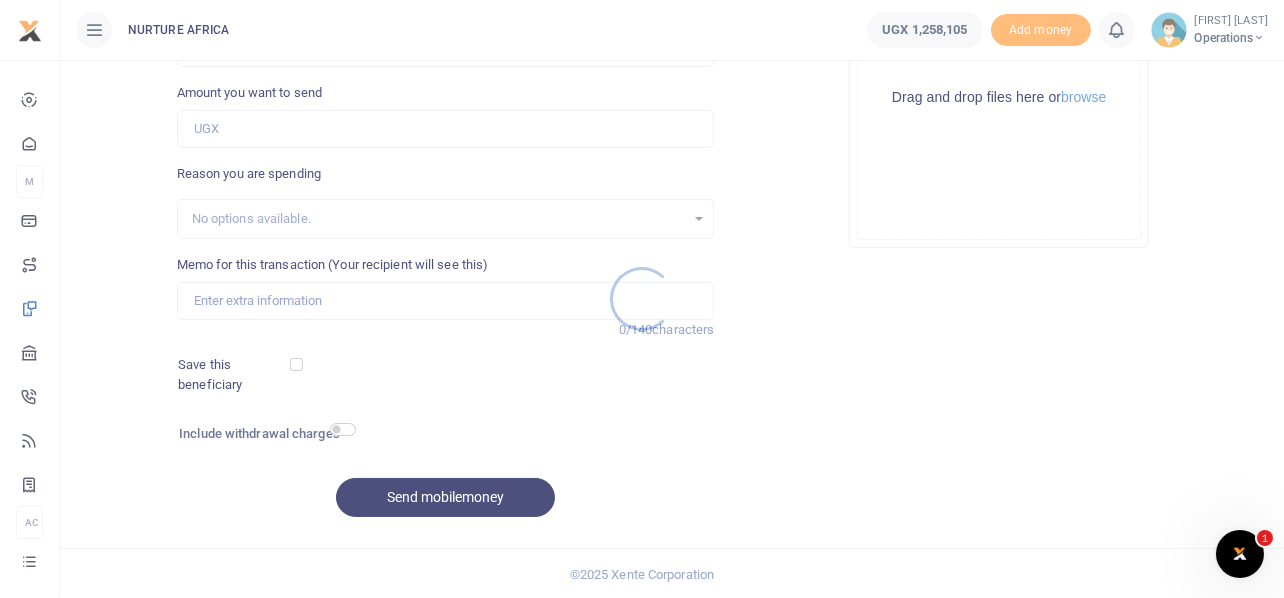 scroll, scrollTop: 0, scrollLeft: 0, axis: both 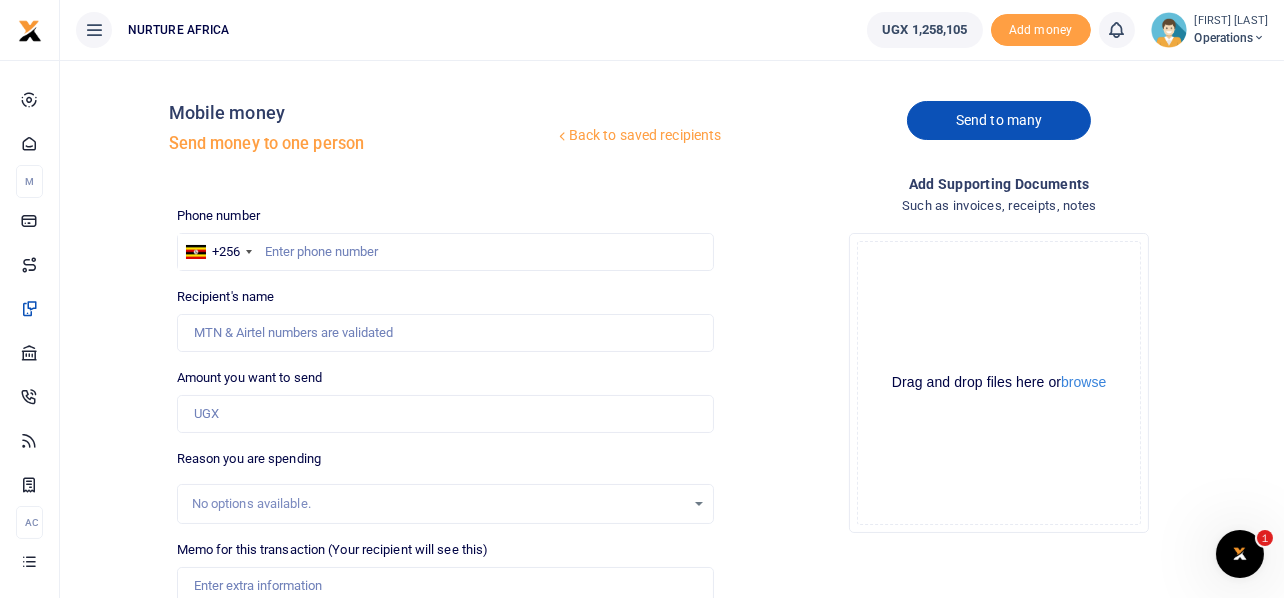 click on "Send to many" at bounding box center [999, 120] 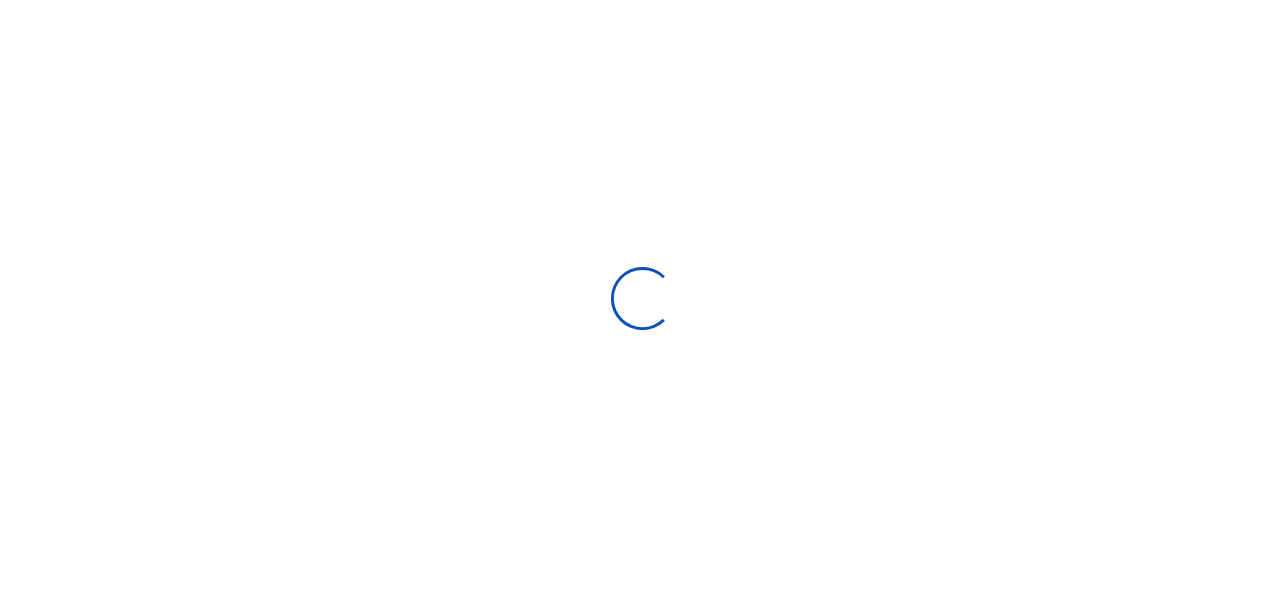 scroll, scrollTop: 0, scrollLeft: 0, axis: both 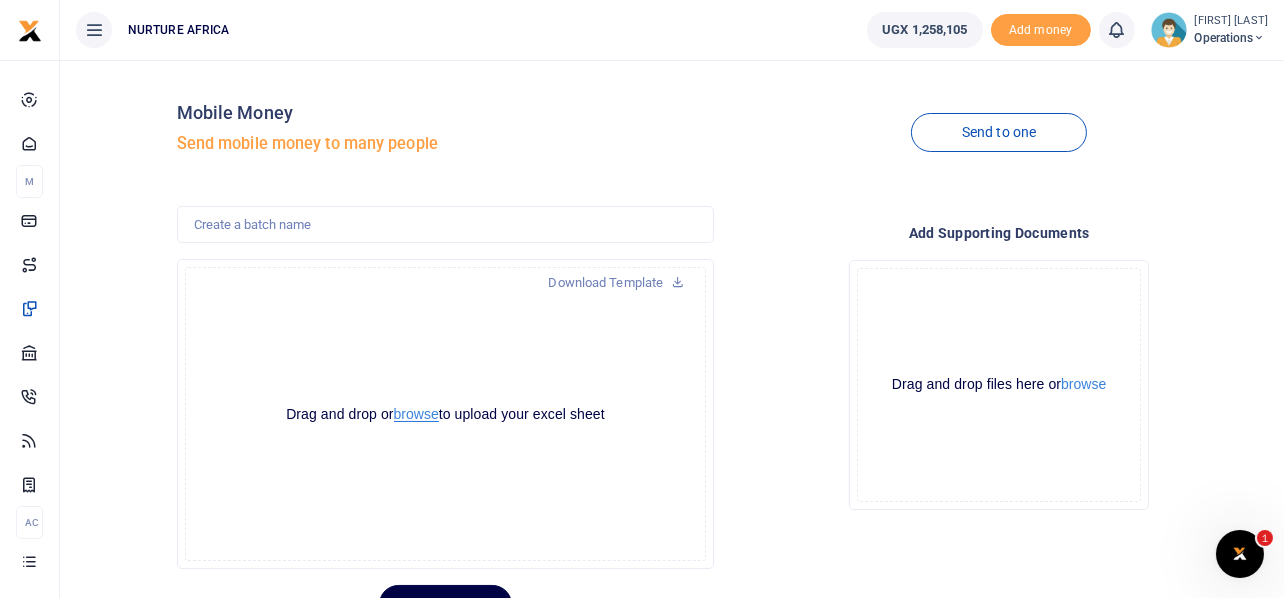 click on "browse" at bounding box center (416, 414) 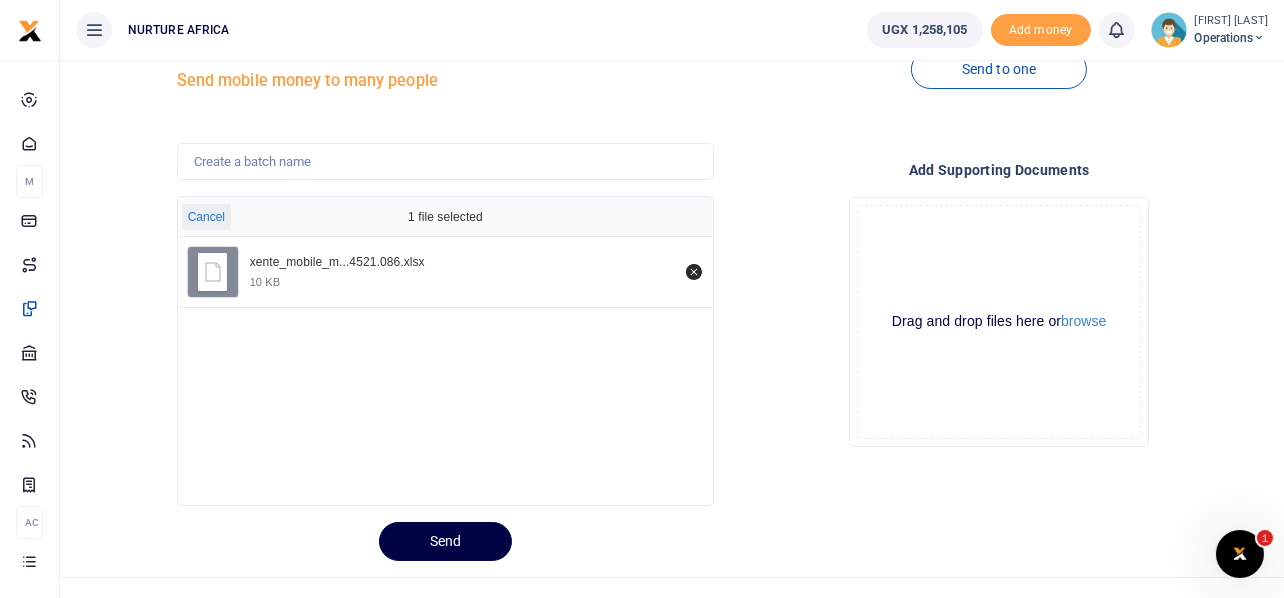 scroll, scrollTop: 94, scrollLeft: 0, axis: vertical 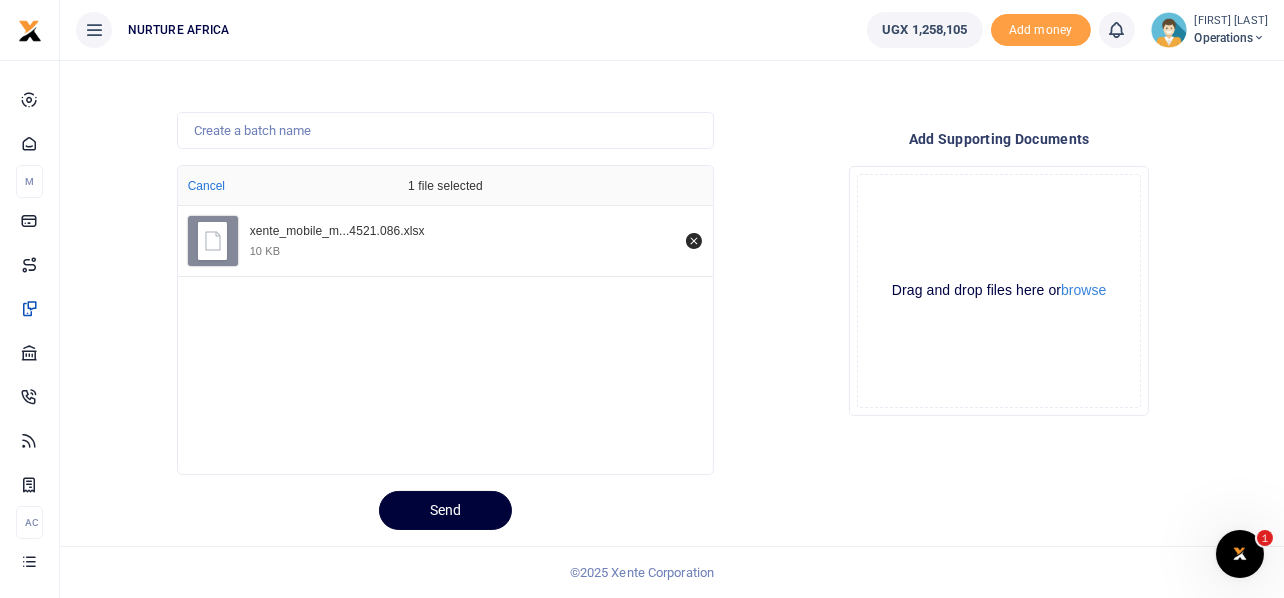 click on "Send" at bounding box center (445, 510) 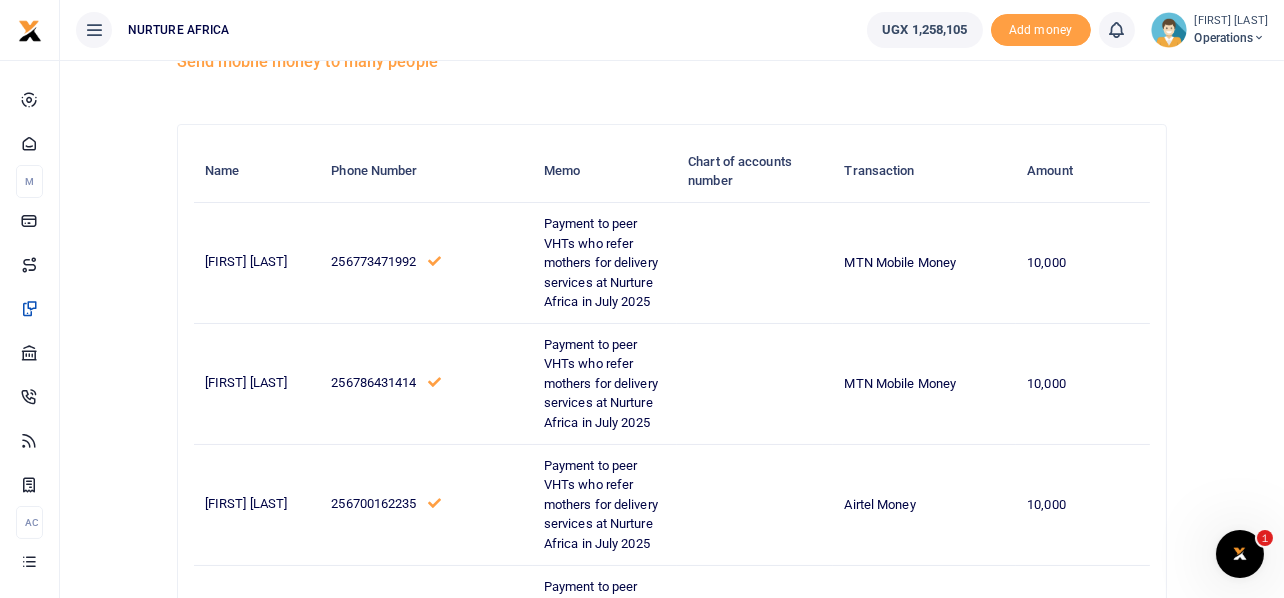 scroll, scrollTop: 38, scrollLeft: 0, axis: vertical 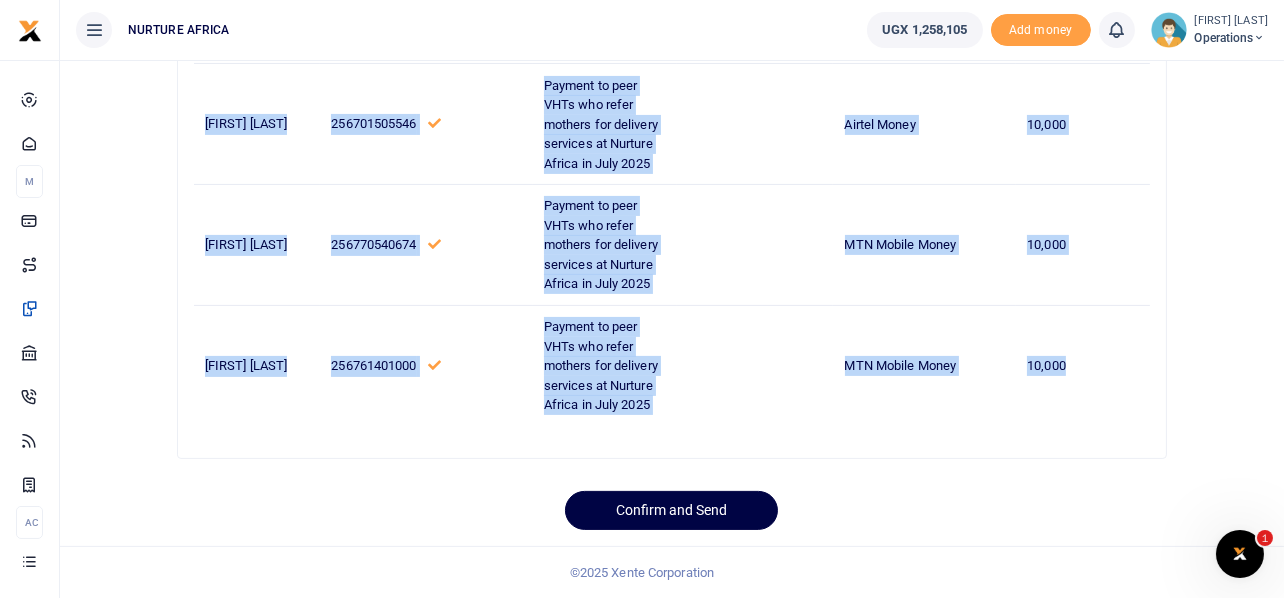 drag, startPoint x: 208, startPoint y: 309, endPoint x: 1129, endPoint y: 347, distance: 921.78357 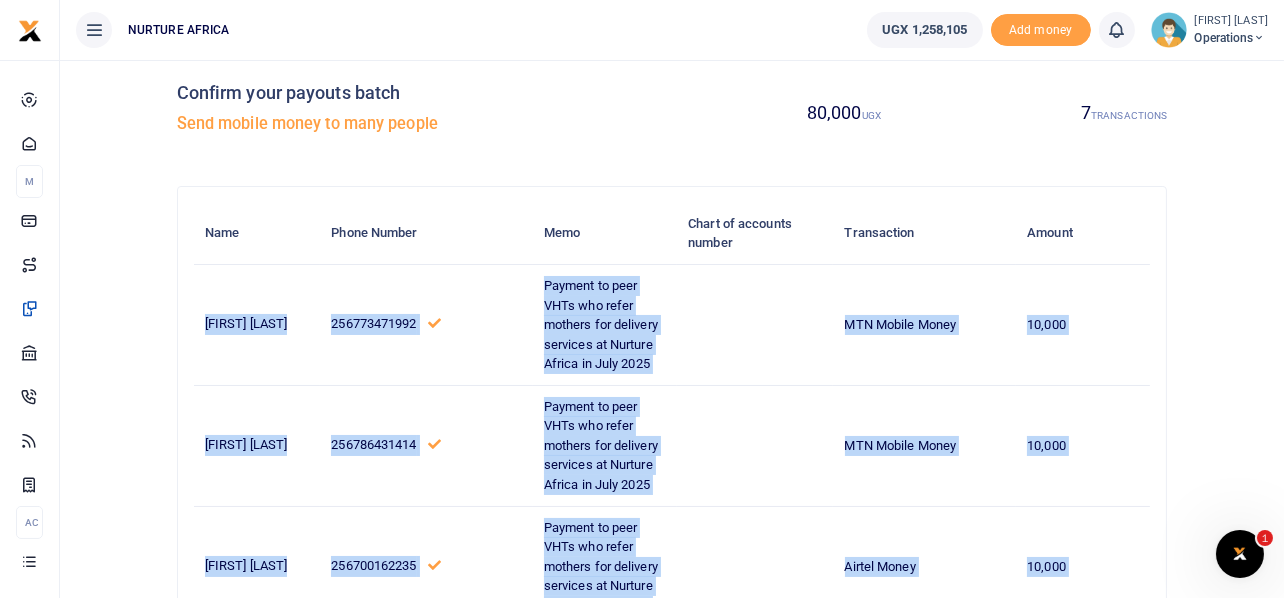 scroll, scrollTop: 0, scrollLeft: 0, axis: both 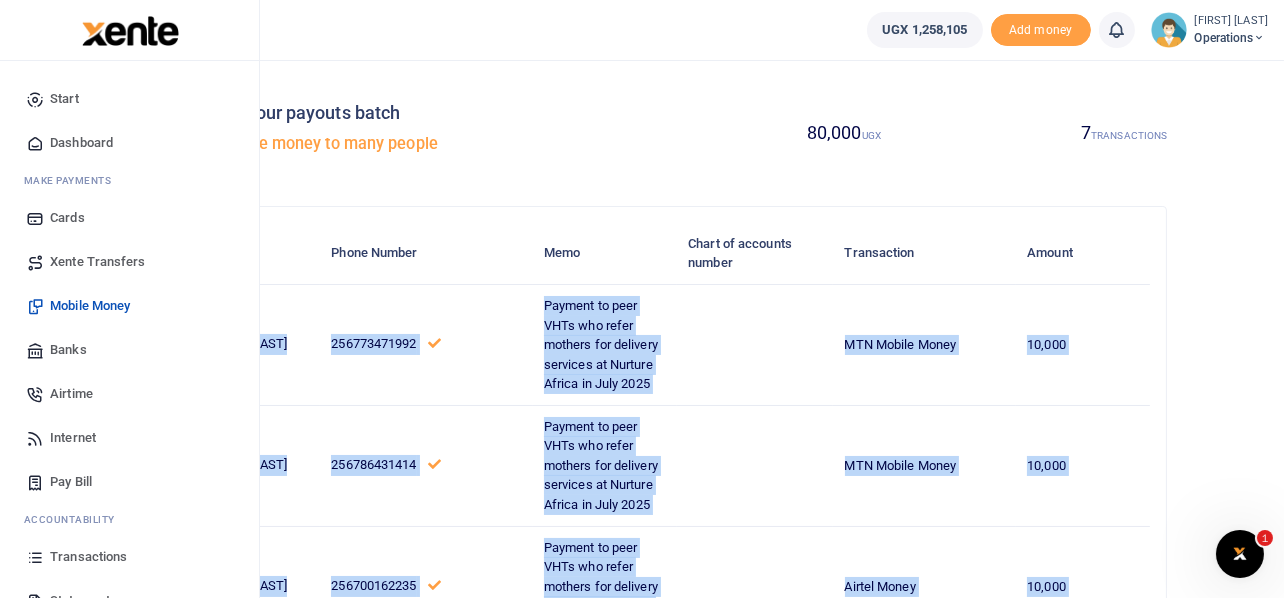 click on "Mobile Money" at bounding box center [90, 306] 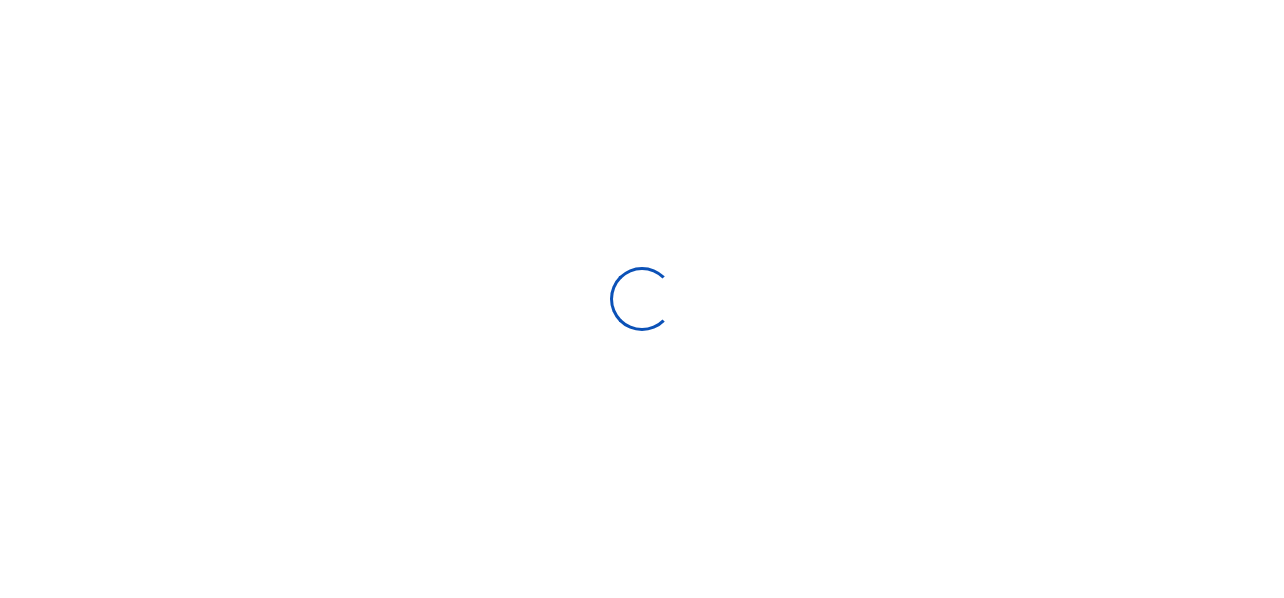 scroll, scrollTop: 0, scrollLeft: 0, axis: both 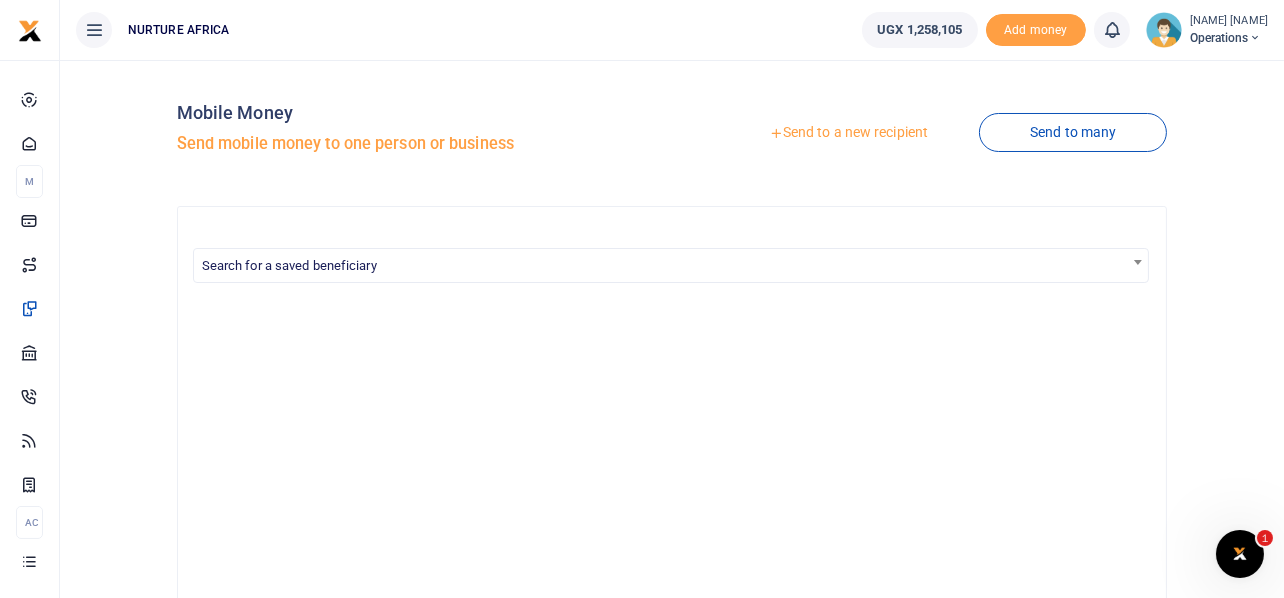 click on "Send to a new recipient" at bounding box center (848, 133) 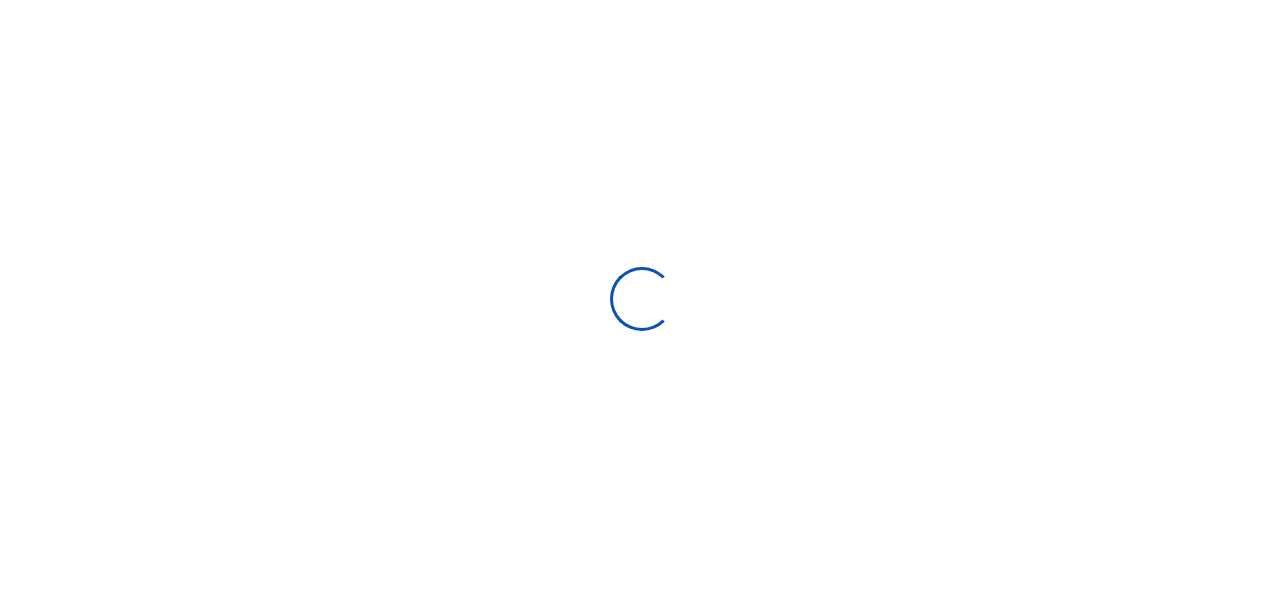 scroll, scrollTop: 0, scrollLeft: 0, axis: both 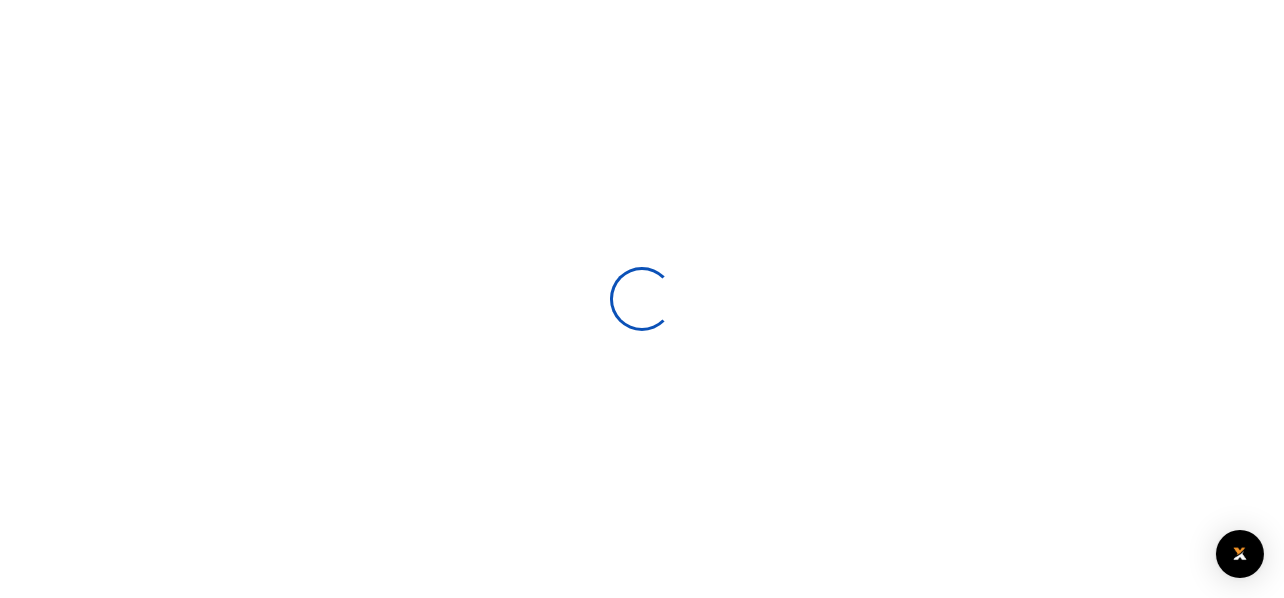 select 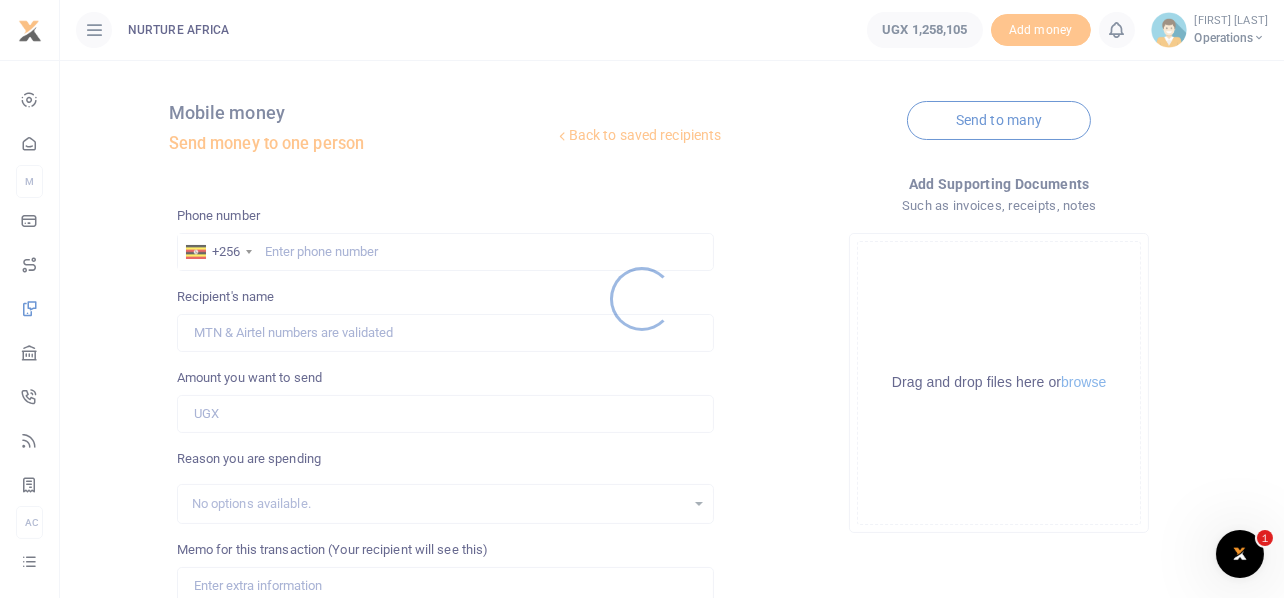 scroll, scrollTop: 0, scrollLeft: 0, axis: both 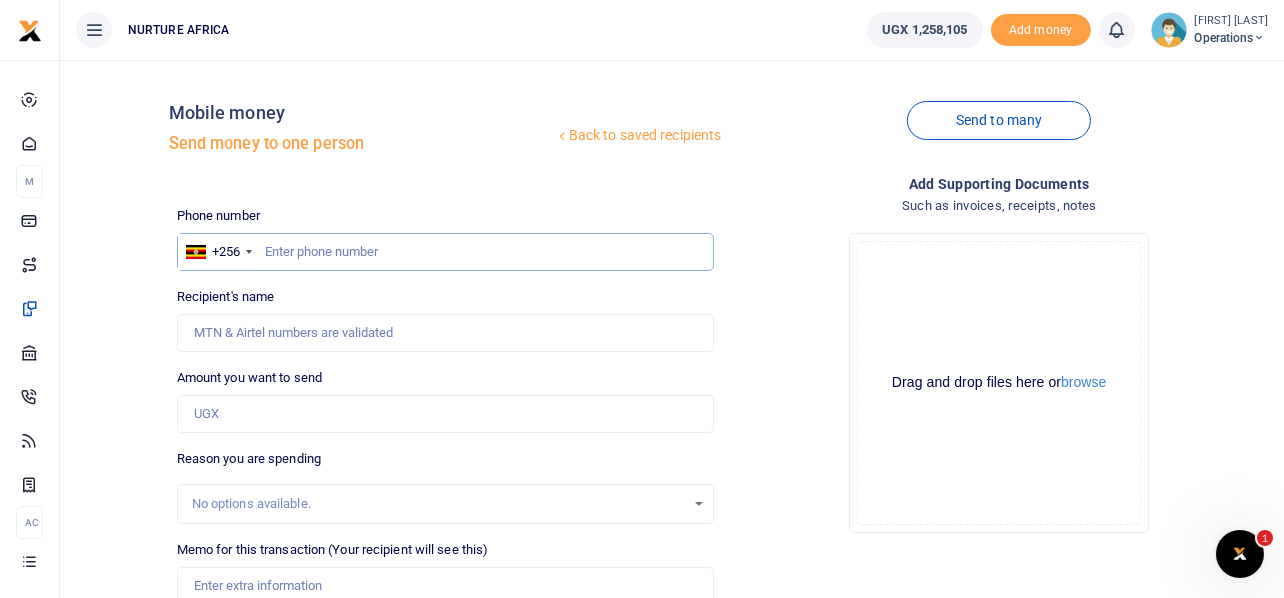 click at bounding box center (446, 252) 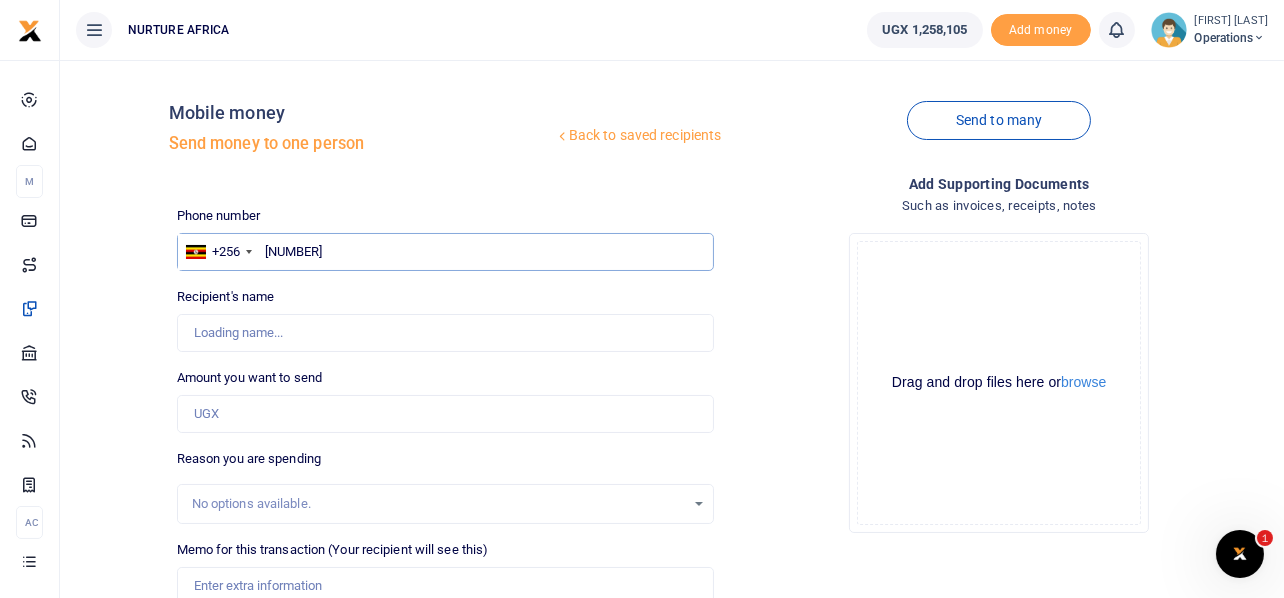 type on "761401000" 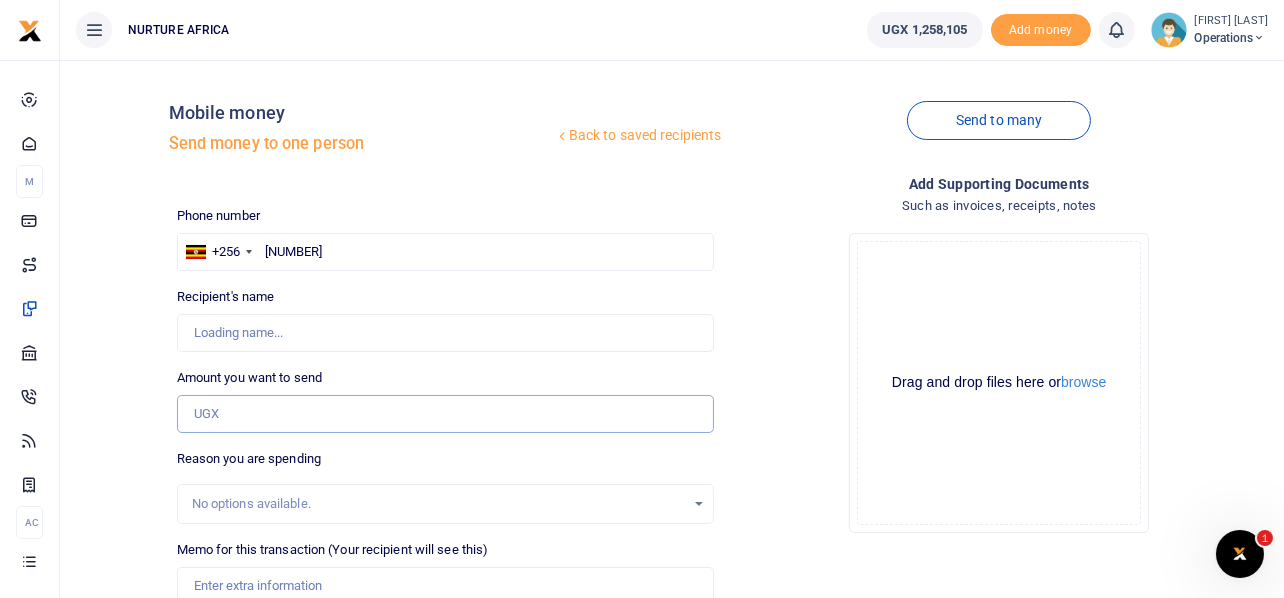 click on "Amount you want to send" at bounding box center (446, 414) 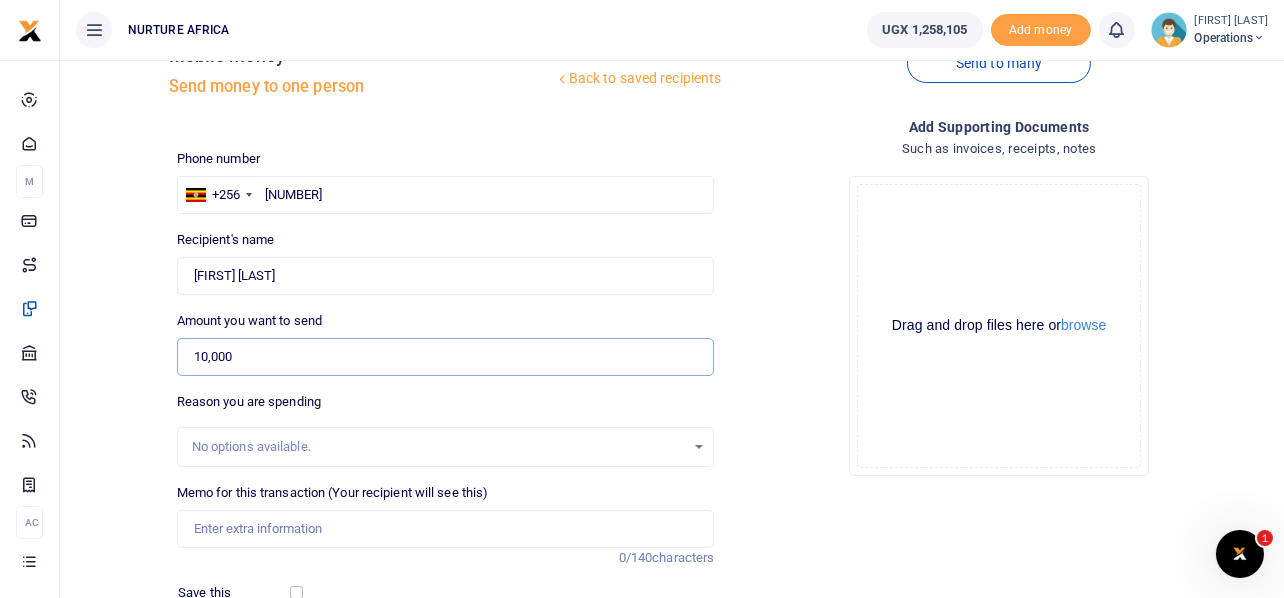 scroll, scrollTop: 99, scrollLeft: 0, axis: vertical 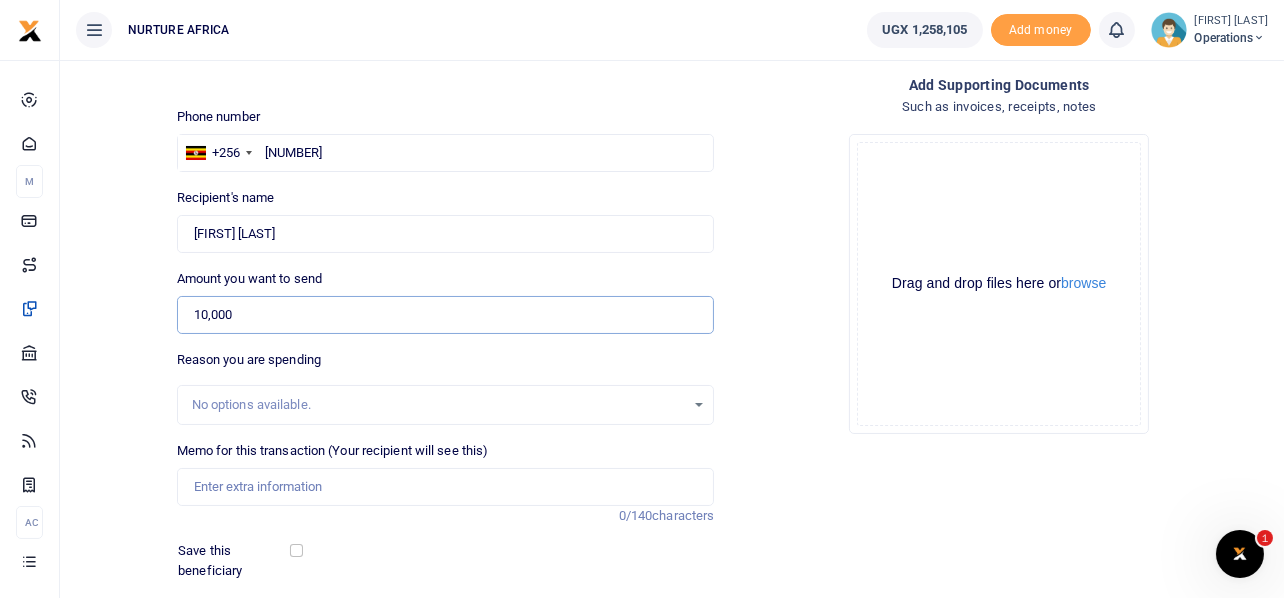 type on "10,000" 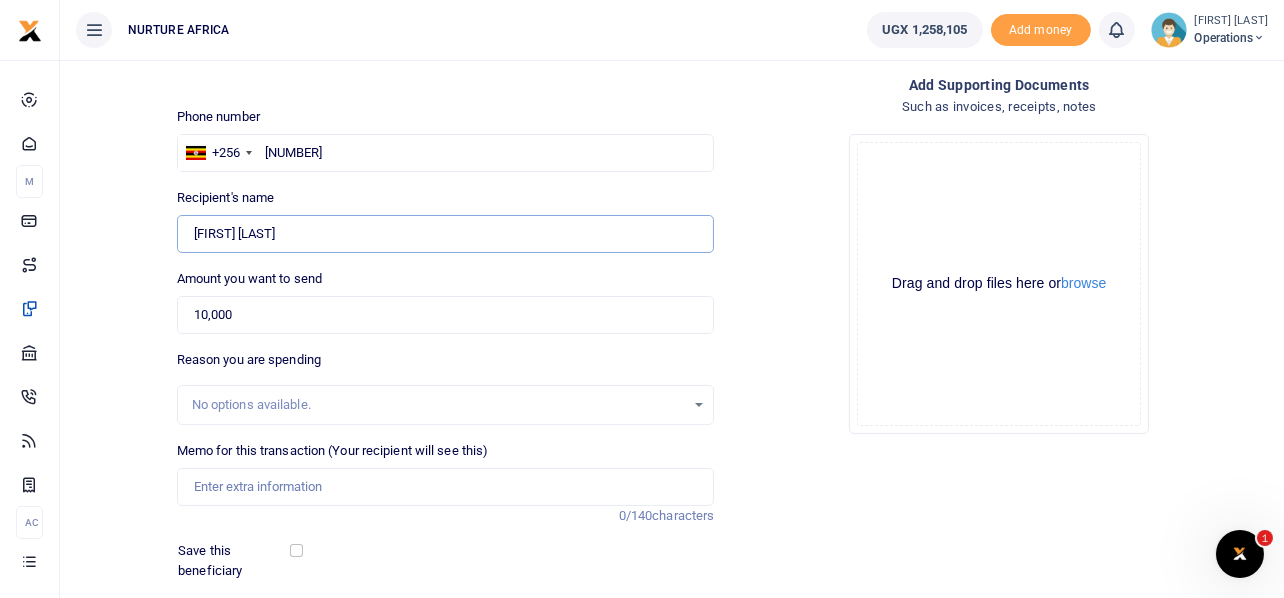 drag, startPoint x: 328, startPoint y: 233, endPoint x: 193, endPoint y: 231, distance: 135.01482 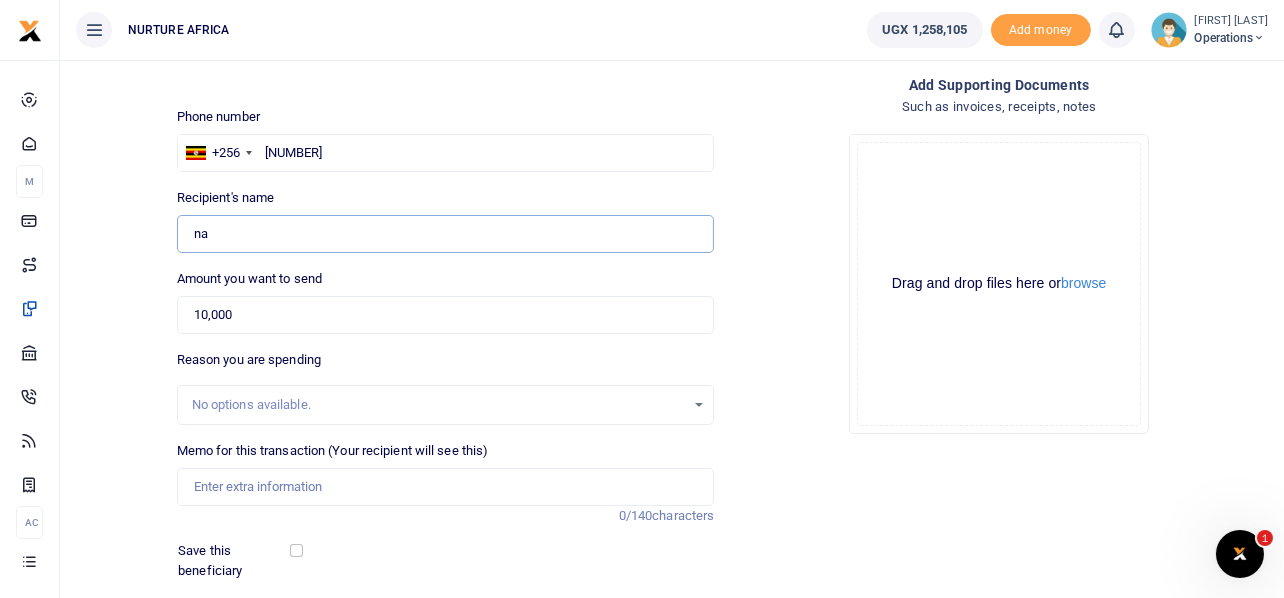 type on "Namusisi Solomy" 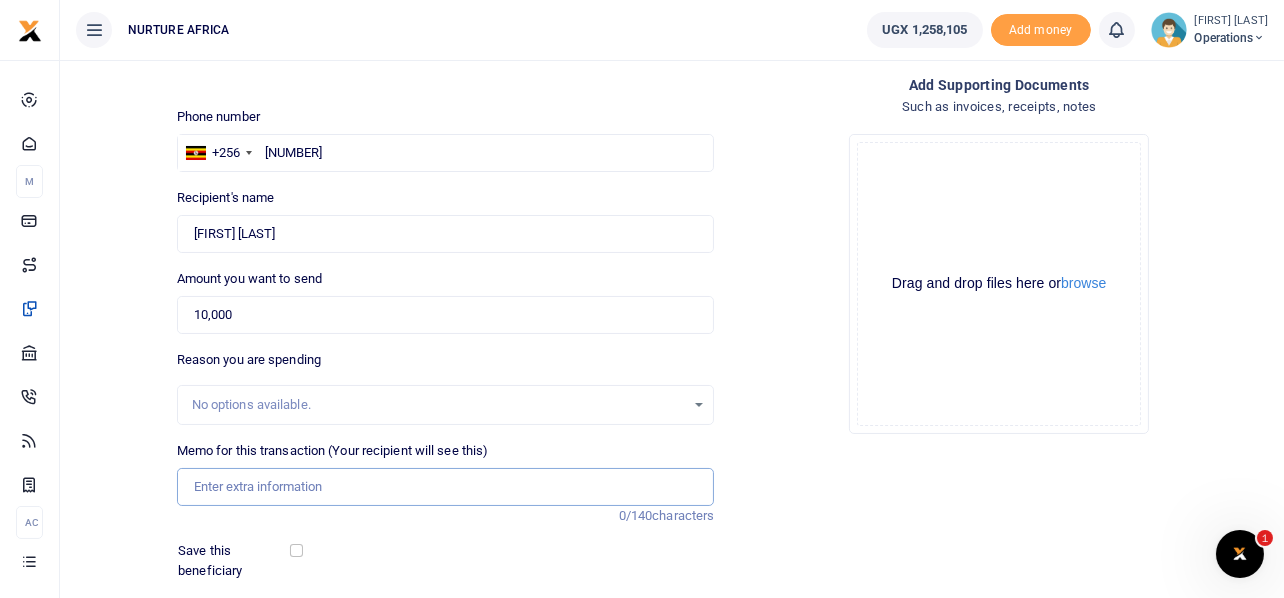click on "Memo for this transaction (Your recipient will see this)" at bounding box center (446, 487) 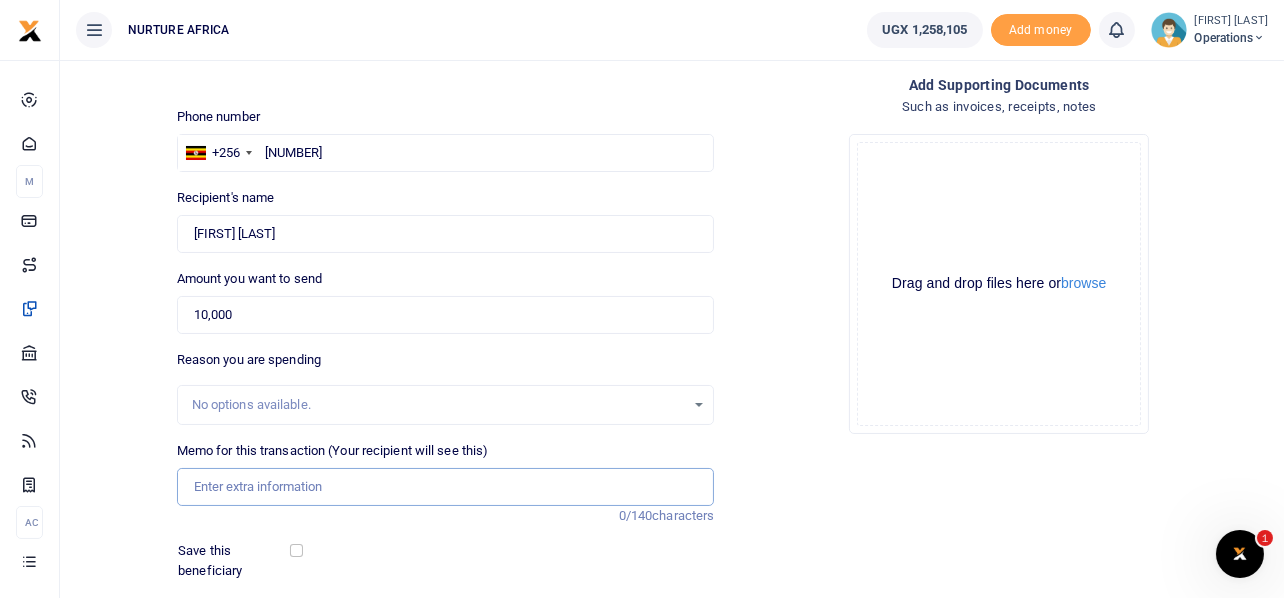 paste on "Payment to peer VHTs who refer mothers for delivery services at Nurture Africa in July 2025" 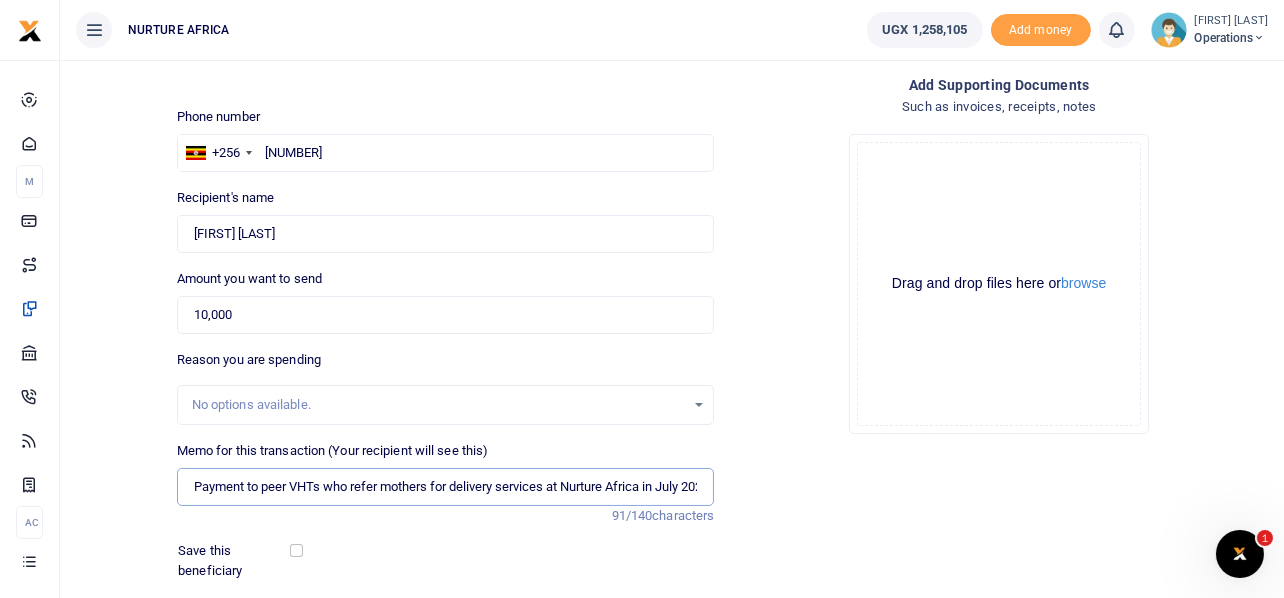 scroll, scrollTop: 0, scrollLeft: 23, axis: horizontal 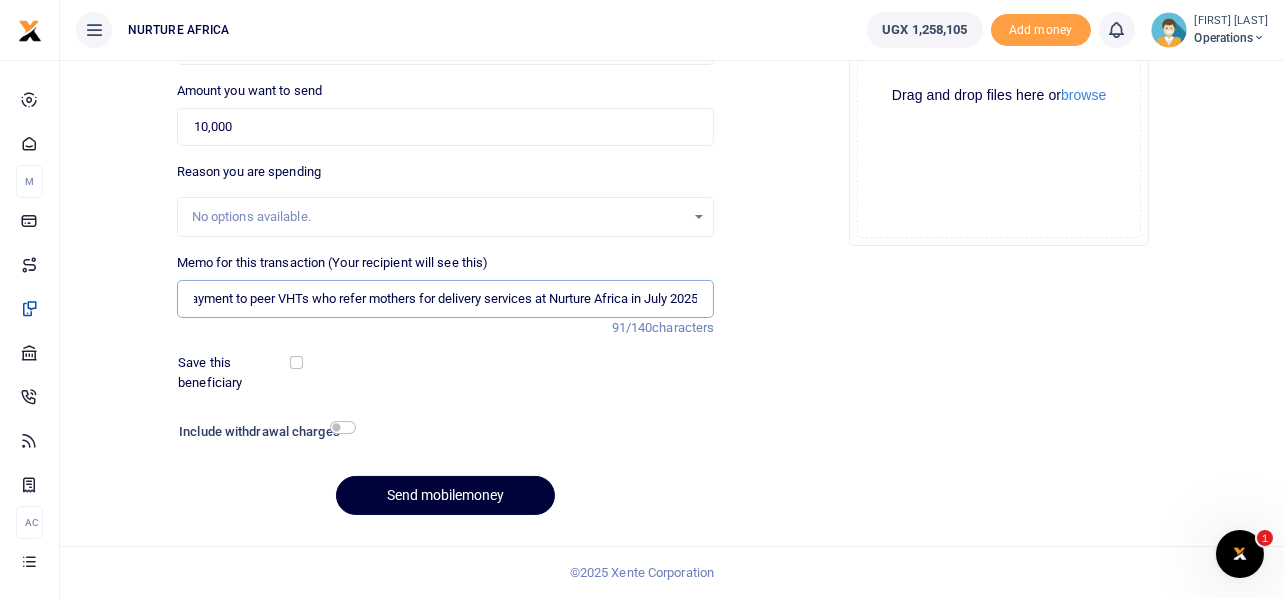 type on "Payment to peer VHTs who refer mothers for delivery services at Nurture Africa in July 2025" 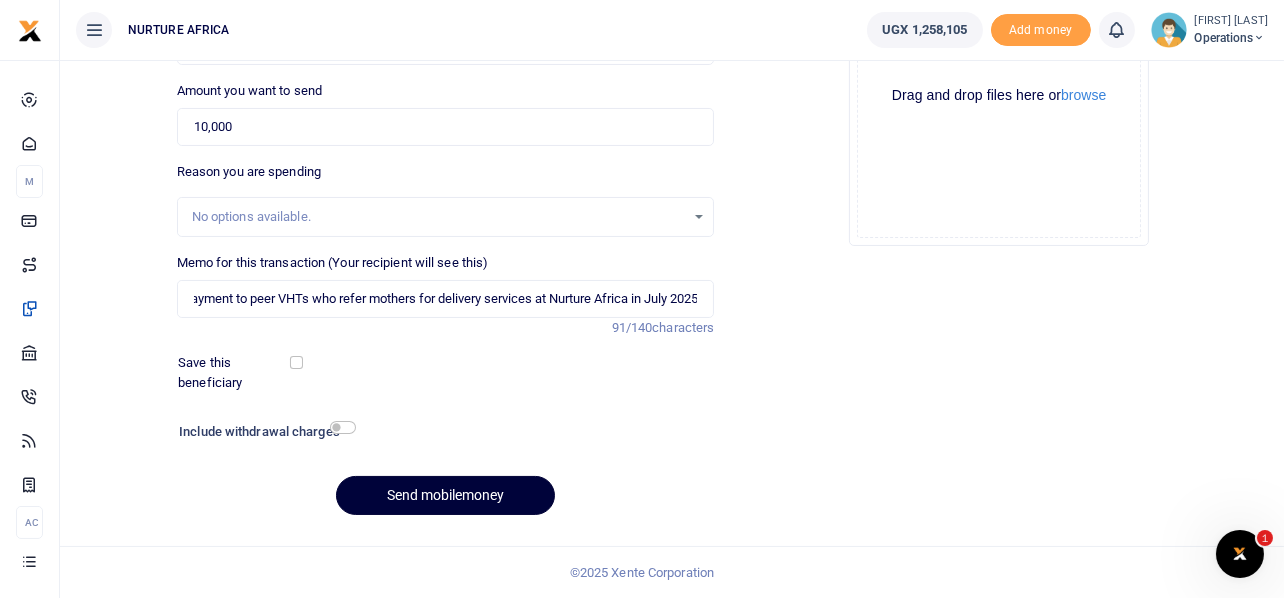 scroll, scrollTop: 0, scrollLeft: 0, axis: both 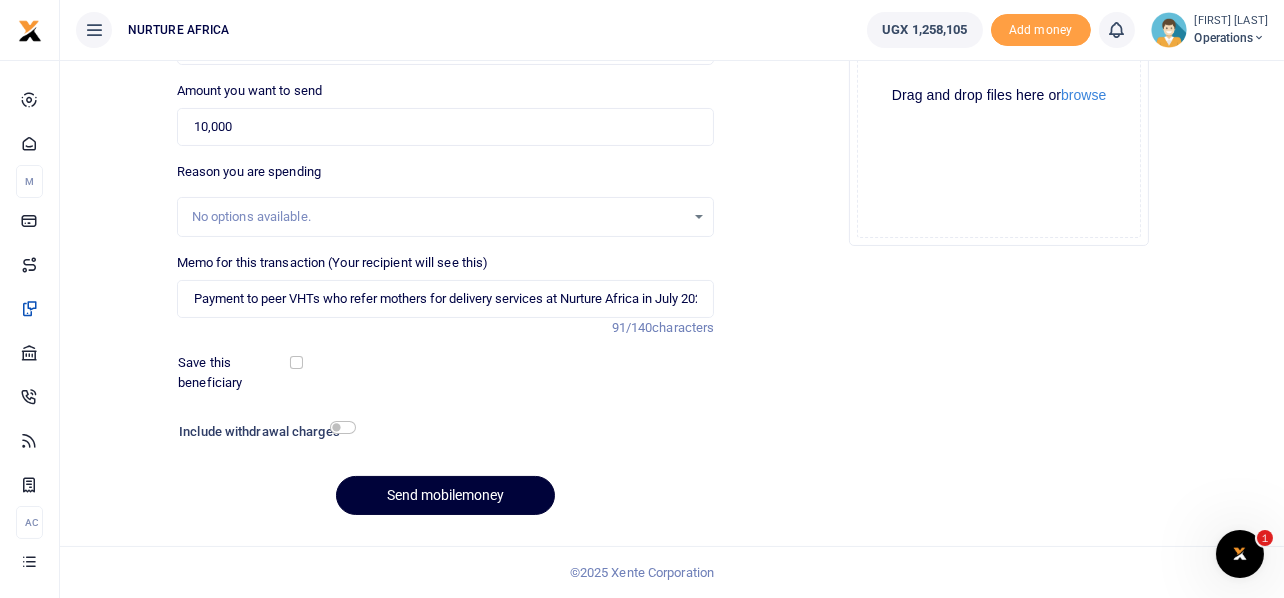 click on "Send mobilemoney" at bounding box center (445, 495) 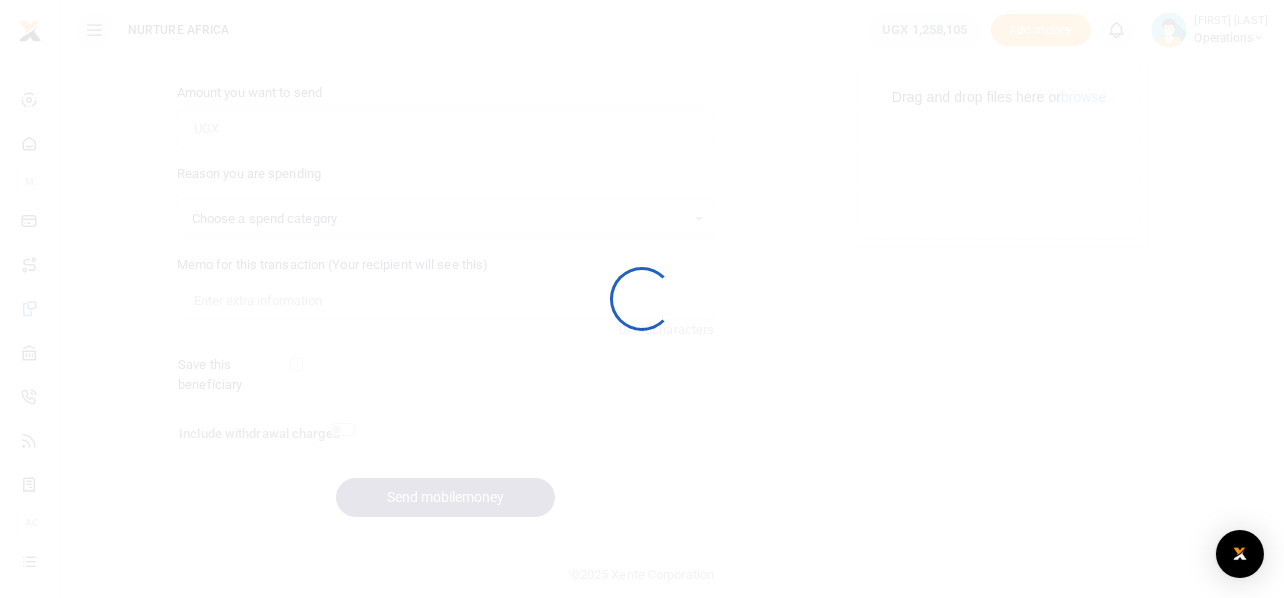 select 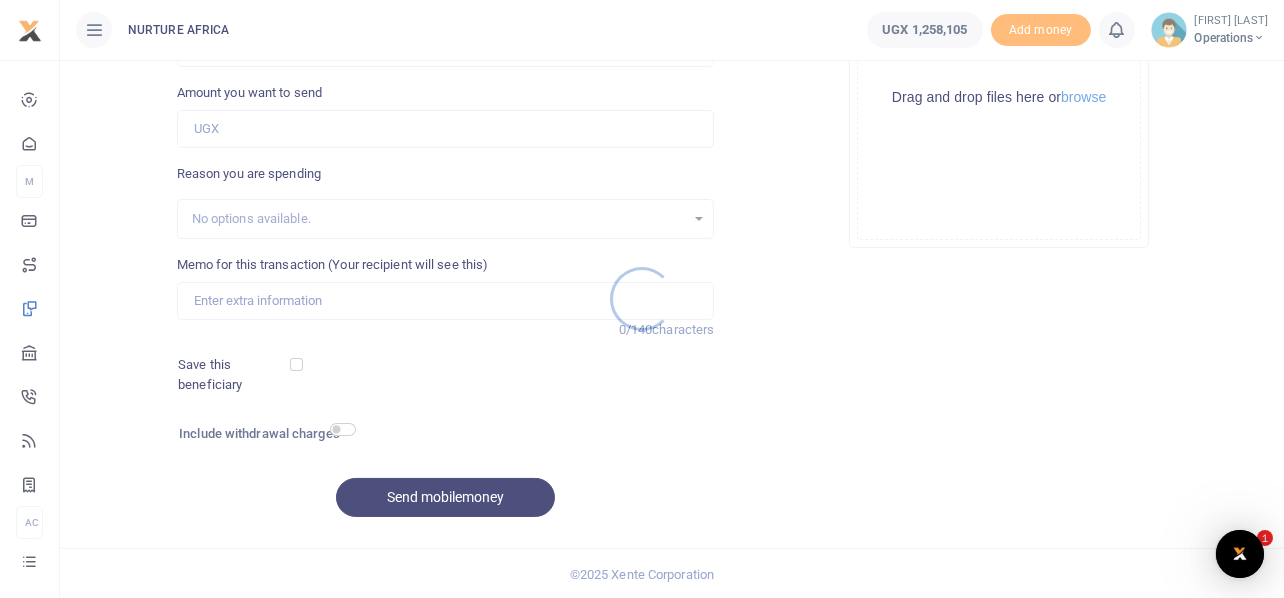 scroll, scrollTop: 0, scrollLeft: 0, axis: both 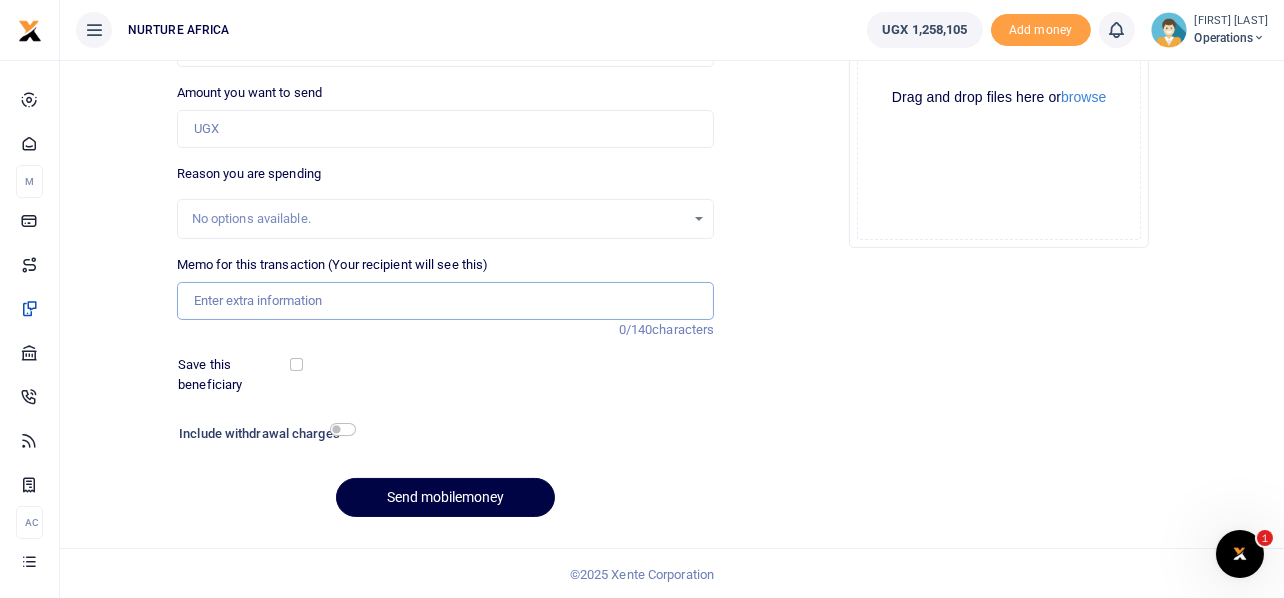 click on "Memo for this transaction (Your recipient will see this)" at bounding box center (446, 301) 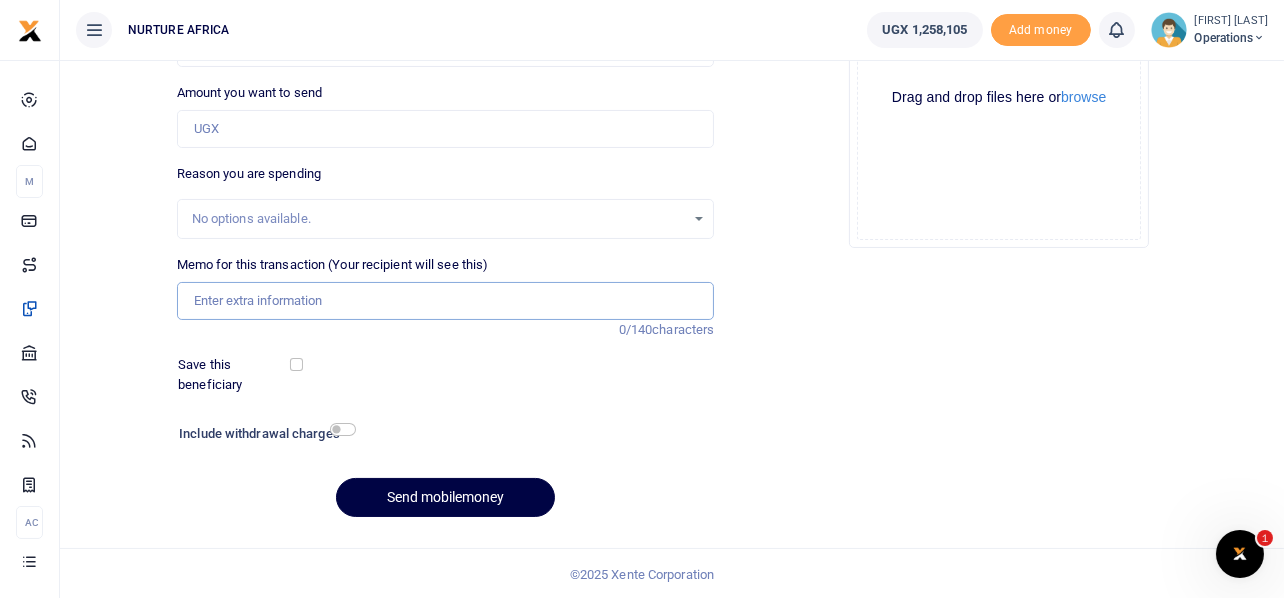 paste on "Payment to peer VHTs who refer mothers for delivery services at Nurture Africa in July 2025" 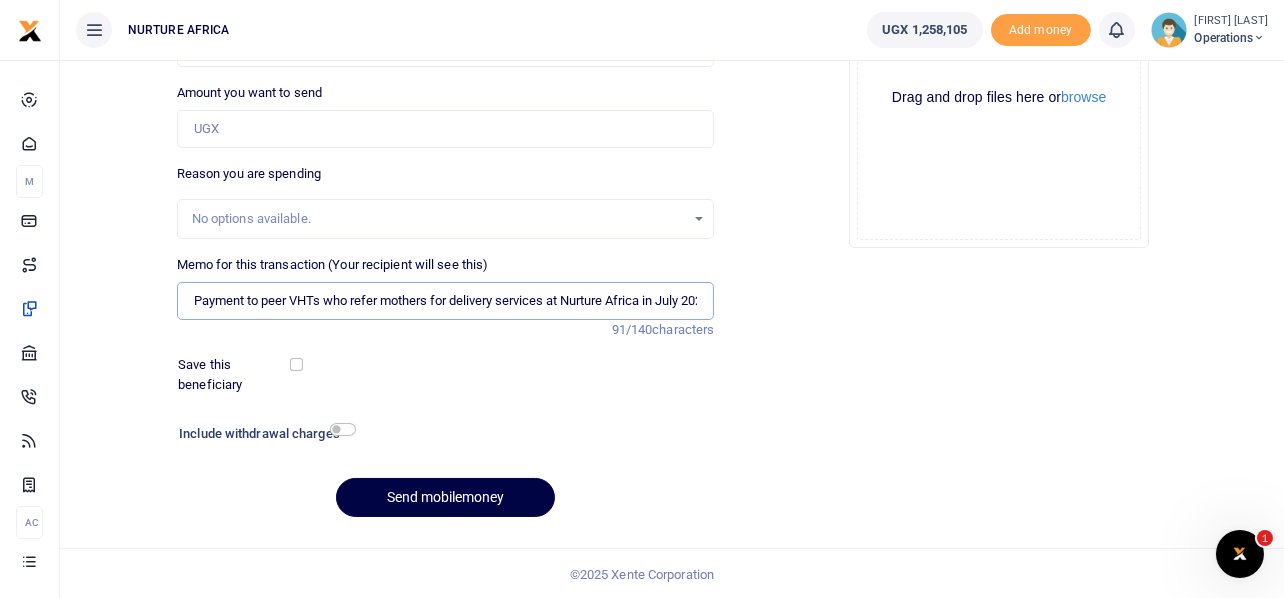 scroll, scrollTop: 0, scrollLeft: 23, axis: horizontal 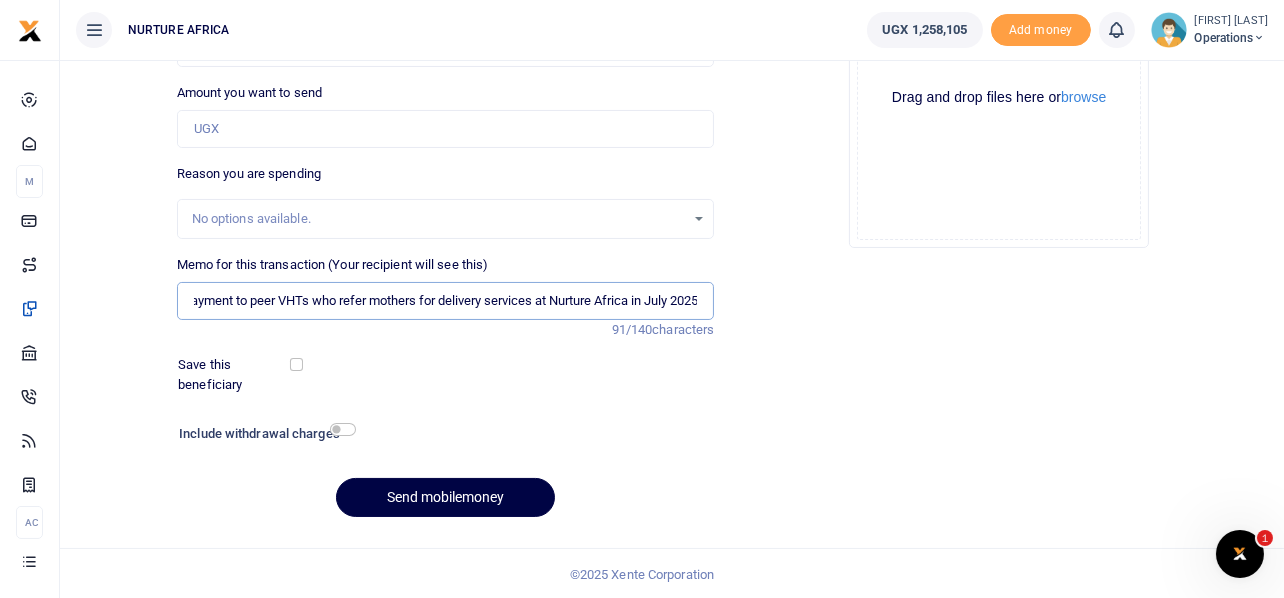 type on "Payment to peer VHTs who refer mothers for delivery services at Nurture Africa in July 2025" 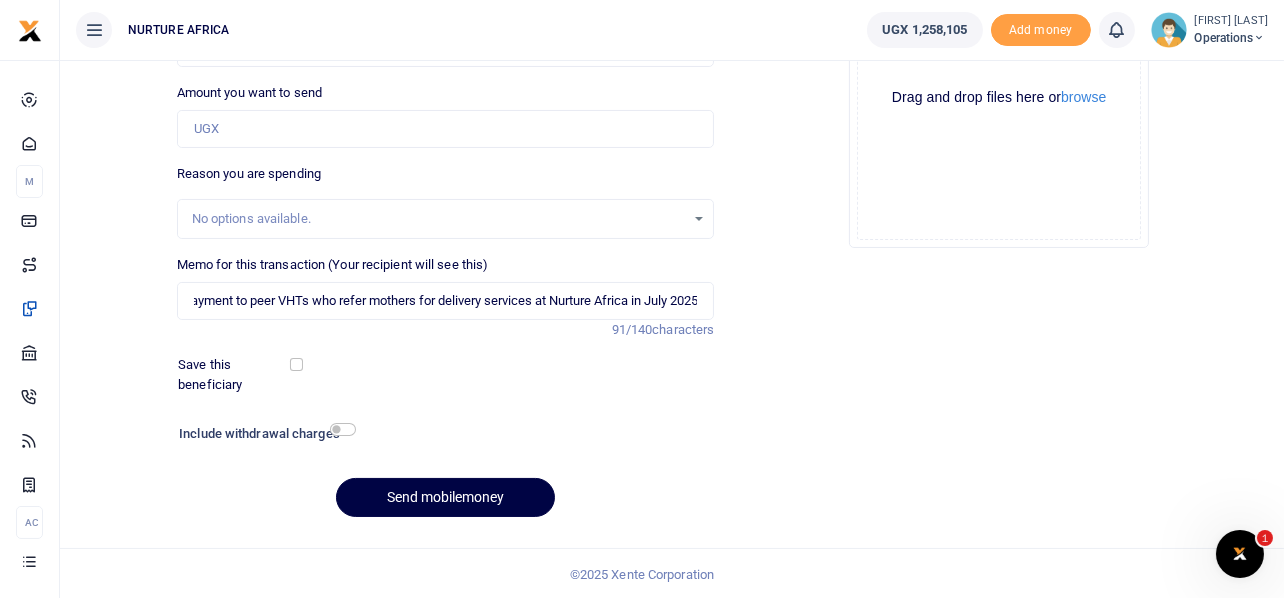 scroll, scrollTop: 0, scrollLeft: 0, axis: both 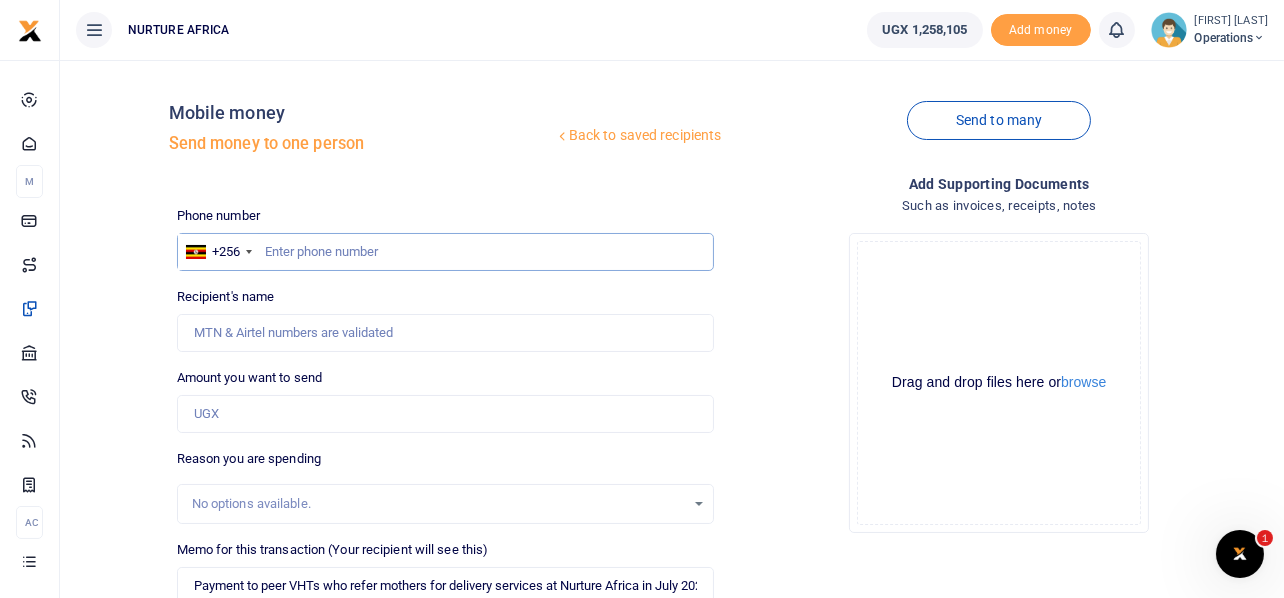 click at bounding box center [446, 252] 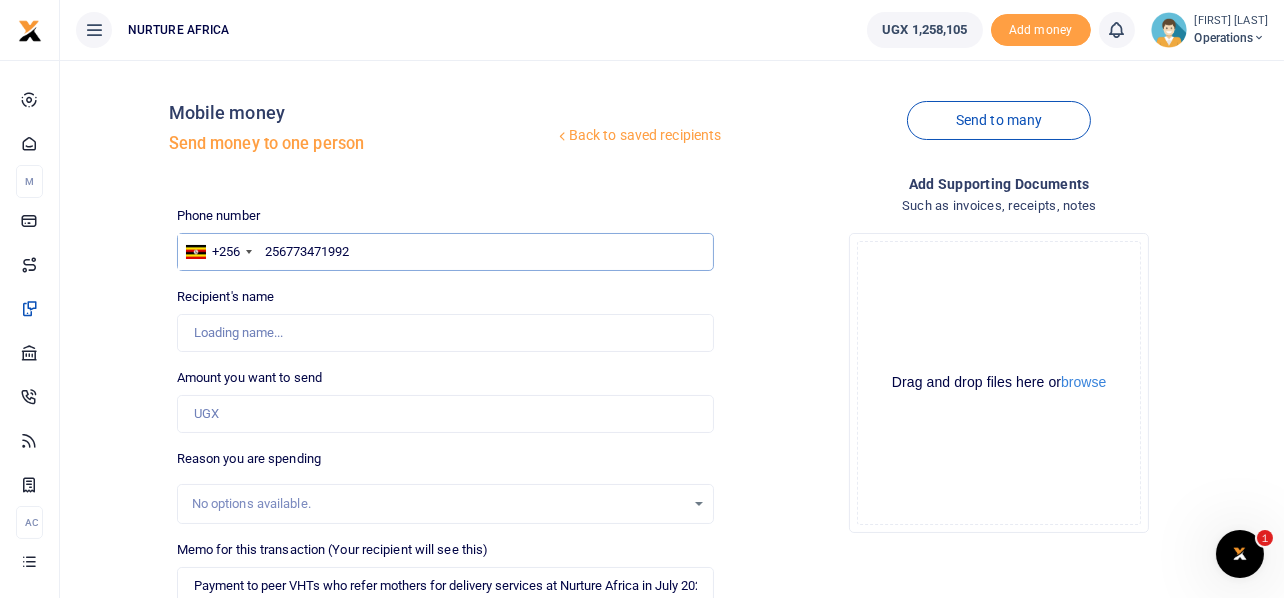 type on "Richard Paul Ssebwalunnyo" 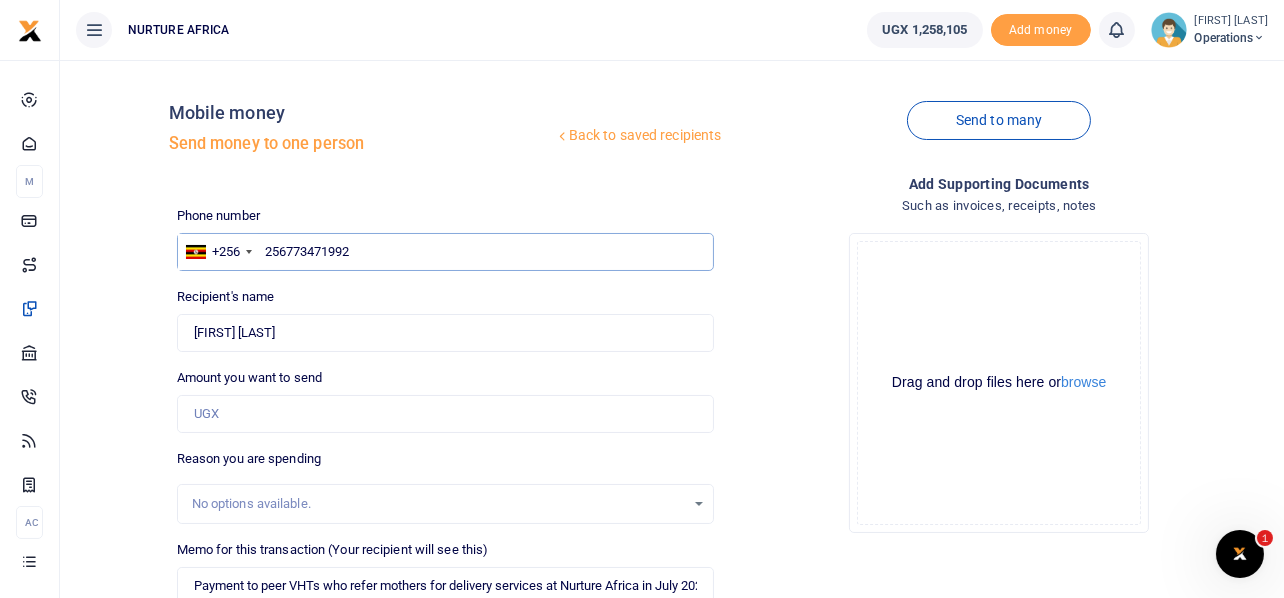 type on "256773471992" 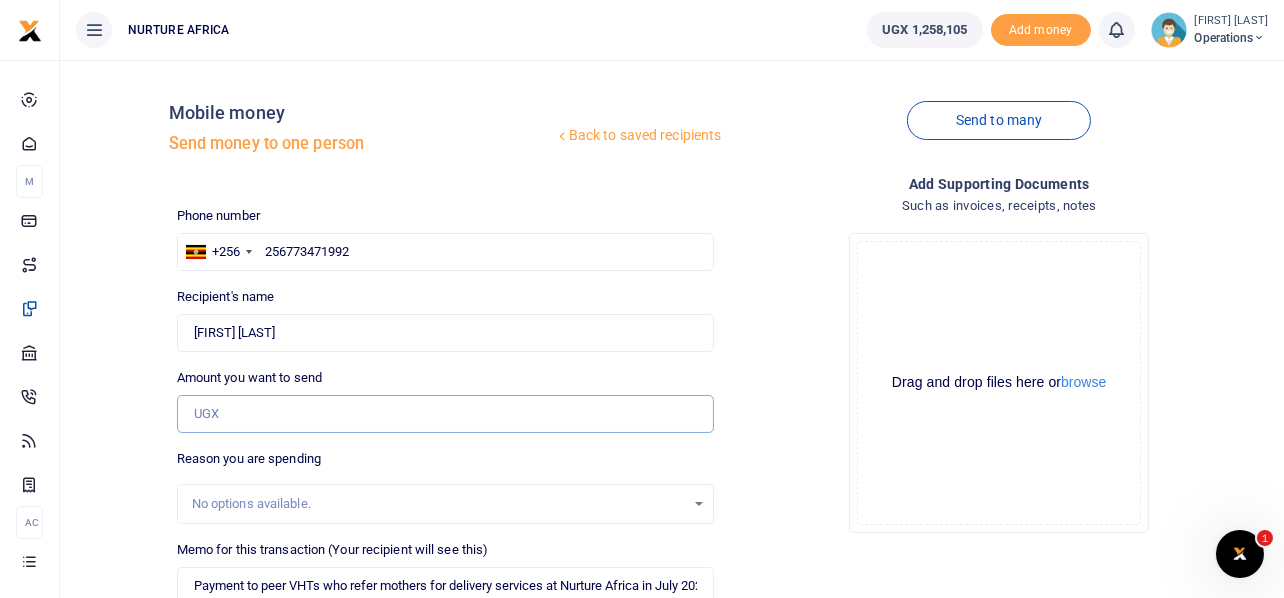 click on "Amount you want to send" at bounding box center (446, 414) 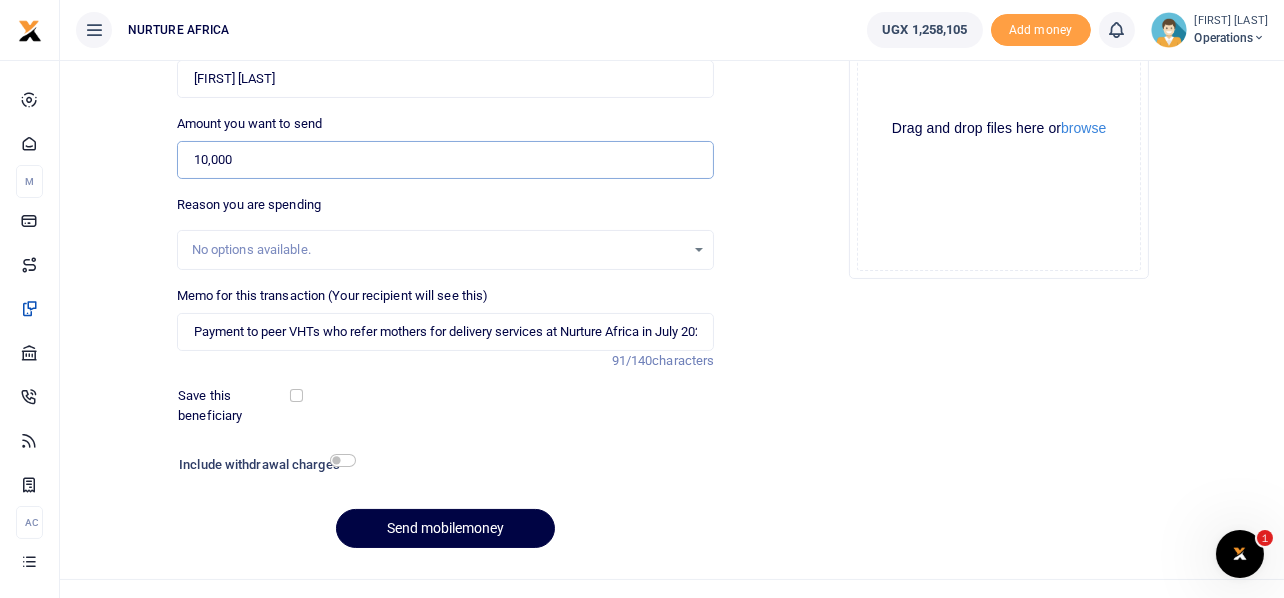 scroll, scrollTop: 0, scrollLeft: 0, axis: both 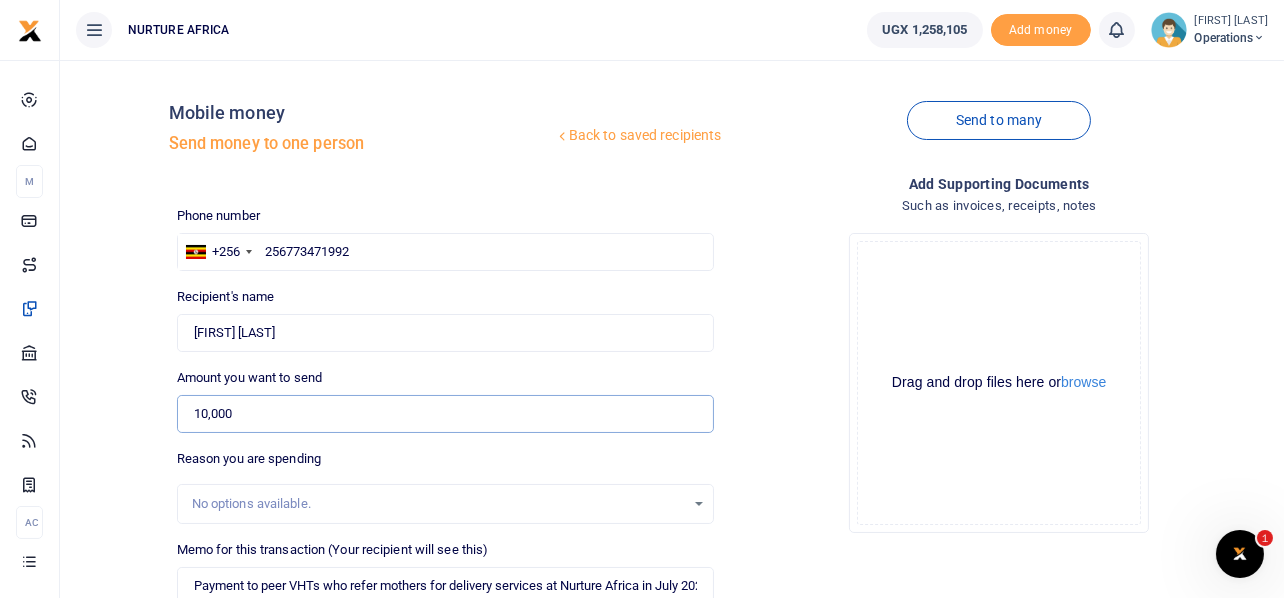 type on "10,000" 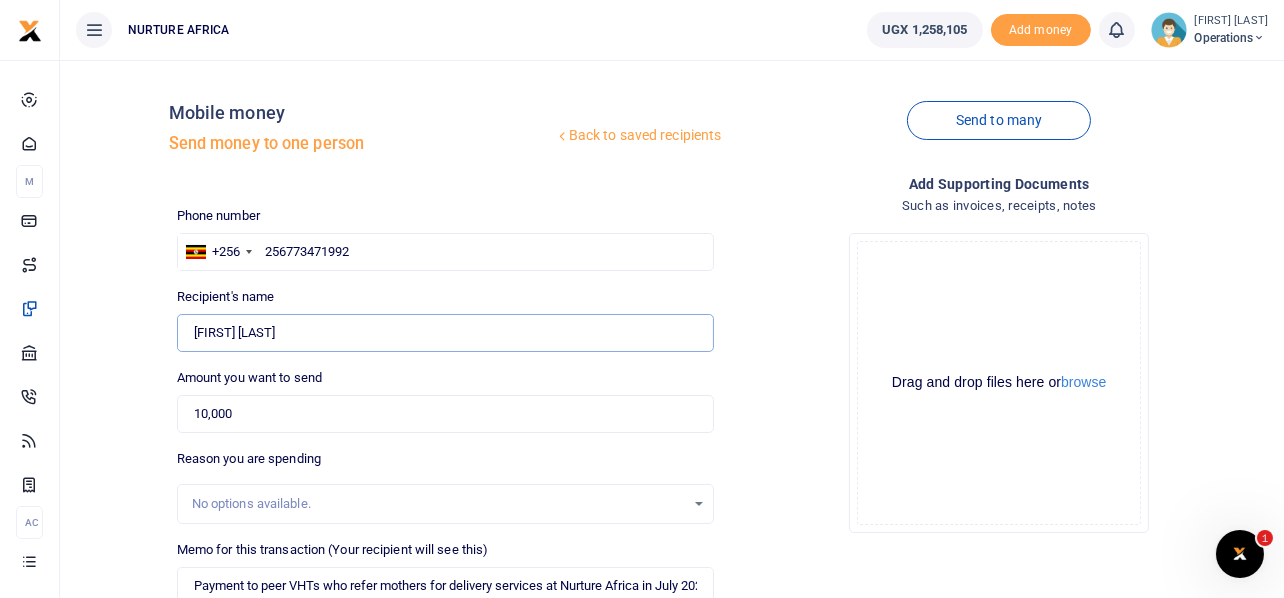 drag, startPoint x: 365, startPoint y: 334, endPoint x: 194, endPoint y: 320, distance: 171.57214 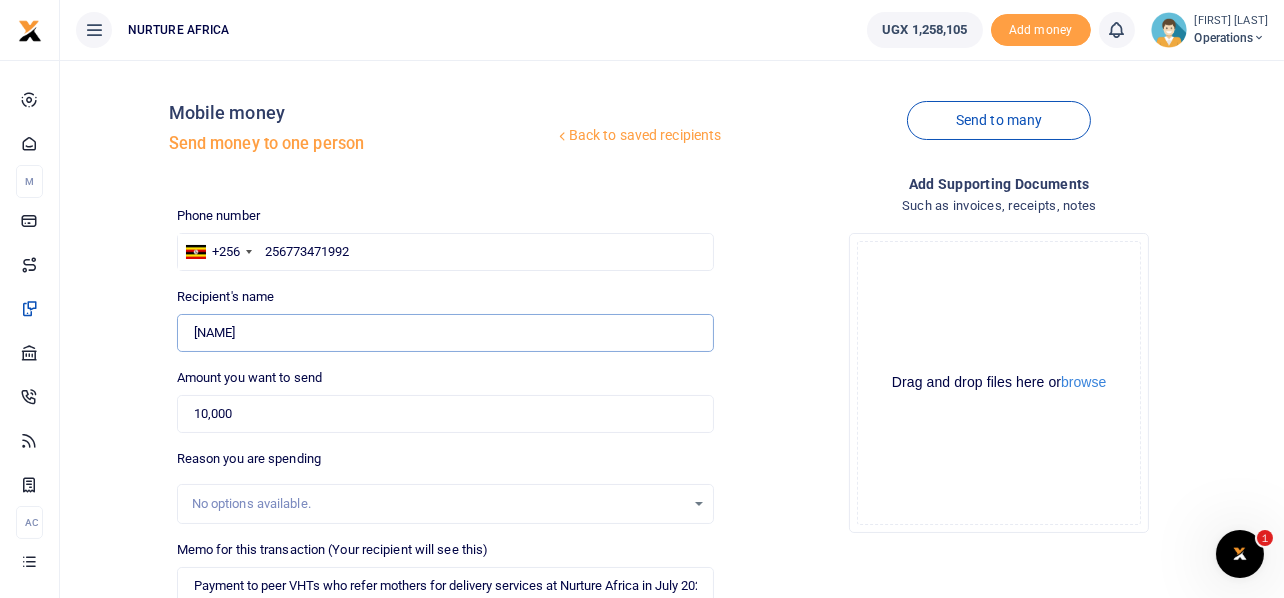 type on "Nazibanja Berna" 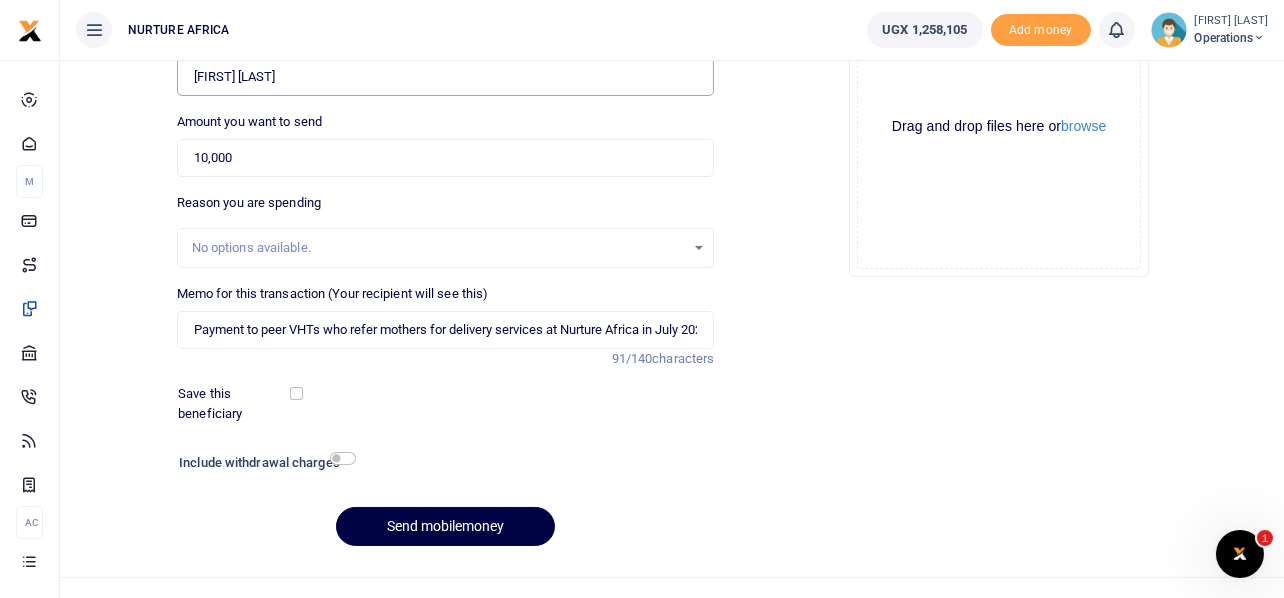 scroll, scrollTop: 287, scrollLeft: 0, axis: vertical 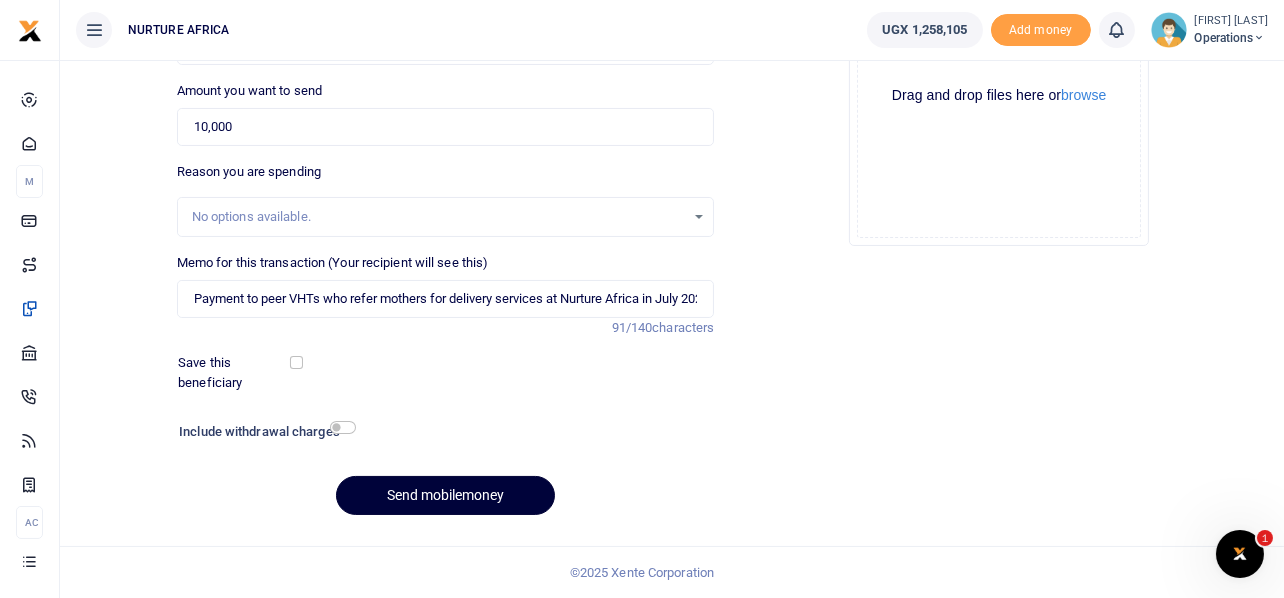 click on "Send mobilemoney" at bounding box center (445, 495) 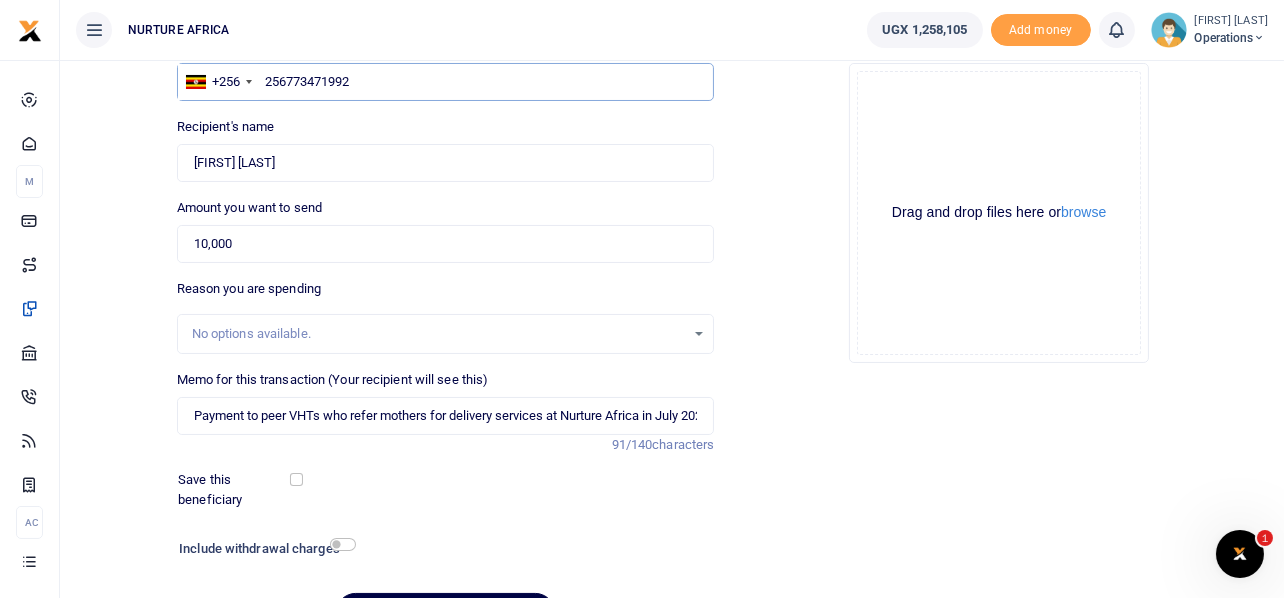 scroll, scrollTop: 287, scrollLeft: 0, axis: vertical 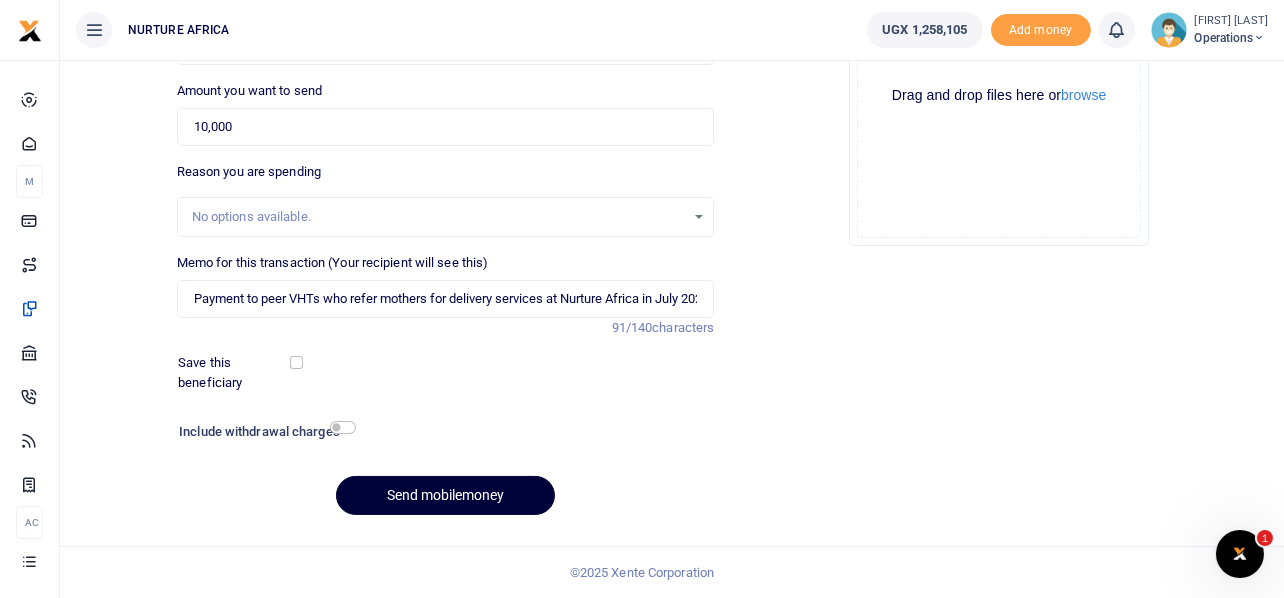 type on "256773471992" 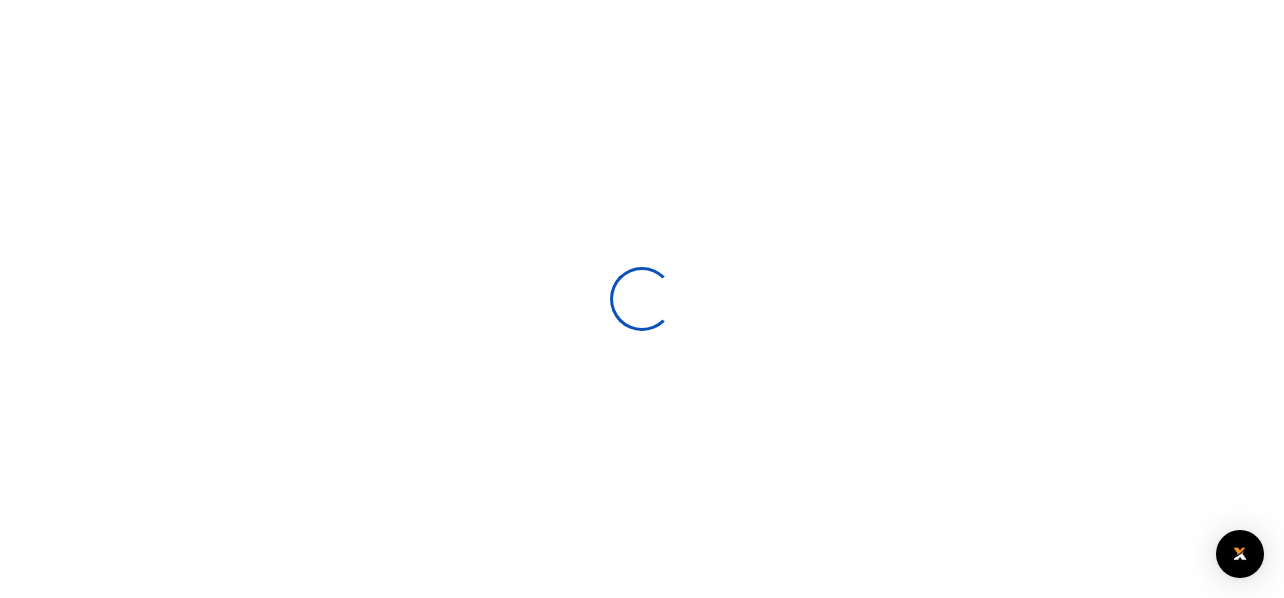 select 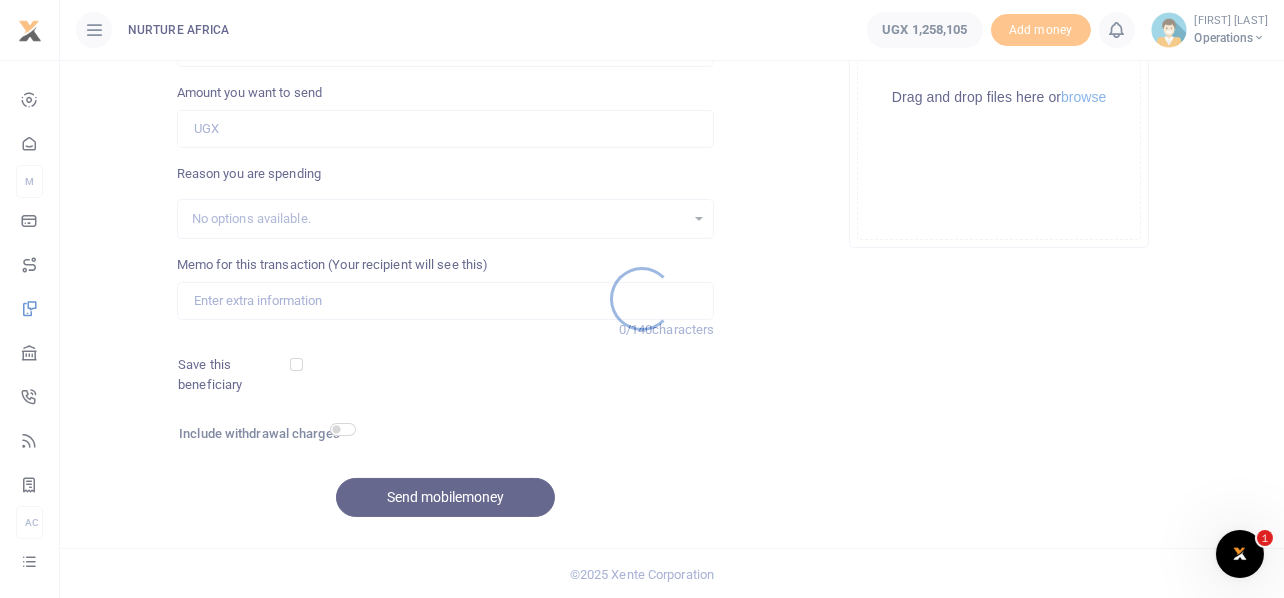 scroll, scrollTop: 0, scrollLeft: 0, axis: both 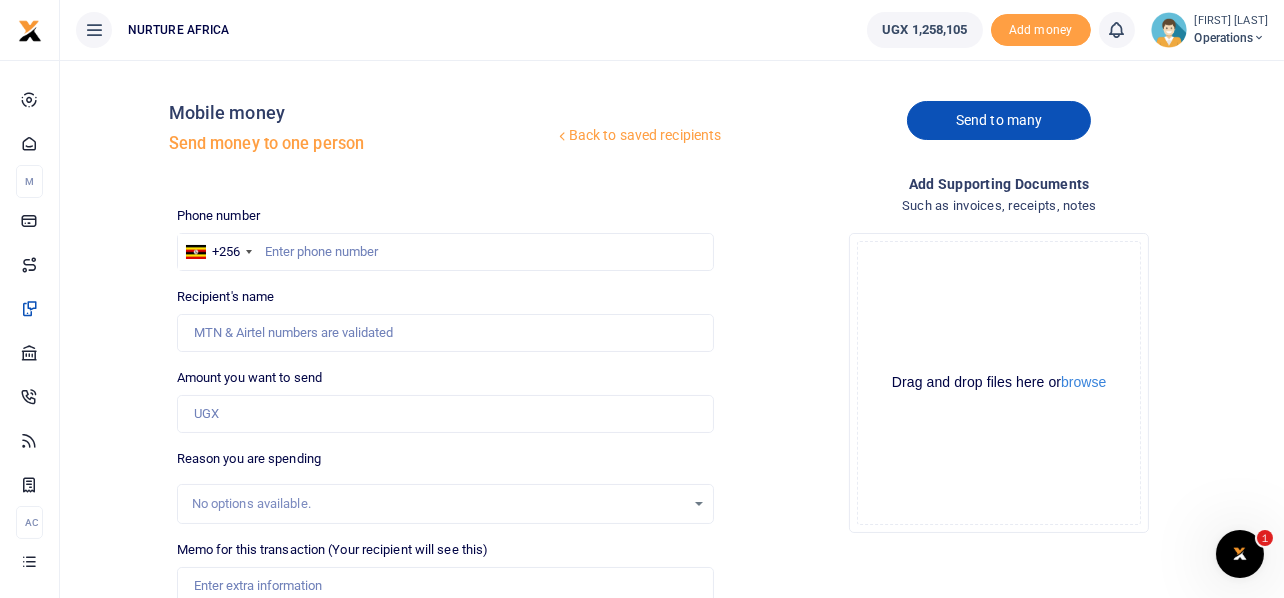 click on "Send to many" at bounding box center (999, 120) 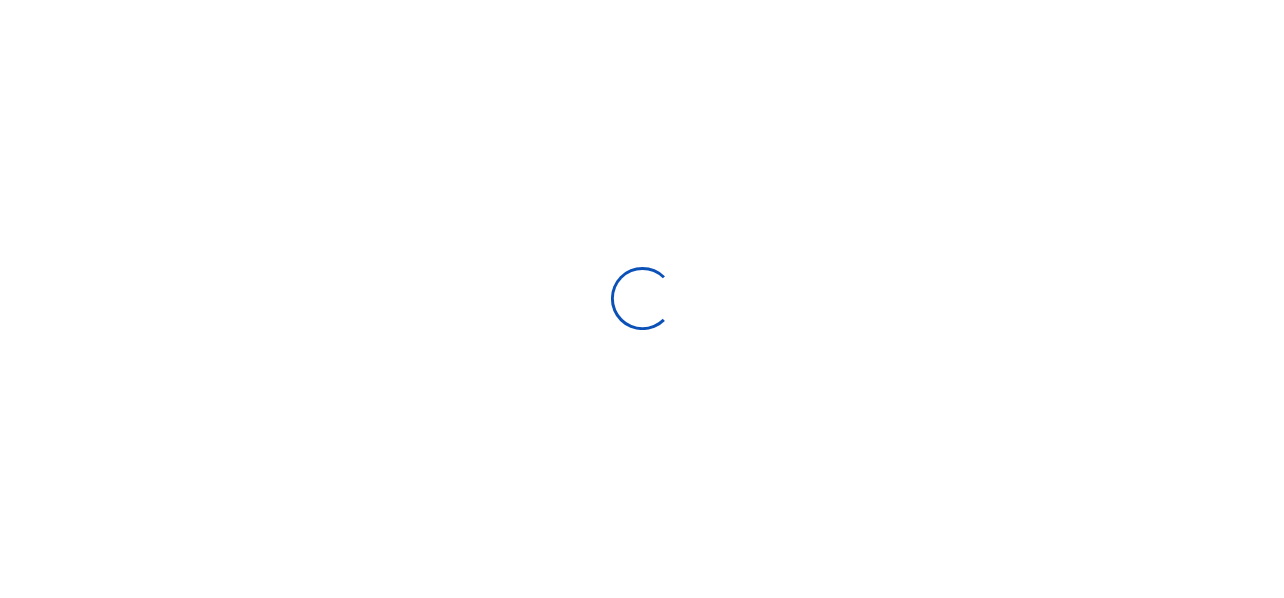 scroll, scrollTop: 0, scrollLeft: 0, axis: both 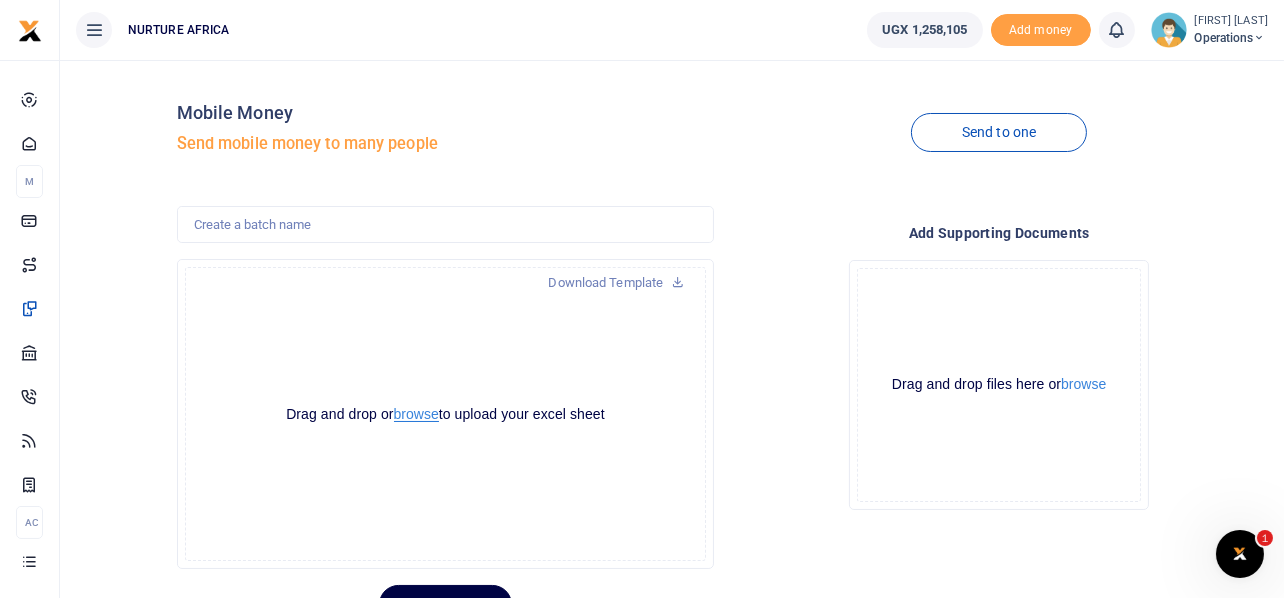 click on "browse" at bounding box center [416, 414] 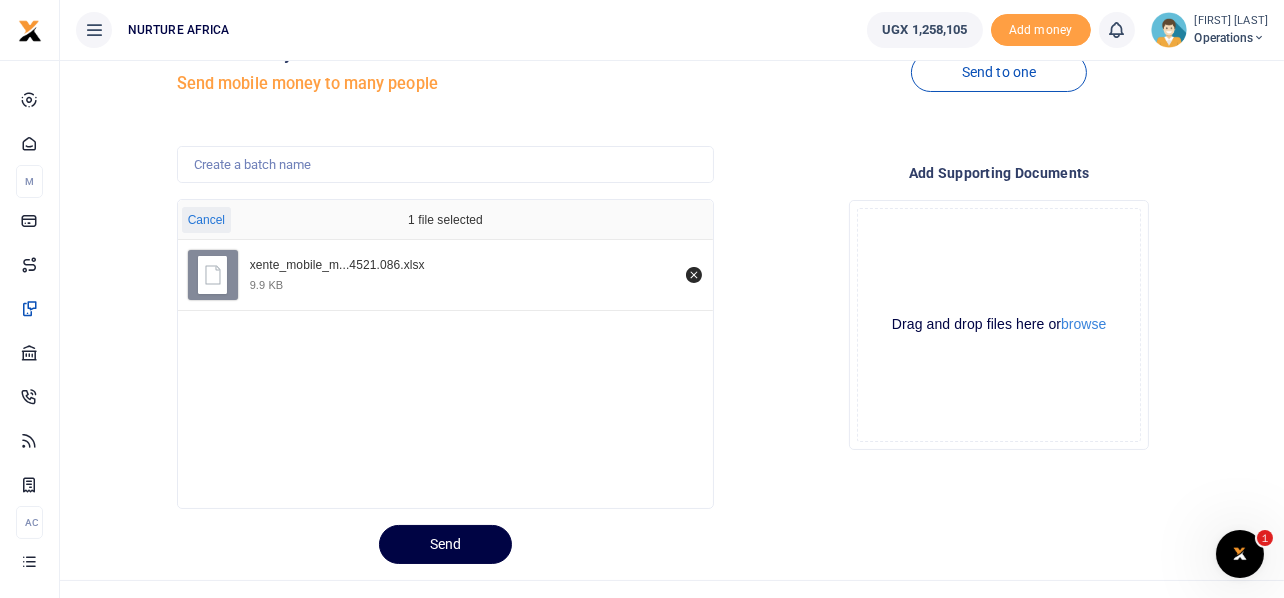 scroll, scrollTop: 94, scrollLeft: 0, axis: vertical 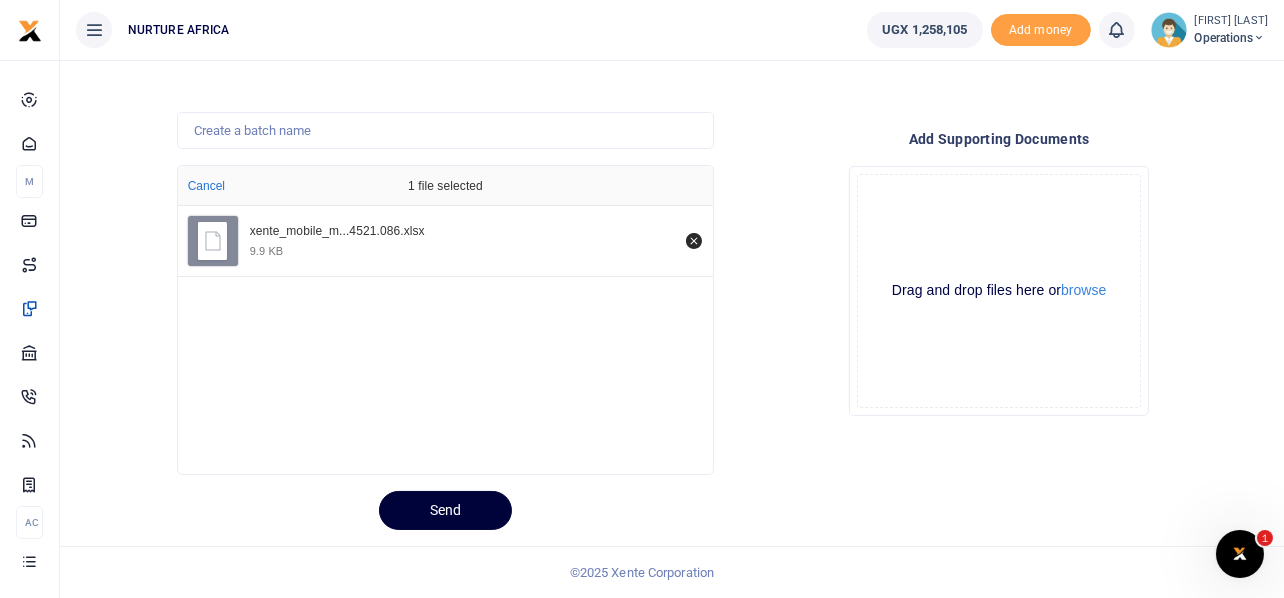 click on "Send" at bounding box center (445, 510) 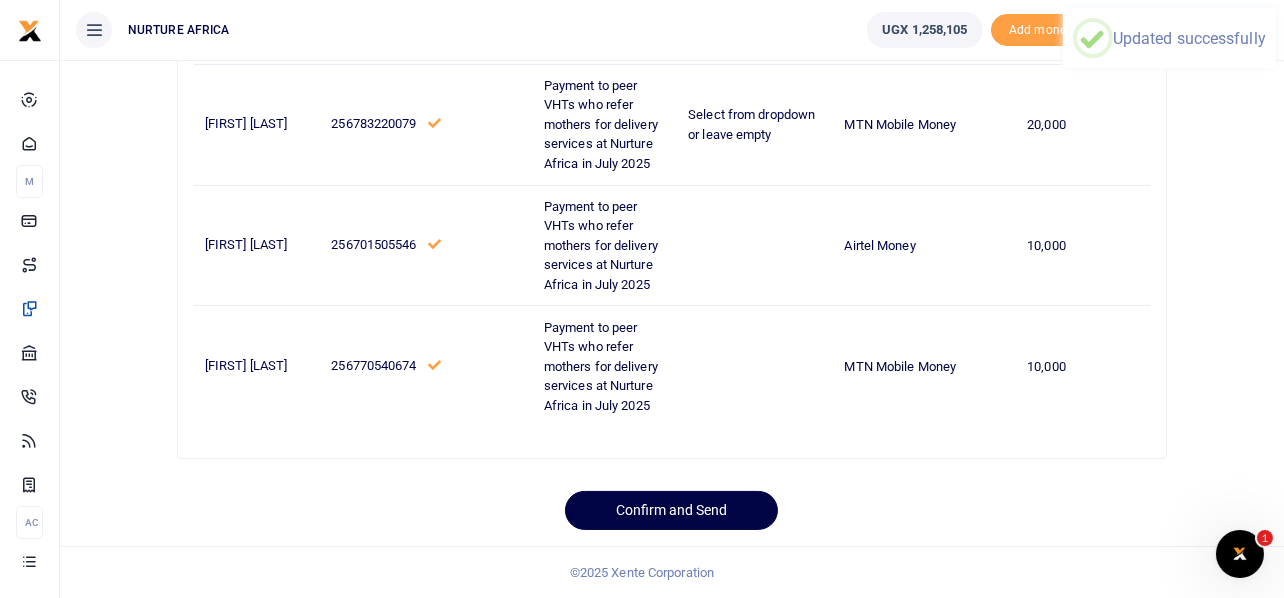 scroll, scrollTop: 558, scrollLeft: 0, axis: vertical 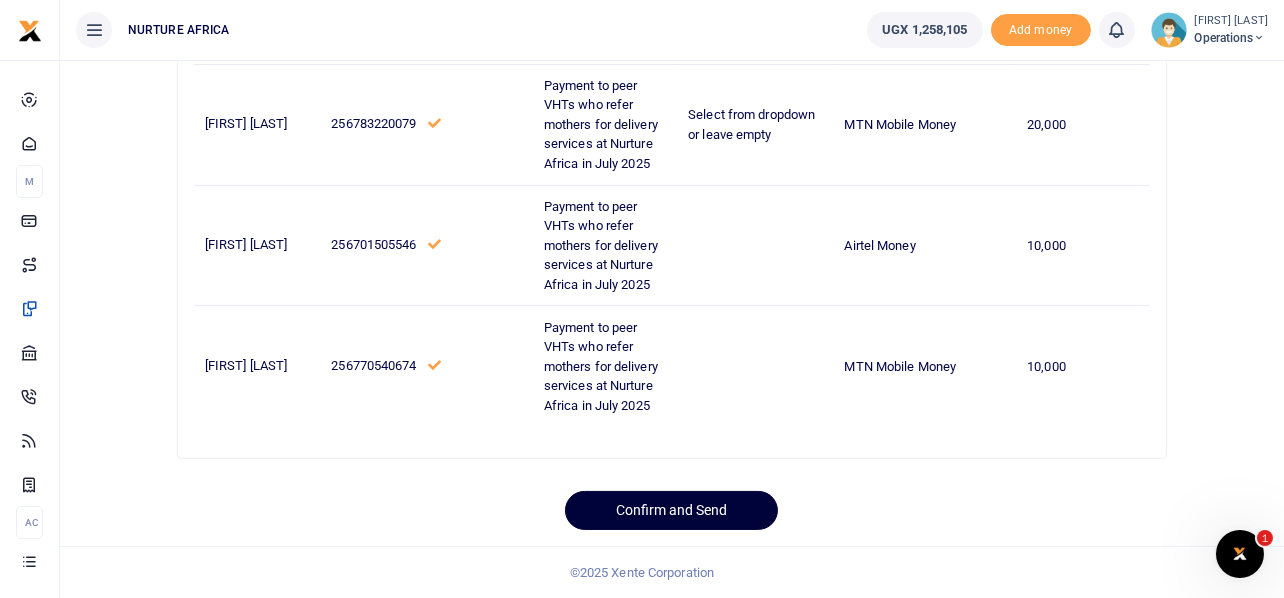click on "Confirm and Send" at bounding box center (671, 510) 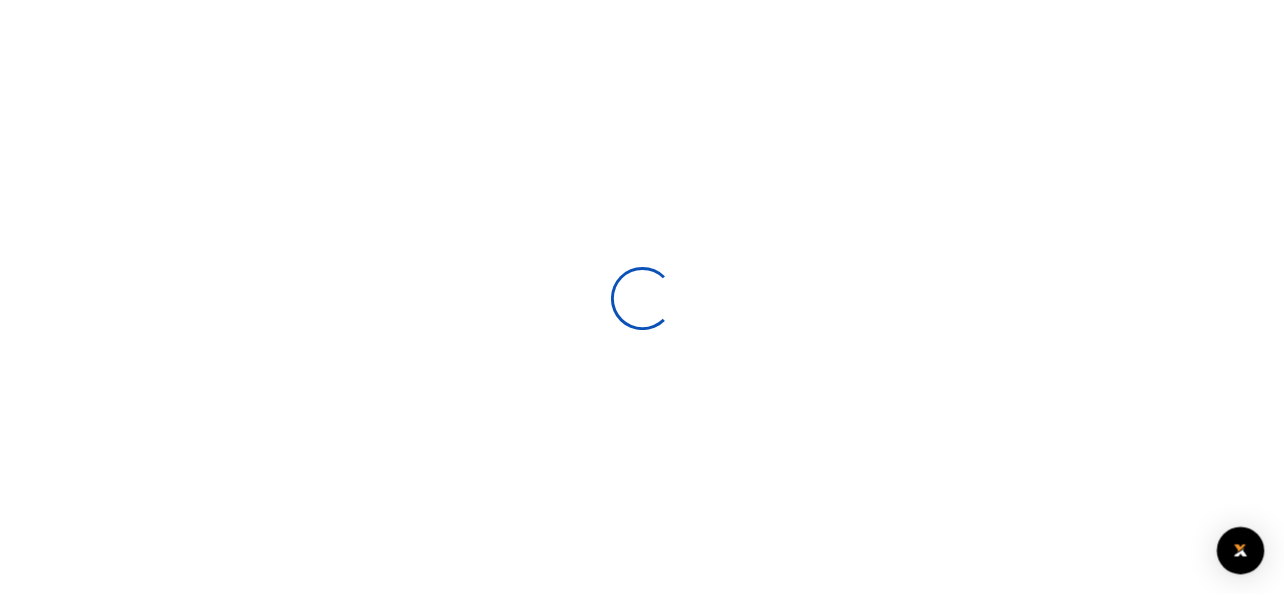 scroll, scrollTop: 94, scrollLeft: 0, axis: vertical 